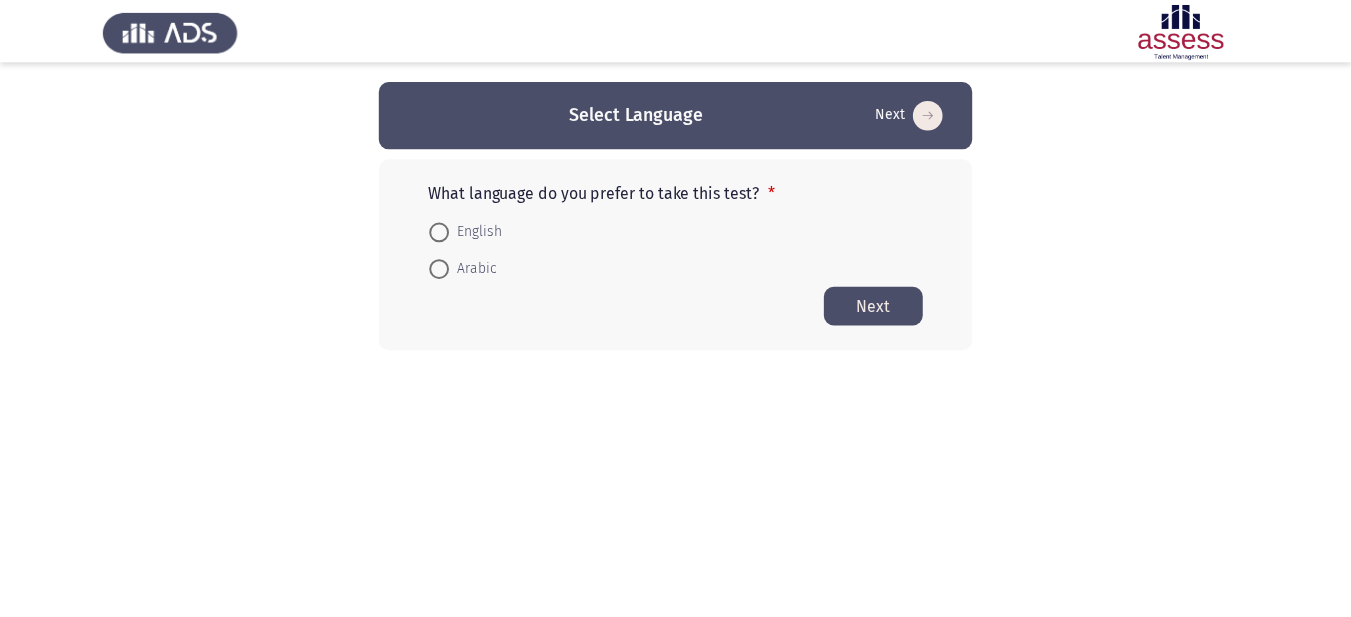 scroll, scrollTop: 0, scrollLeft: 0, axis: both 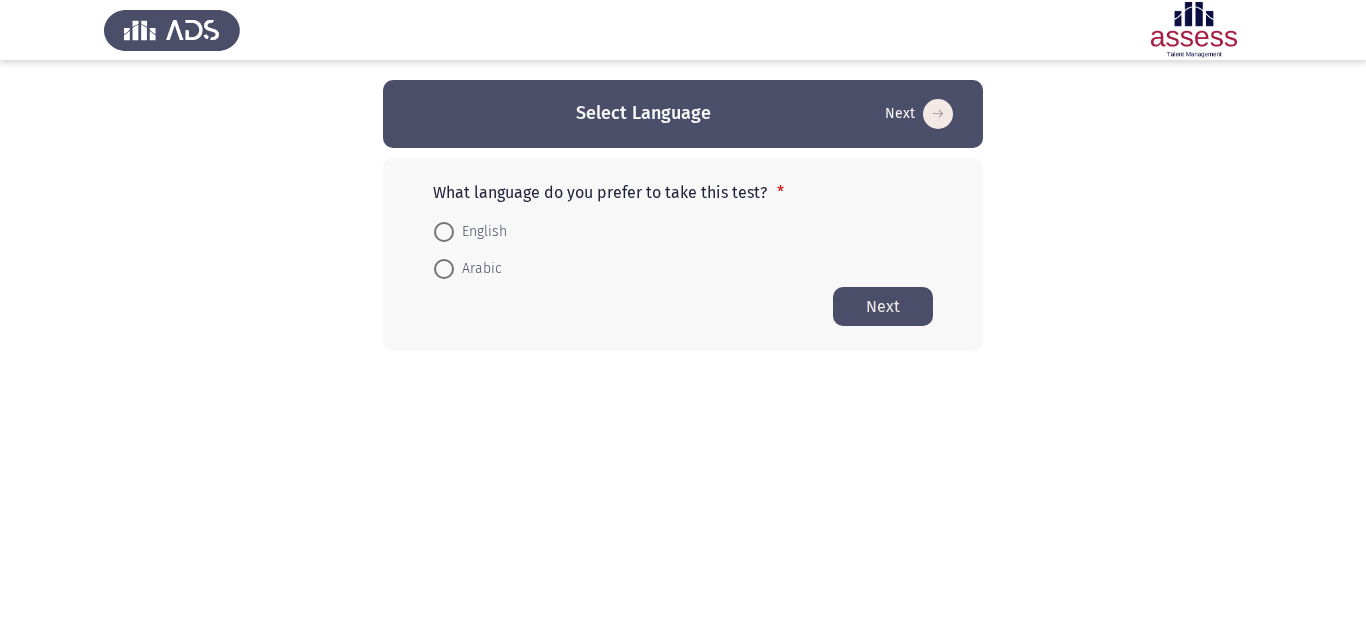 click on "Arabic" at bounding box center (478, 269) 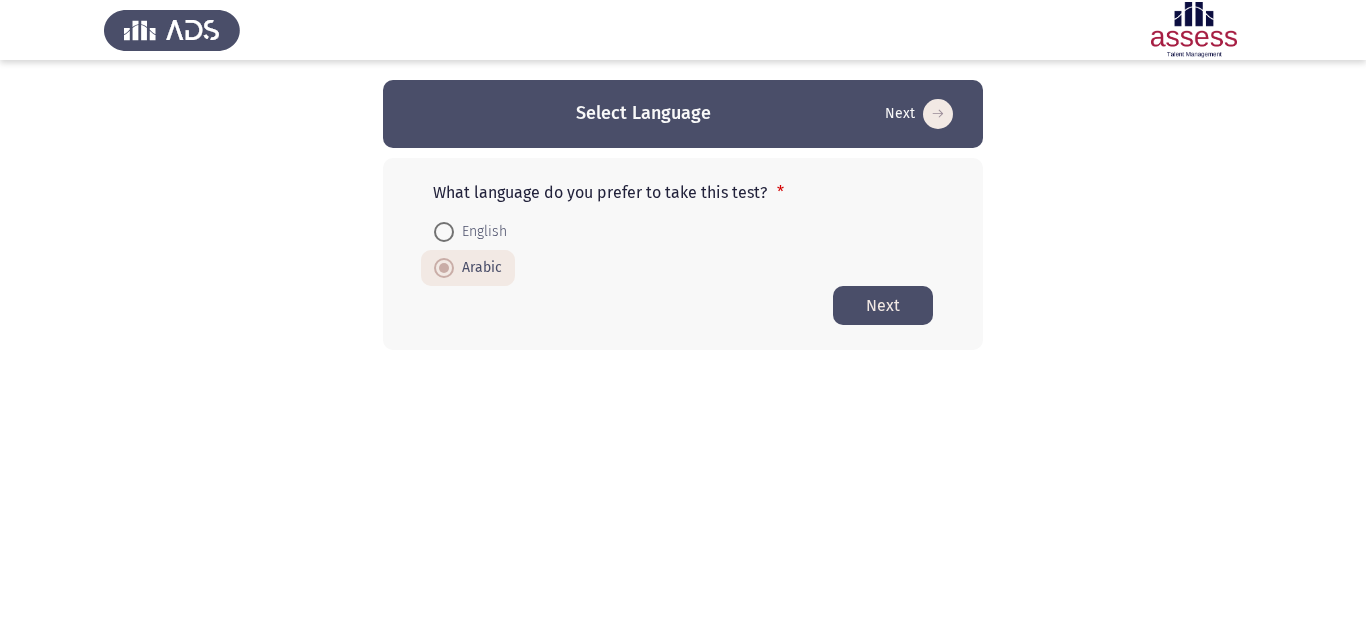 click on "Next" 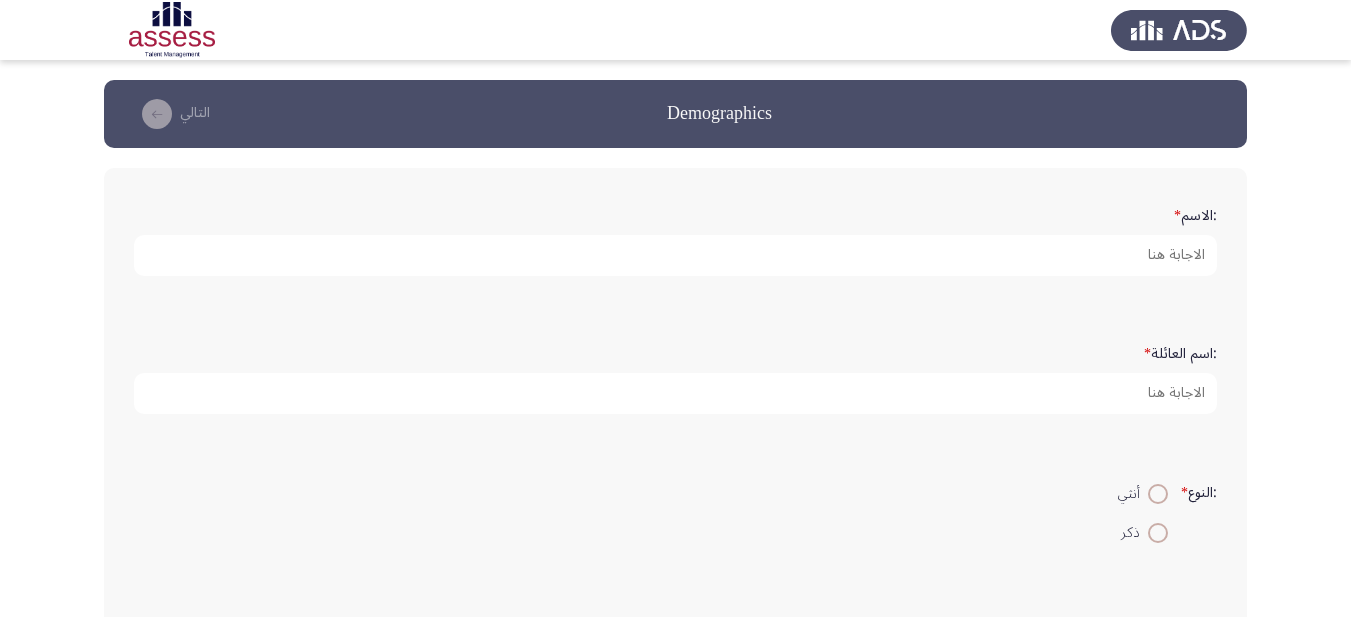 click on ":الاسم   *" 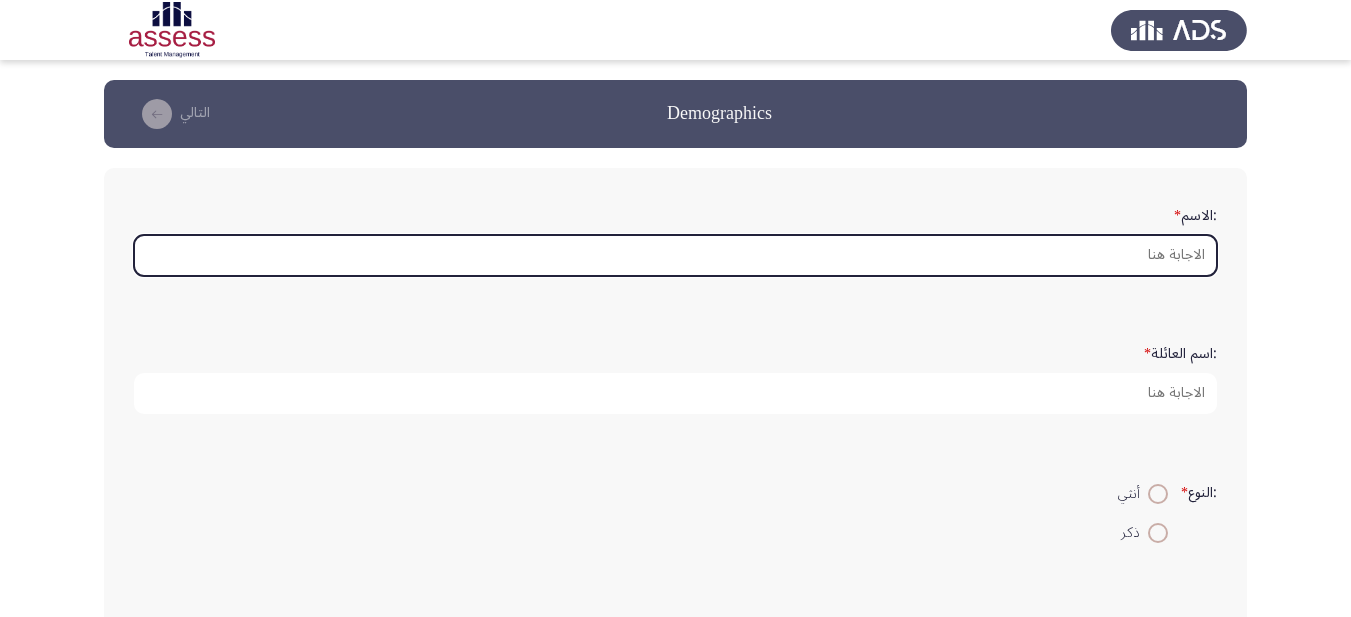 click on ":الاسم   *" at bounding box center [675, 255] 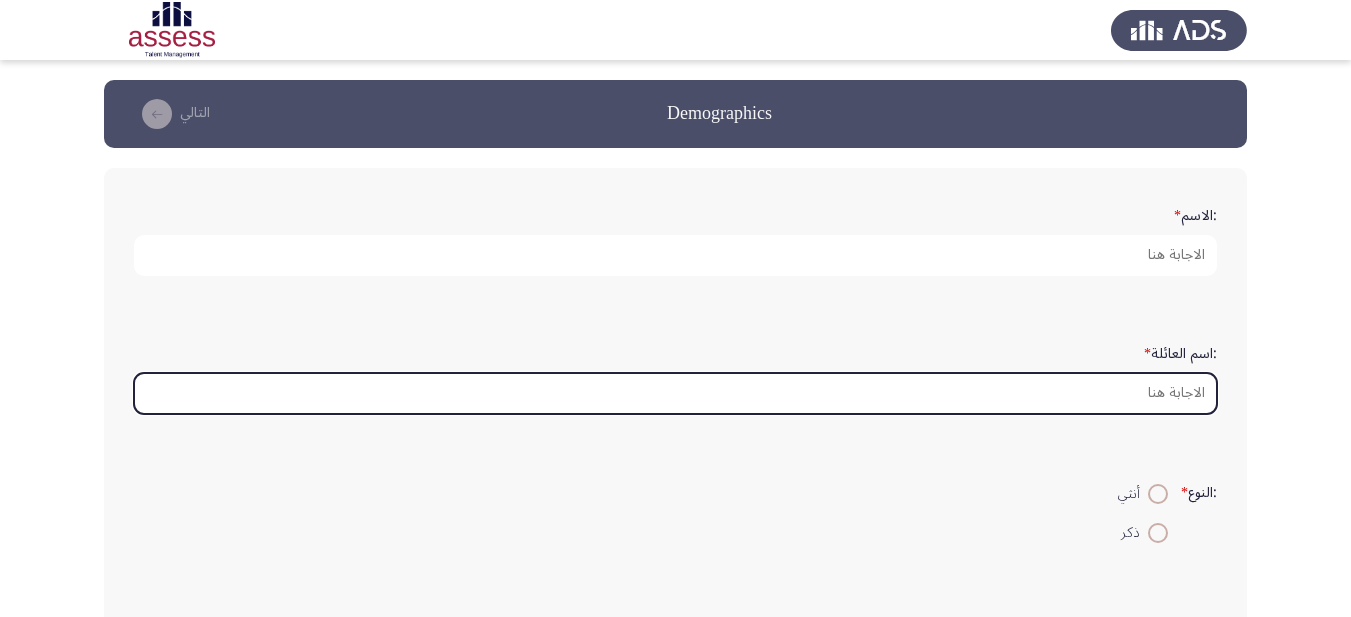 click on ":اسم العائلة   *" at bounding box center (675, 393) 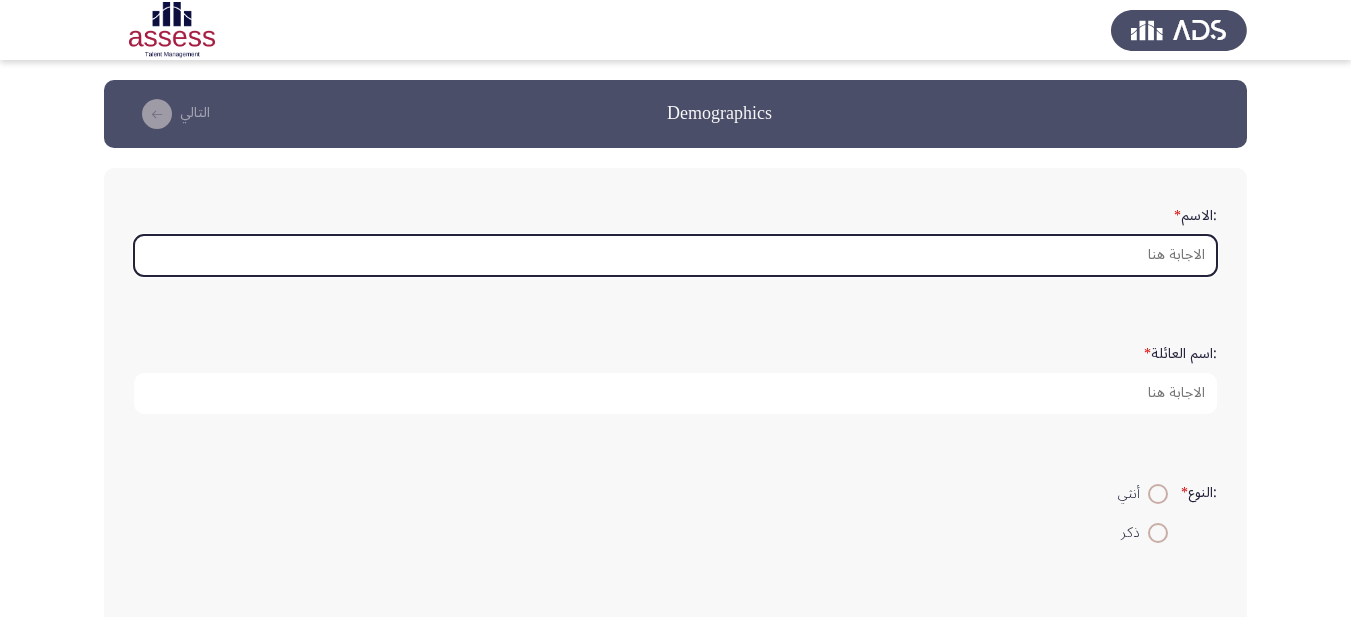 click on ":الاسم   *" at bounding box center (675, 255) 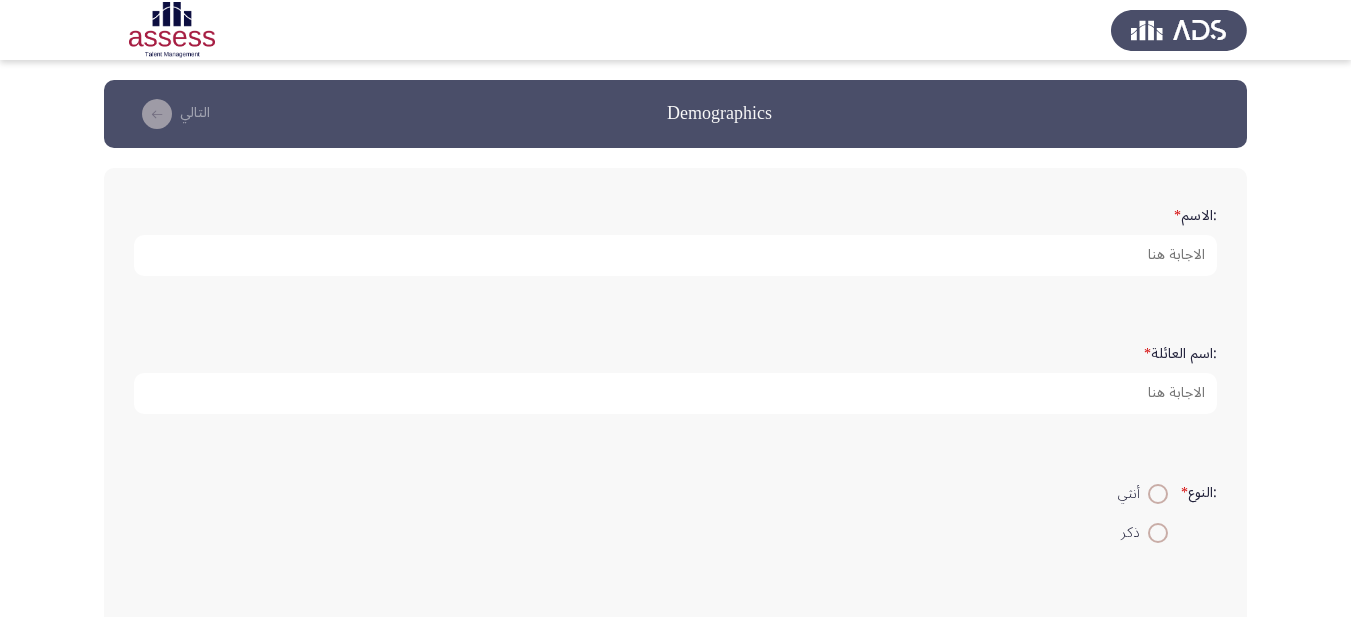 type on "H" 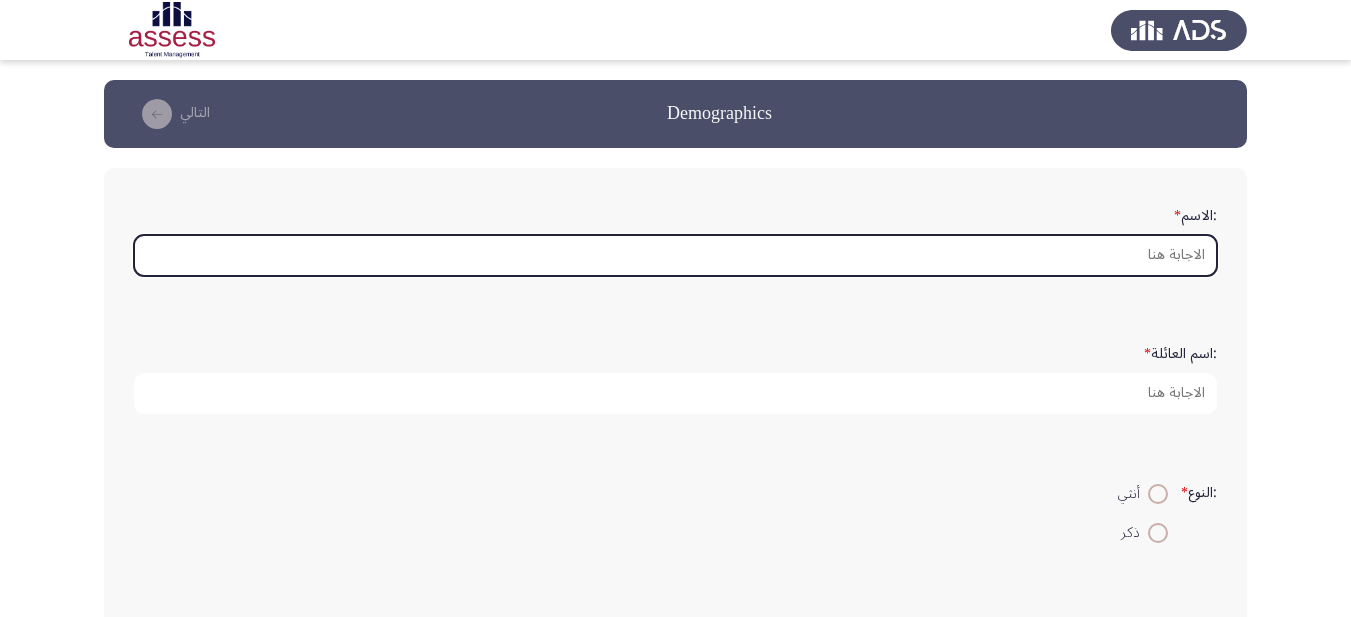 type on "H" 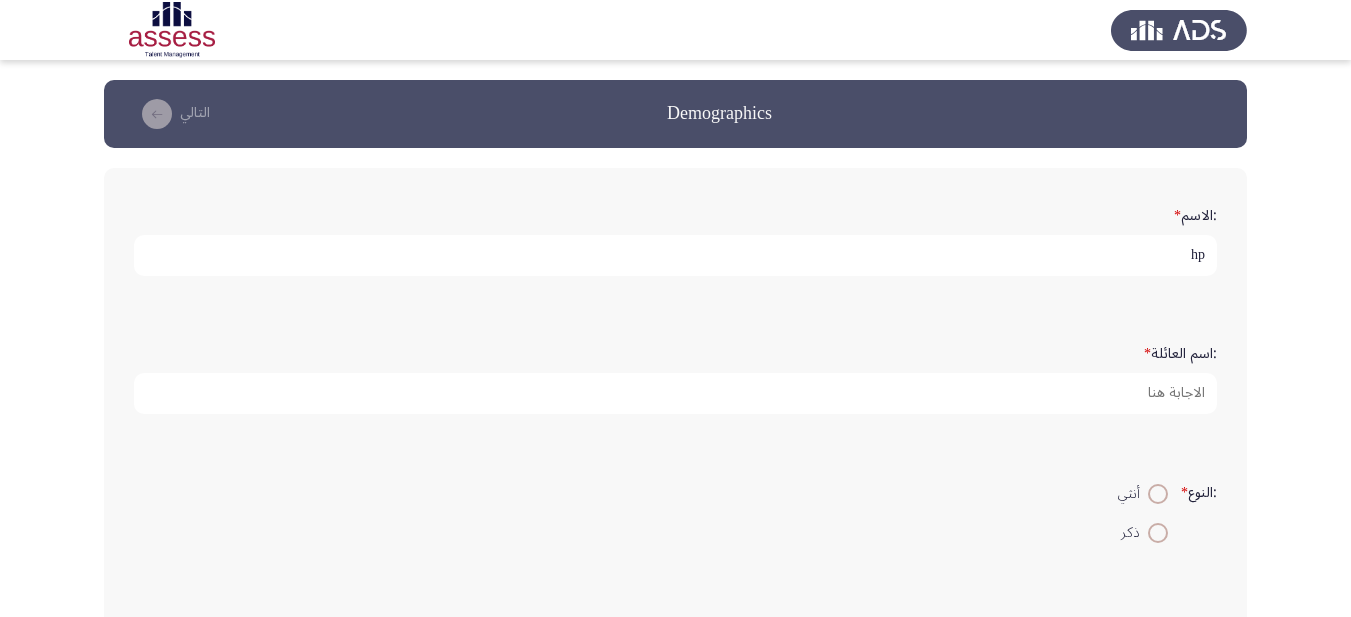 click on "hp" at bounding box center [675, 255] 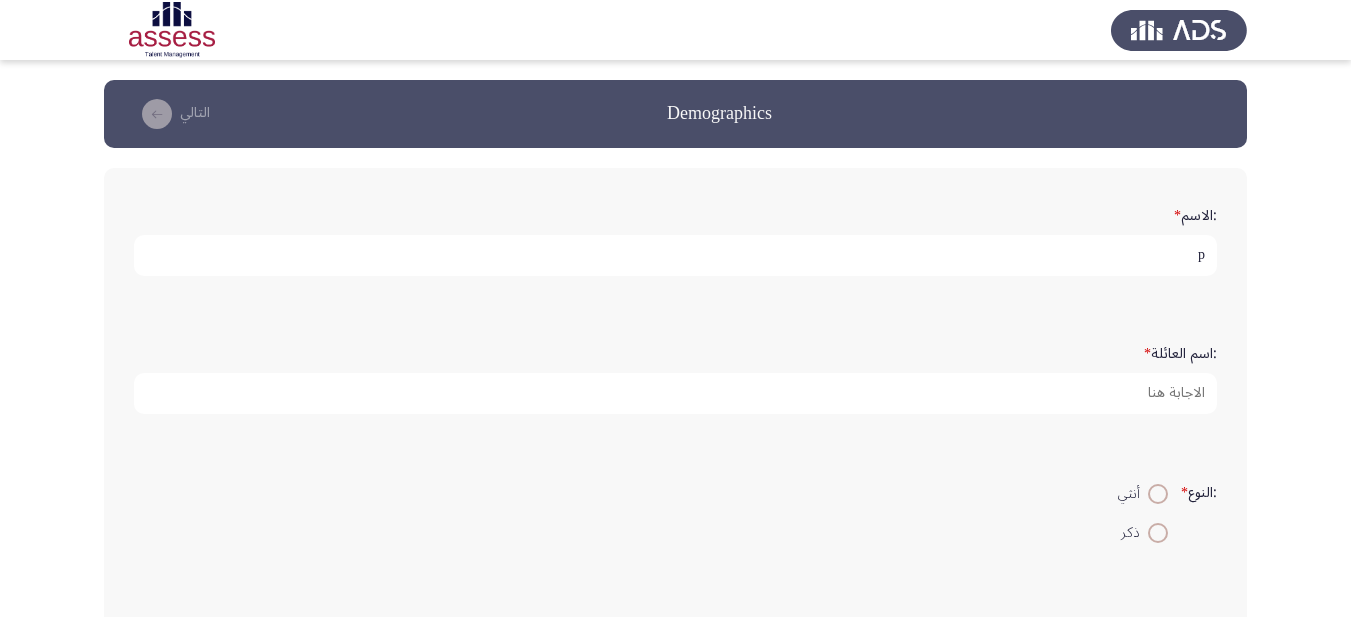 click on "p" at bounding box center [675, 255] 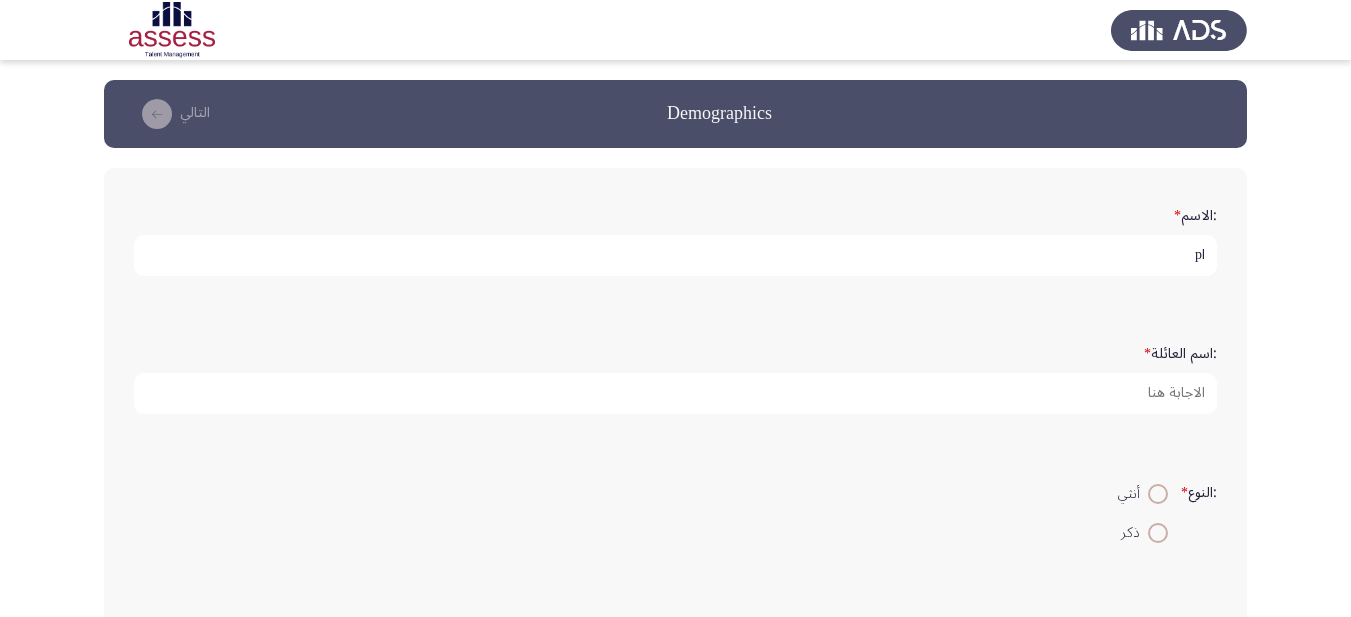 type on "p" 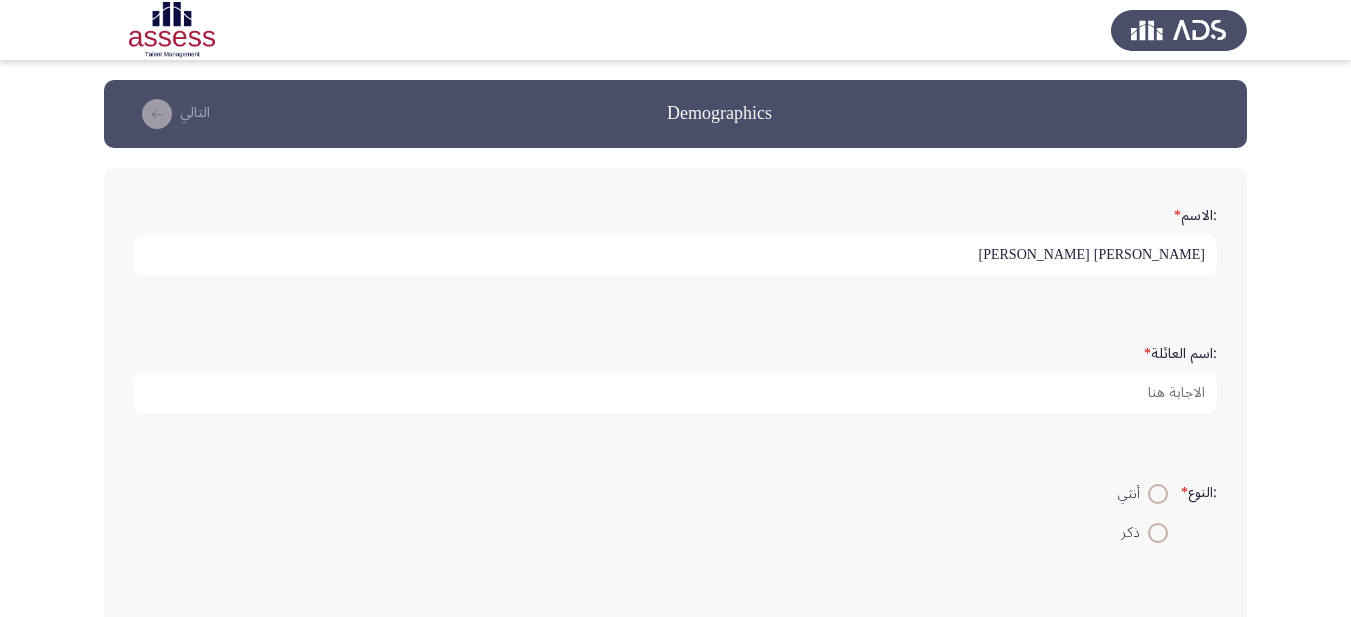 type on "[PERSON_NAME] [PERSON_NAME]" 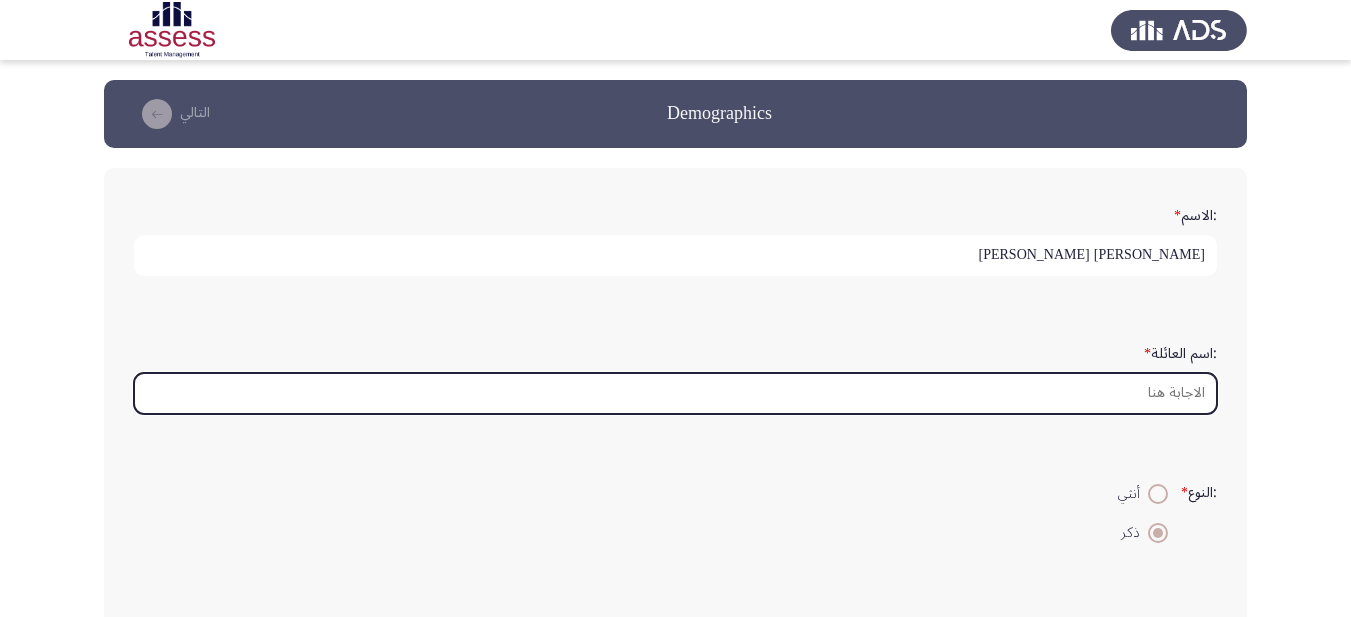 click on ":اسم العائلة   *" at bounding box center [675, 393] 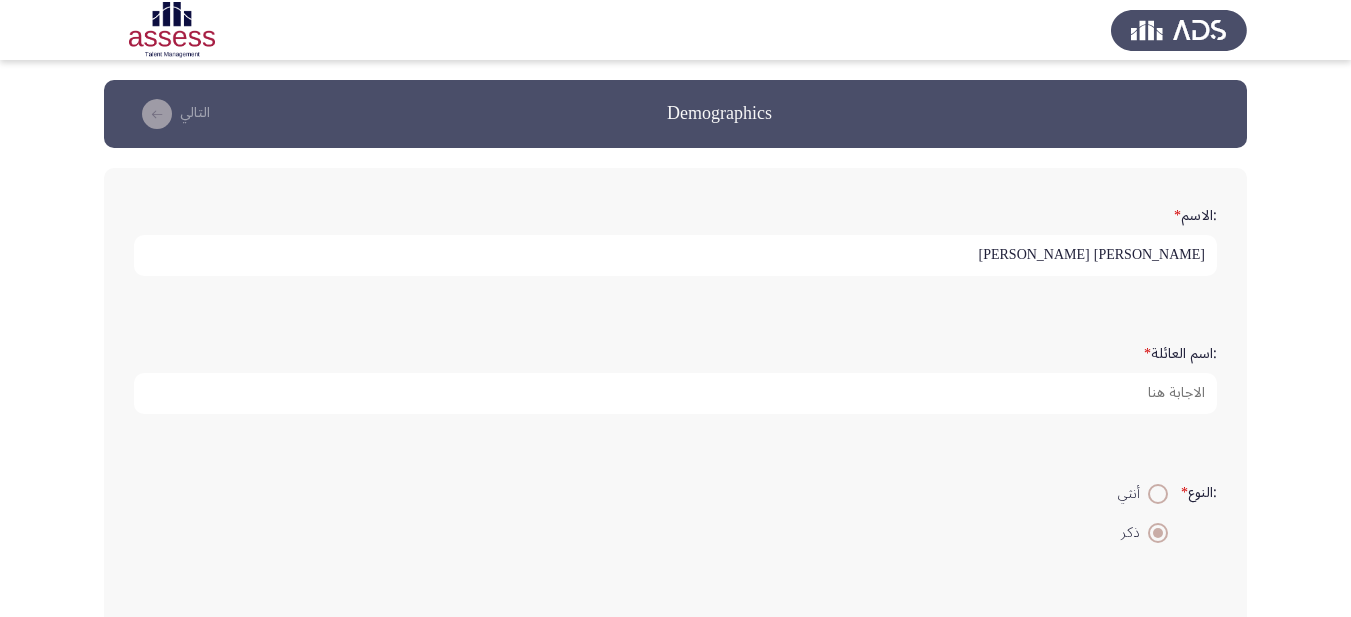 click on ":النوع   *    أنثي     ذكر" 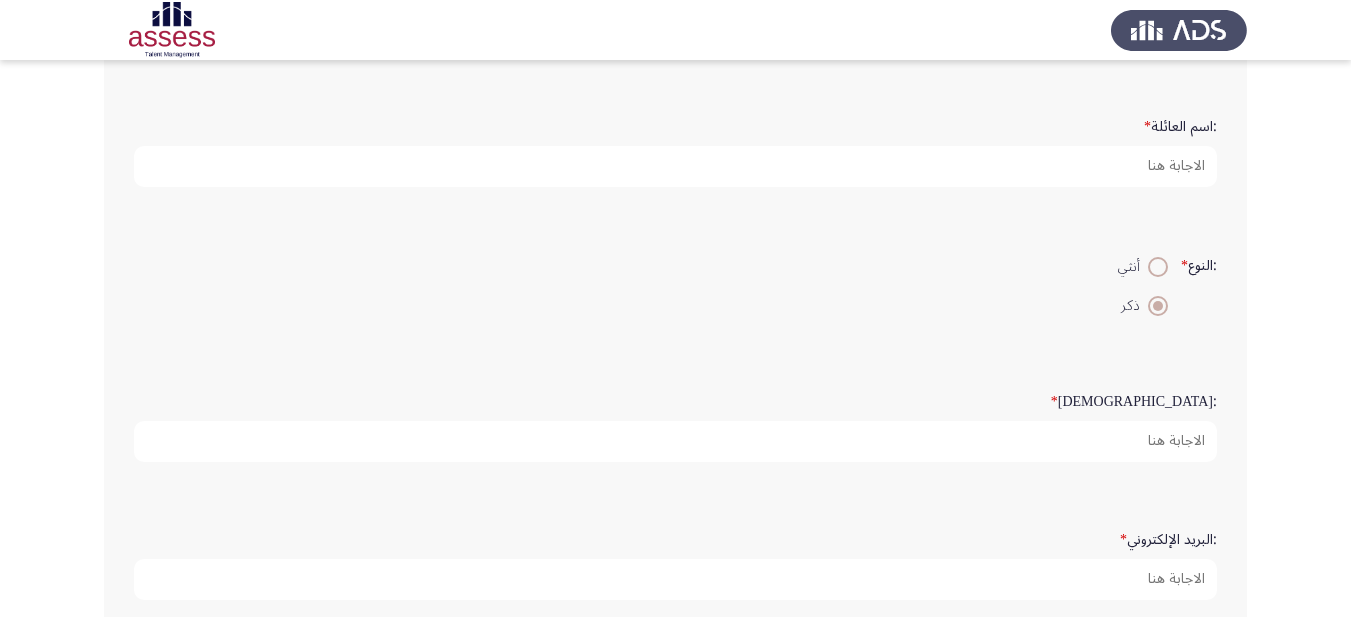 scroll, scrollTop: 178, scrollLeft: 0, axis: vertical 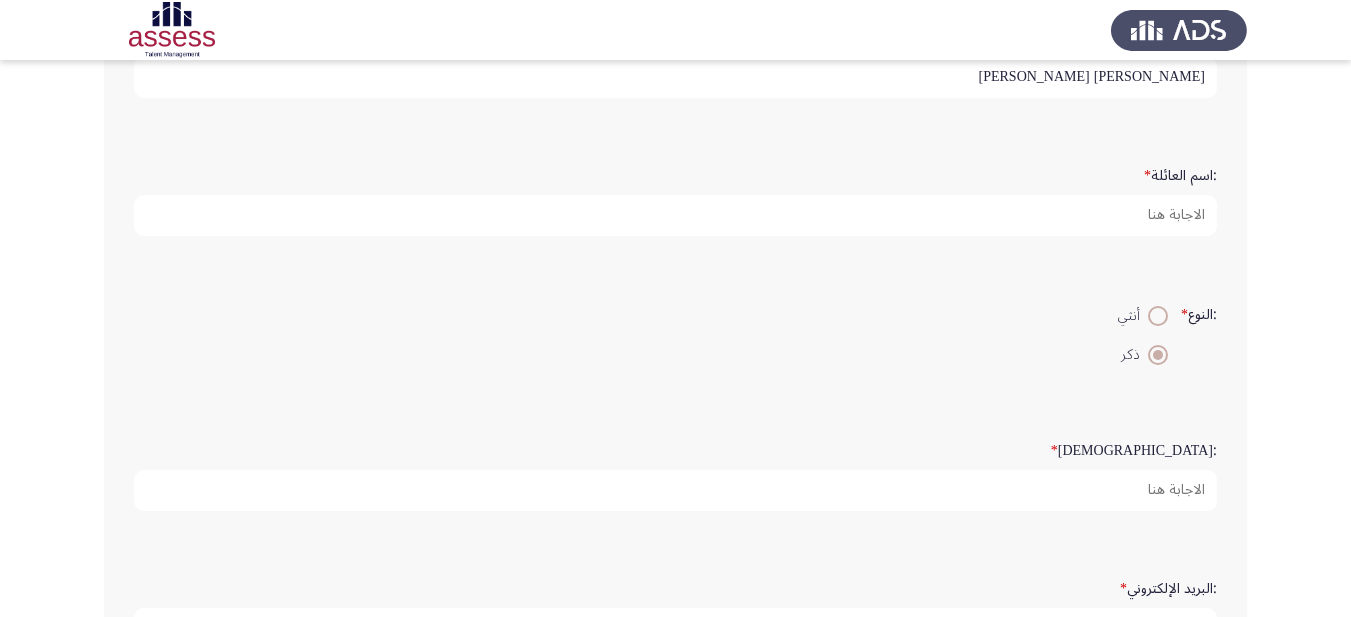 click on ":السن   *" 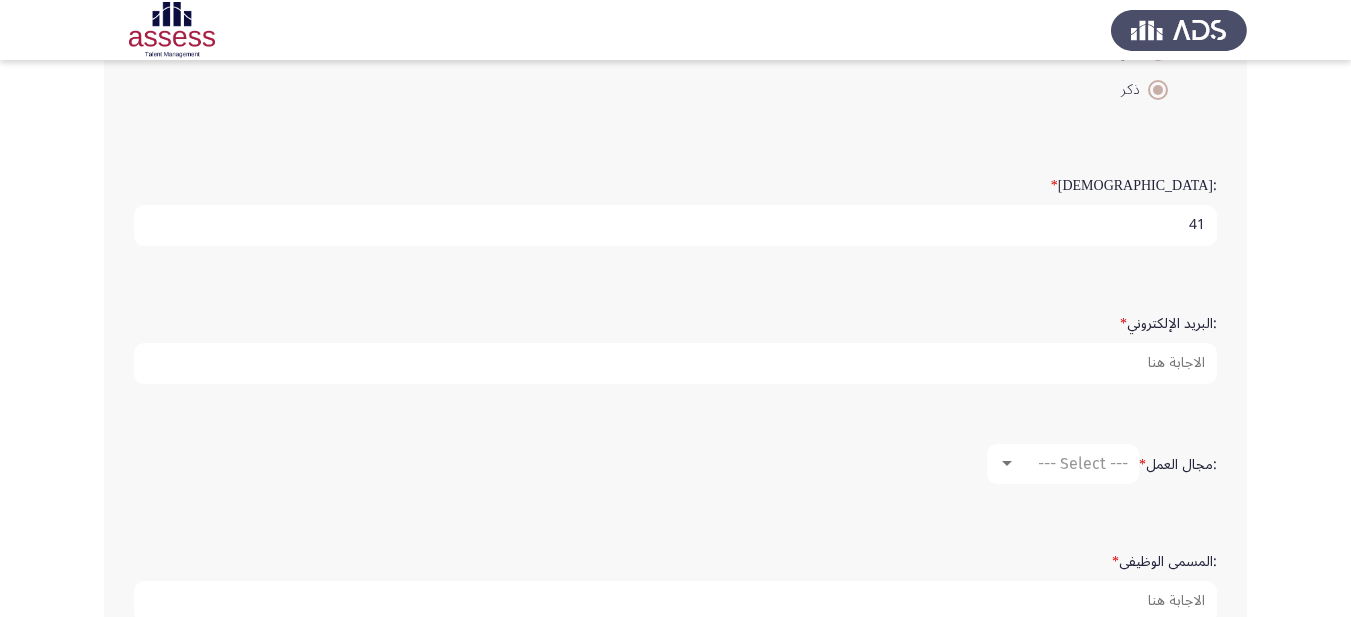 scroll, scrollTop: 478, scrollLeft: 0, axis: vertical 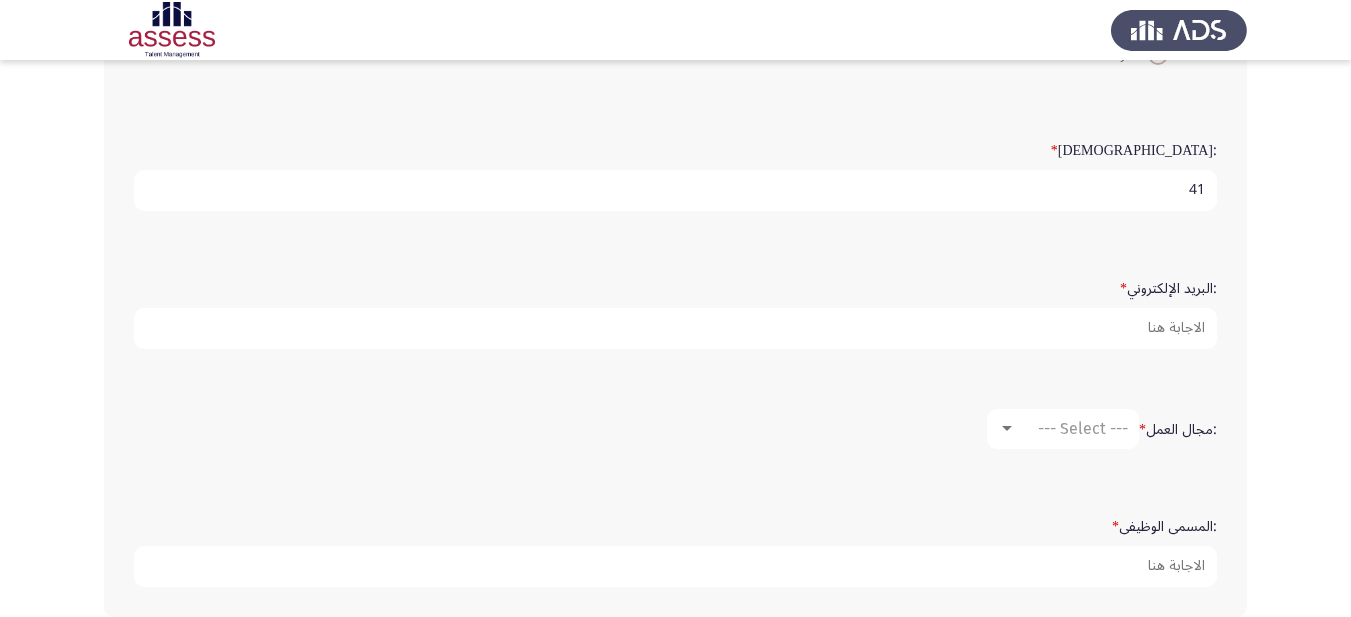 type on "41" 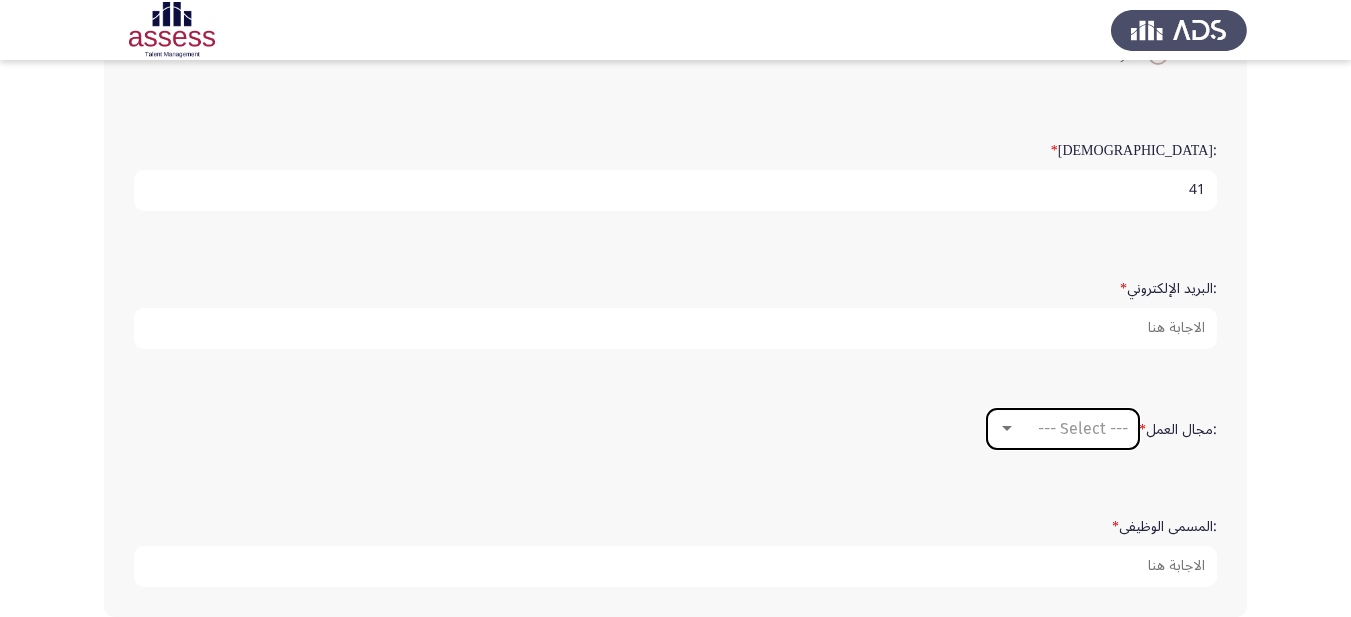 click at bounding box center (1007, 428) 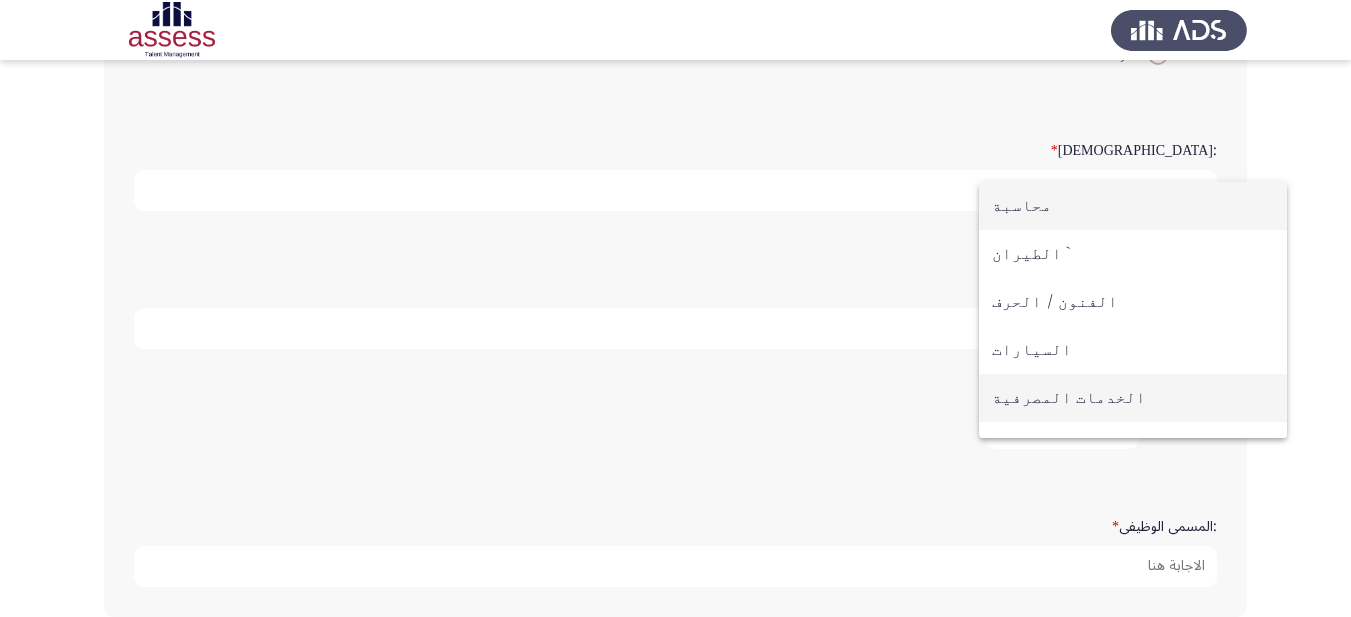 click on "الخدمات المصرفية" at bounding box center (1133, 398) 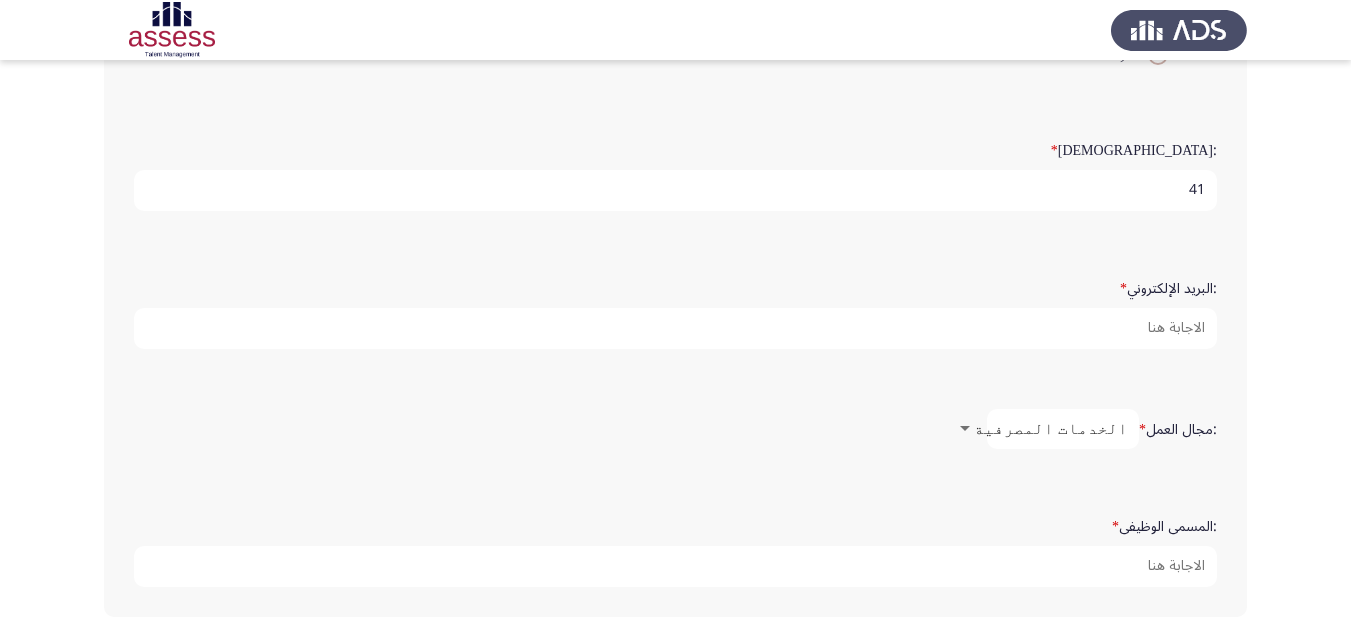 scroll, scrollTop: 578, scrollLeft: 0, axis: vertical 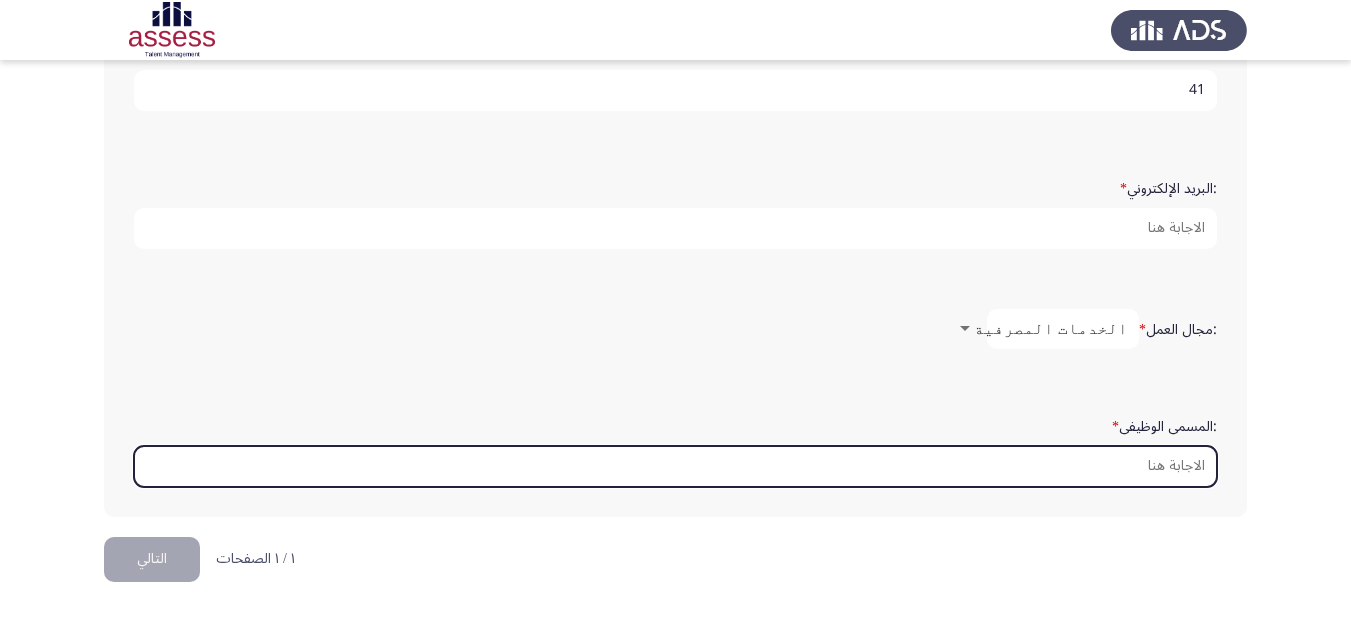 click on ":المسمى الوظيفى   *" at bounding box center [675, 466] 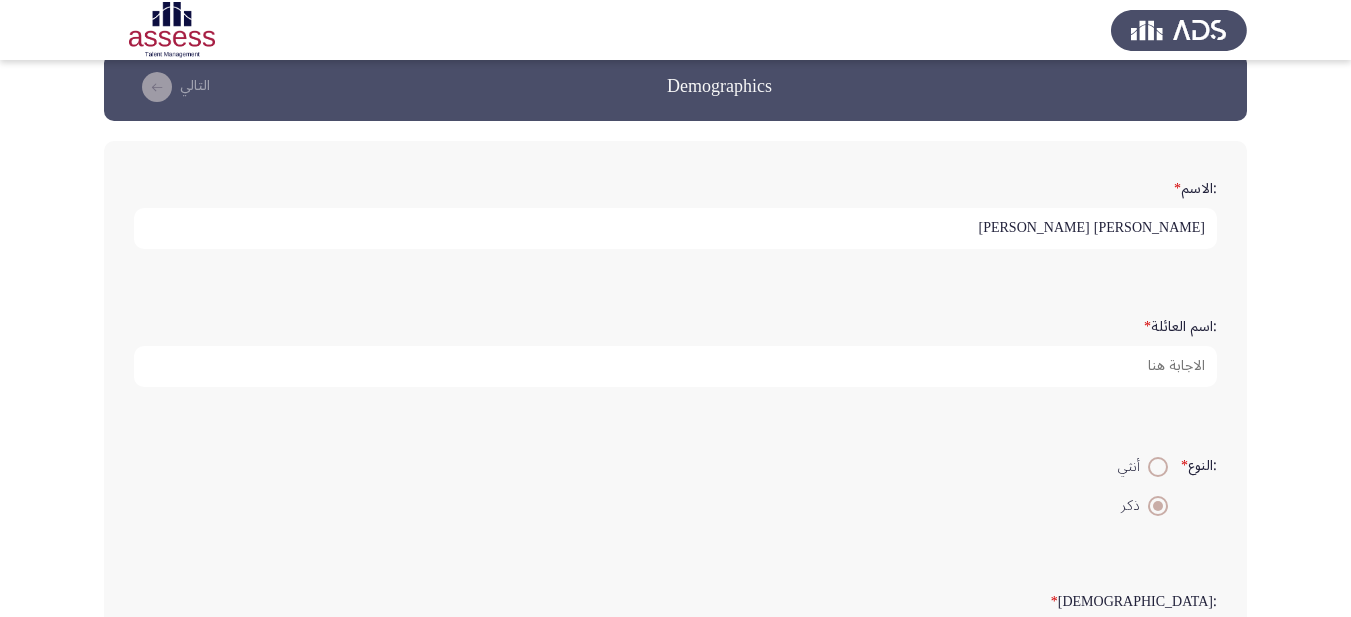 scroll, scrollTop: 0, scrollLeft: 0, axis: both 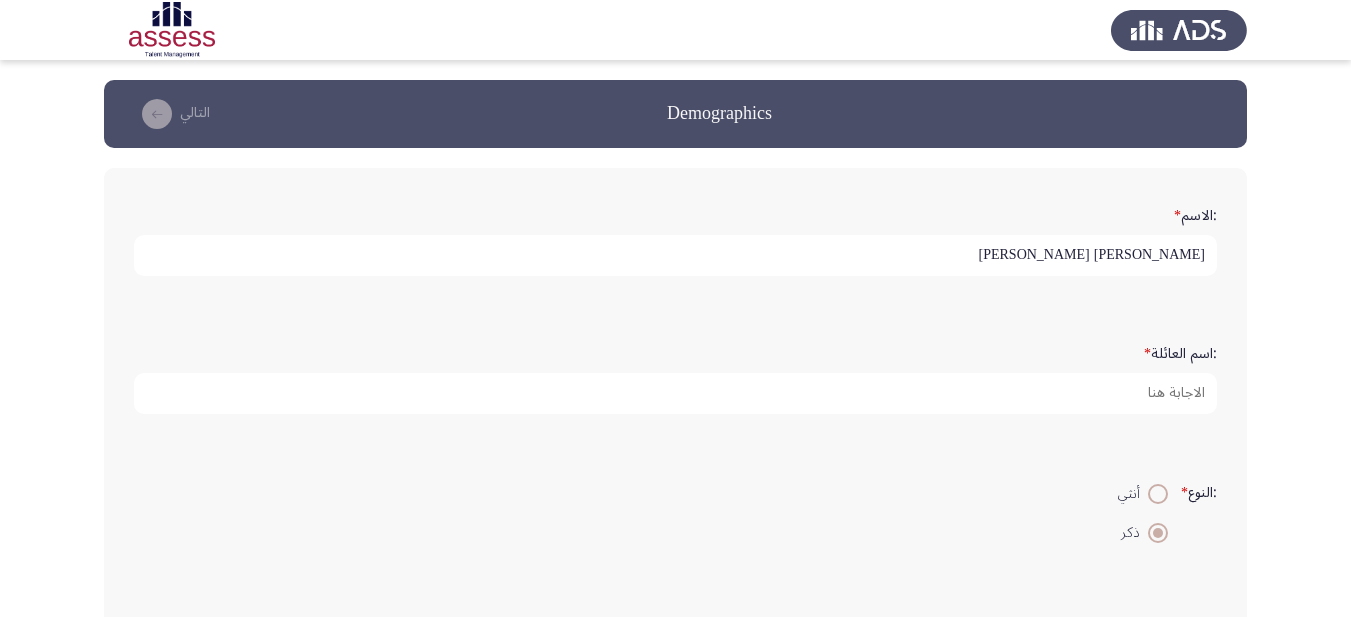 type on "مصرفي ا" 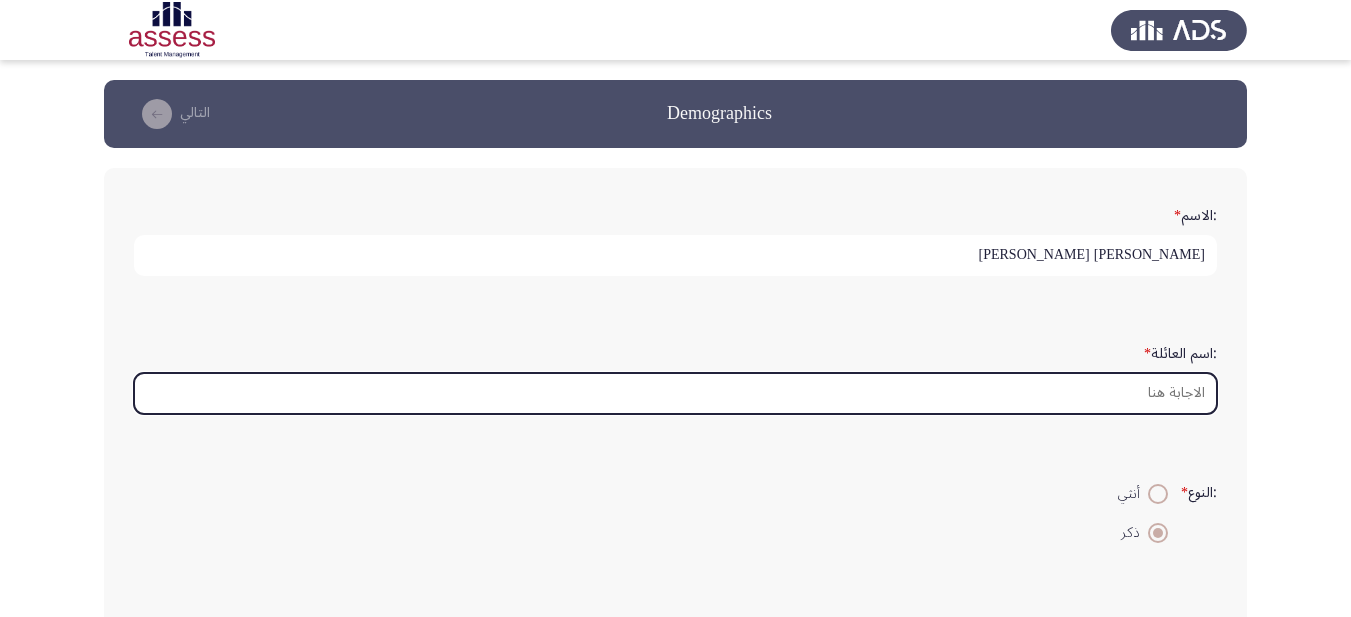 click on ":اسم العائلة   *" at bounding box center (675, 393) 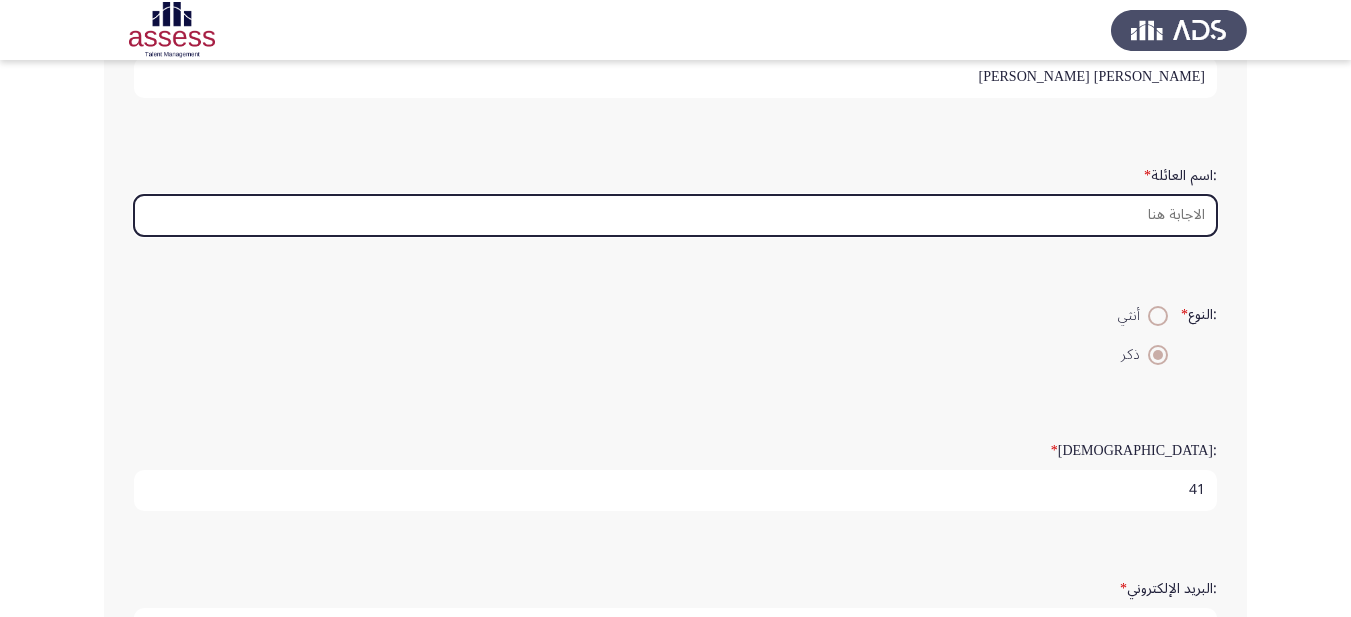 scroll, scrollTop: 78, scrollLeft: 0, axis: vertical 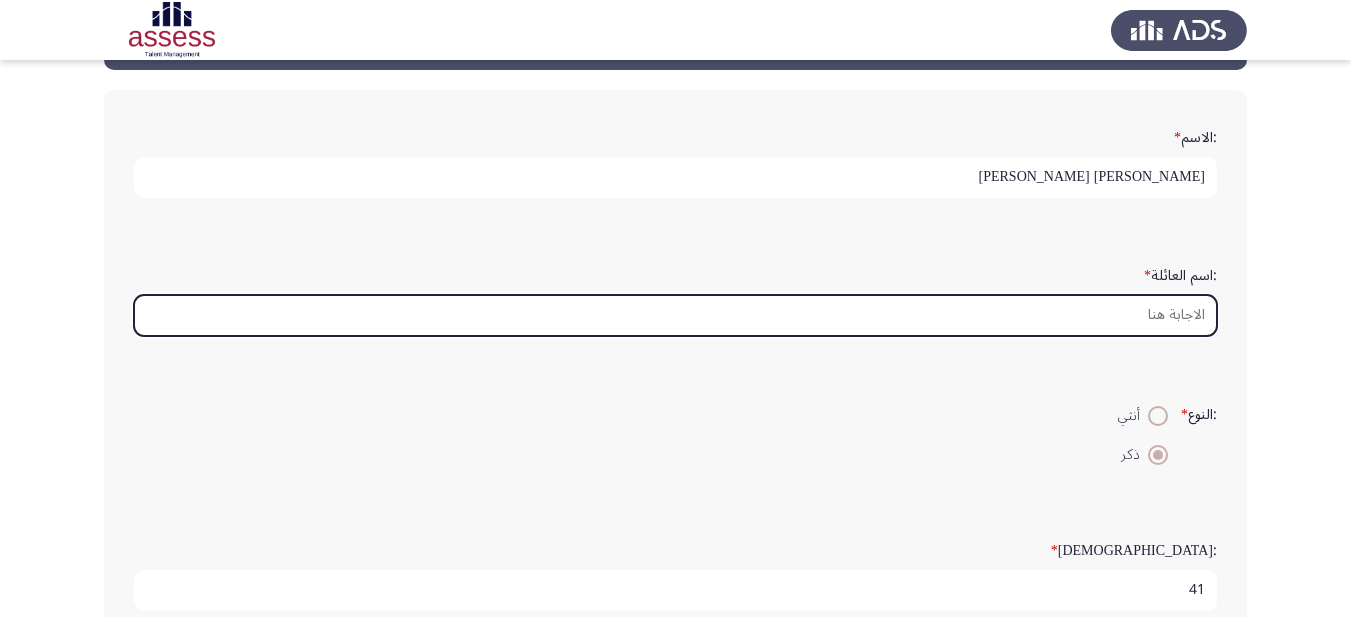click on ":اسم العائلة   *" at bounding box center (675, 315) 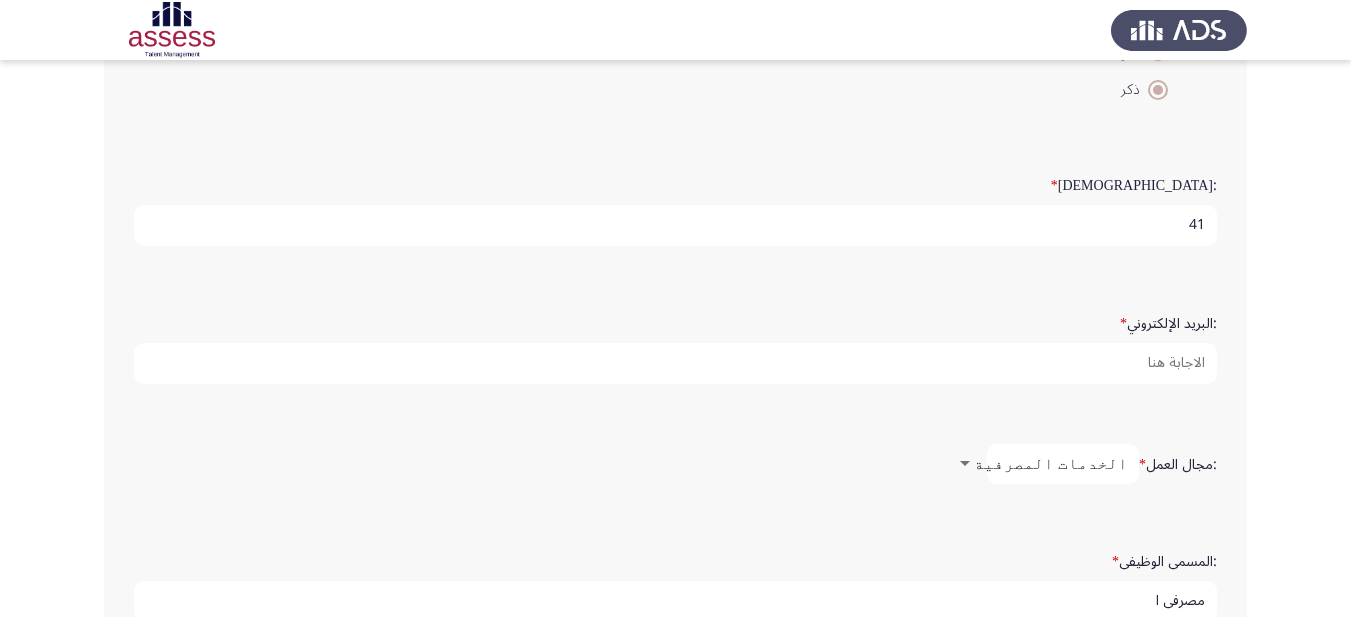 scroll, scrollTop: 478, scrollLeft: 0, axis: vertical 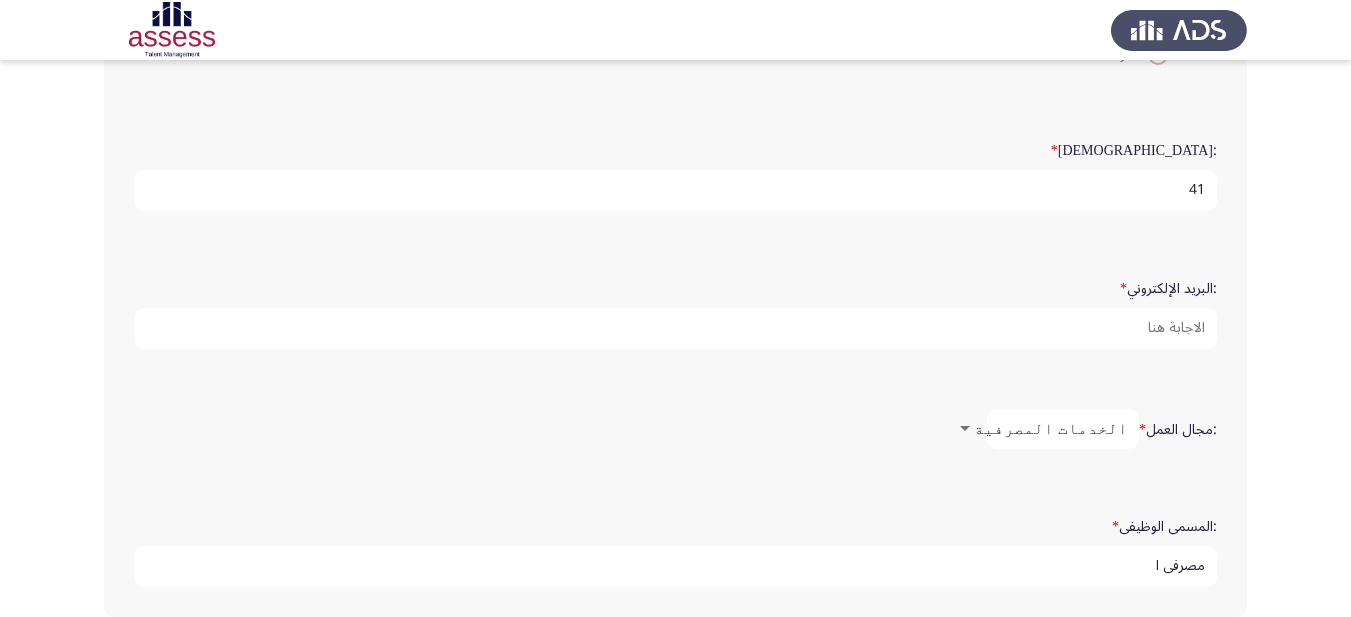 type on "28412170104635" 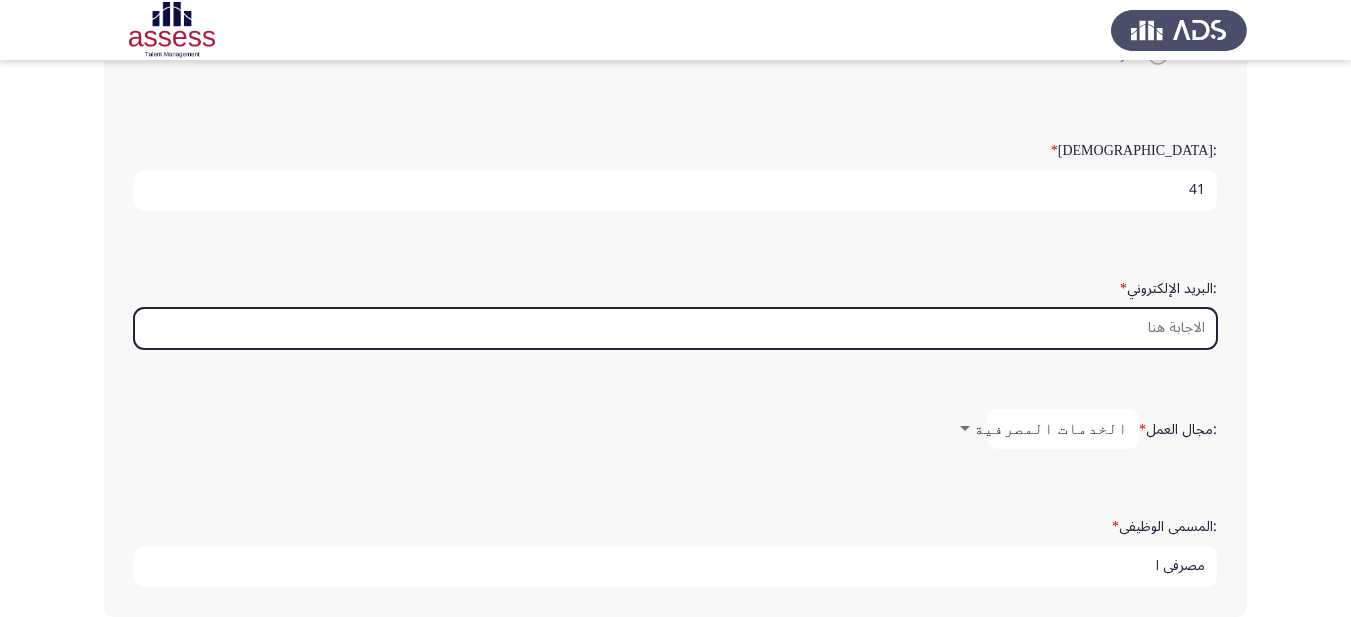 click on ":البريد الإلكتروني   *" at bounding box center (675, 328) 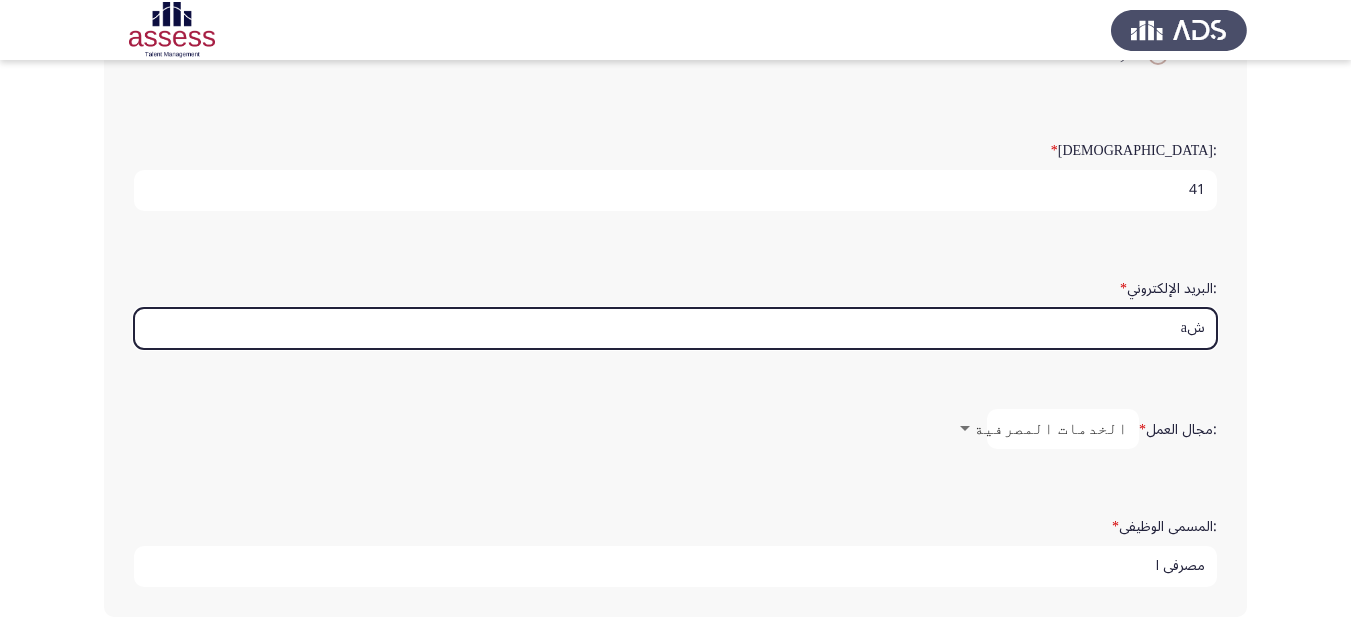 type on "ش" 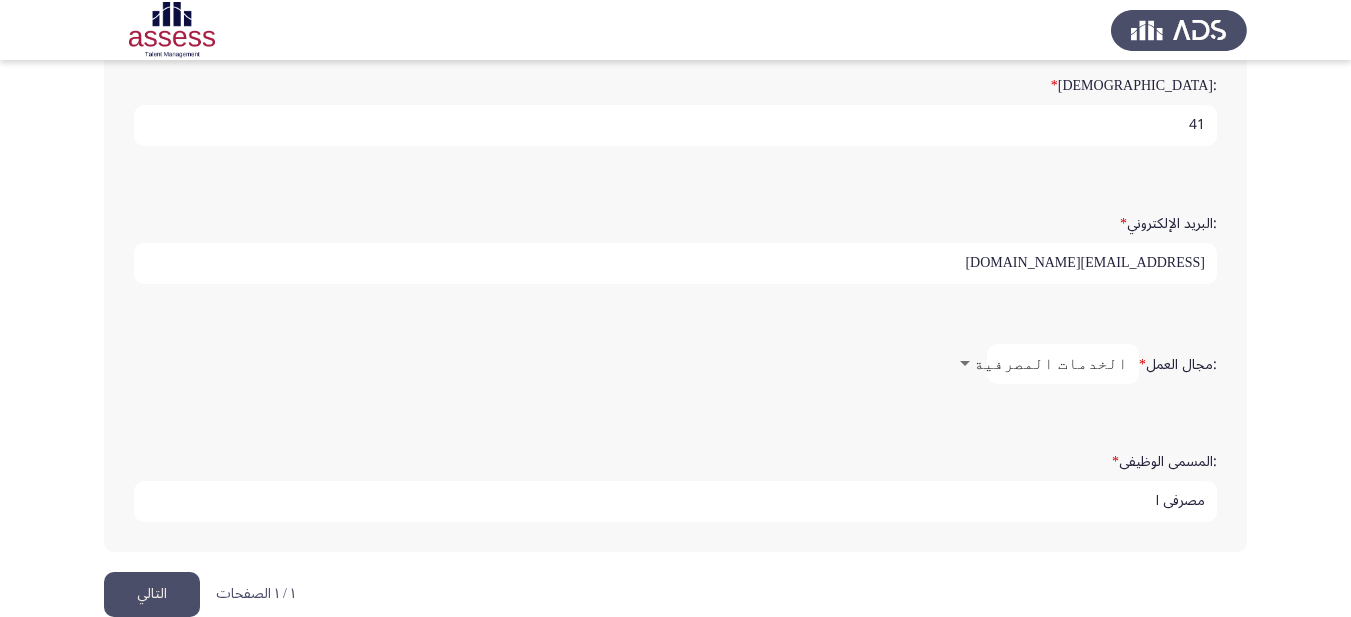 scroll, scrollTop: 578, scrollLeft: 0, axis: vertical 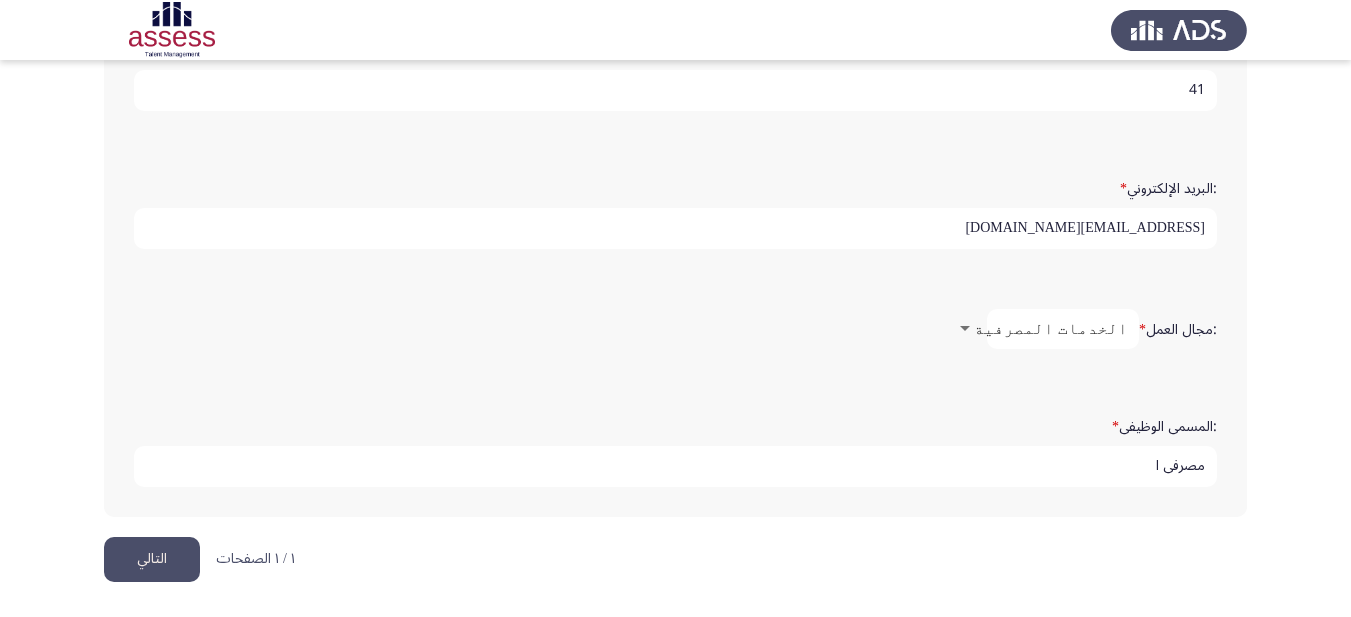 type on "[EMAIL_ADDRESS][DOMAIN_NAME]" 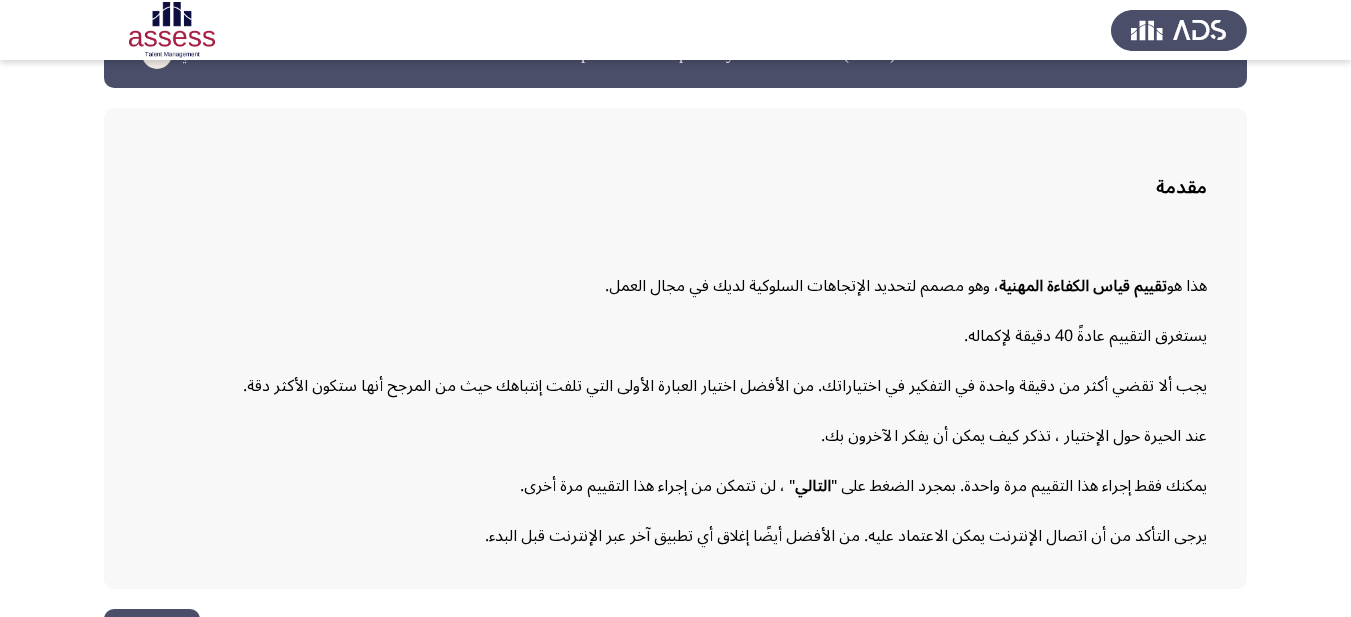 scroll, scrollTop: 117, scrollLeft: 0, axis: vertical 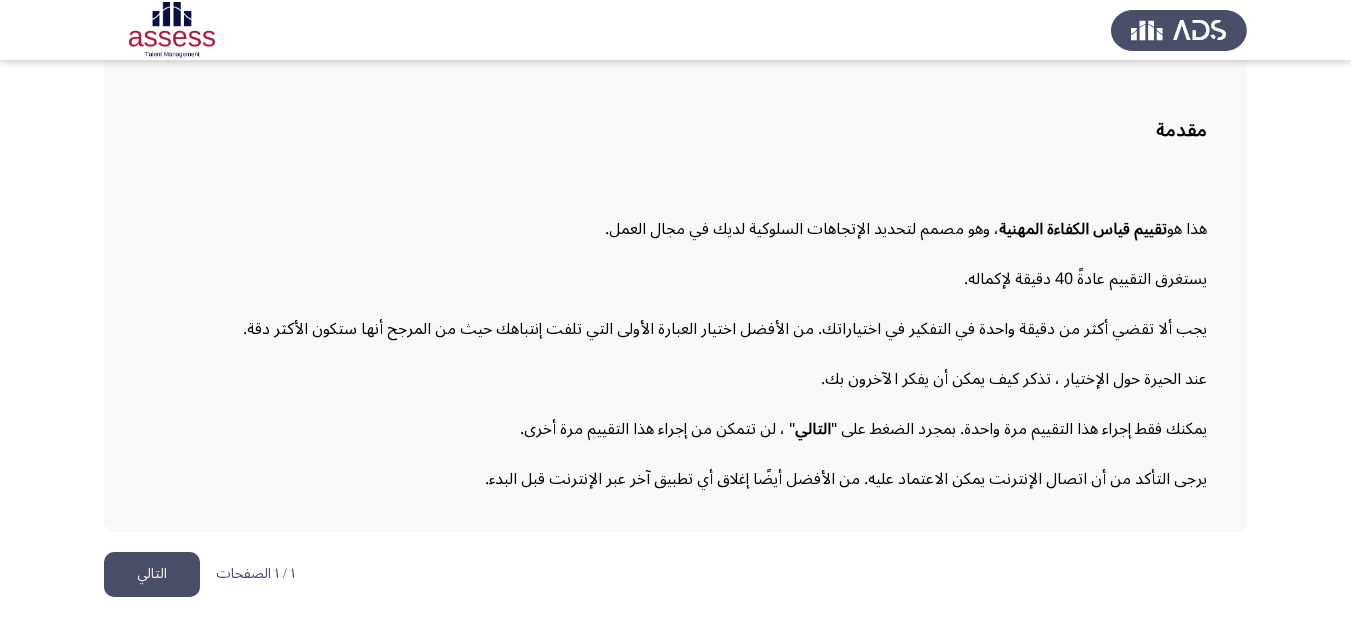 click on "التالي" 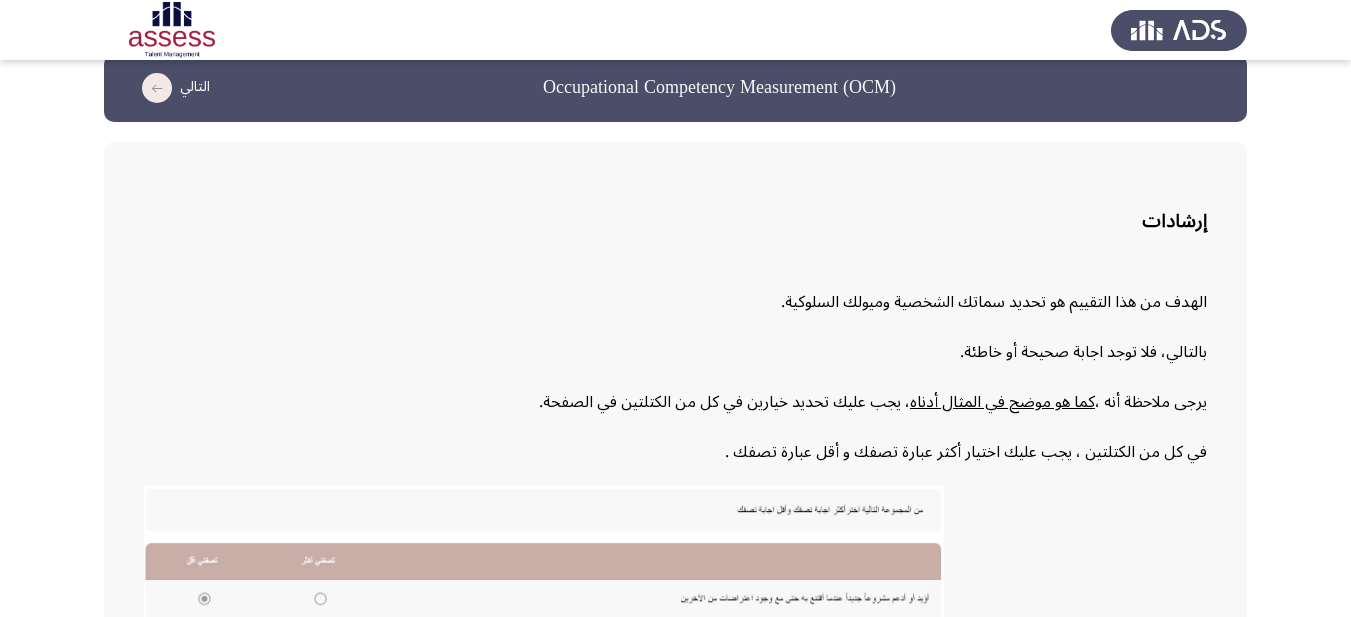 scroll, scrollTop: 0, scrollLeft: 0, axis: both 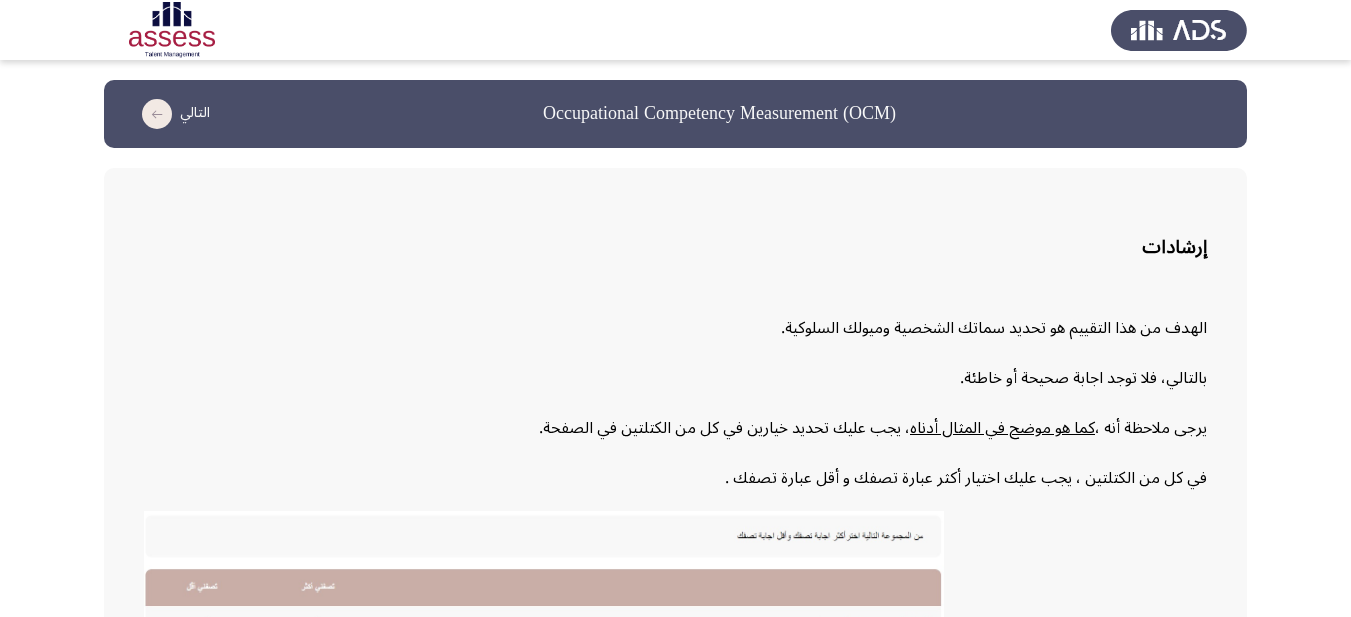 click on "التالي" 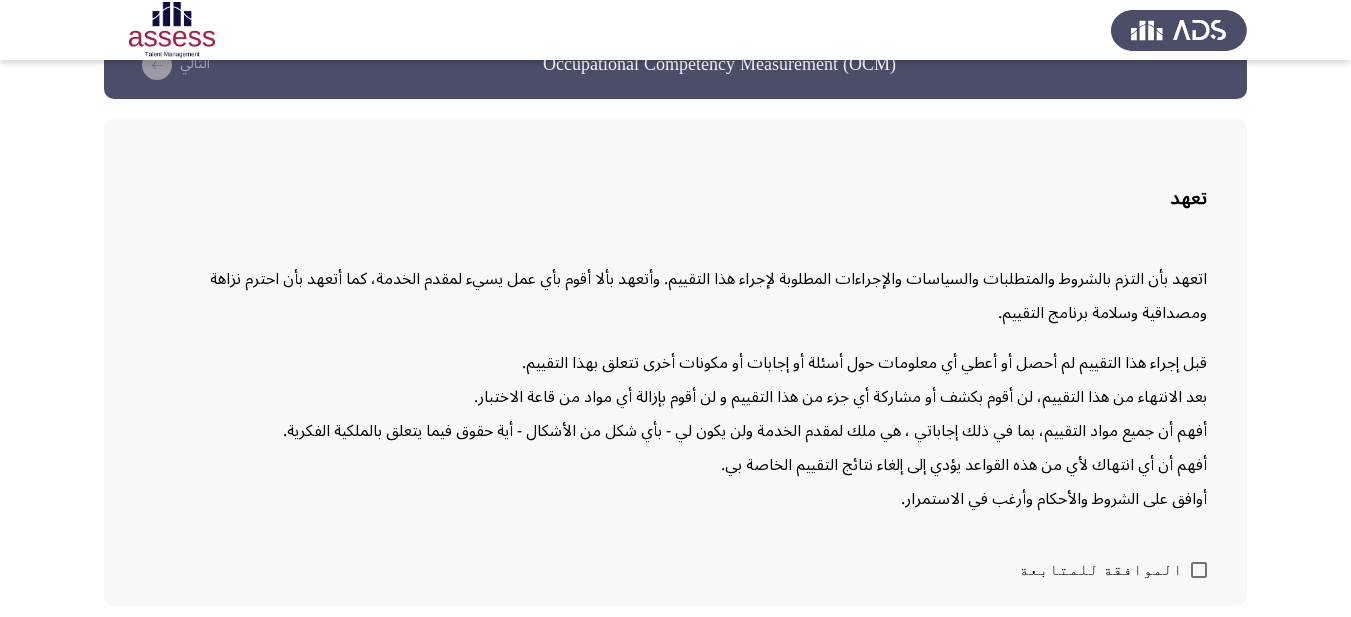 scroll, scrollTop: 123, scrollLeft: 0, axis: vertical 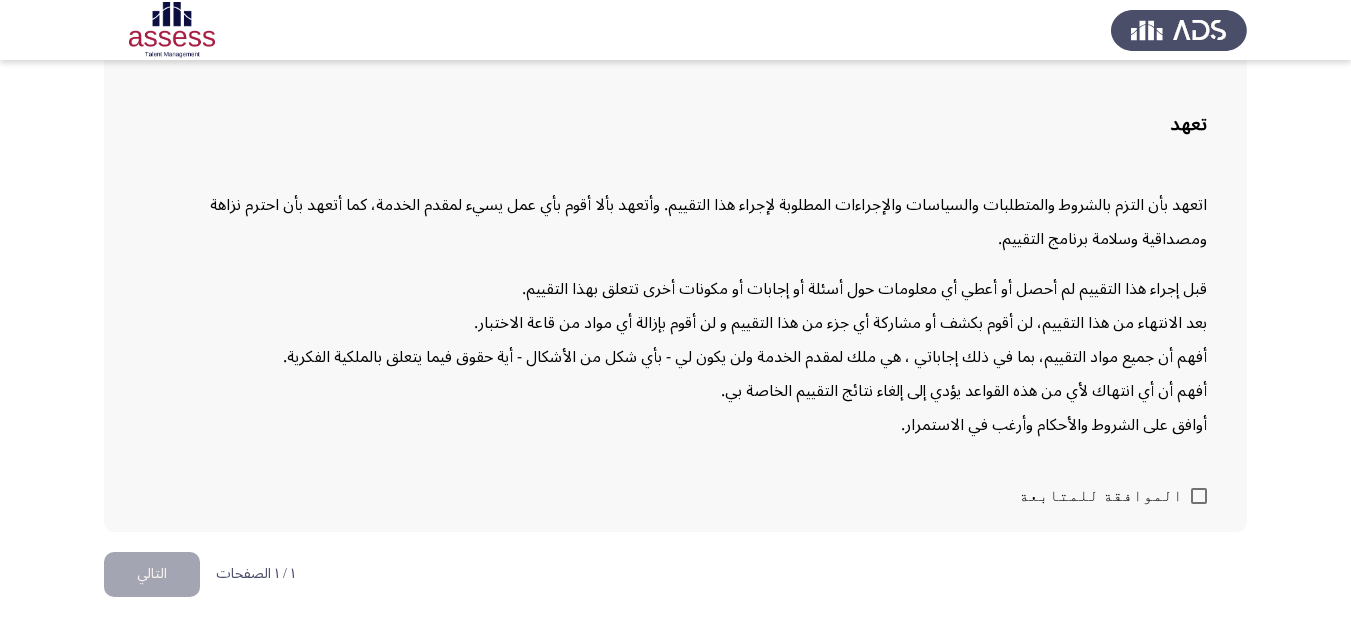 click on "التالي" 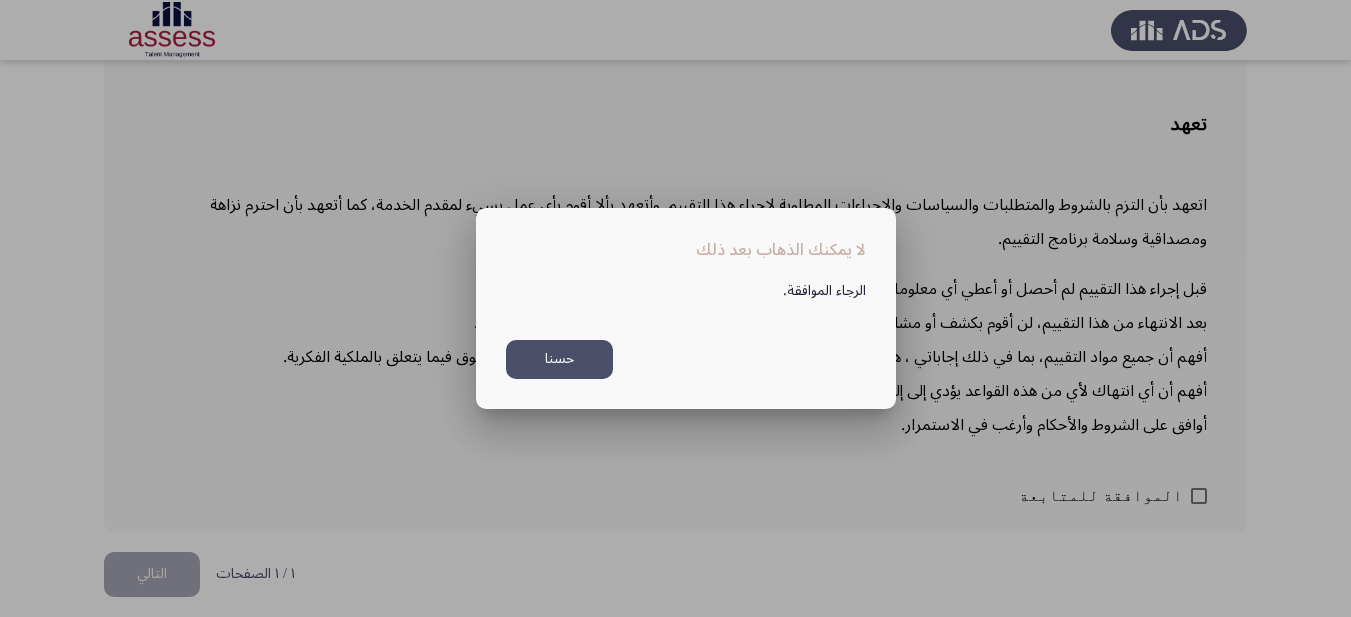 click at bounding box center (675, 308) 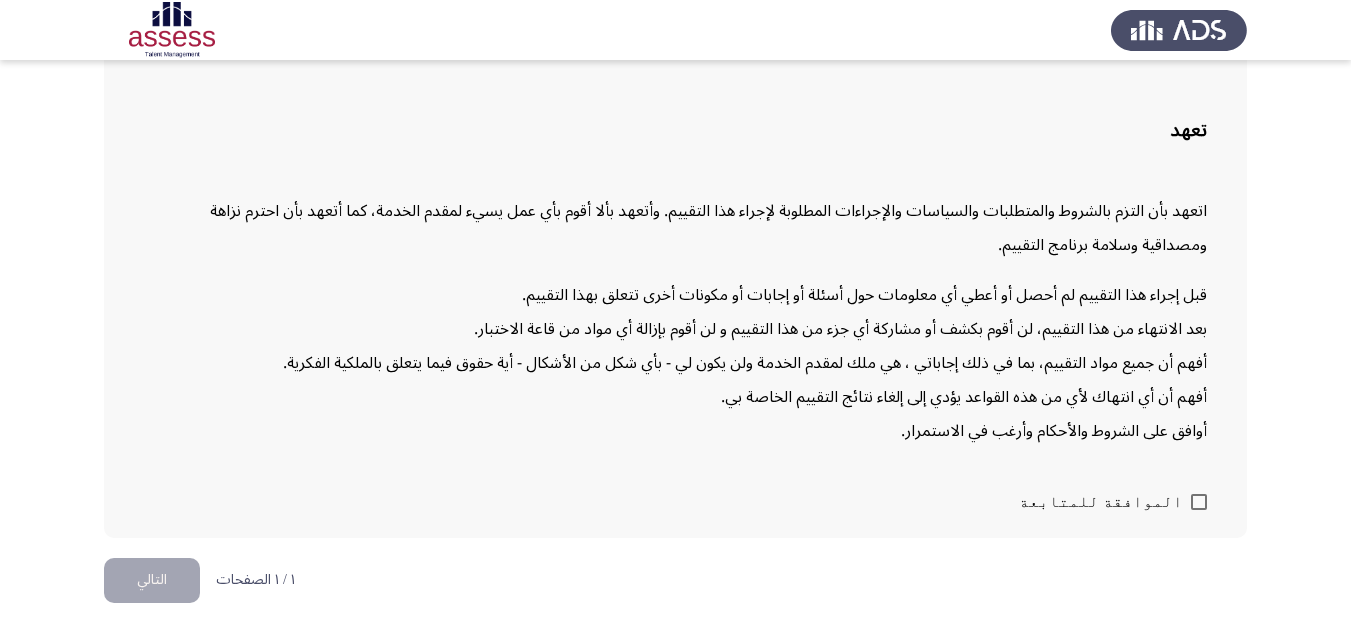 scroll, scrollTop: 63, scrollLeft: 0, axis: vertical 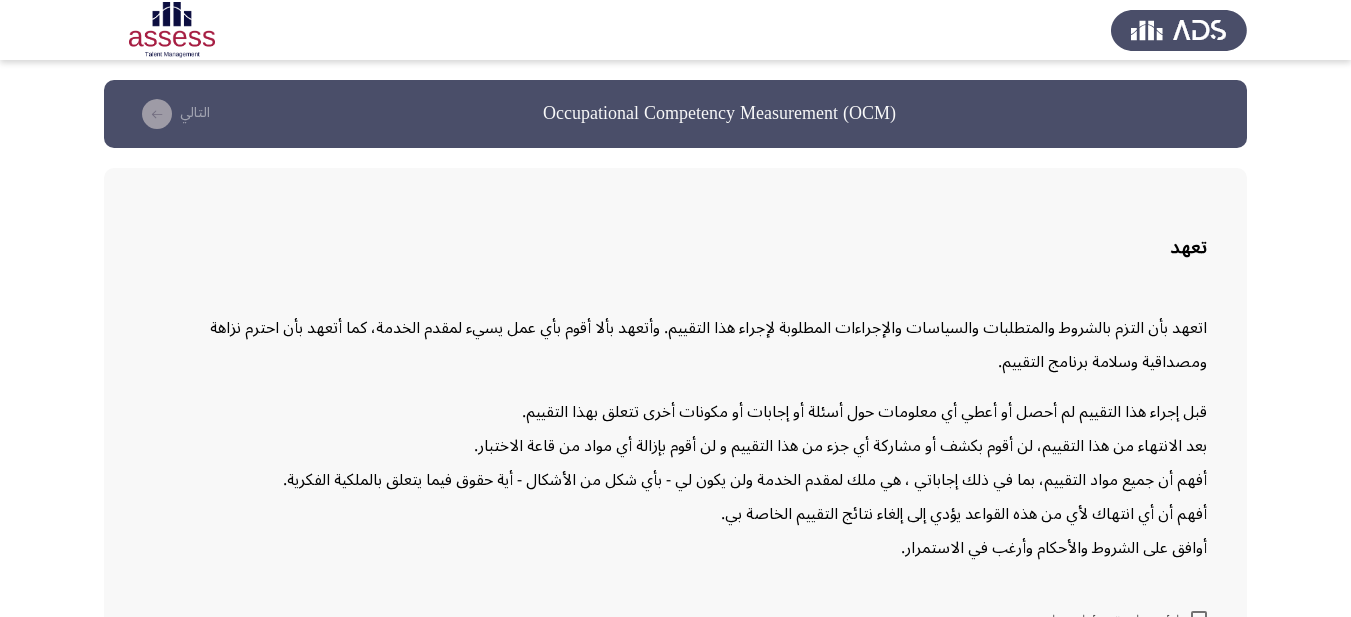 click on "التالي" 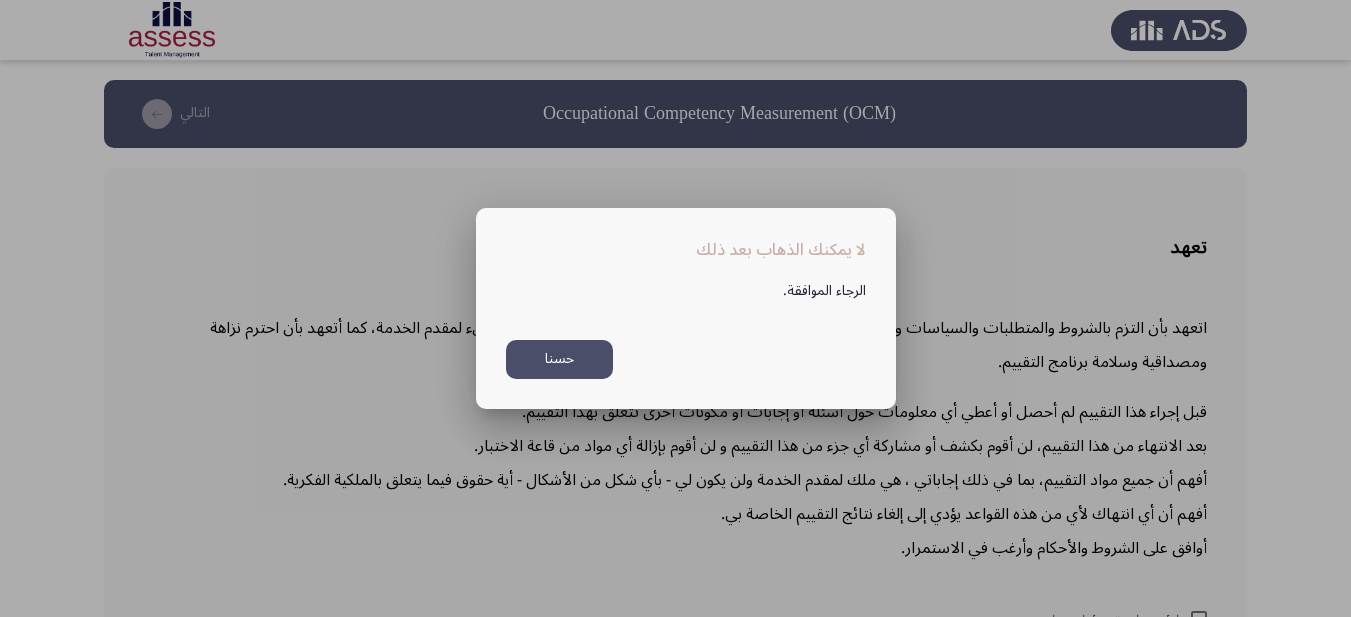 click at bounding box center (675, 308) 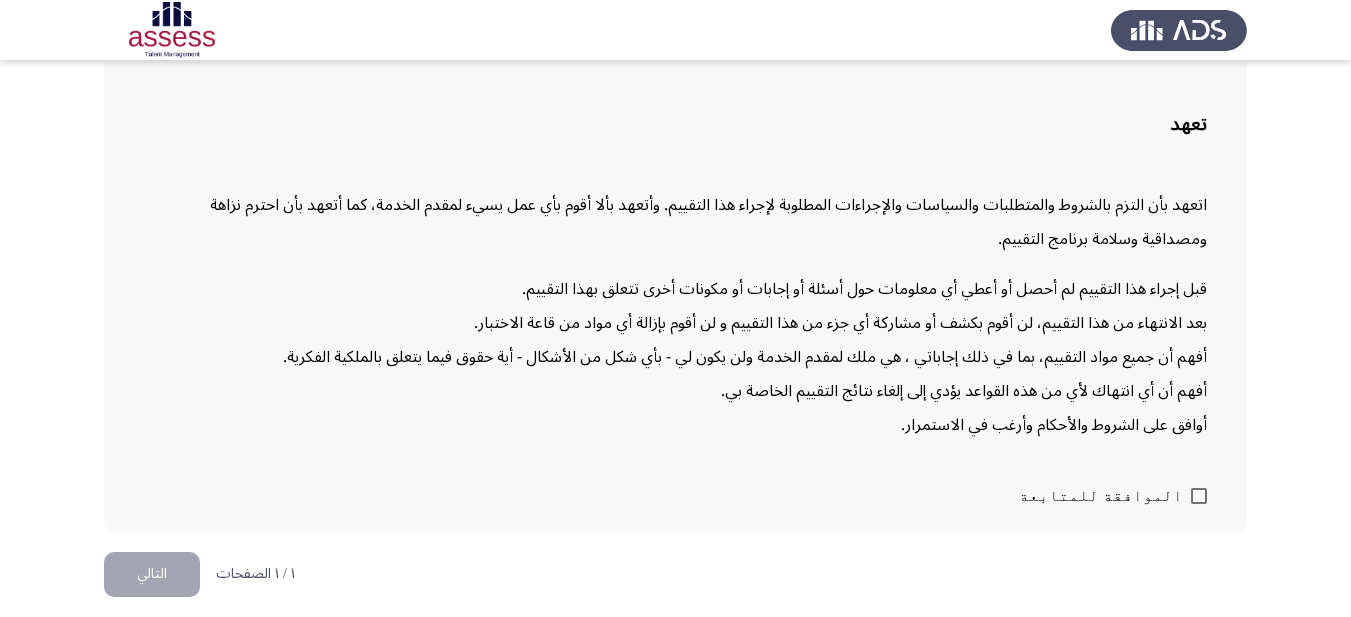 click on "التالي" 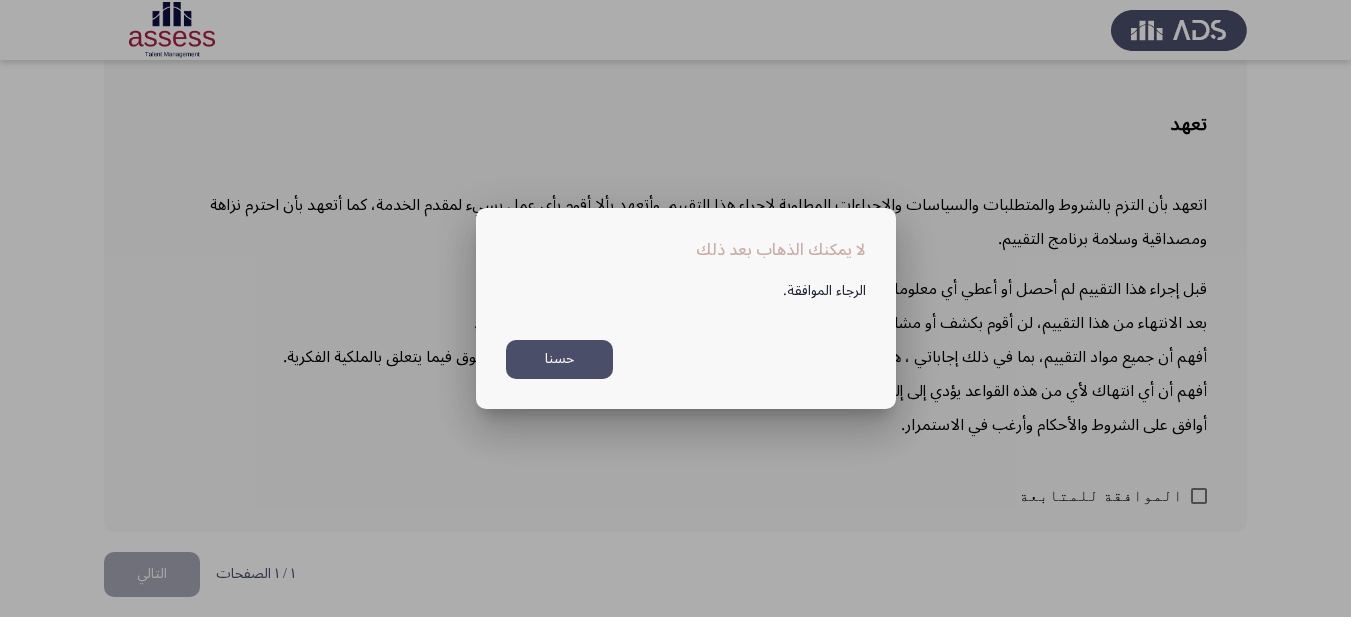 click at bounding box center (675, 308) 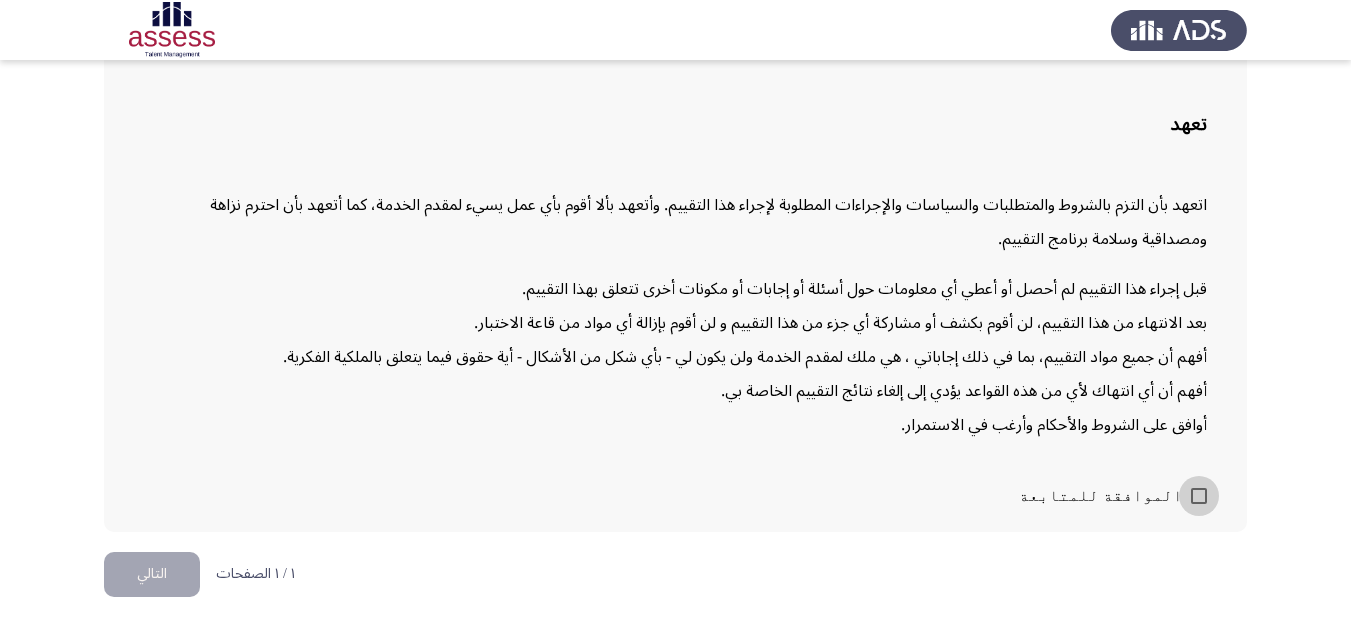 click at bounding box center [1199, 496] 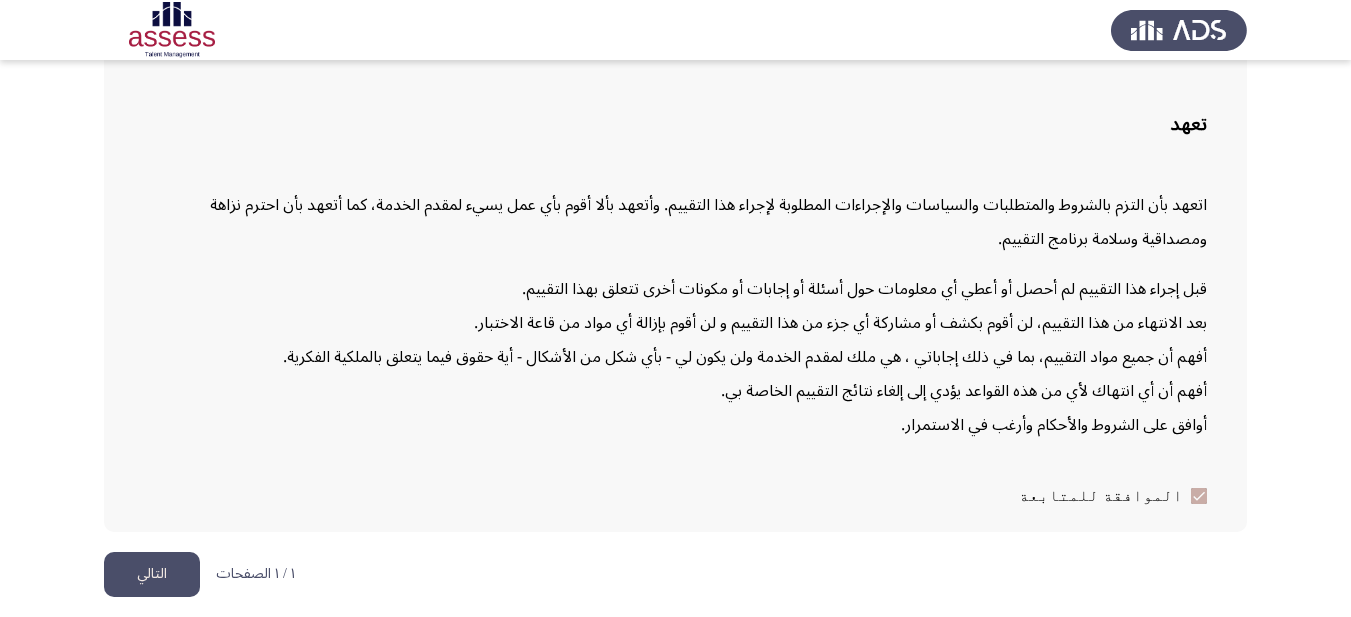click on "التالي" 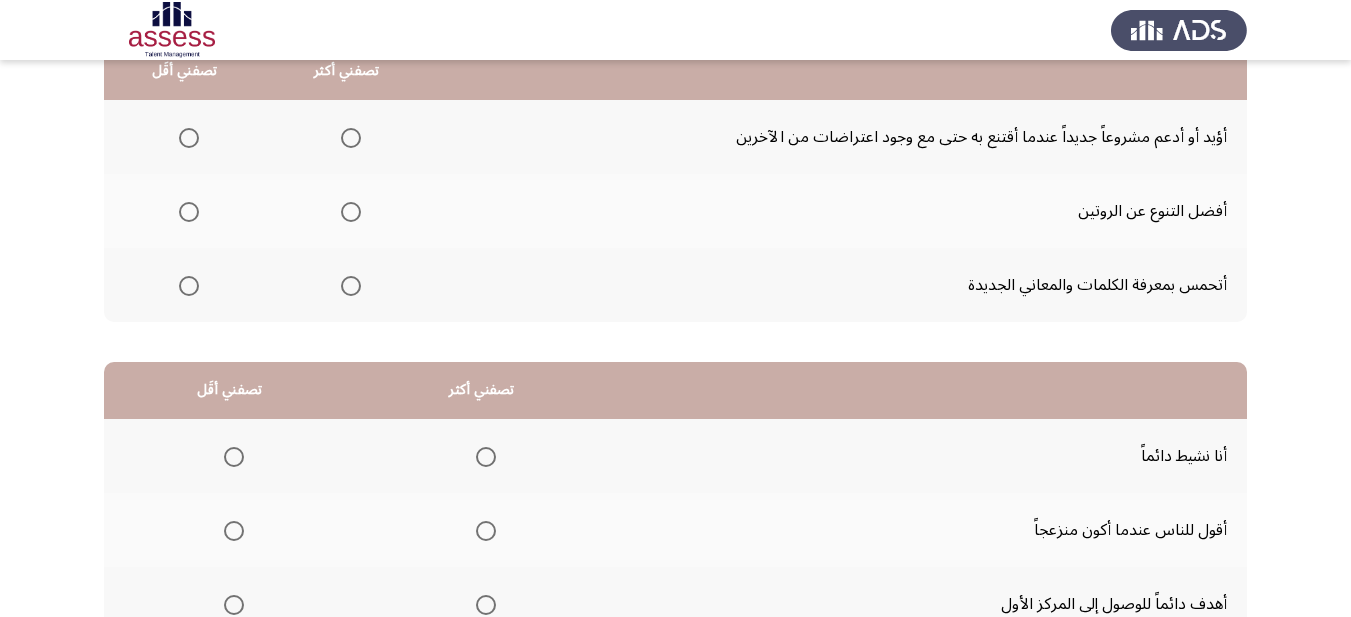 scroll, scrollTop: 100, scrollLeft: 0, axis: vertical 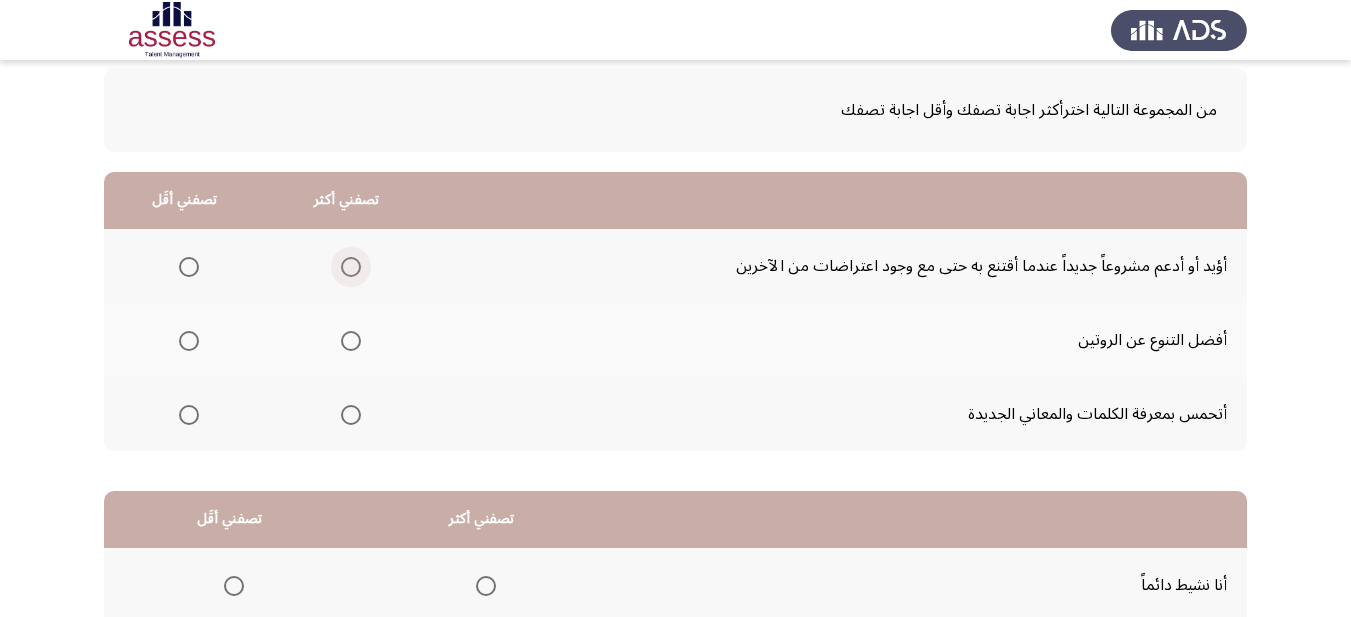 click at bounding box center [351, 267] 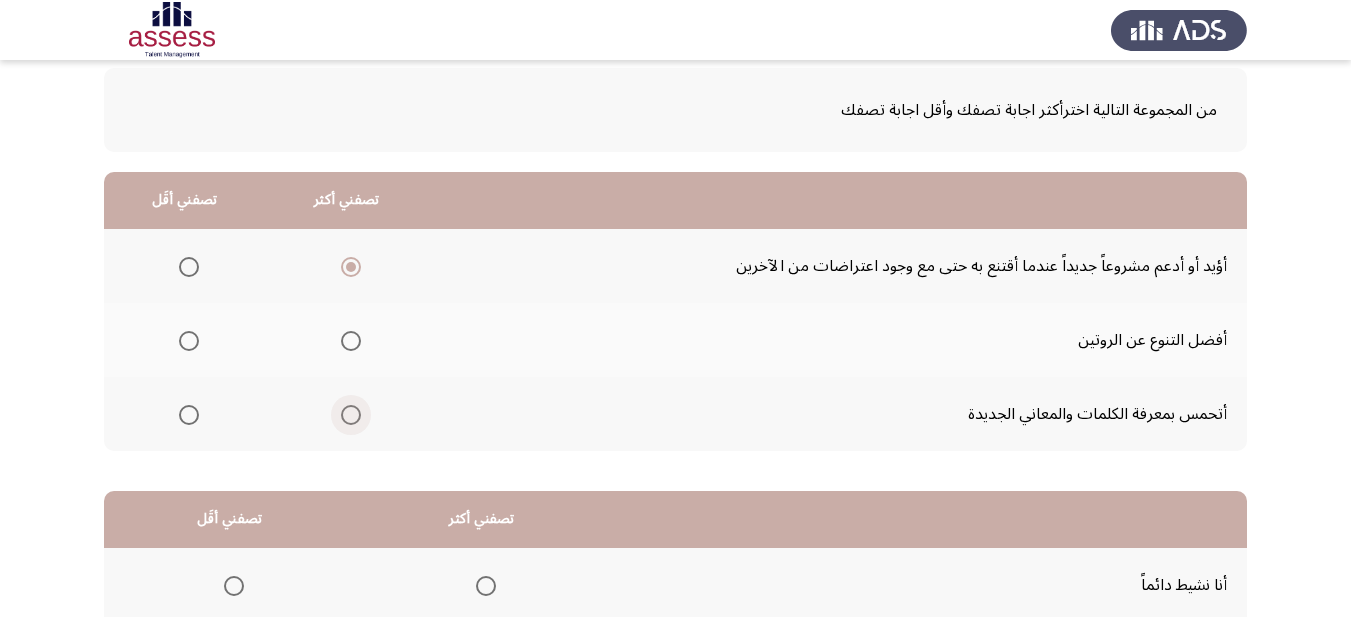 click at bounding box center (351, 415) 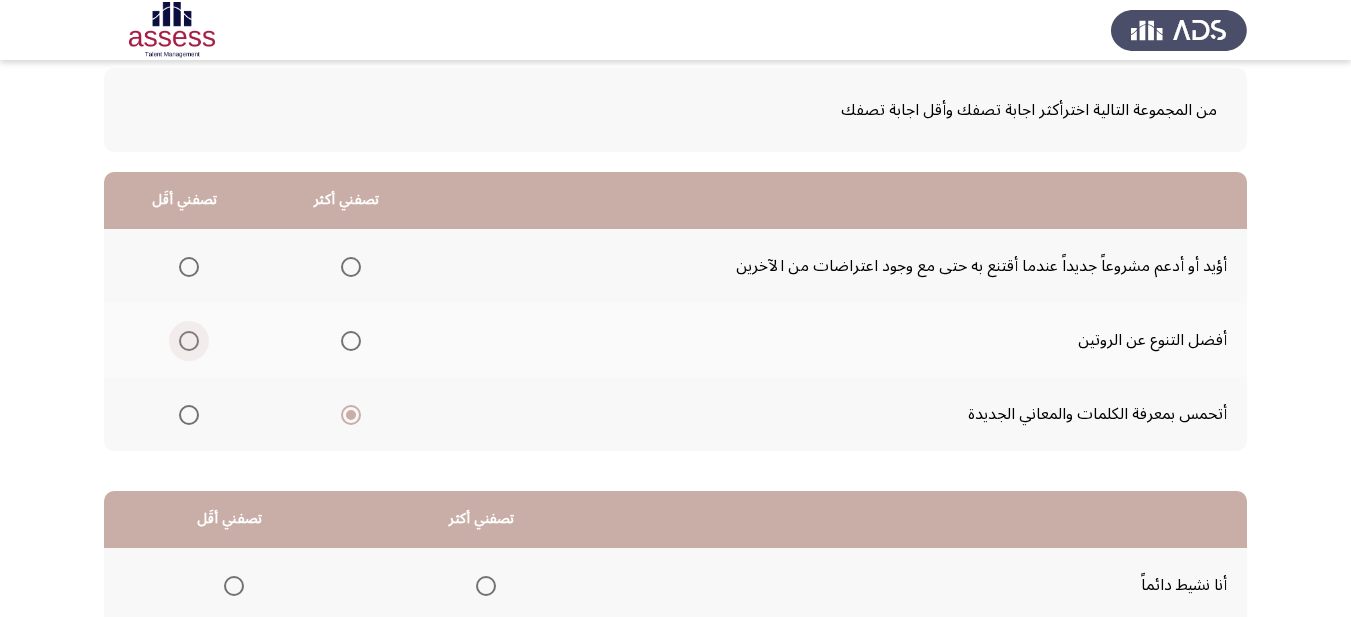 click at bounding box center (189, 341) 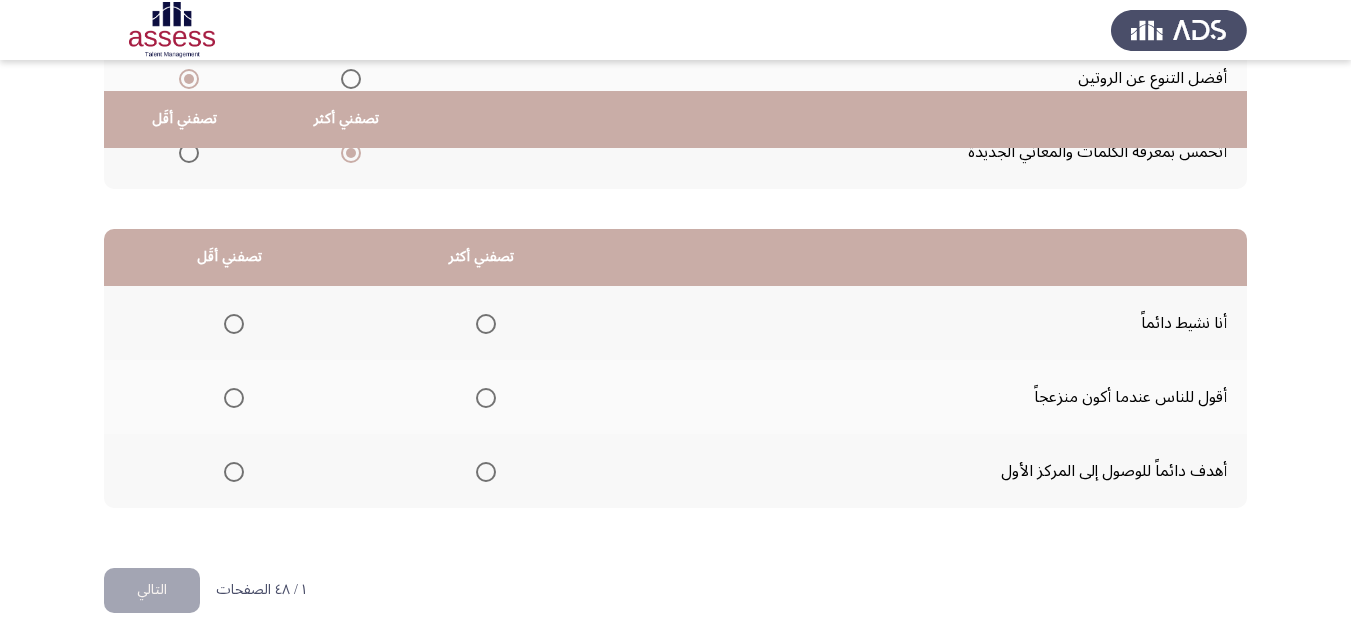 scroll, scrollTop: 393, scrollLeft: 0, axis: vertical 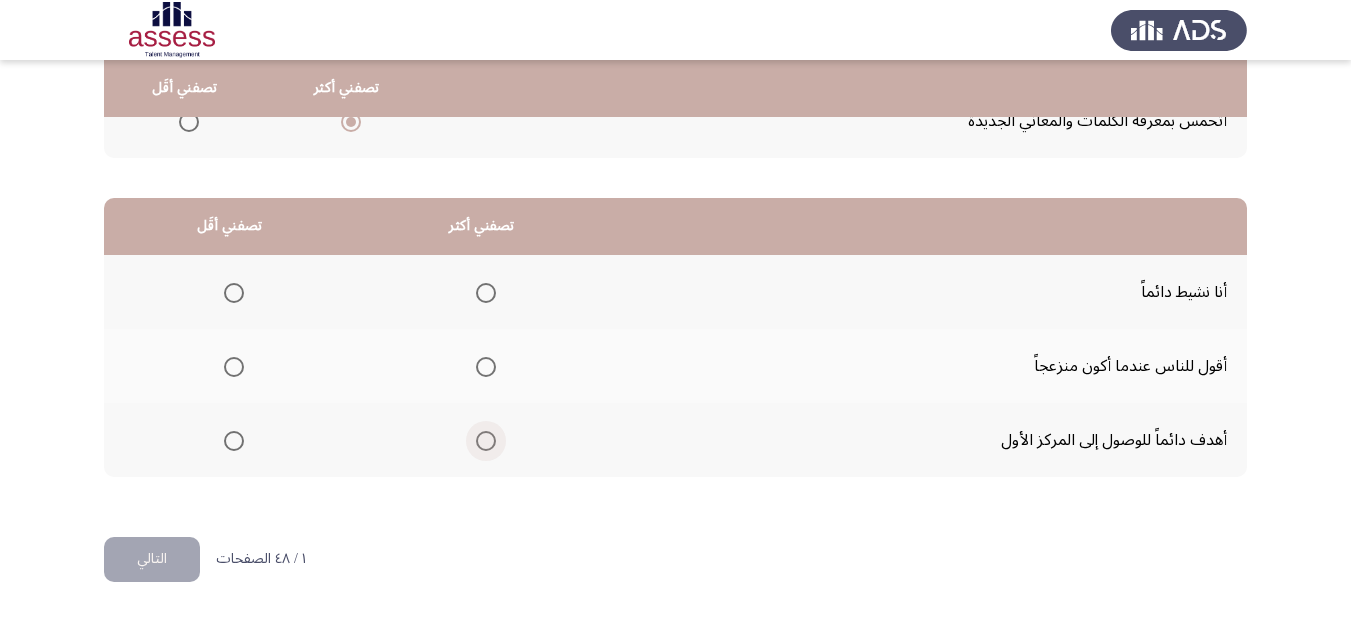 click at bounding box center (486, 441) 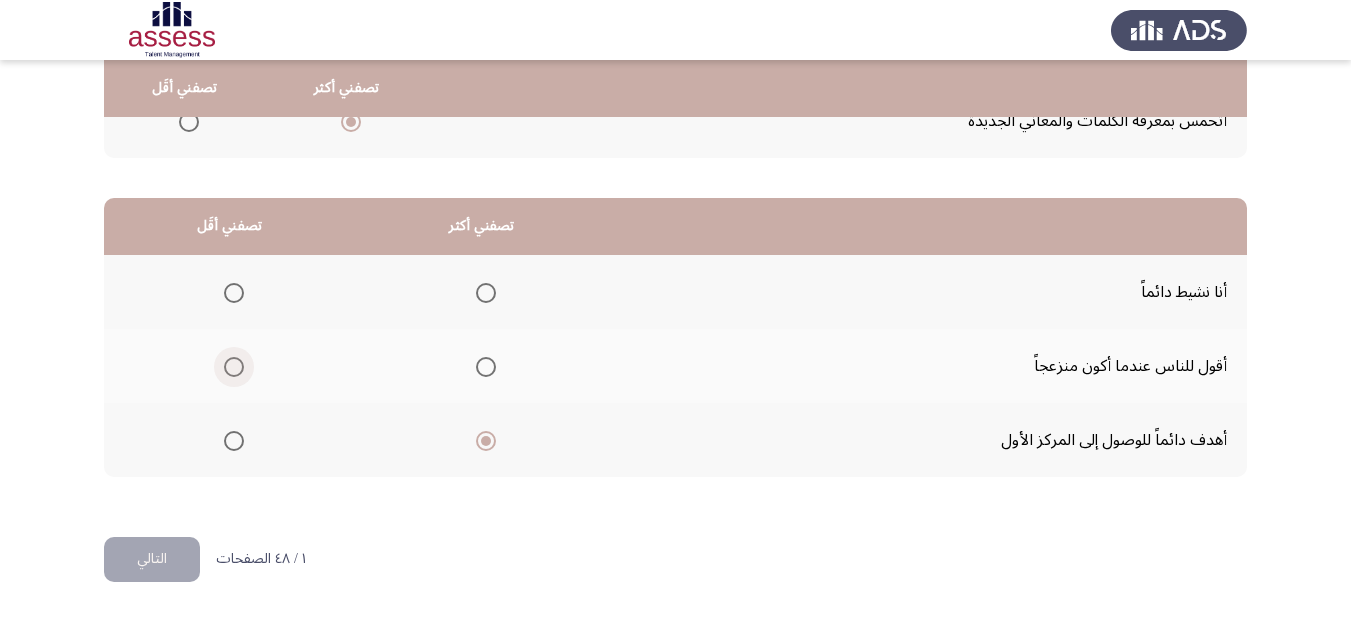 click at bounding box center [234, 367] 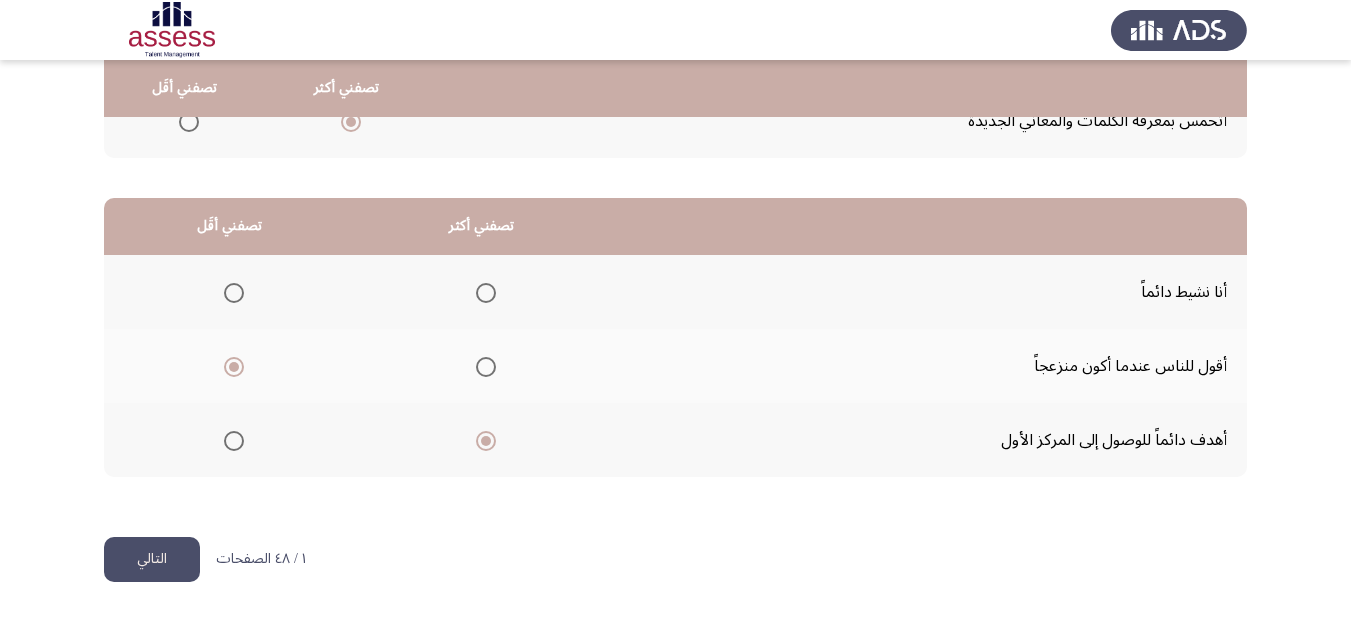 click on "التالي" 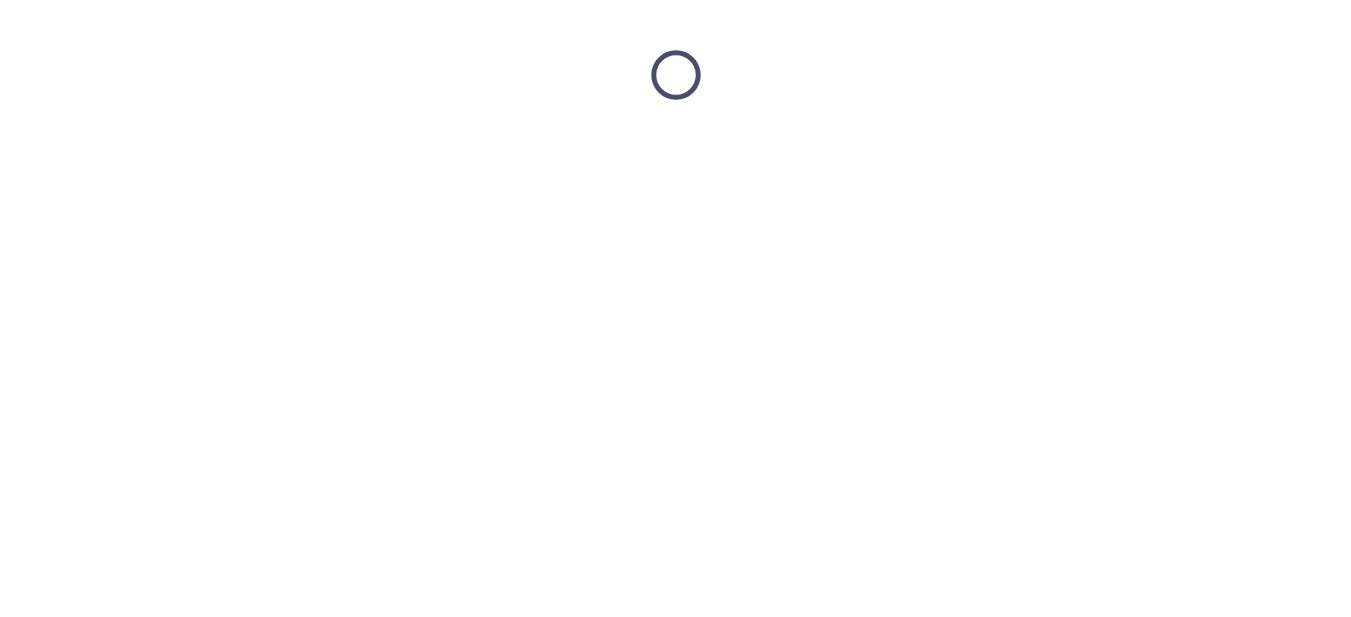 scroll, scrollTop: 0, scrollLeft: 0, axis: both 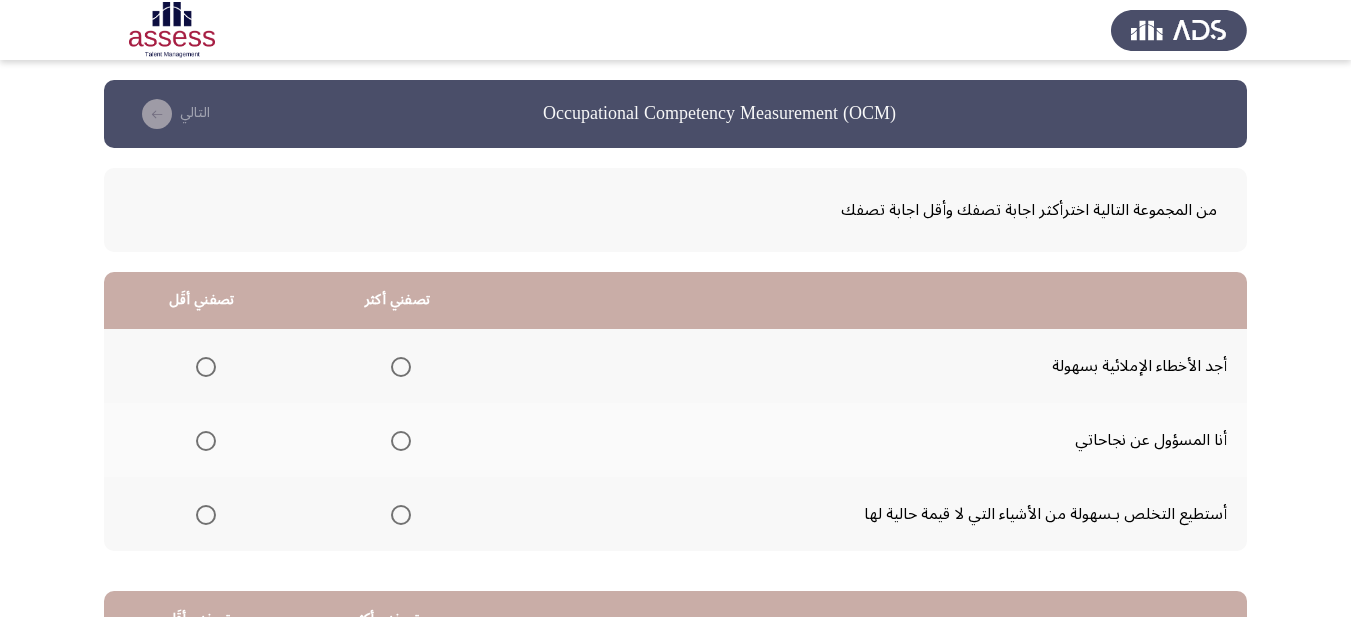 click at bounding box center (401, 515) 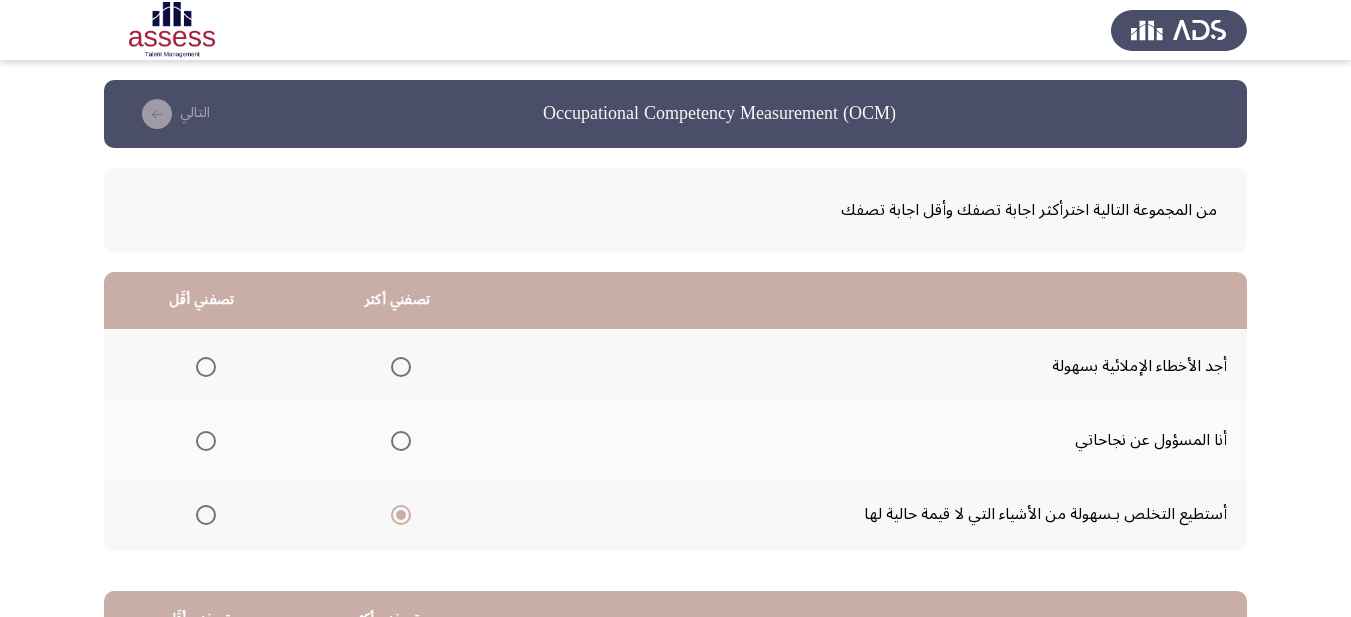 click at bounding box center (206, 367) 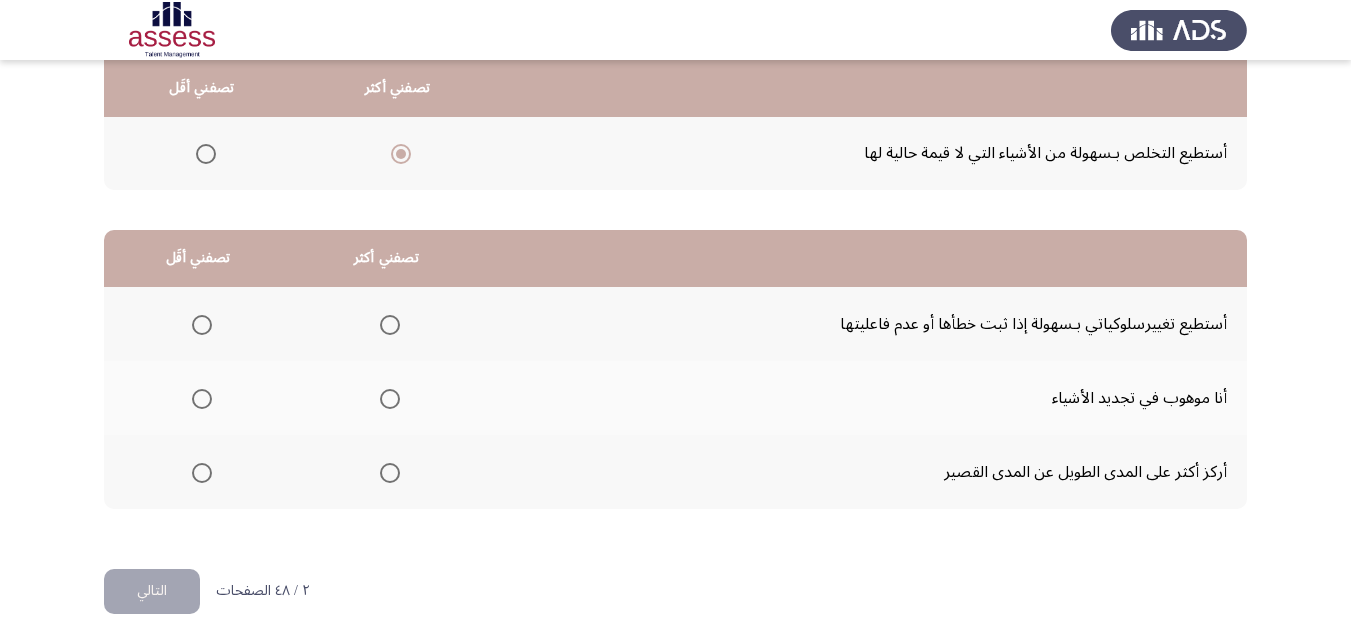 scroll, scrollTop: 393, scrollLeft: 0, axis: vertical 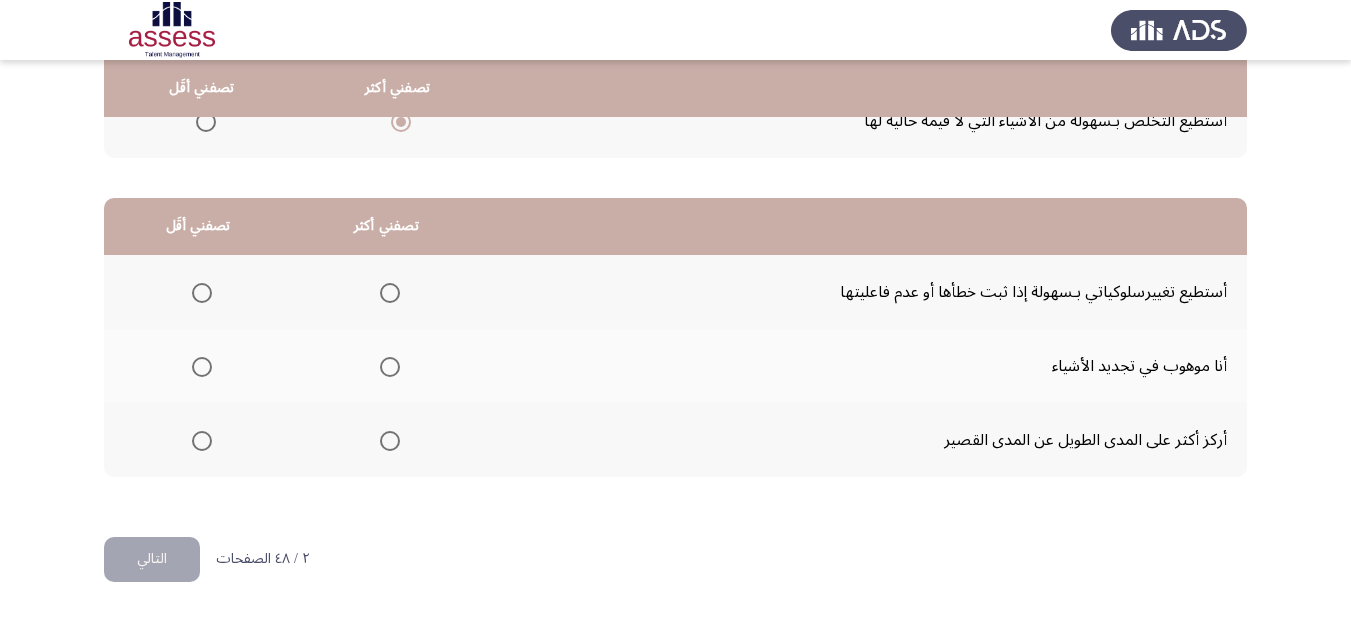 click at bounding box center [390, 293] 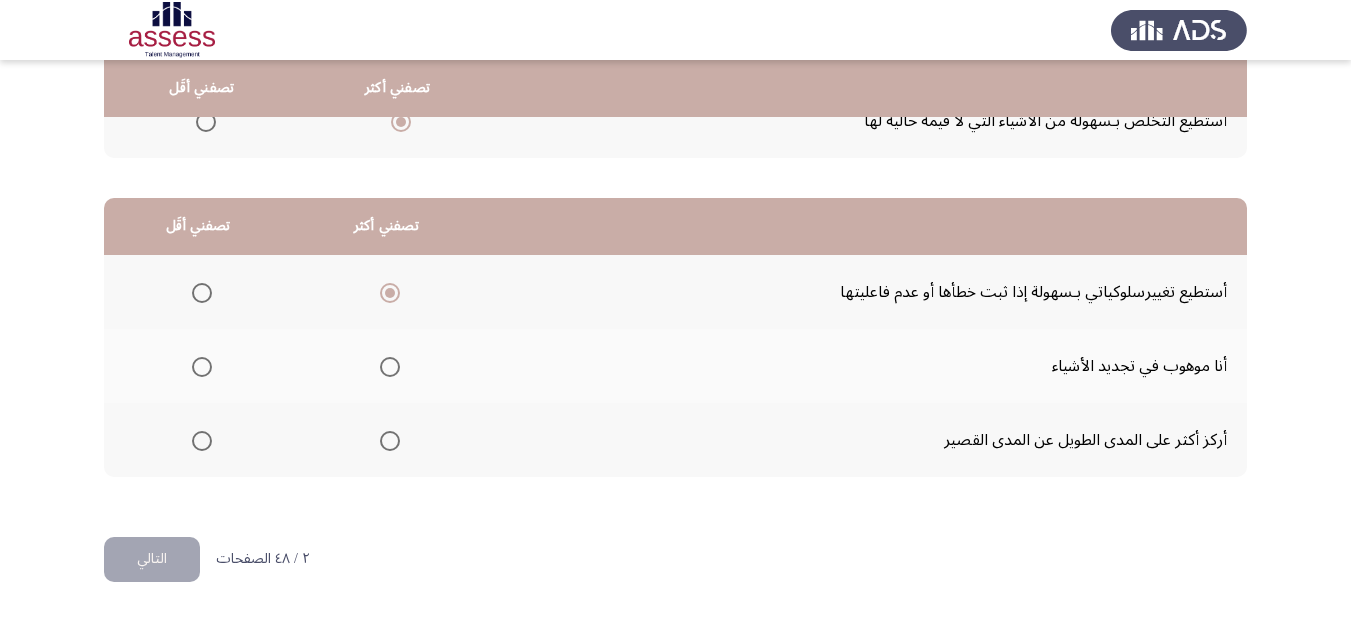 click at bounding box center [202, 441] 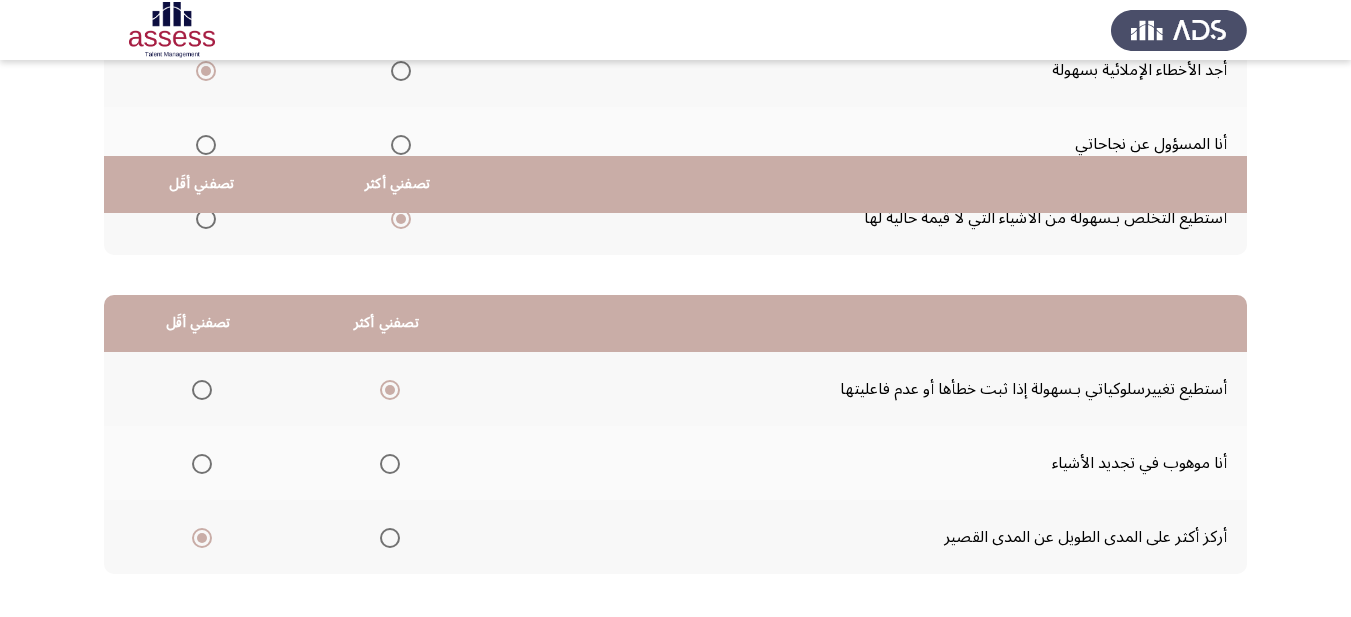 scroll, scrollTop: 393, scrollLeft: 0, axis: vertical 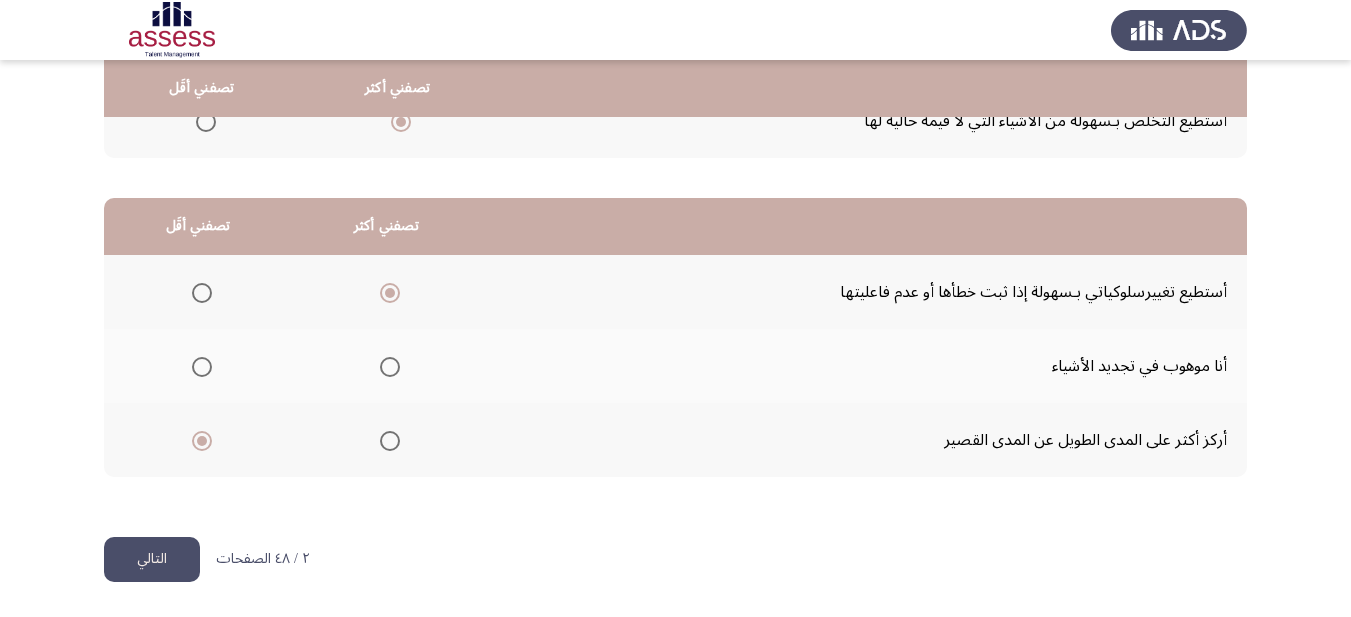 click on "التالي" 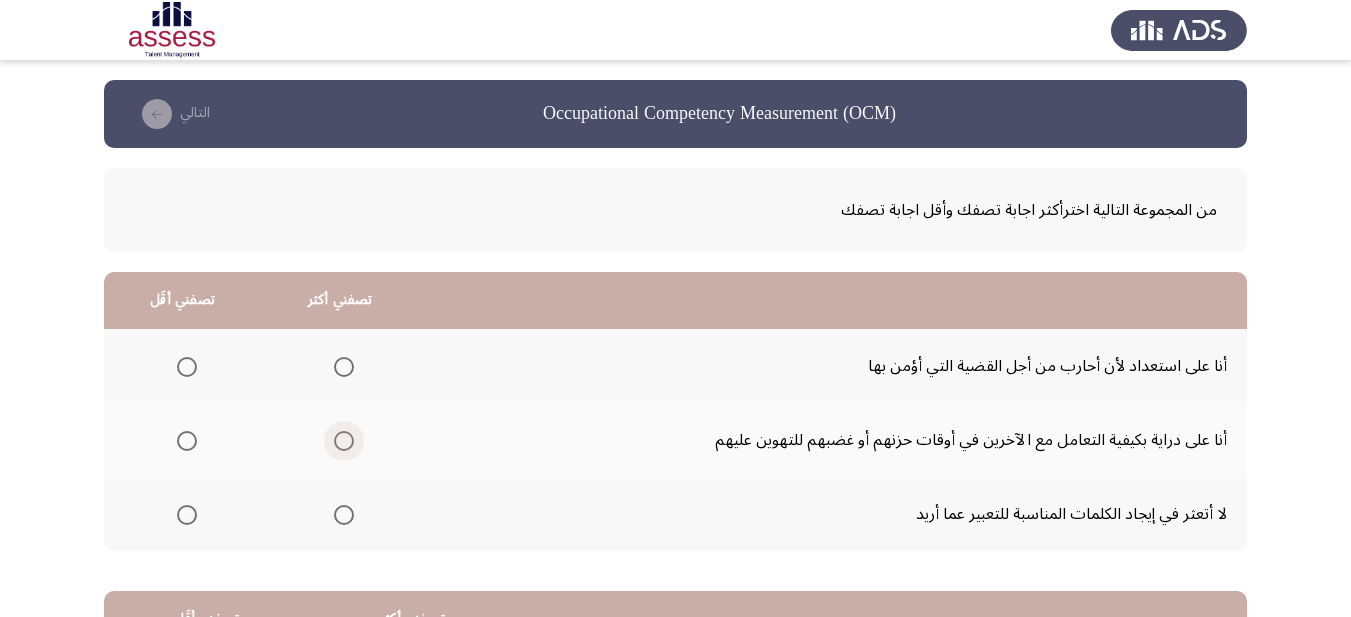 click at bounding box center (344, 441) 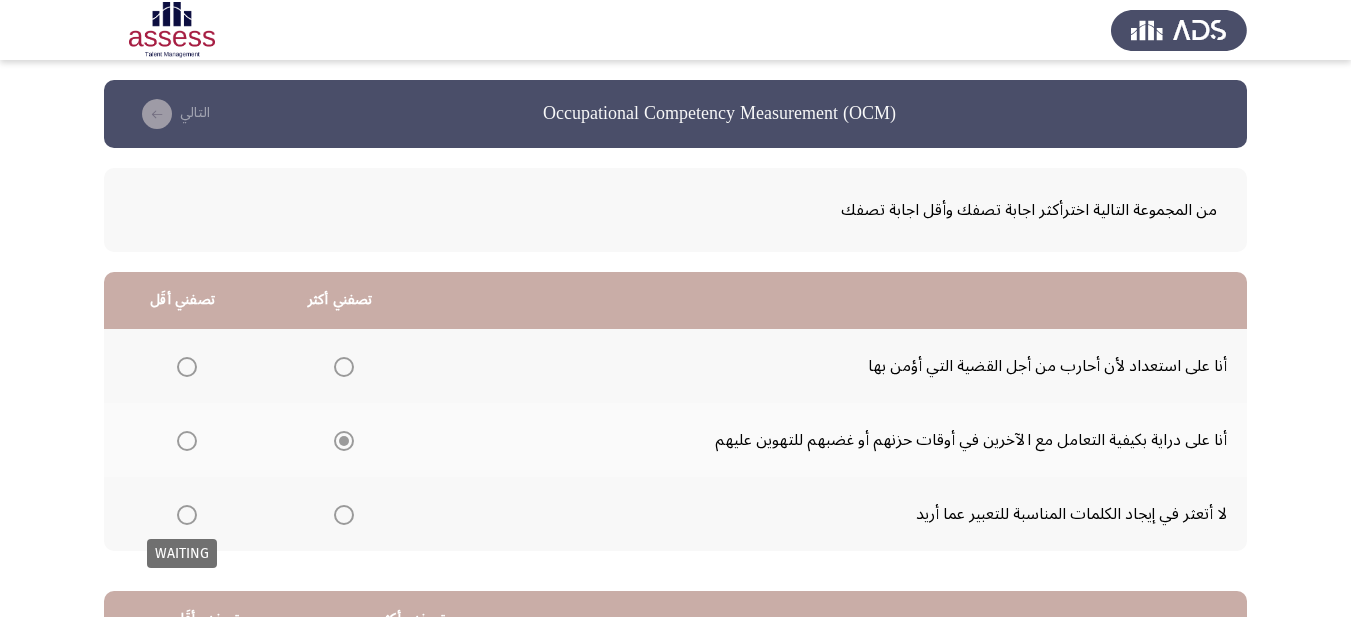 click at bounding box center [187, 515] 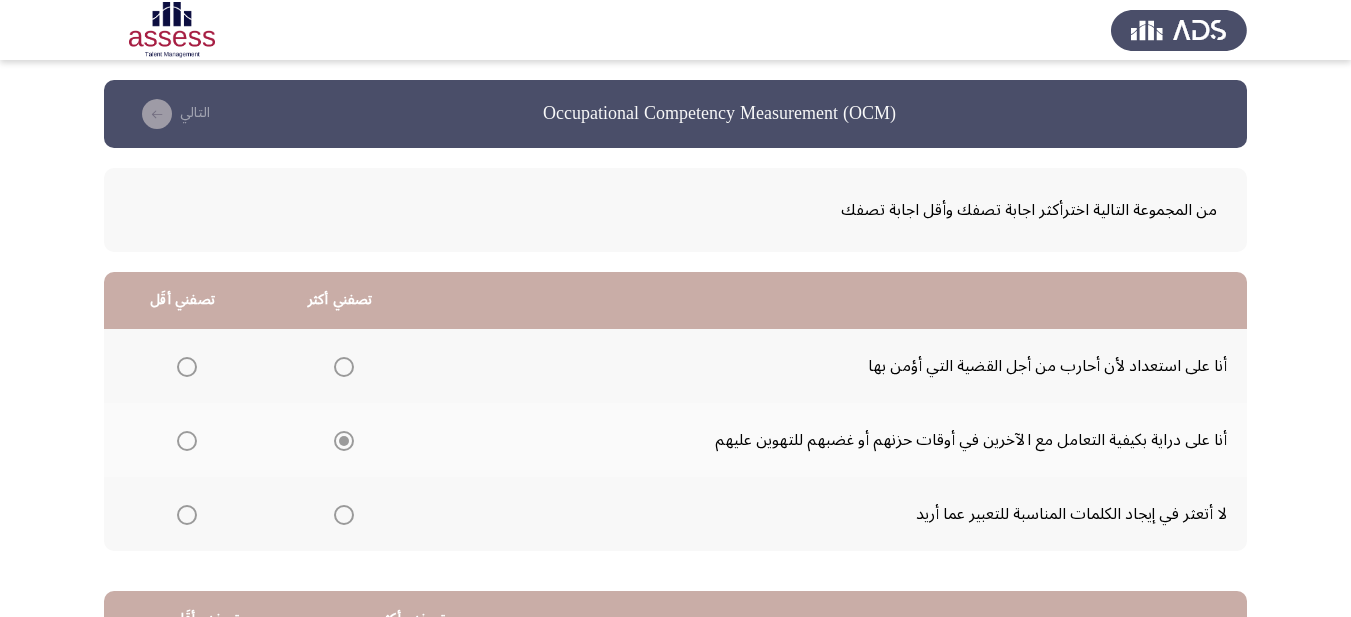 click at bounding box center [187, 515] 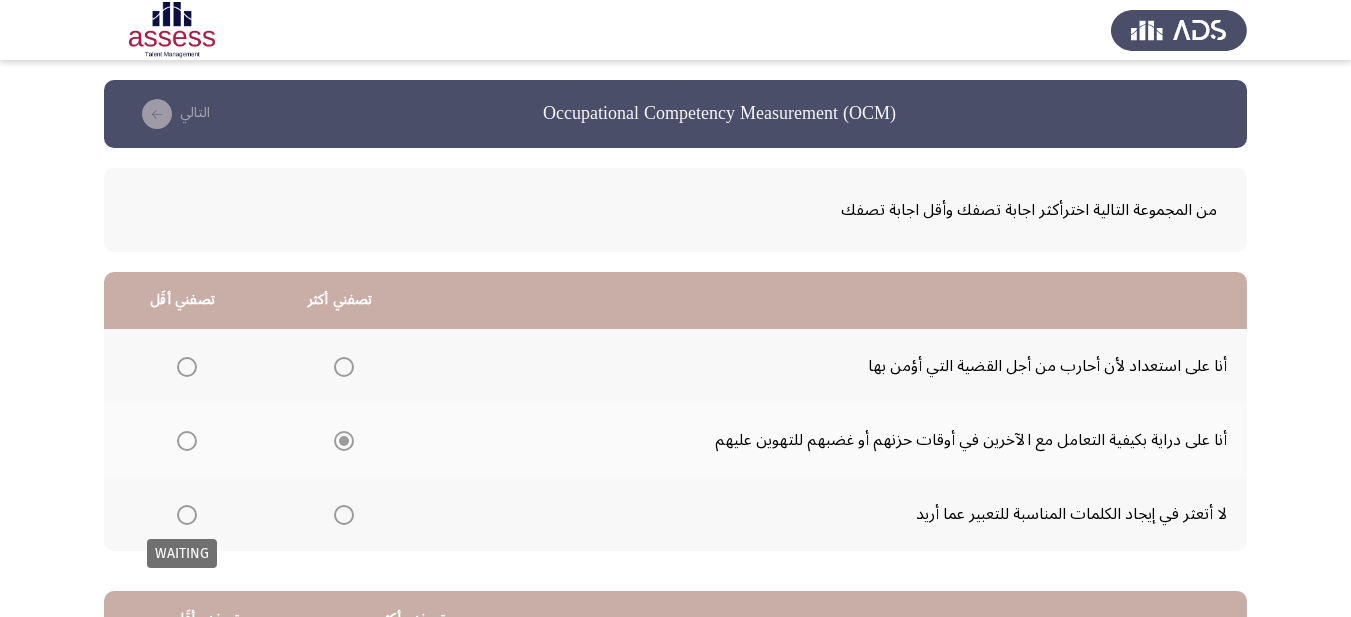 click at bounding box center (187, 515) 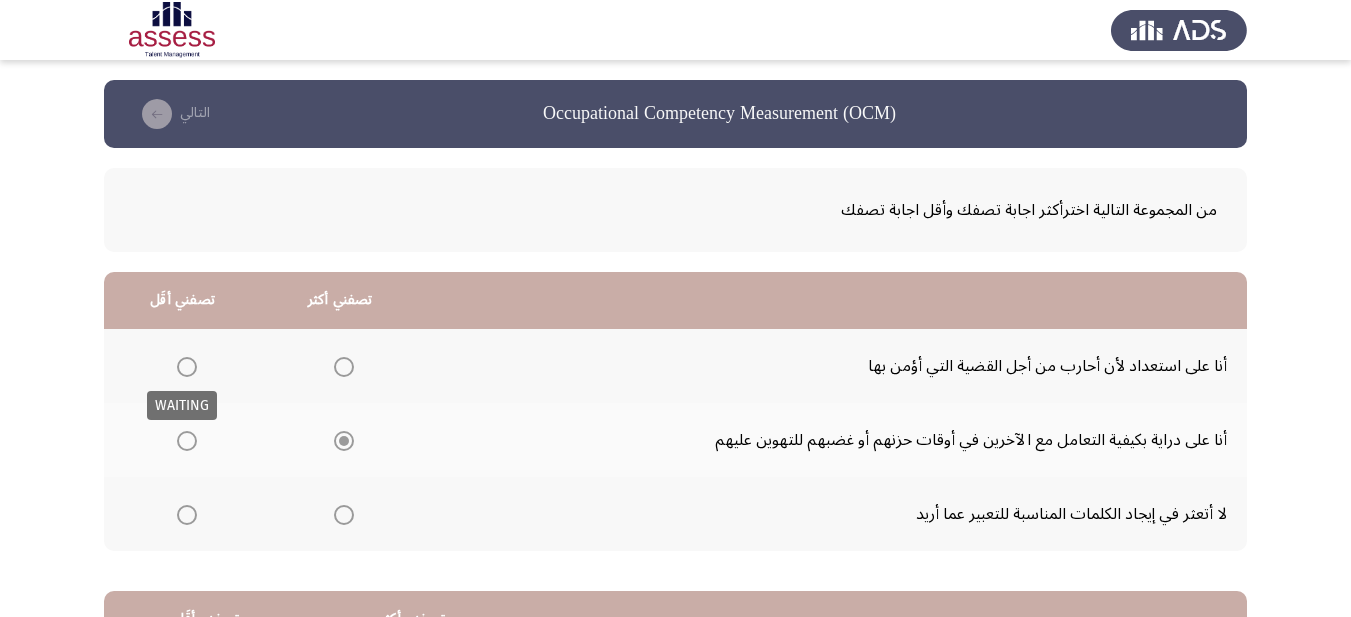click at bounding box center (187, 367) 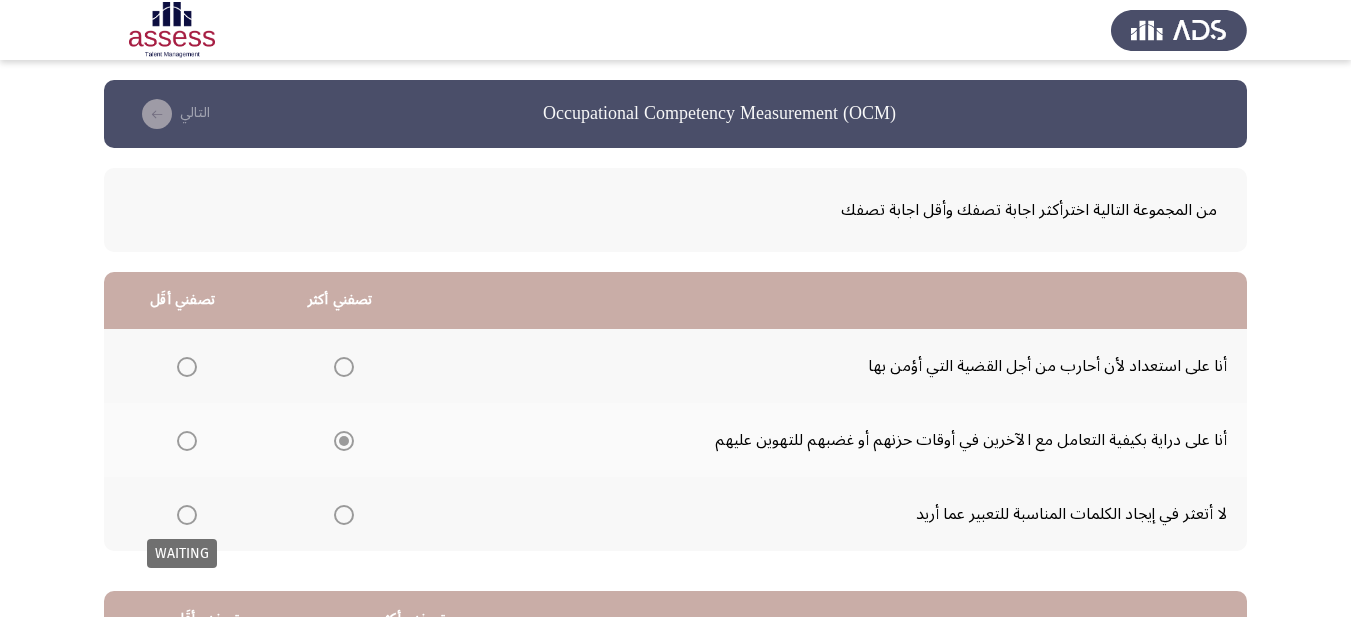 click at bounding box center [187, 515] 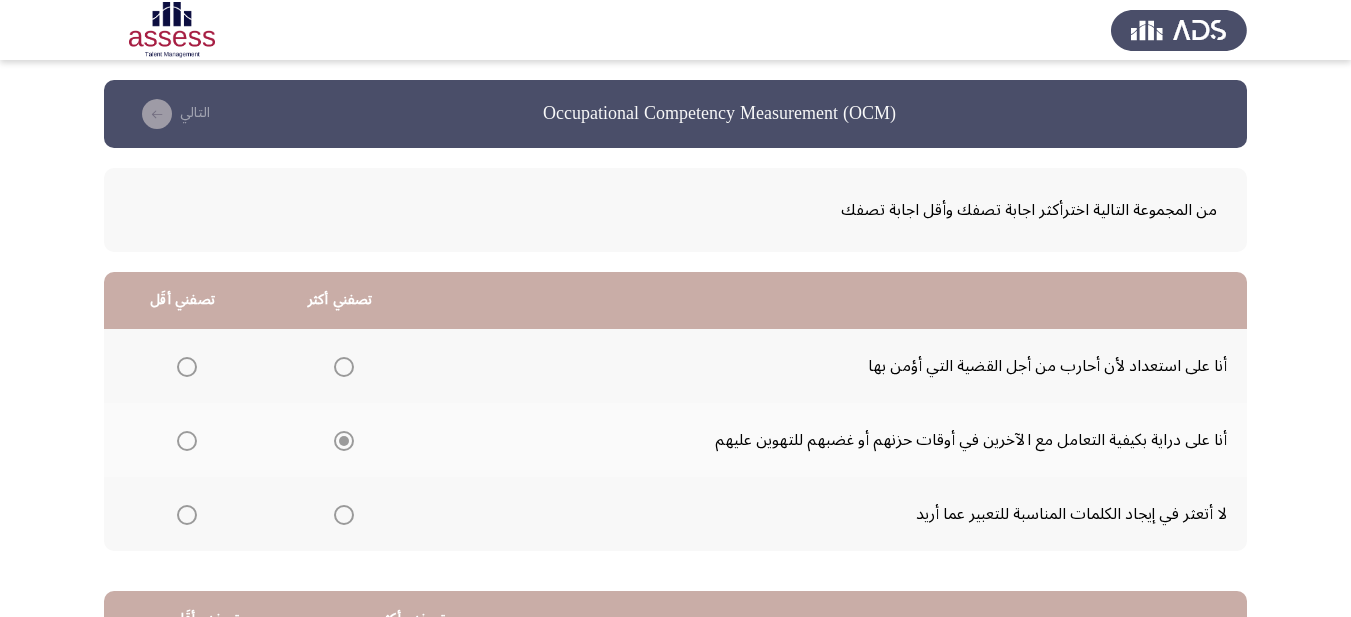 click 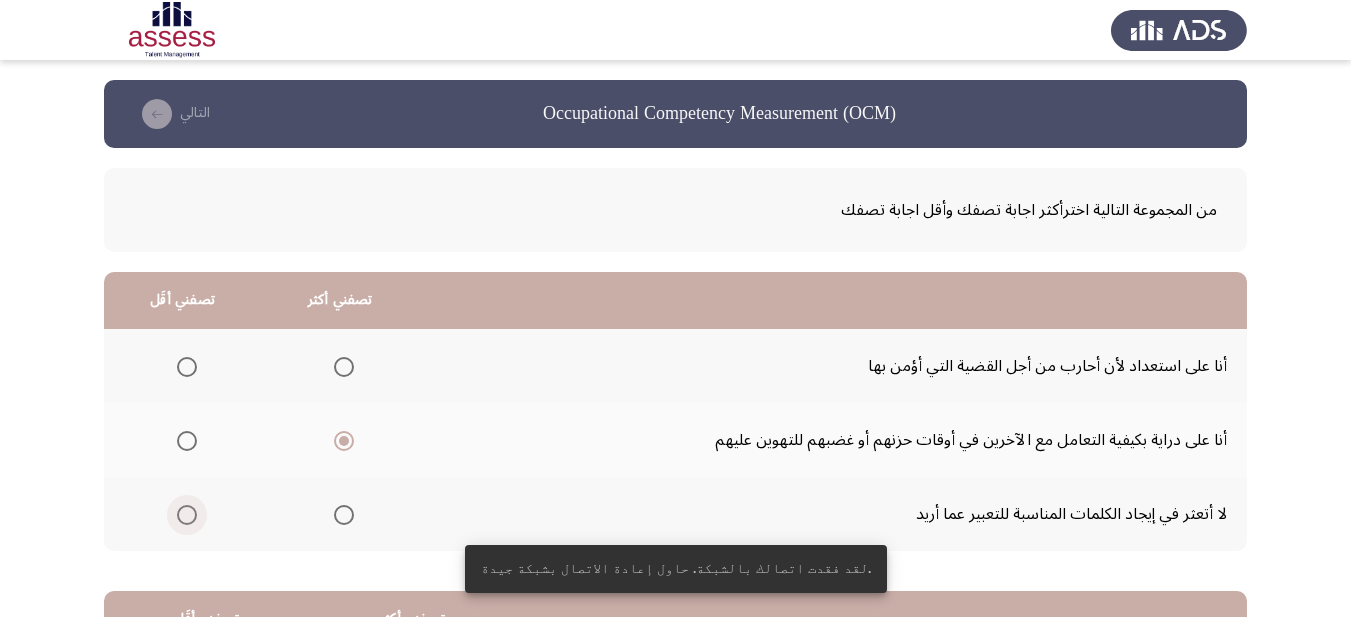 click at bounding box center (187, 515) 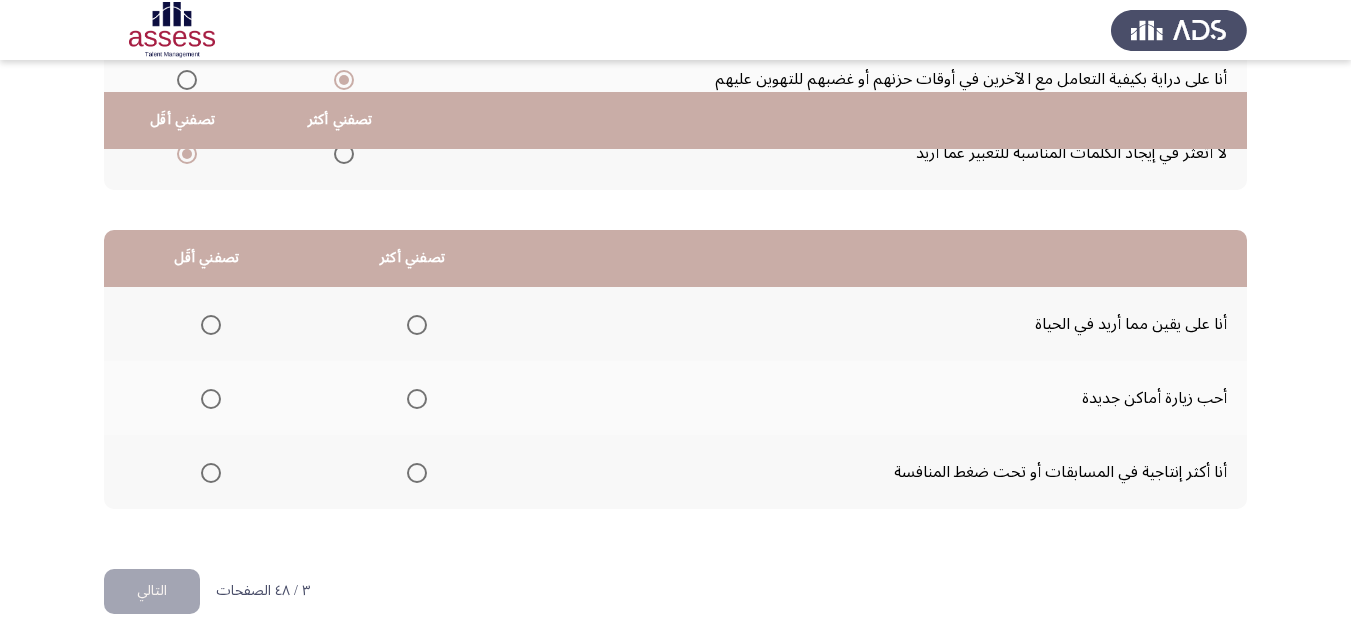 scroll, scrollTop: 393, scrollLeft: 0, axis: vertical 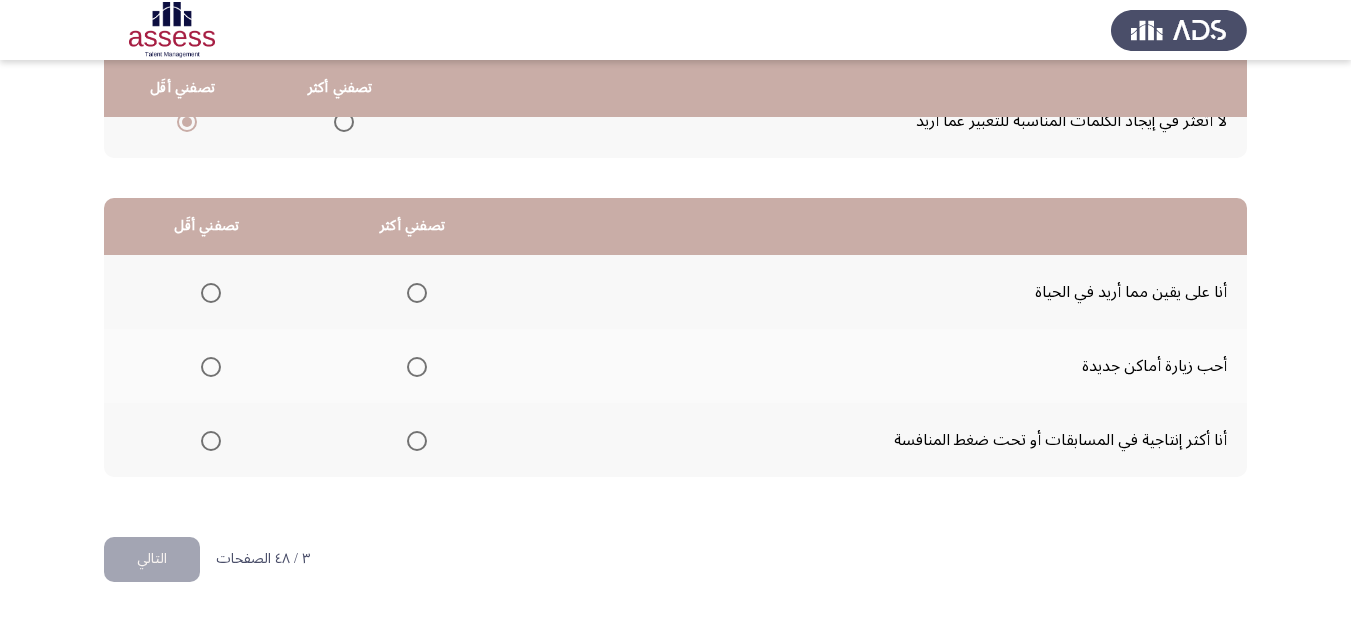 click at bounding box center (417, 293) 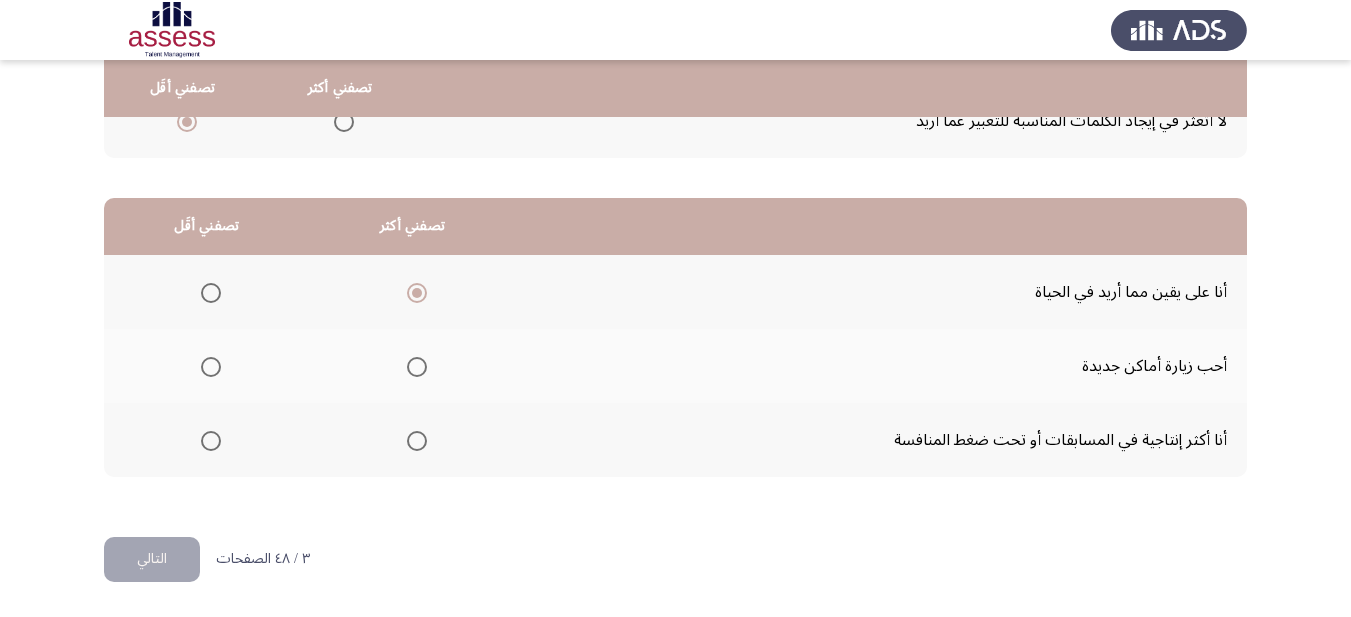 click at bounding box center (211, 367) 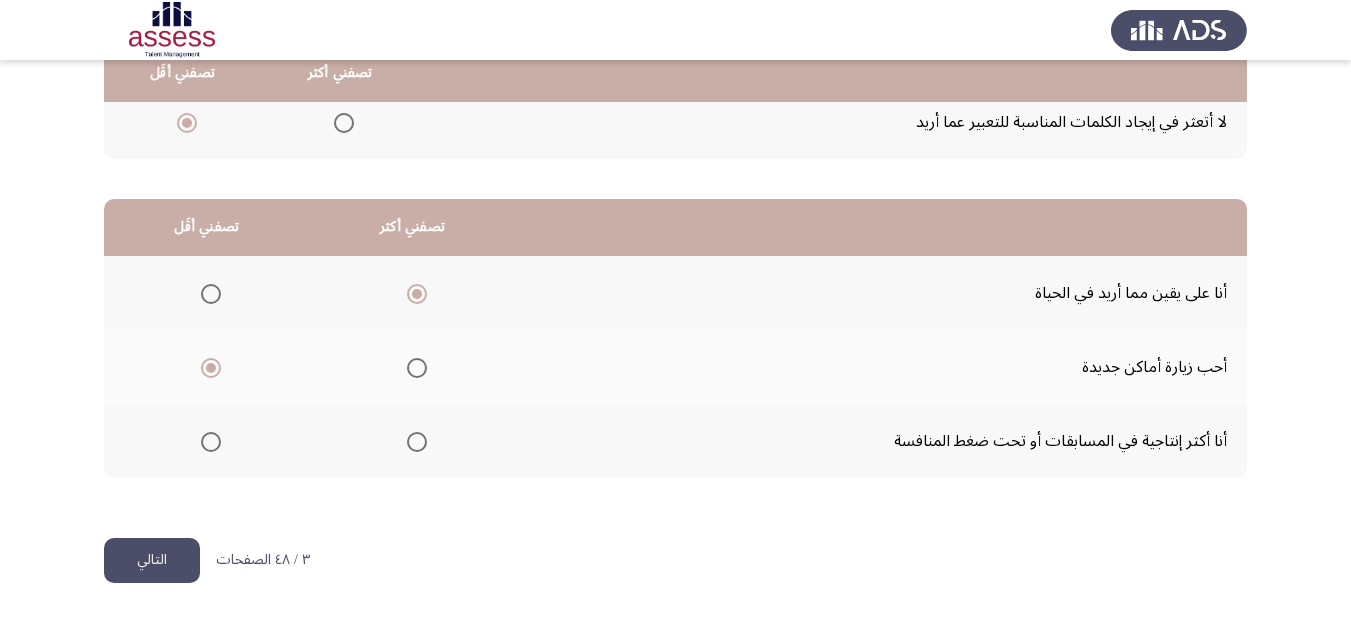 scroll, scrollTop: 393, scrollLeft: 0, axis: vertical 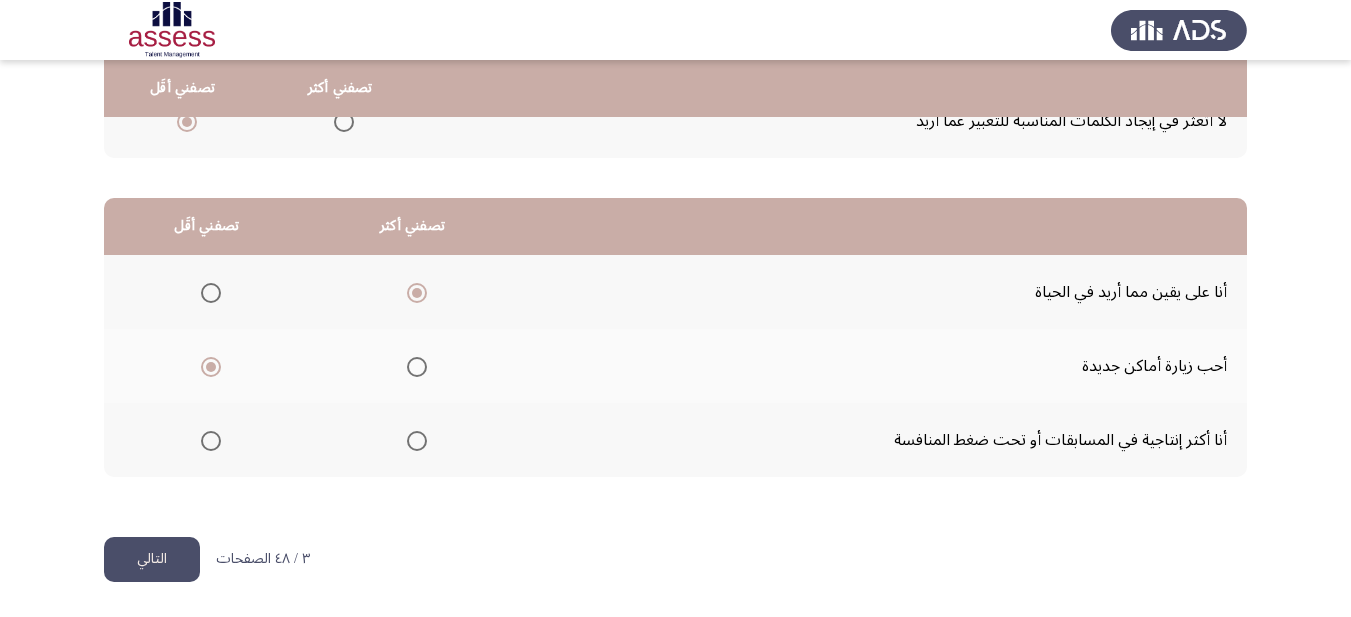 click on "التالي" 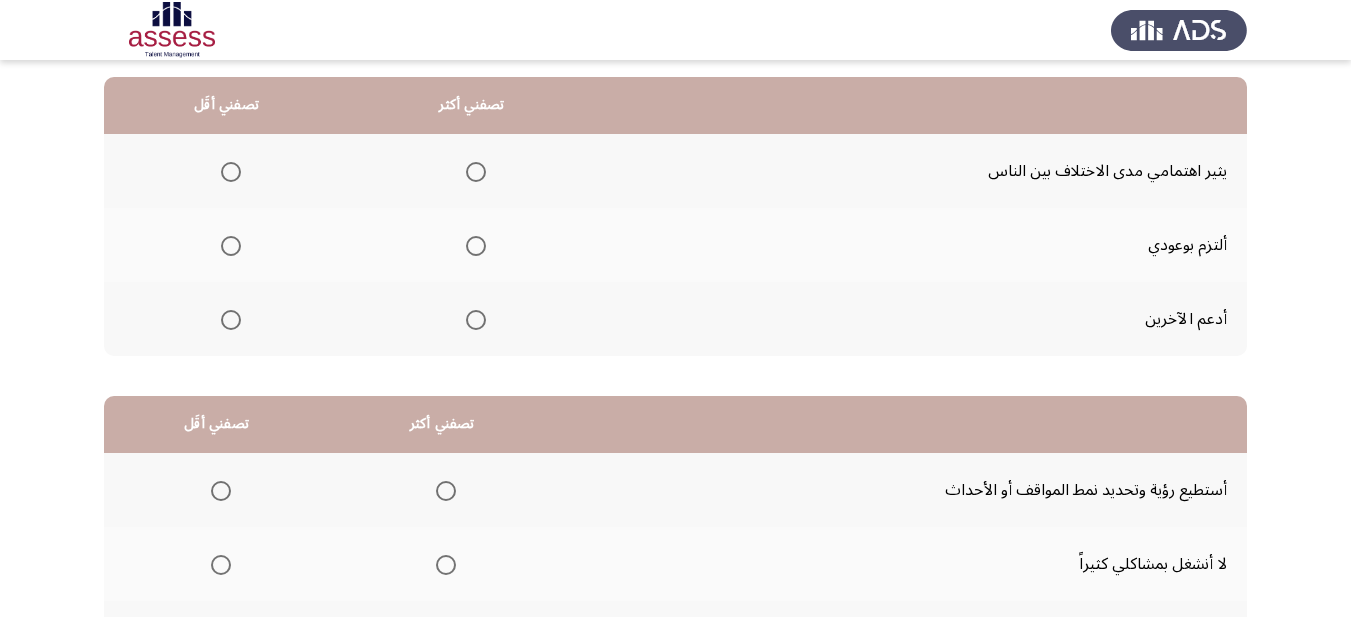 scroll, scrollTop: 200, scrollLeft: 0, axis: vertical 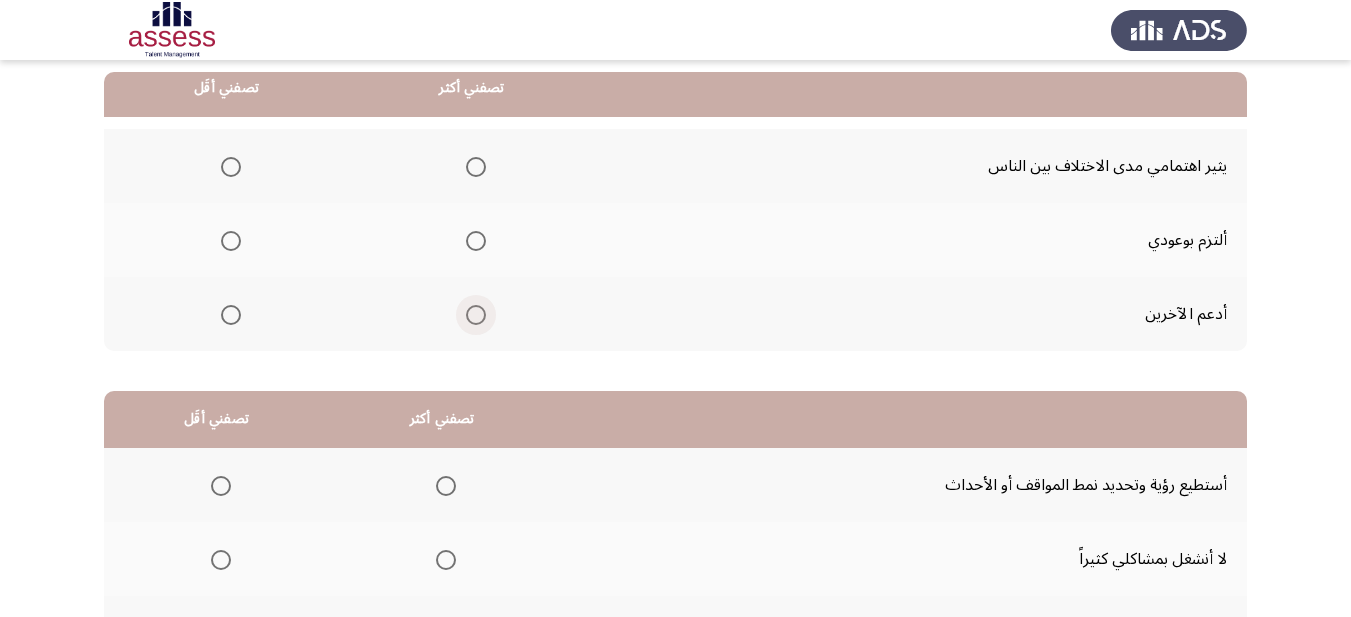 click at bounding box center [476, 315] 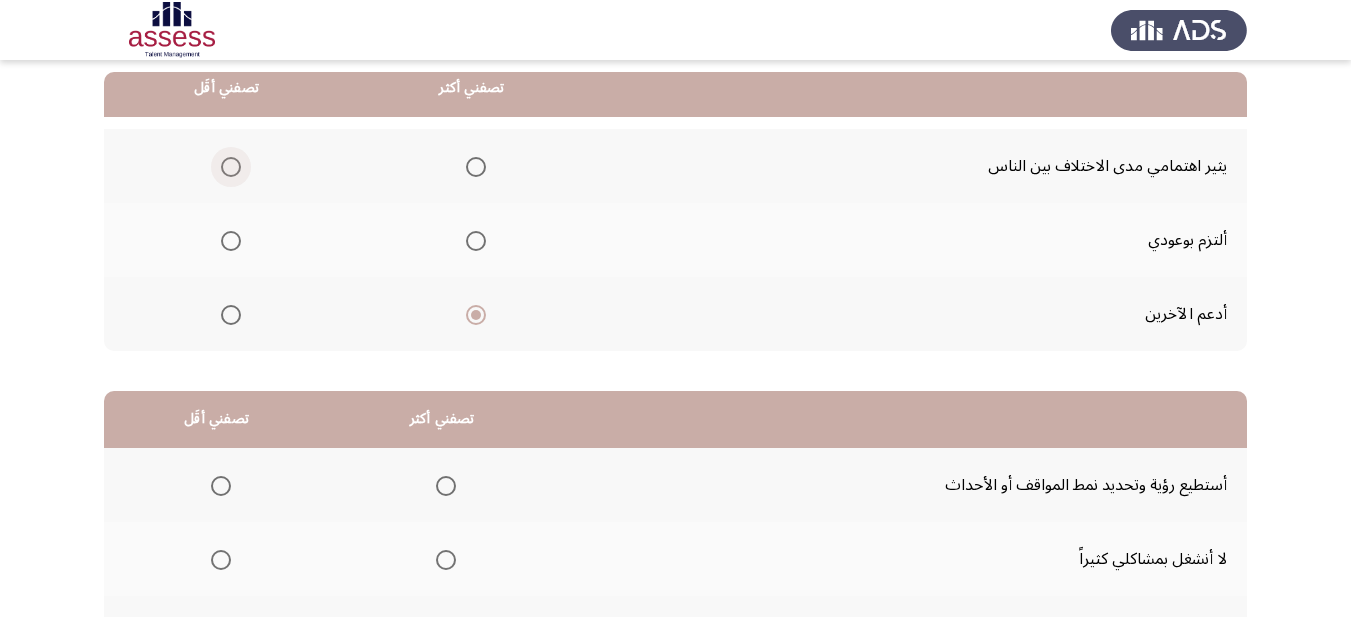 click at bounding box center (231, 167) 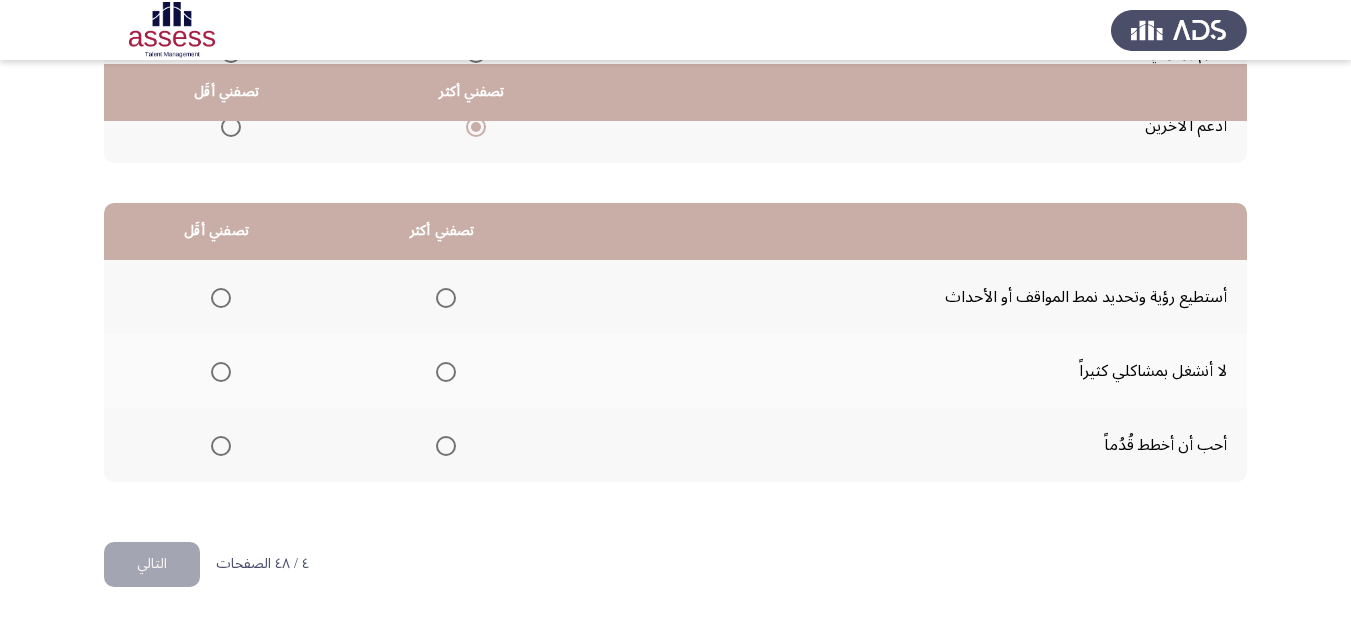 scroll, scrollTop: 393, scrollLeft: 0, axis: vertical 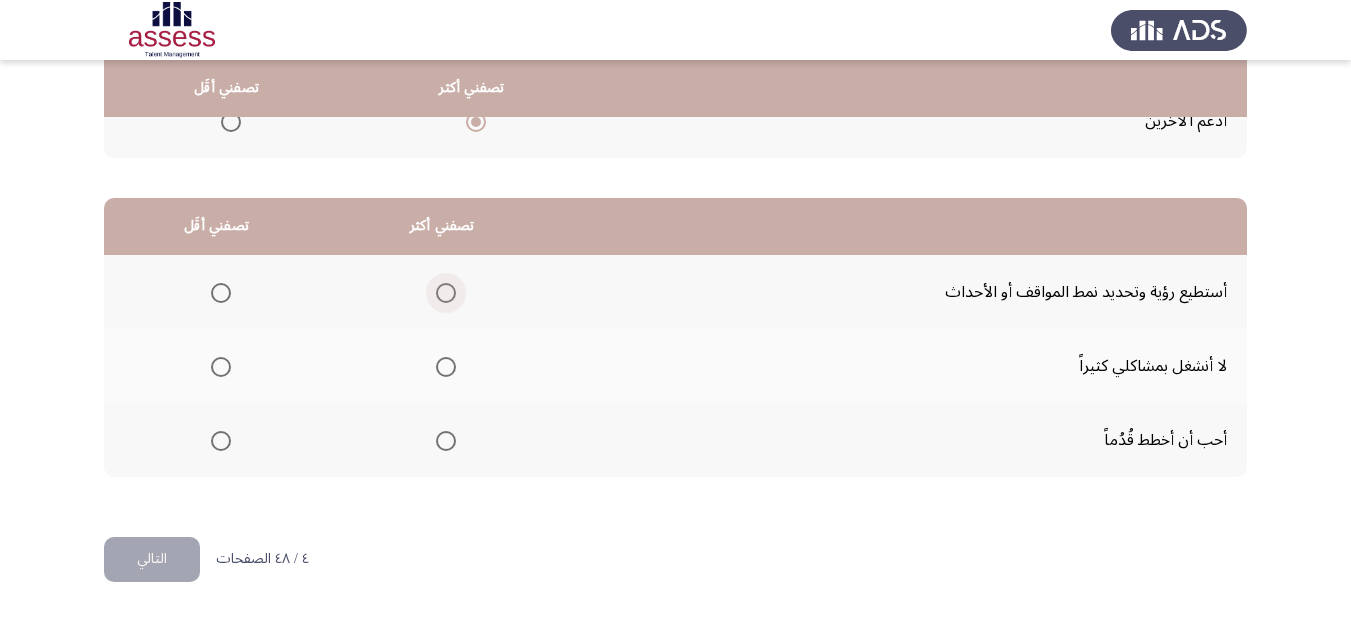 click at bounding box center (446, 293) 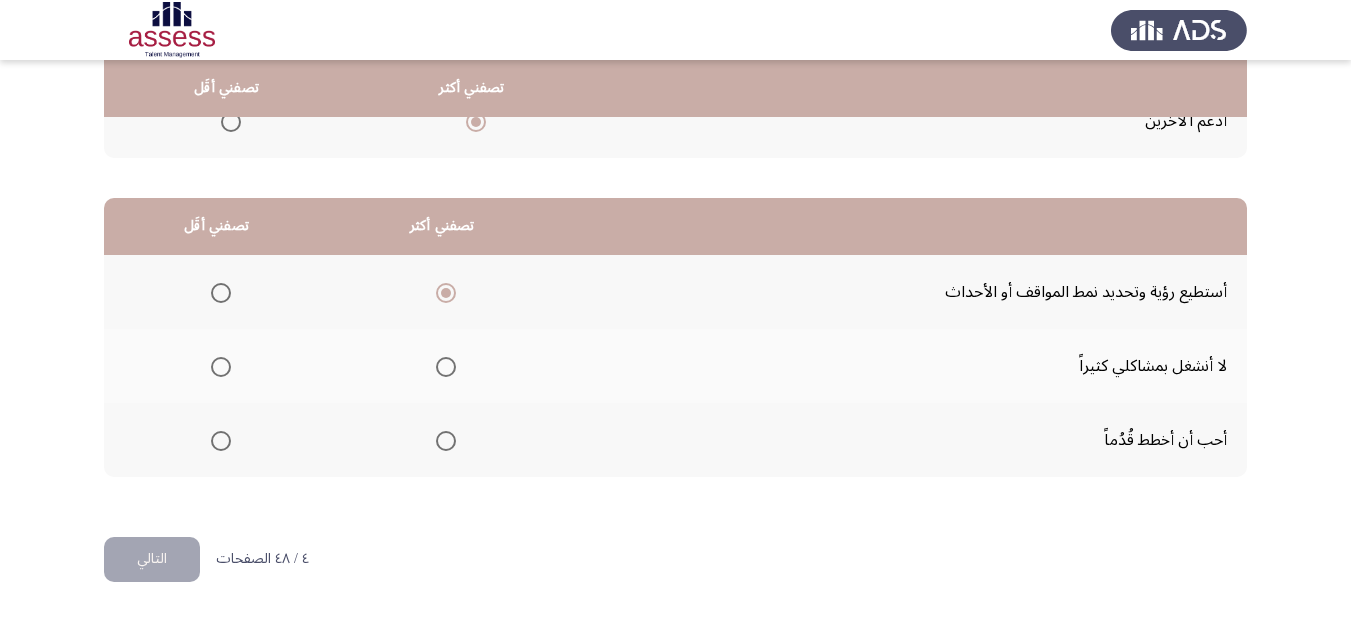 click at bounding box center (221, 367) 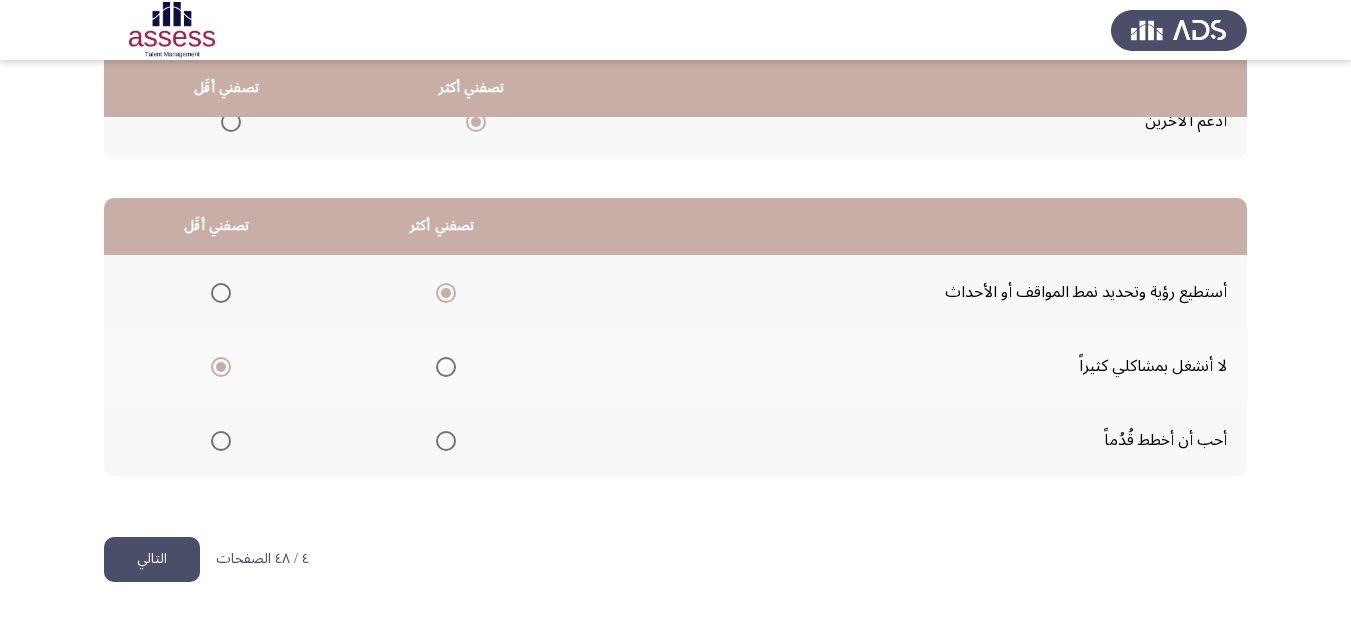 click on "التالي" 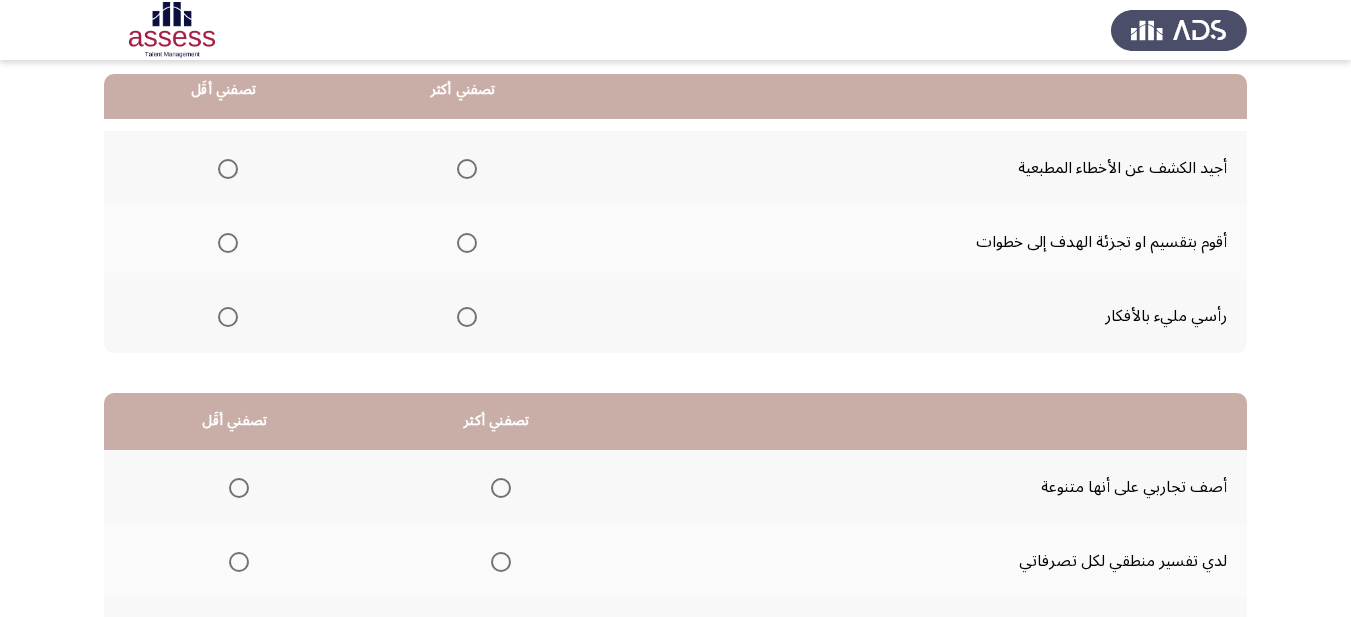 scroll, scrollTop: 200, scrollLeft: 0, axis: vertical 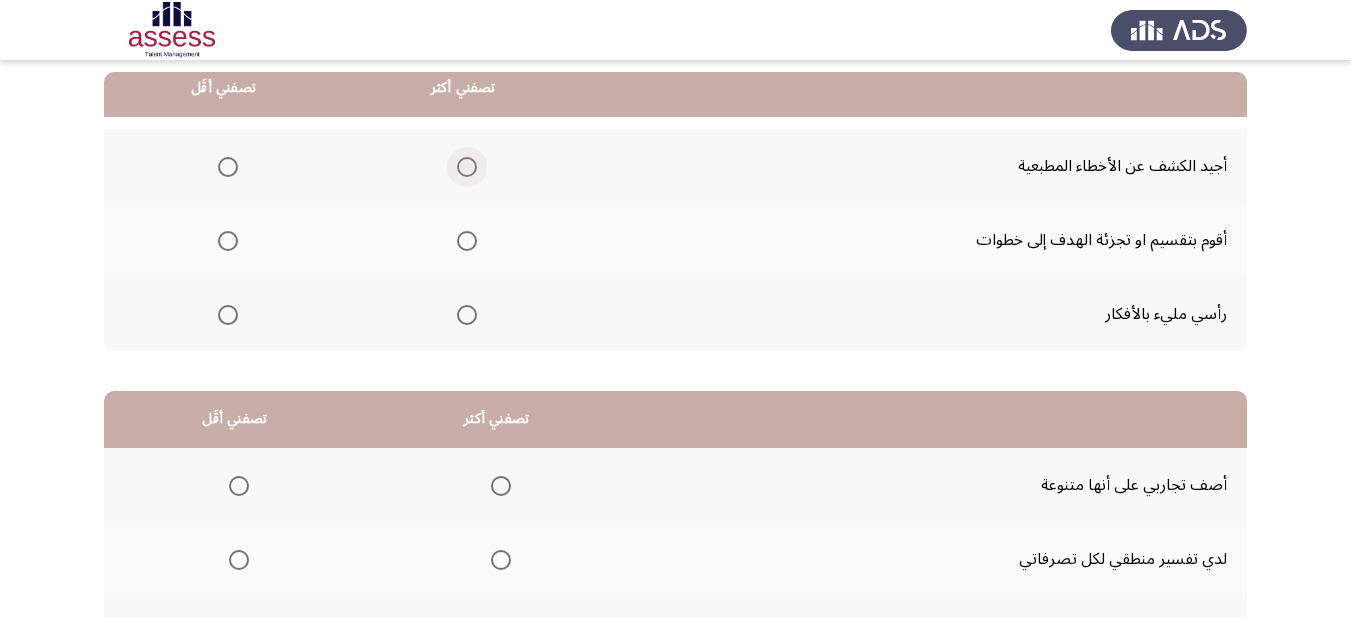 click at bounding box center [467, 167] 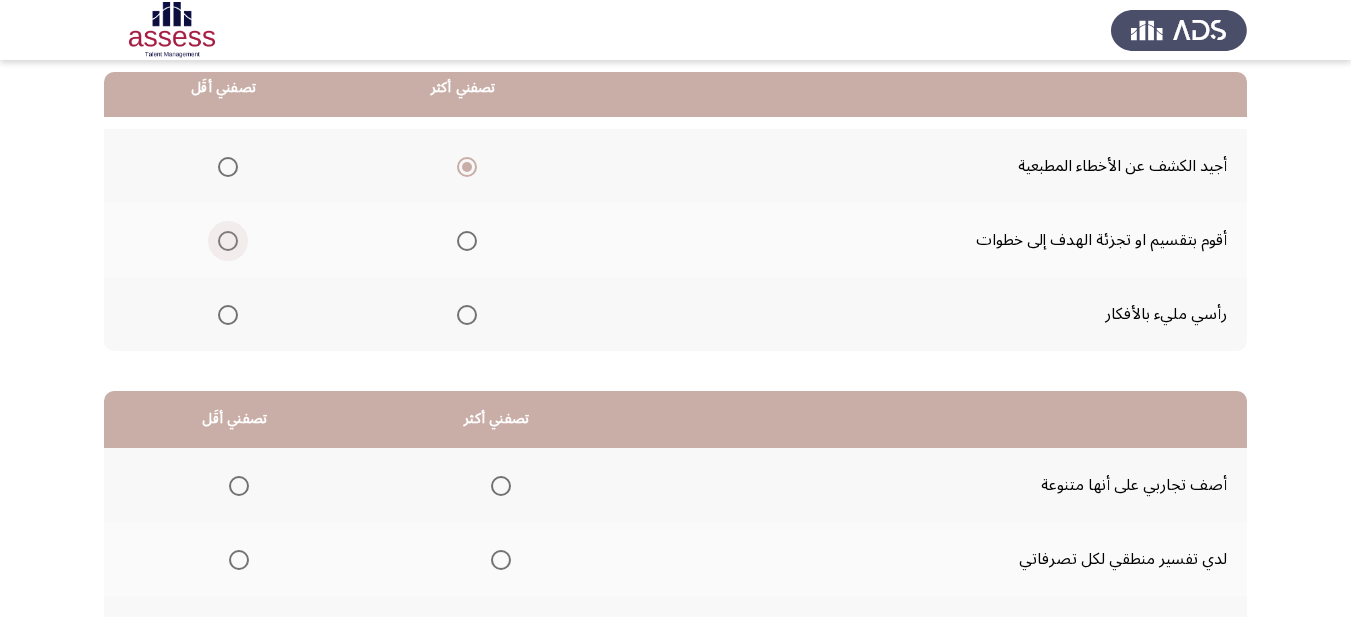click at bounding box center (228, 241) 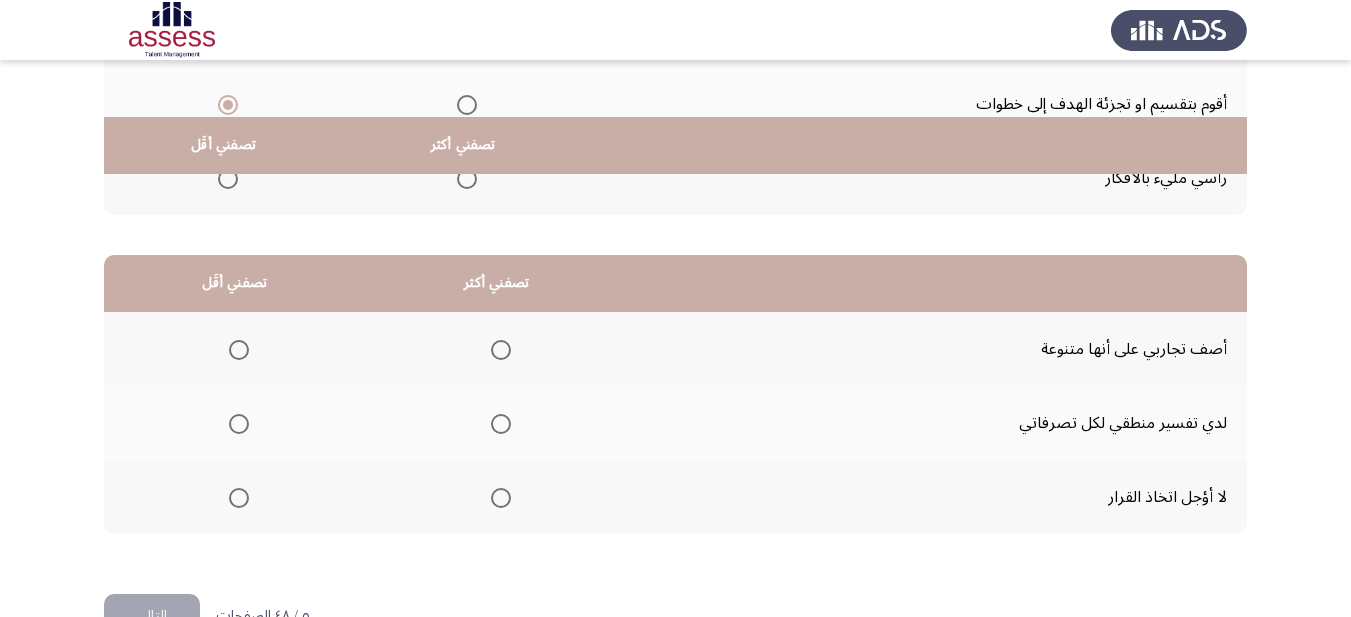 scroll, scrollTop: 393, scrollLeft: 0, axis: vertical 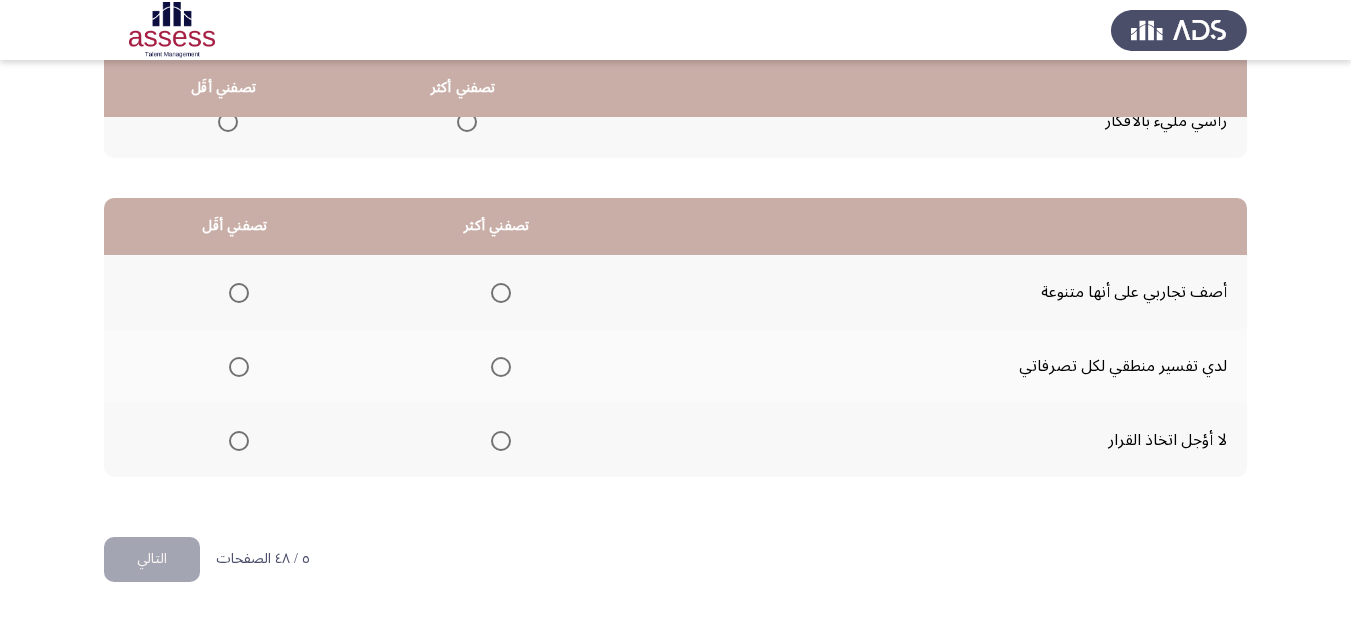 click at bounding box center (501, 367) 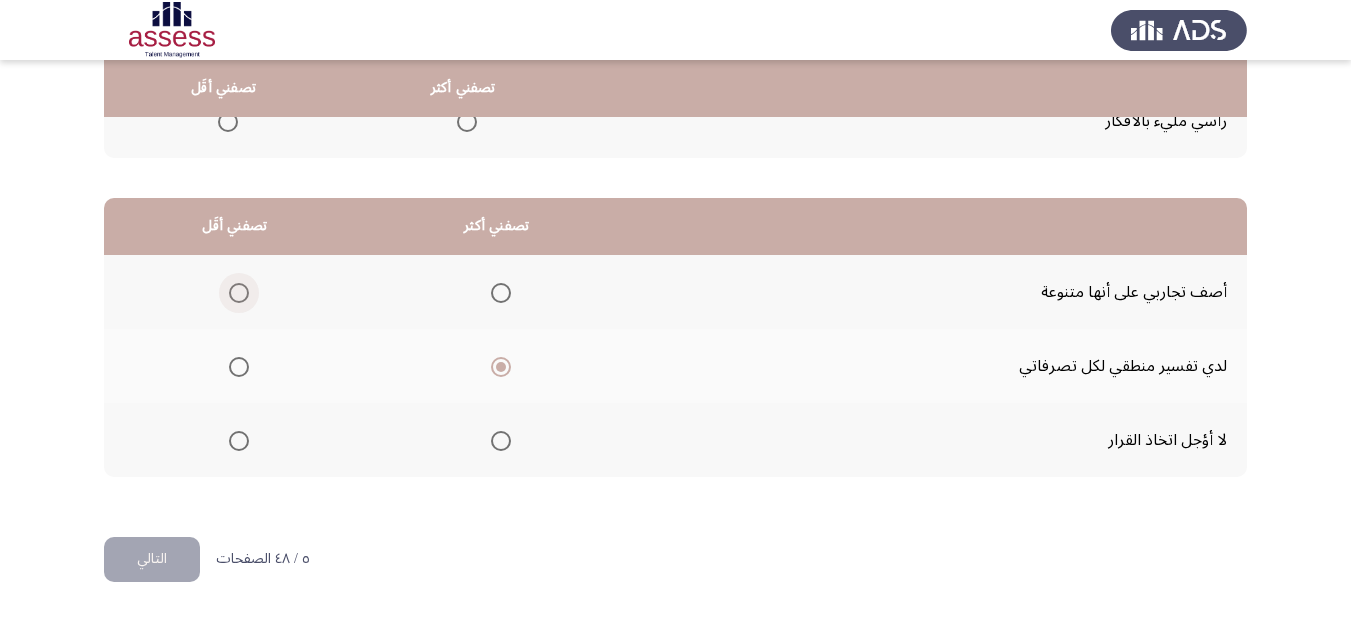 click at bounding box center [239, 293] 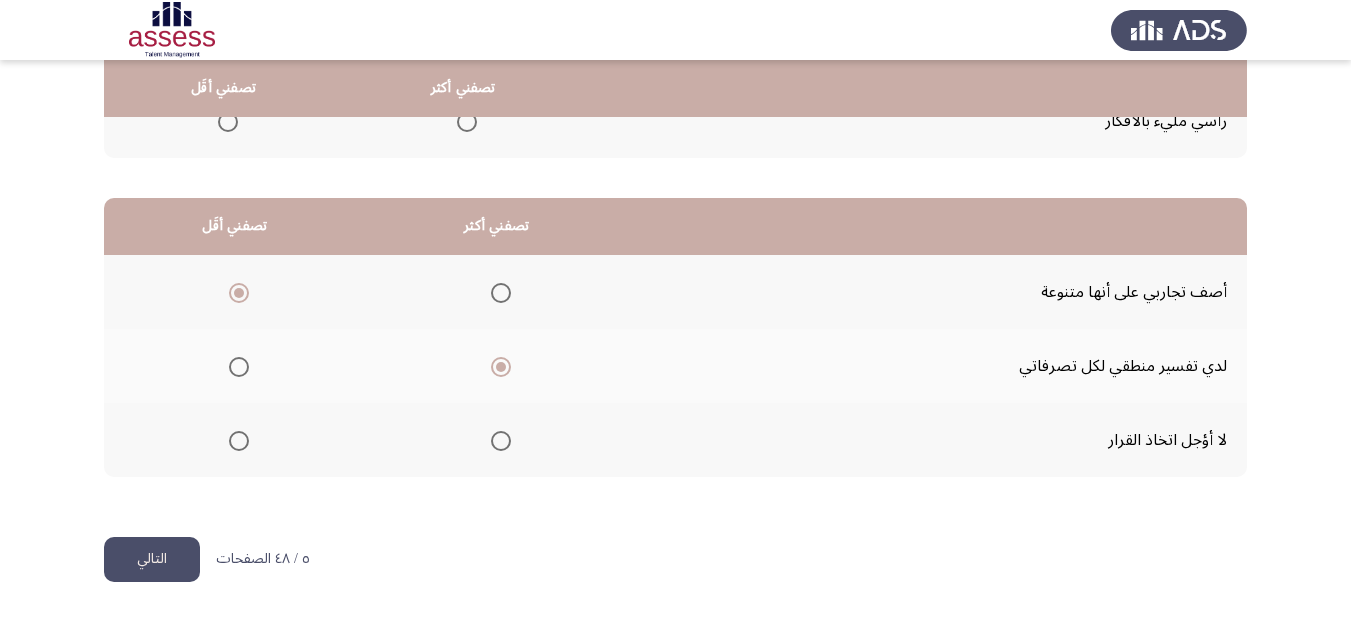 click on "التالي" 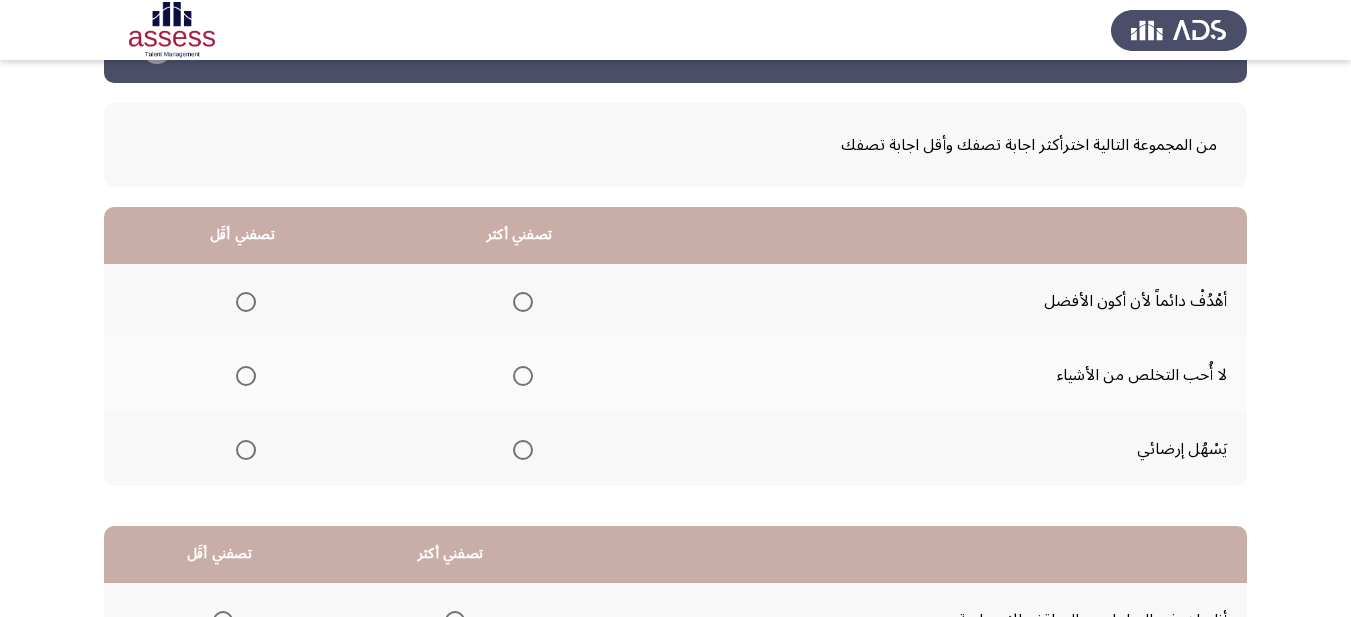 scroll, scrollTop: 100, scrollLeft: 0, axis: vertical 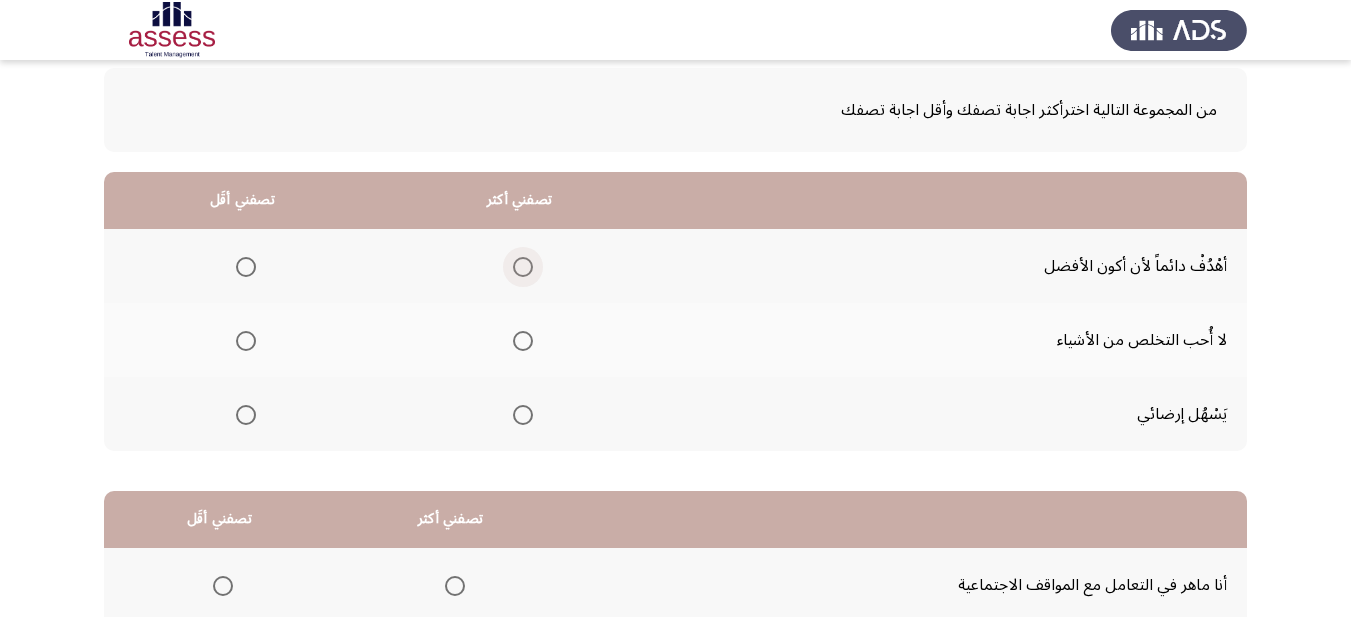 click at bounding box center (523, 267) 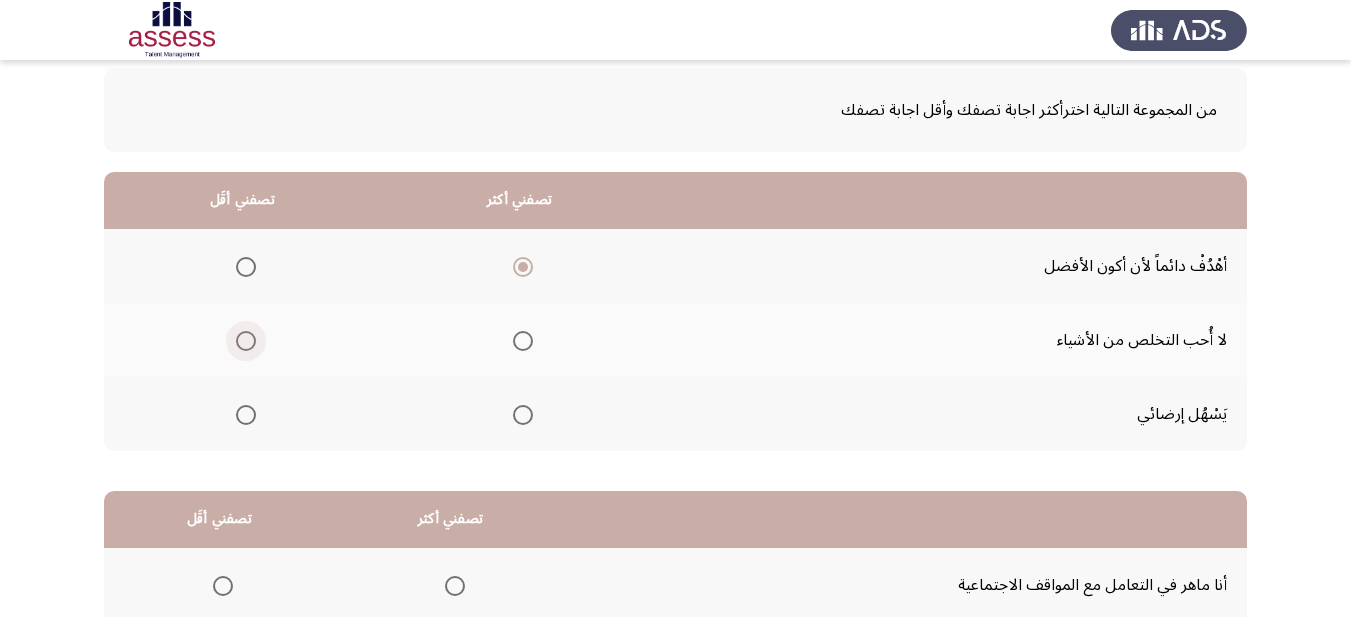 click at bounding box center (246, 341) 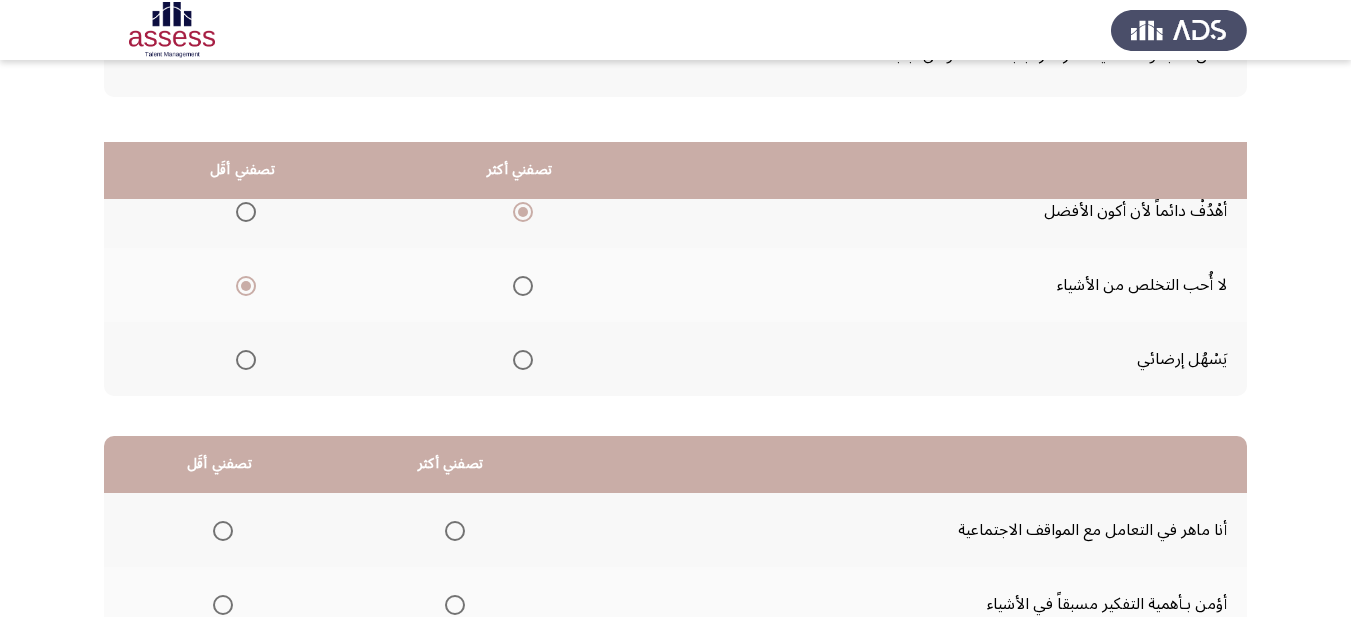 scroll, scrollTop: 393, scrollLeft: 0, axis: vertical 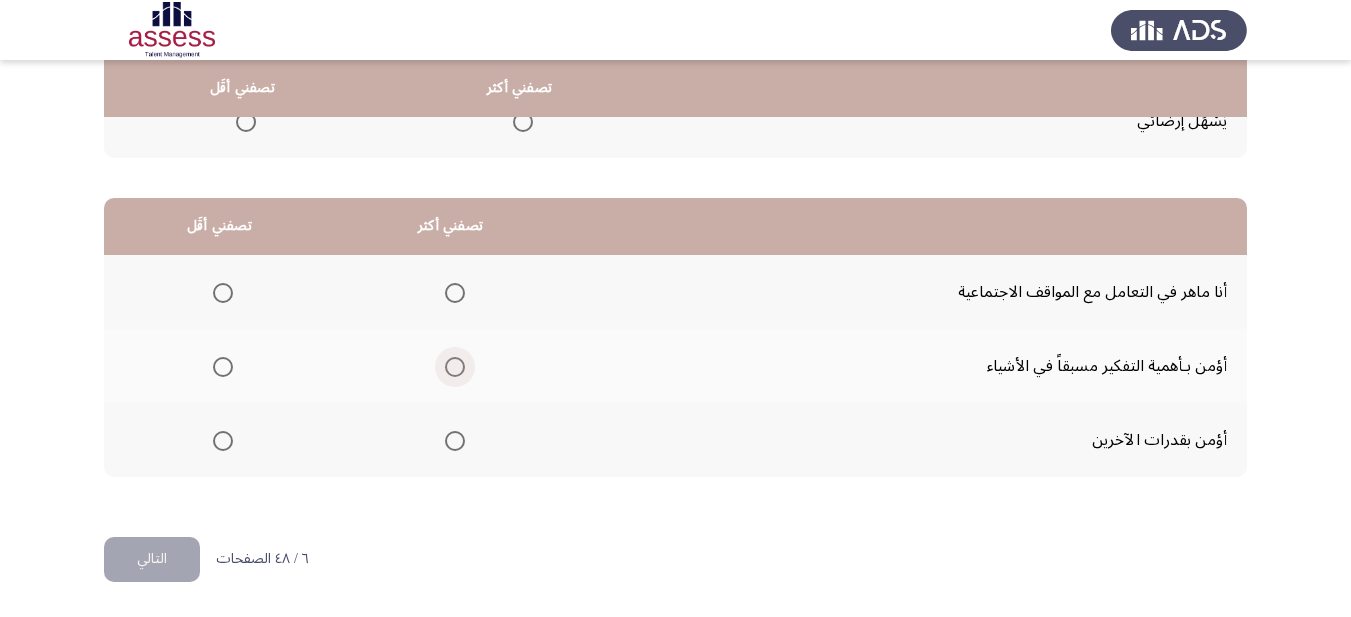 click at bounding box center (455, 367) 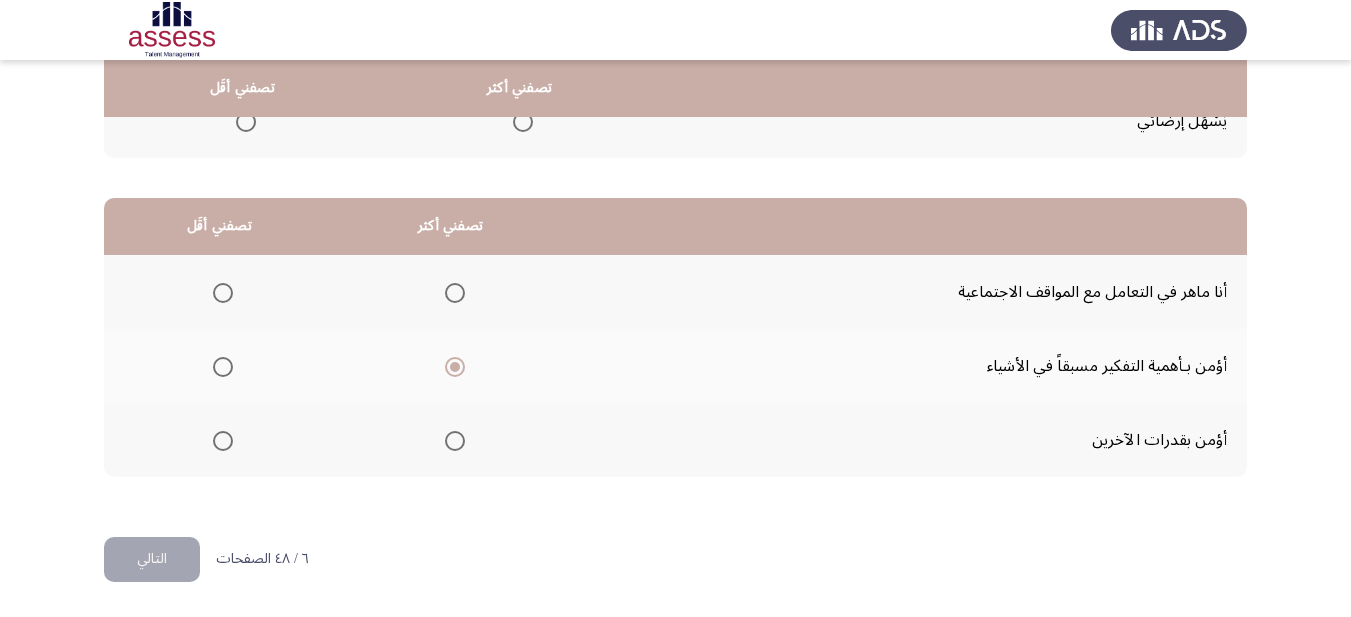 click at bounding box center (223, 293) 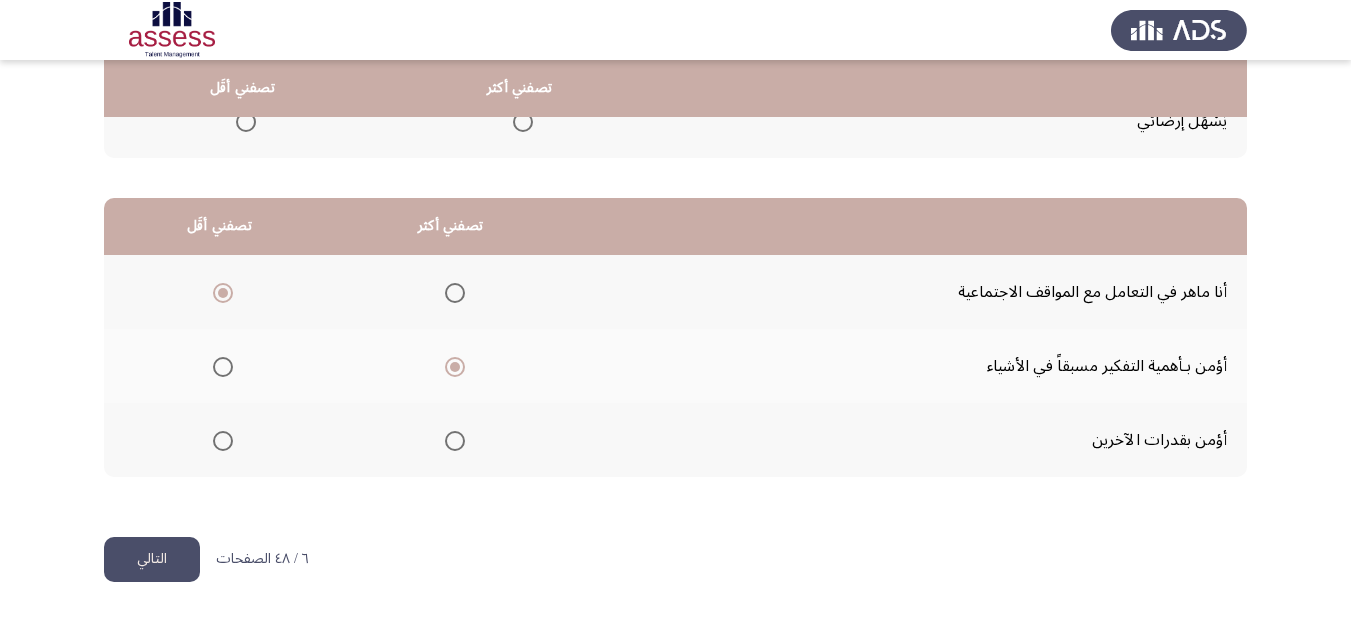 click on "التالي" 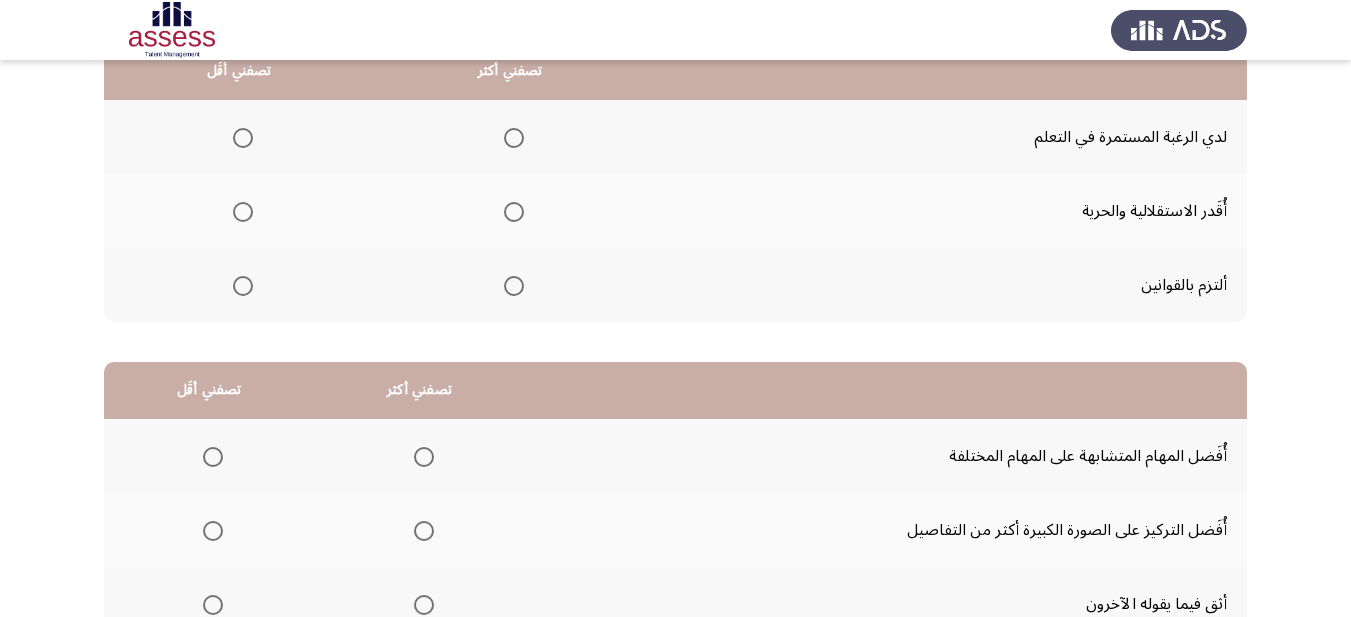 scroll, scrollTop: 100, scrollLeft: 0, axis: vertical 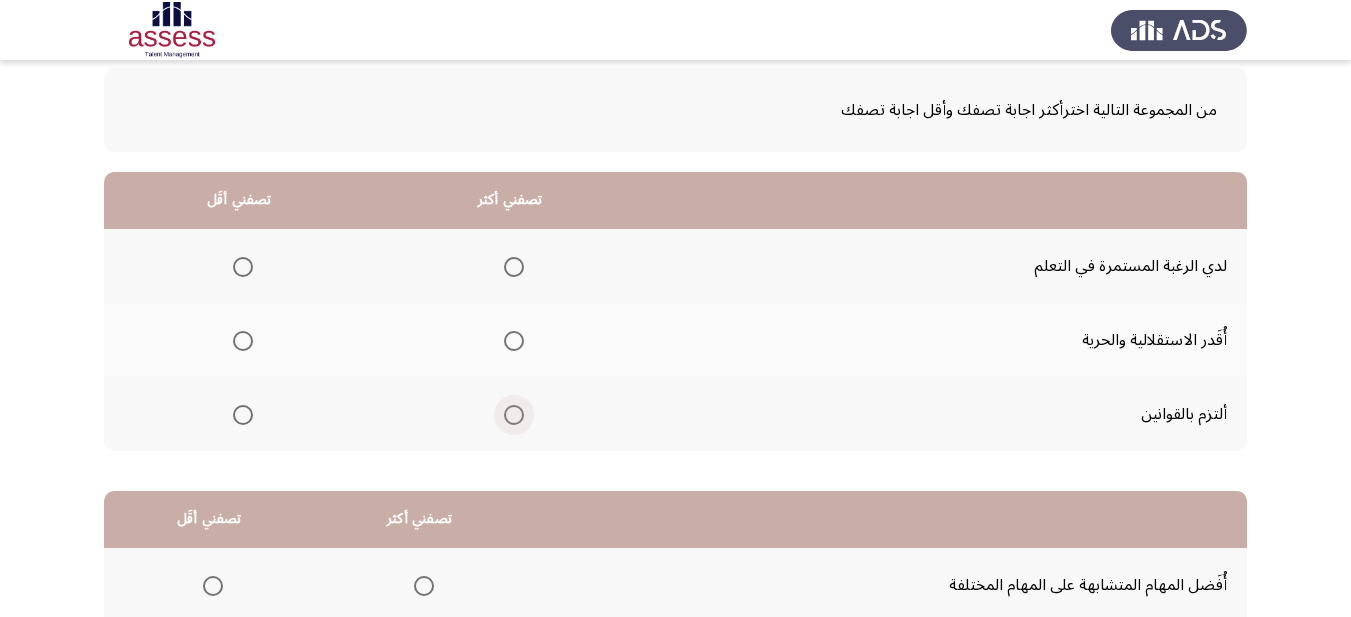 click at bounding box center [514, 415] 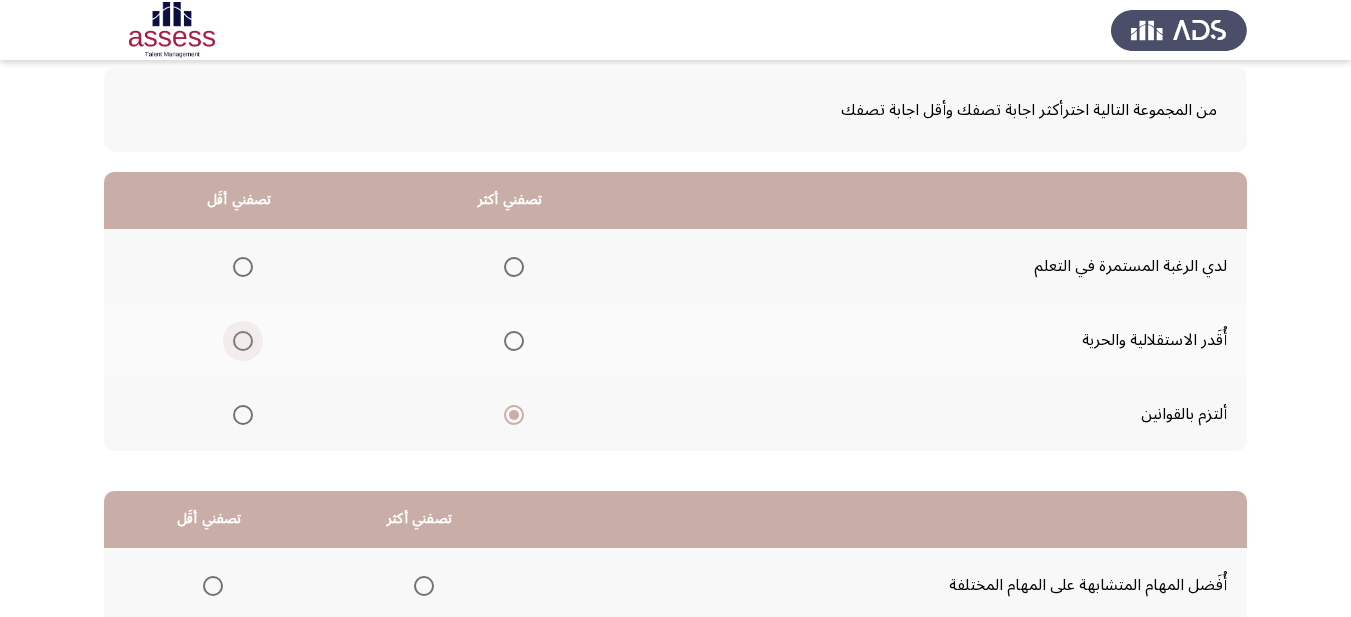 click at bounding box center [243, 341] 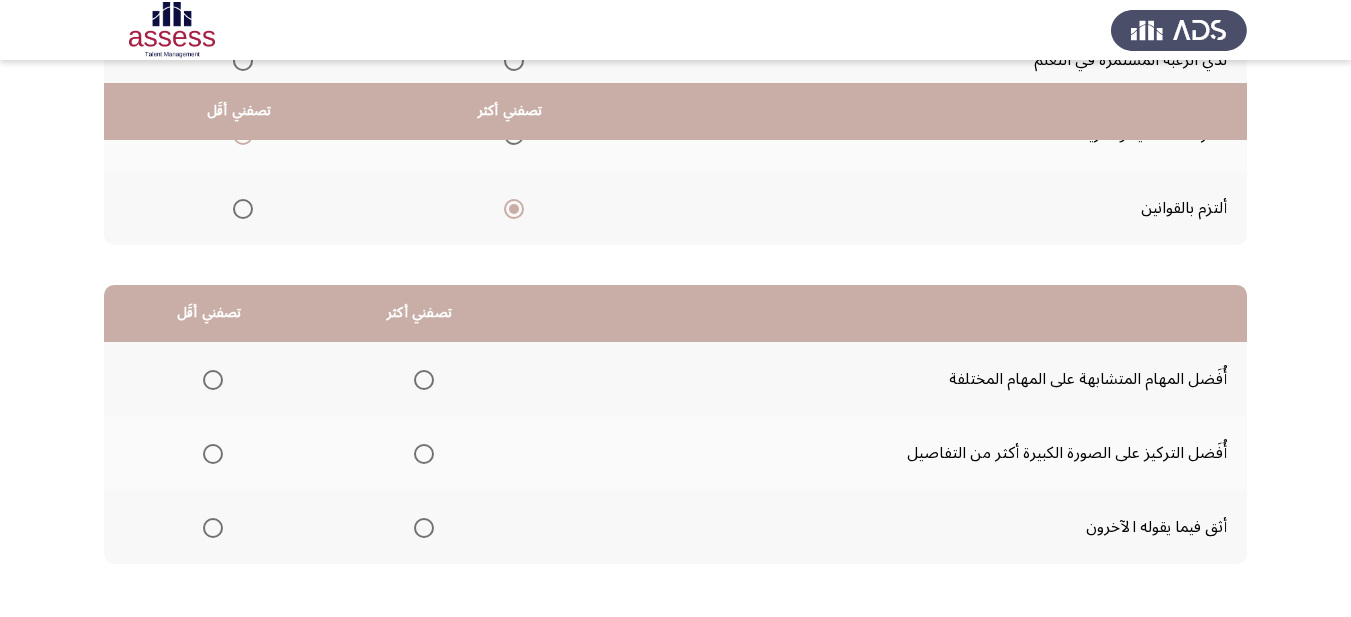 scroll, scrollTop: 393, scrollLeft: 0, axis: vertical 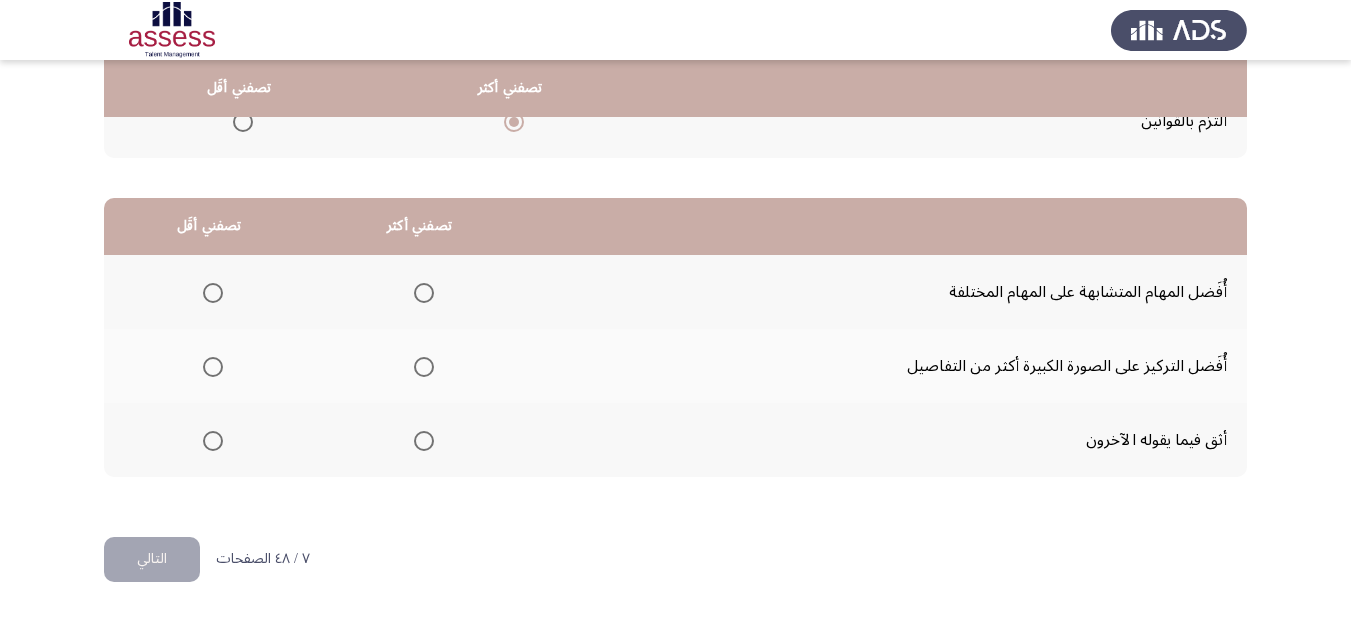 click at bounding box center [213, 441] 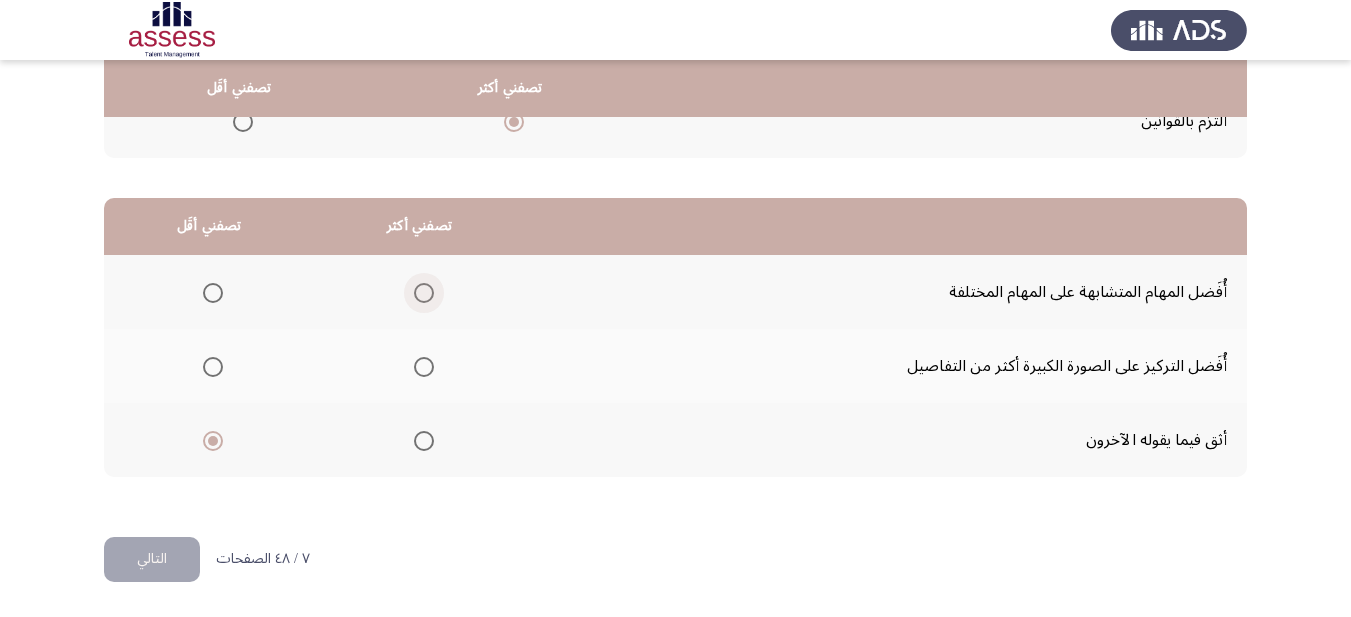 click at bounding box center (424, 293) 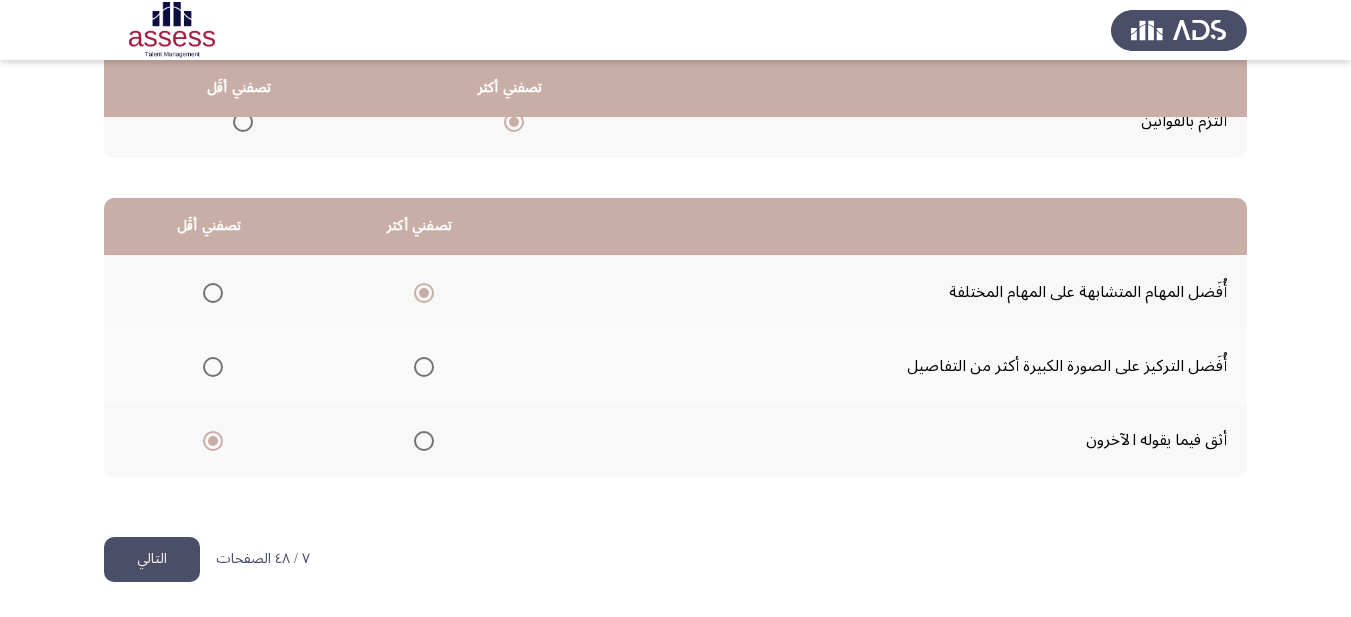 click on "التالي" 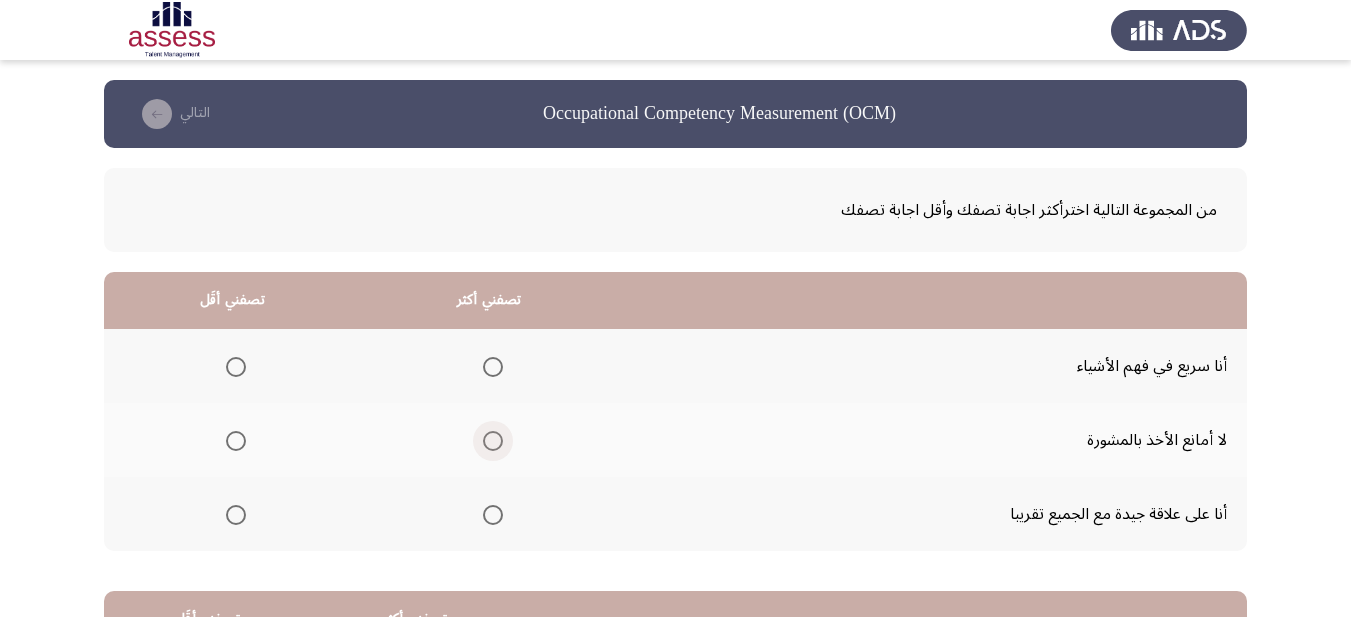 click at bounding box center [493, 441] 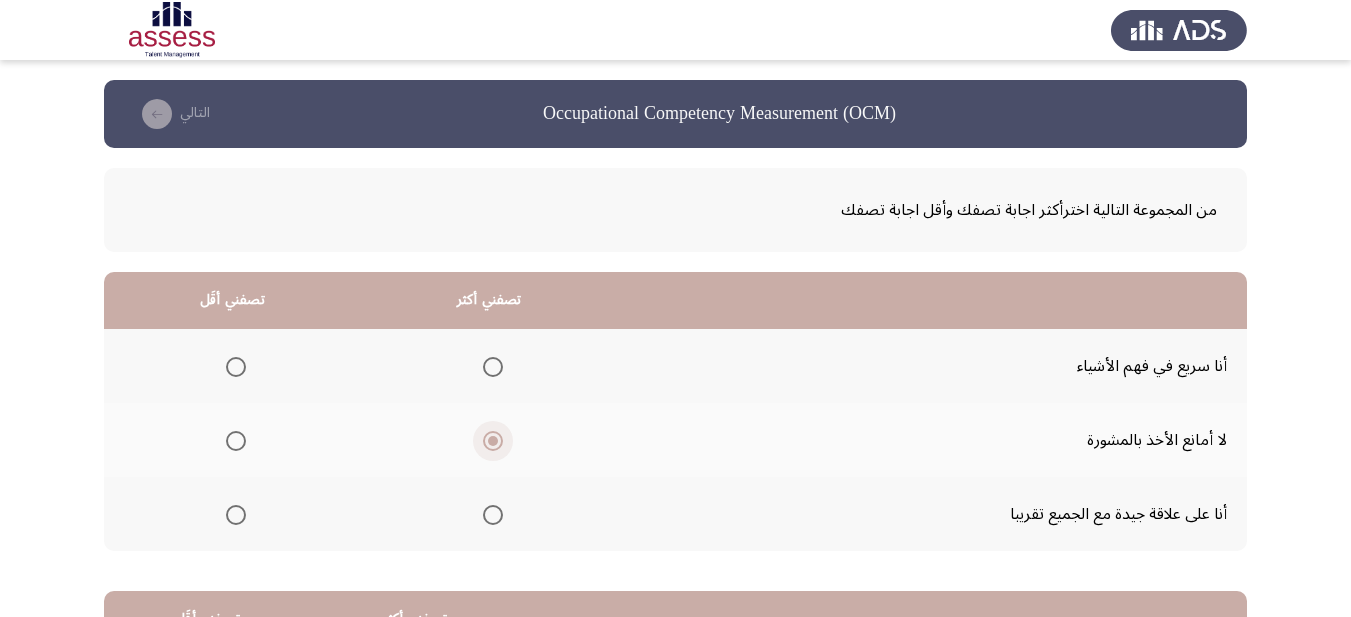 click at bounding box center [493, 441] 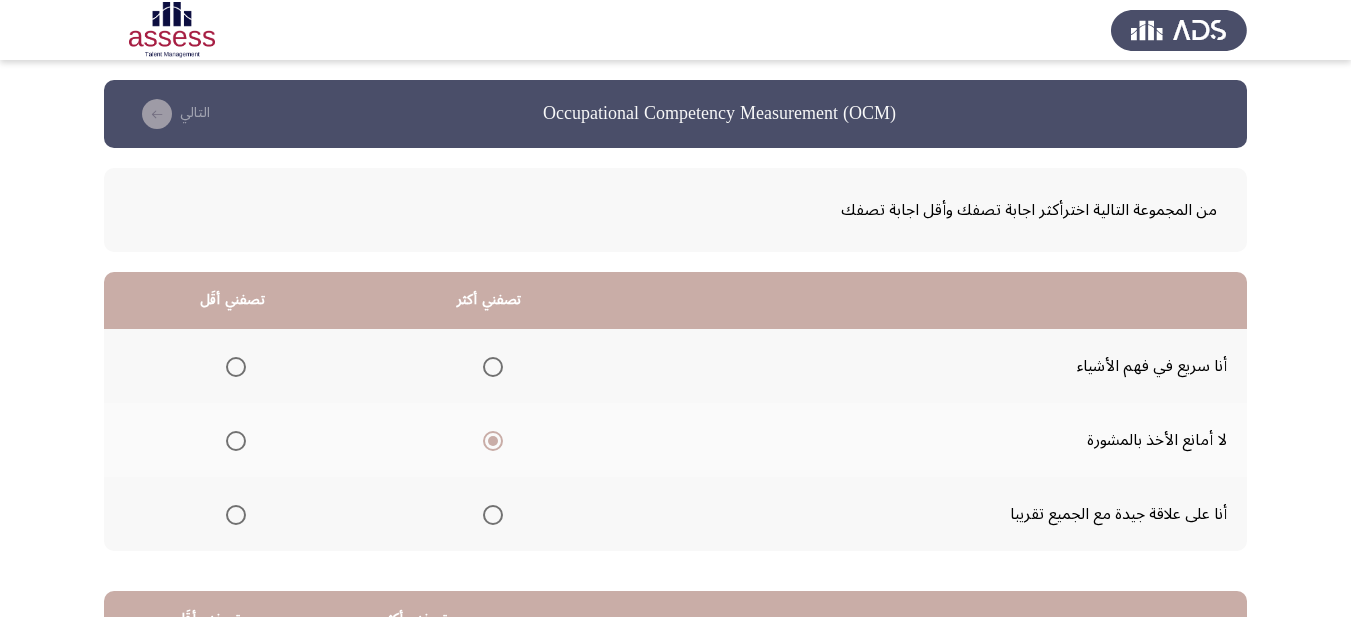 click at bounding box center [493, 441] 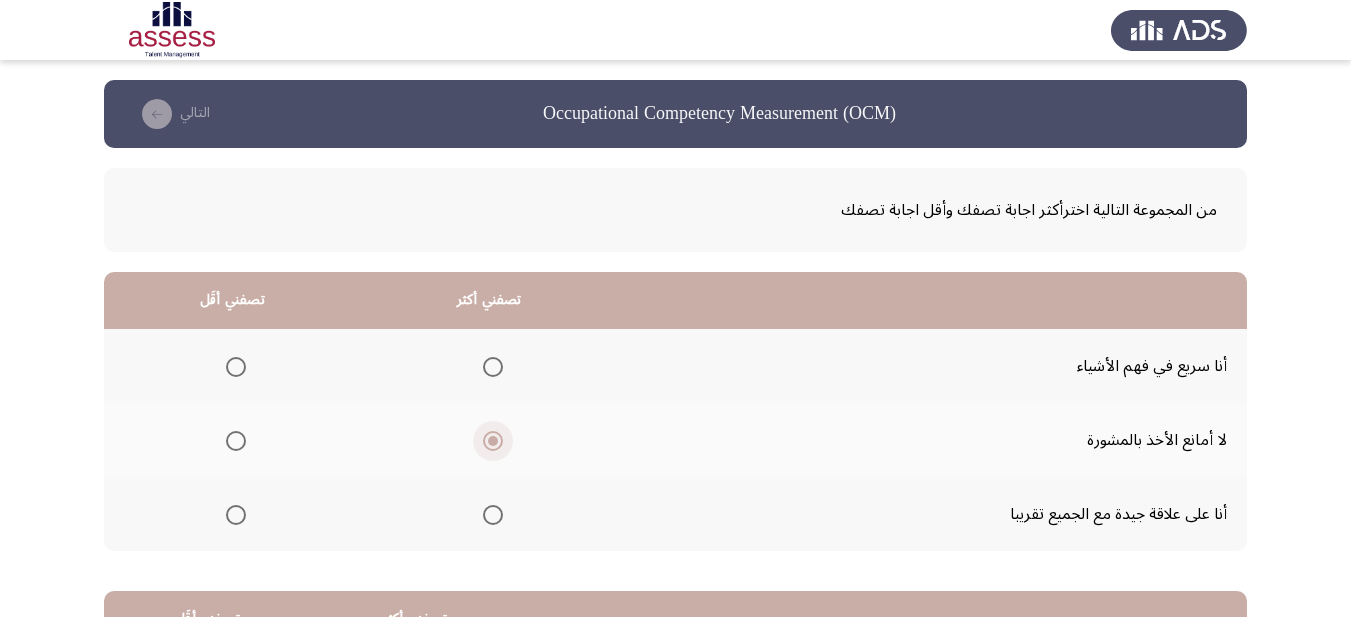 click at bounding box center [493, 441] 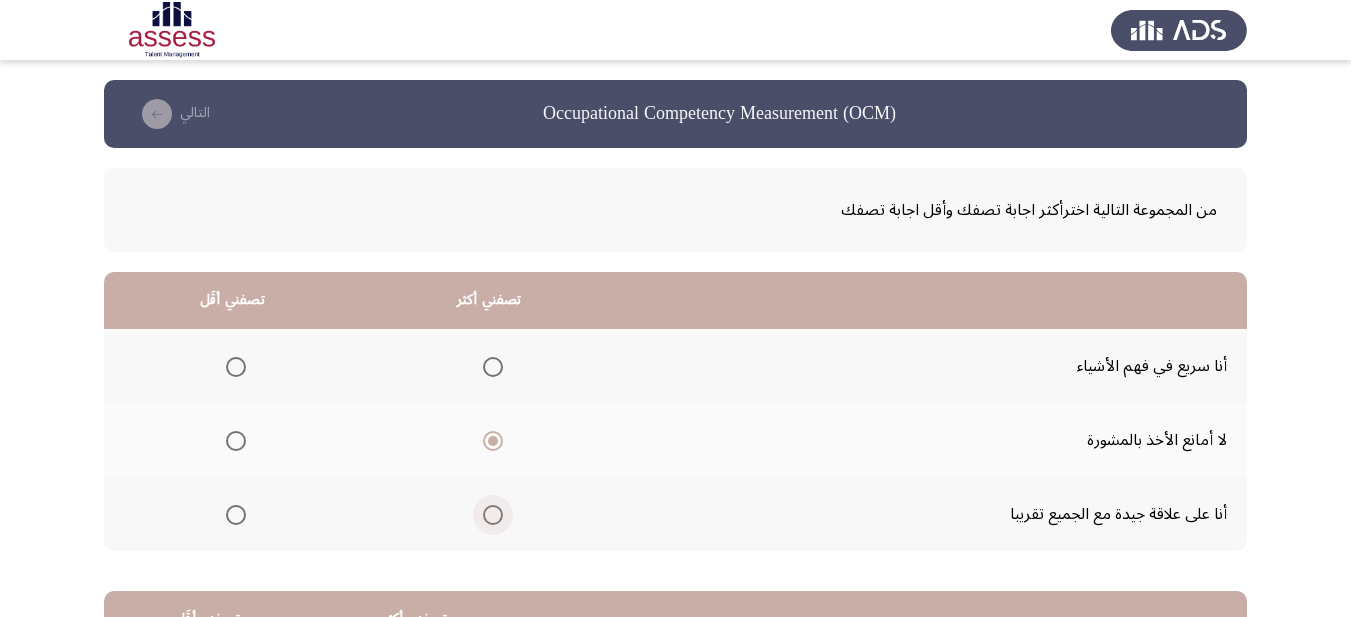 click at bounding box center [493, 515] 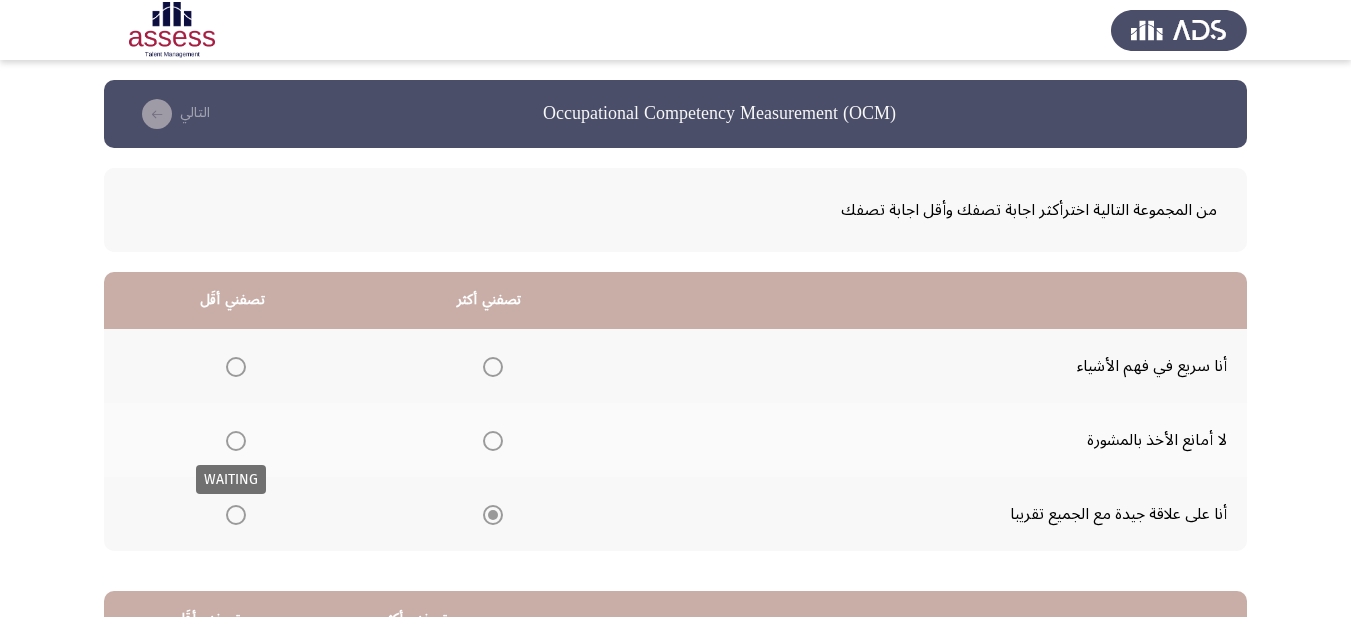 click at bounding box center [236, 441] 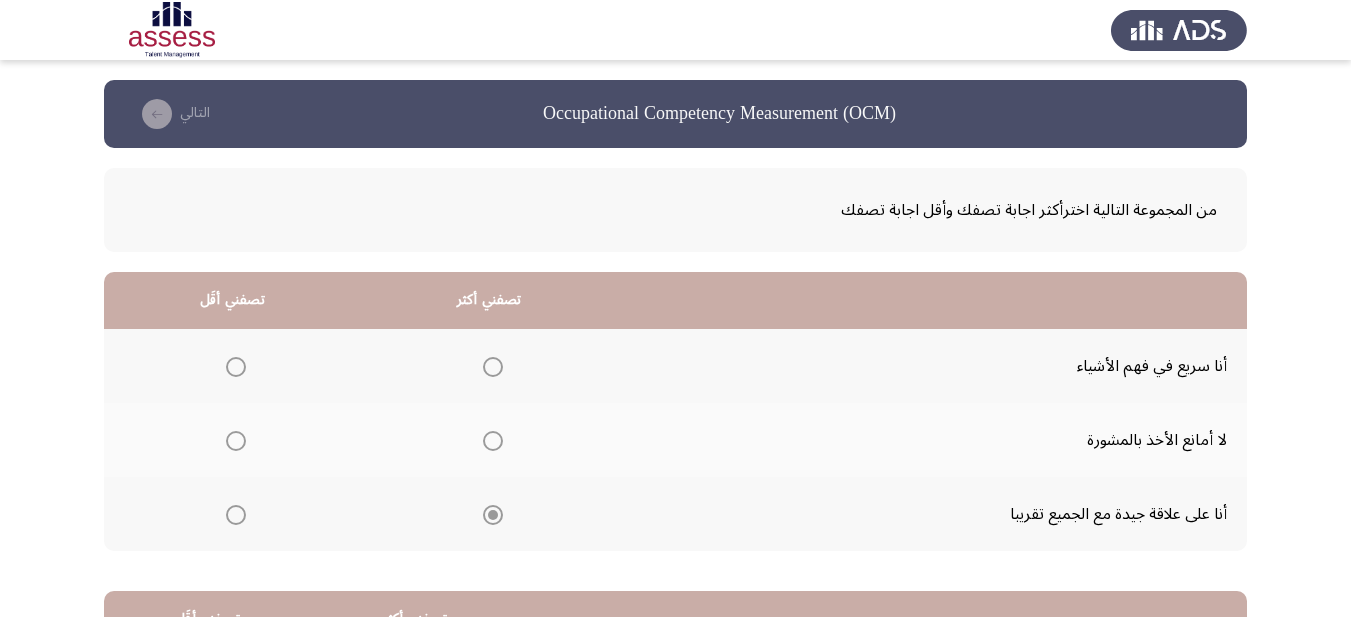 click 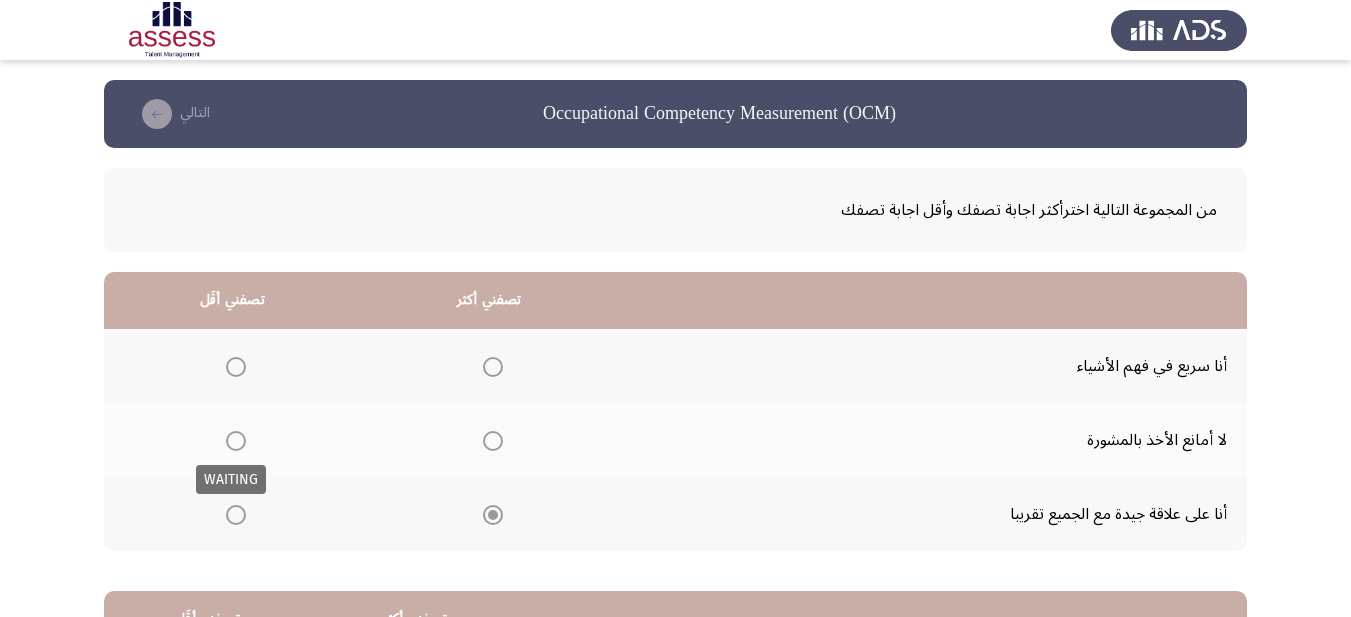 click at bounding box center [236, 441] 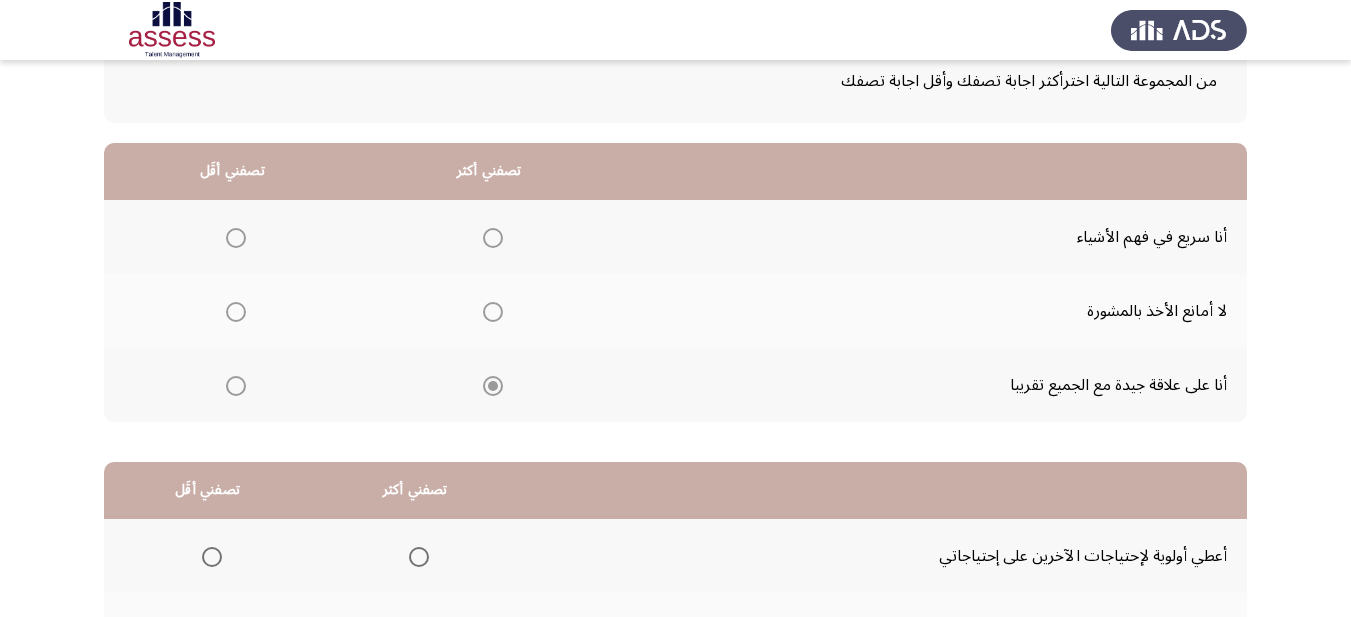 scroll, scrollTop: 100, scrollLeft: 0, axis: vertical 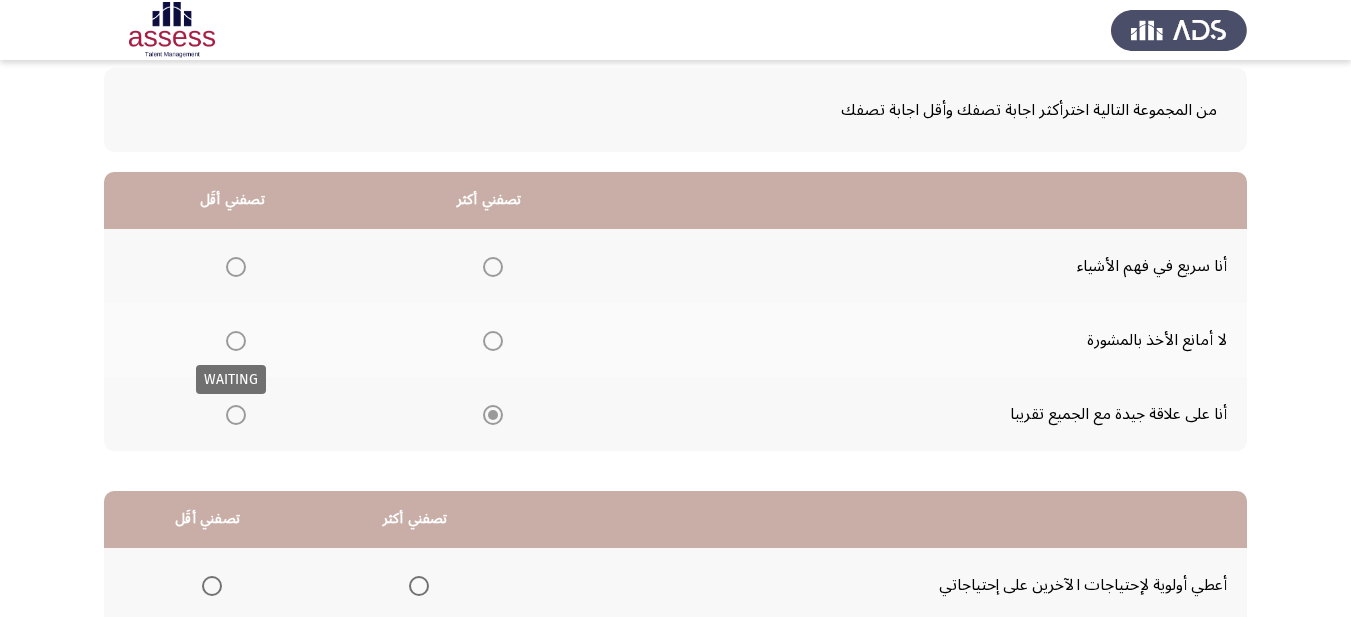 click at bounding box center (236, 341) 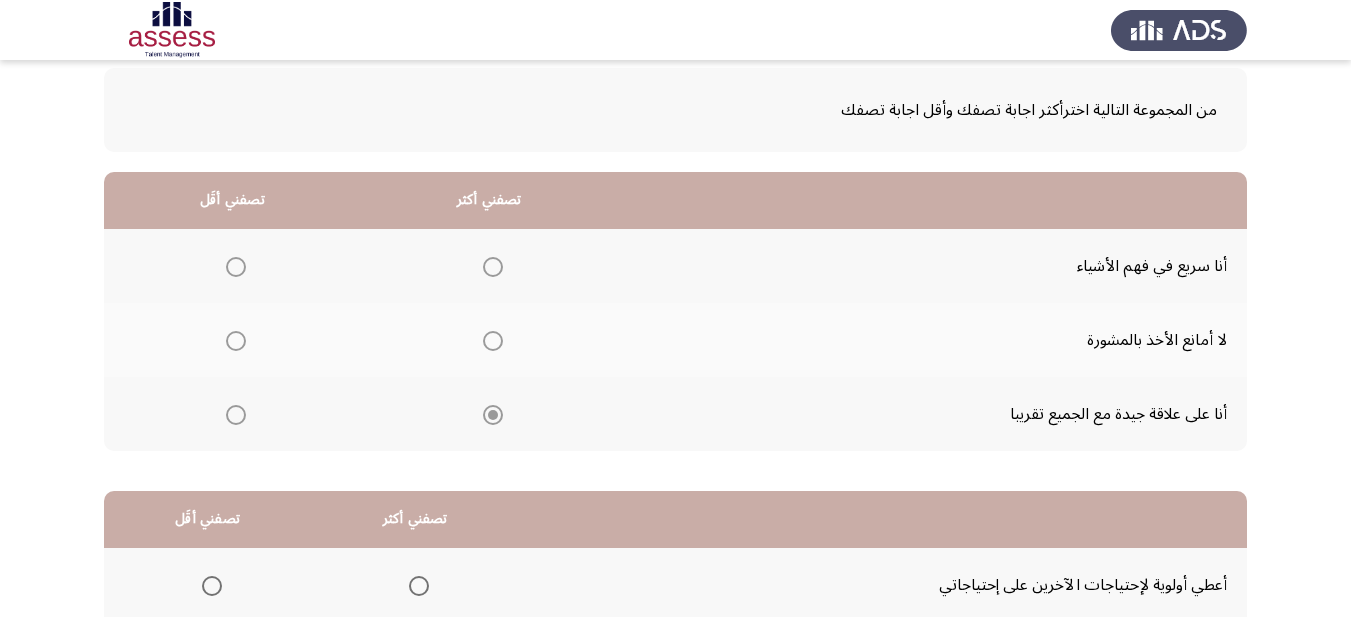 click on "Occupational Competency Measurement (OCM)   التالي  من المجموعة التالية اخترأكثر اجابة تصفك وأقل اجابة تصفك  تصفني أكثر   تصفني أقَل  أنا سريع في فهم الأشياء     لا أمانع الأخذ بالمشورة     أنا على علاقة جيدة مع الجميع تقريبا      تصفني أكثر   تصفني أقَل  أعطي أولوية لإحتياجات الآخرين على إحتياجاتي     أبني قراراتي بُناءً على الهوية التي أتمنى أن أكون عليها     أُفَضل الاحتفاظ بالأشياء التي قد تستخدم لاحقاً      ٨ / ٤٨ الصفحات   التالي" 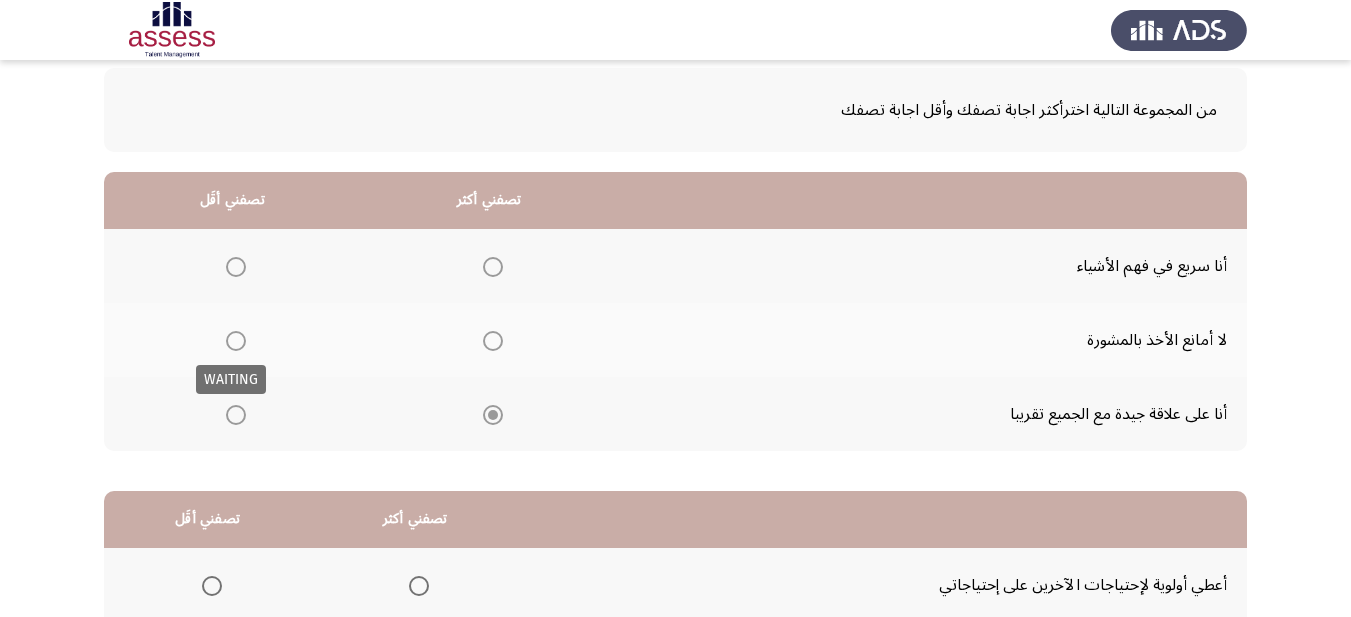 click at bounding box center (236, 341) 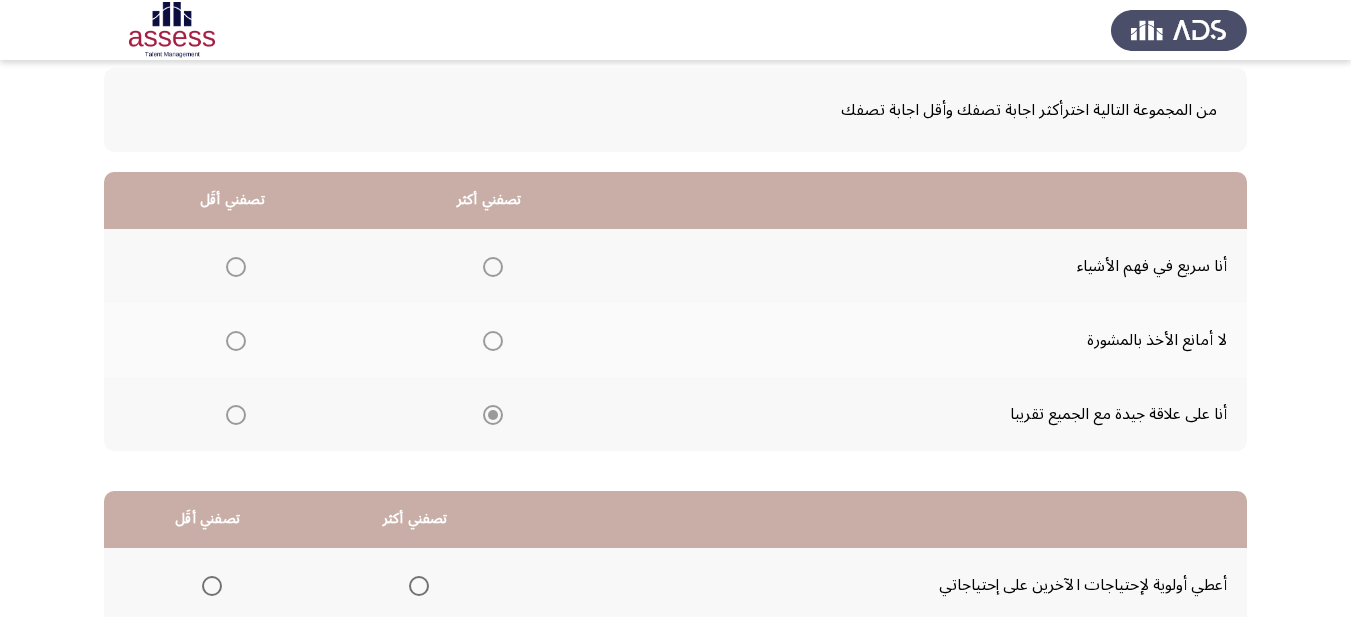 click at bounding box center (236, 341) 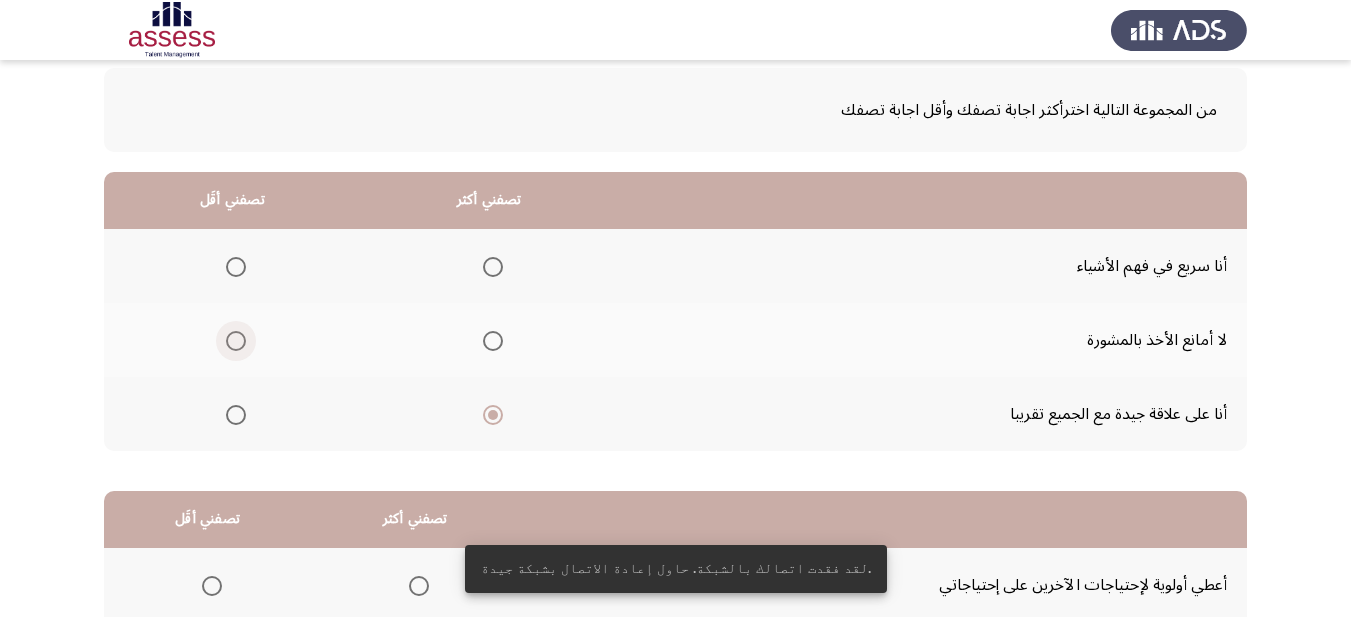 click at bounding box center [236, 341] 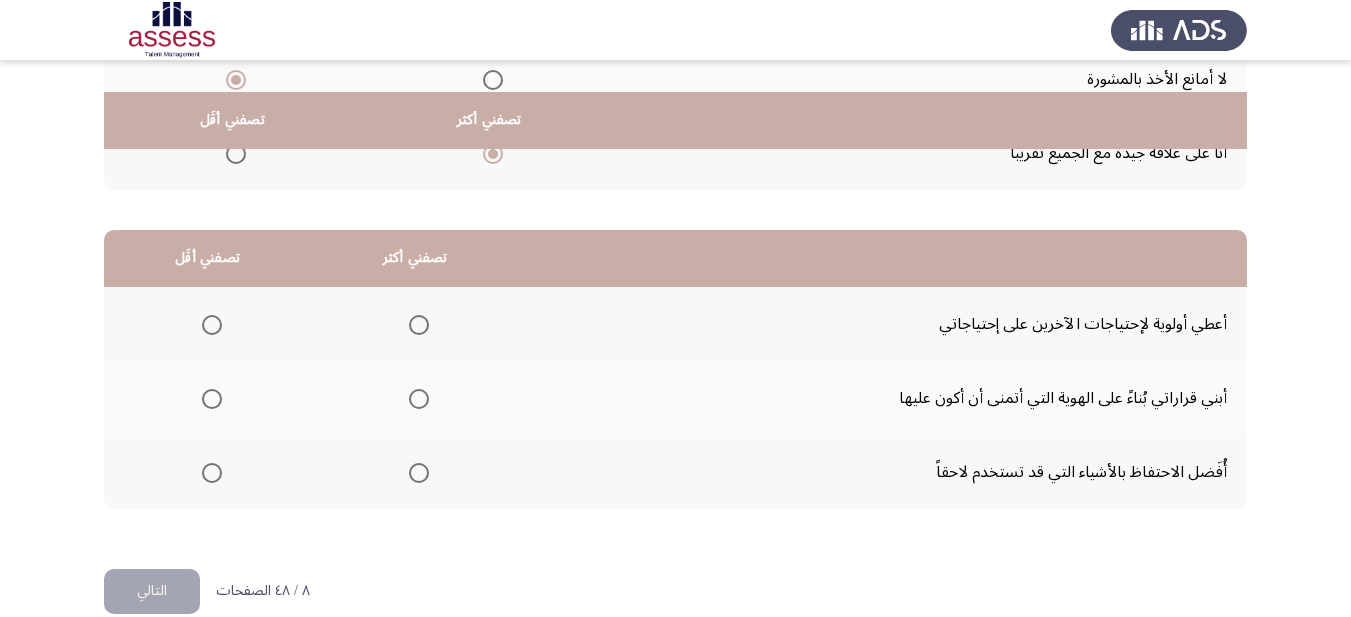 scroll, scrollTop: 393, scrollLeft: 0, axis: vertical 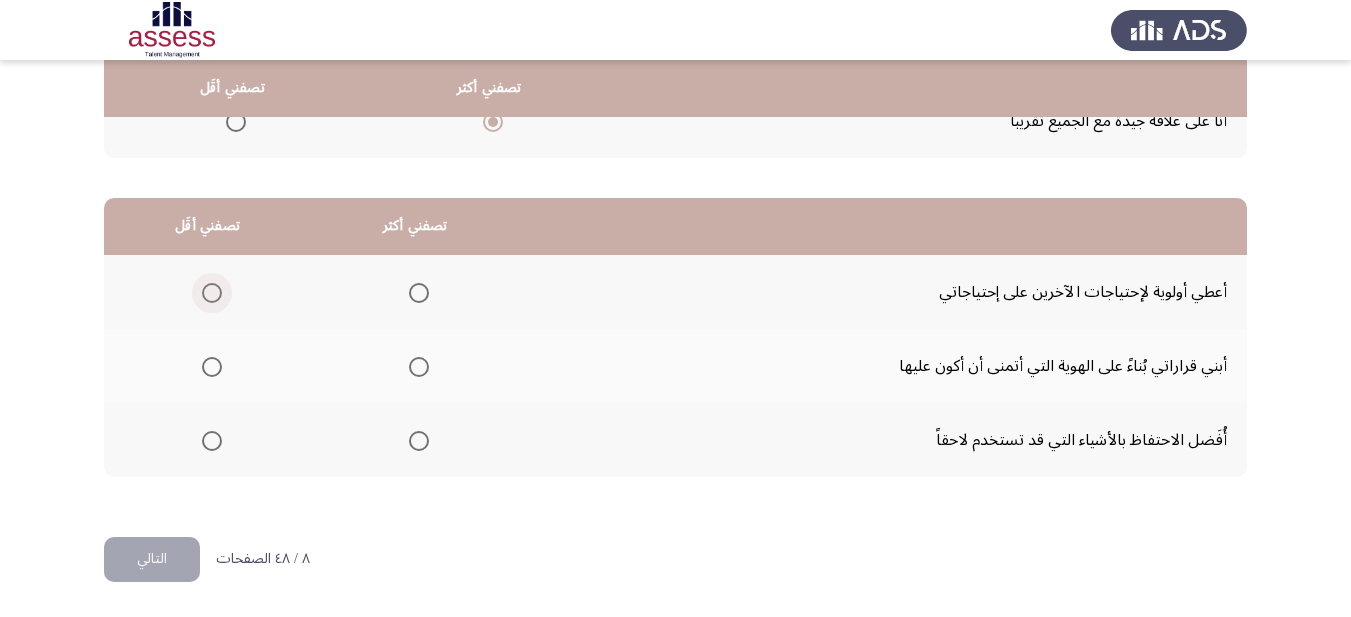 click at bounding box center [212, 293] 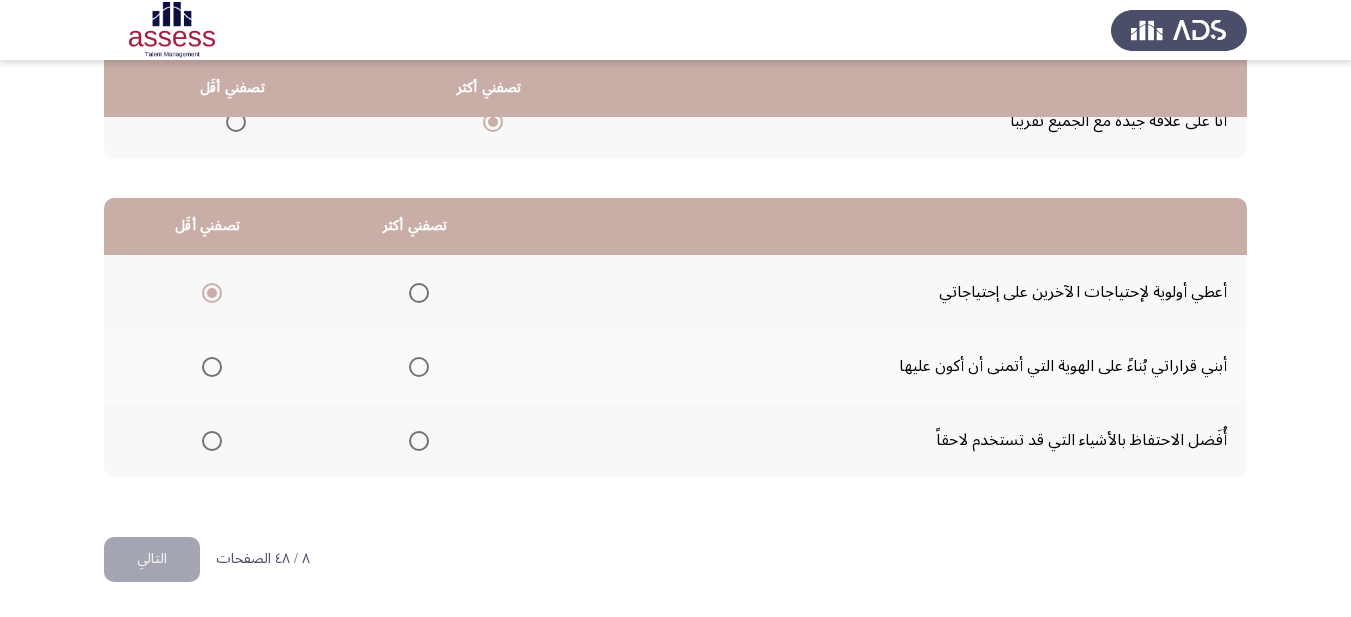 click at bounding box center (419, 441) 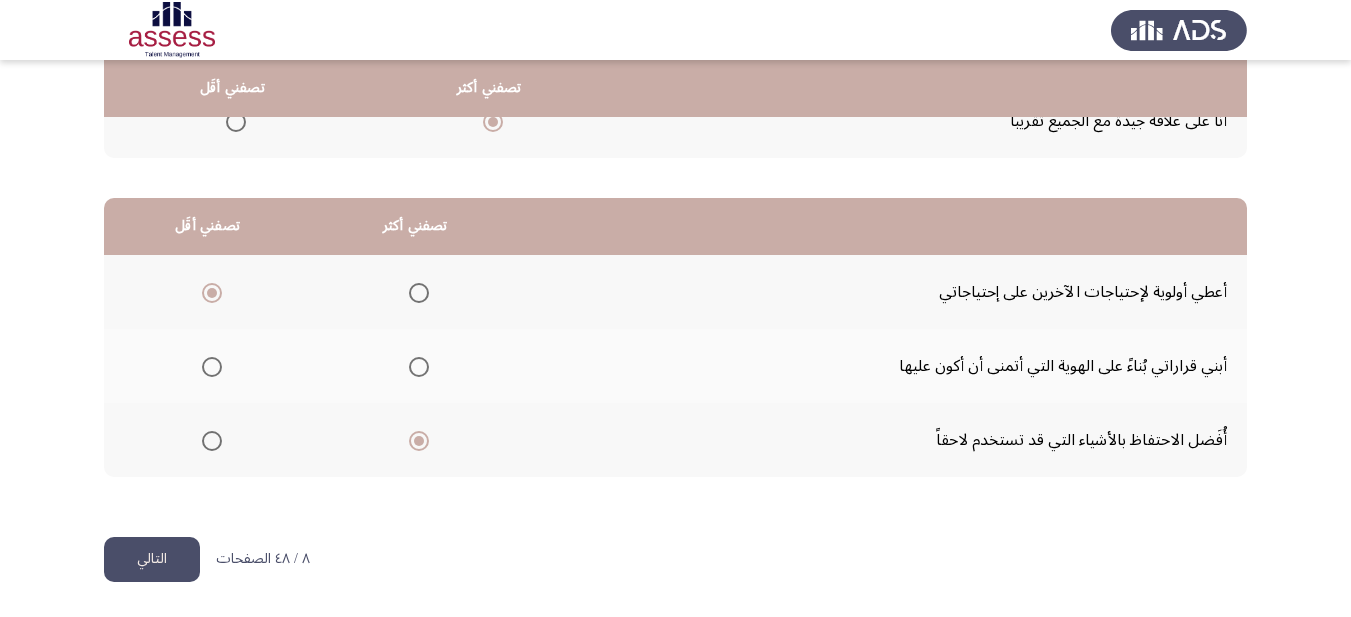 click on "التالي" 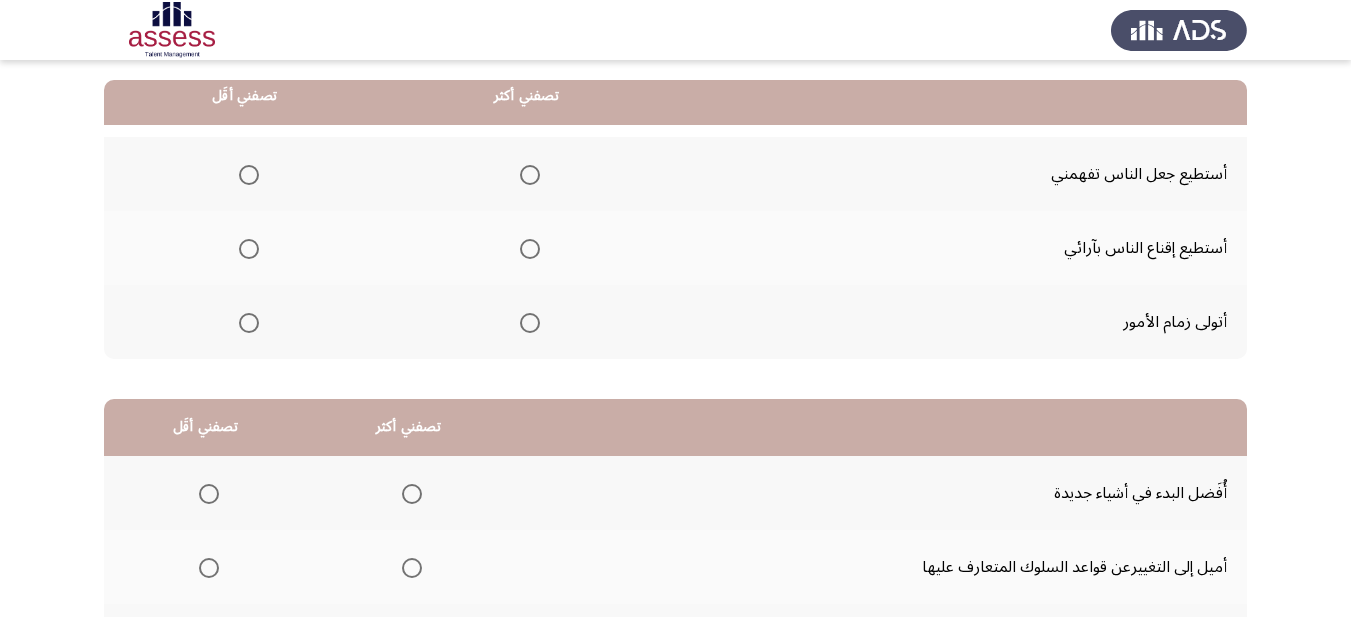 scroll, scrollTop: 200, scrollLeft: 0, axis: vertical 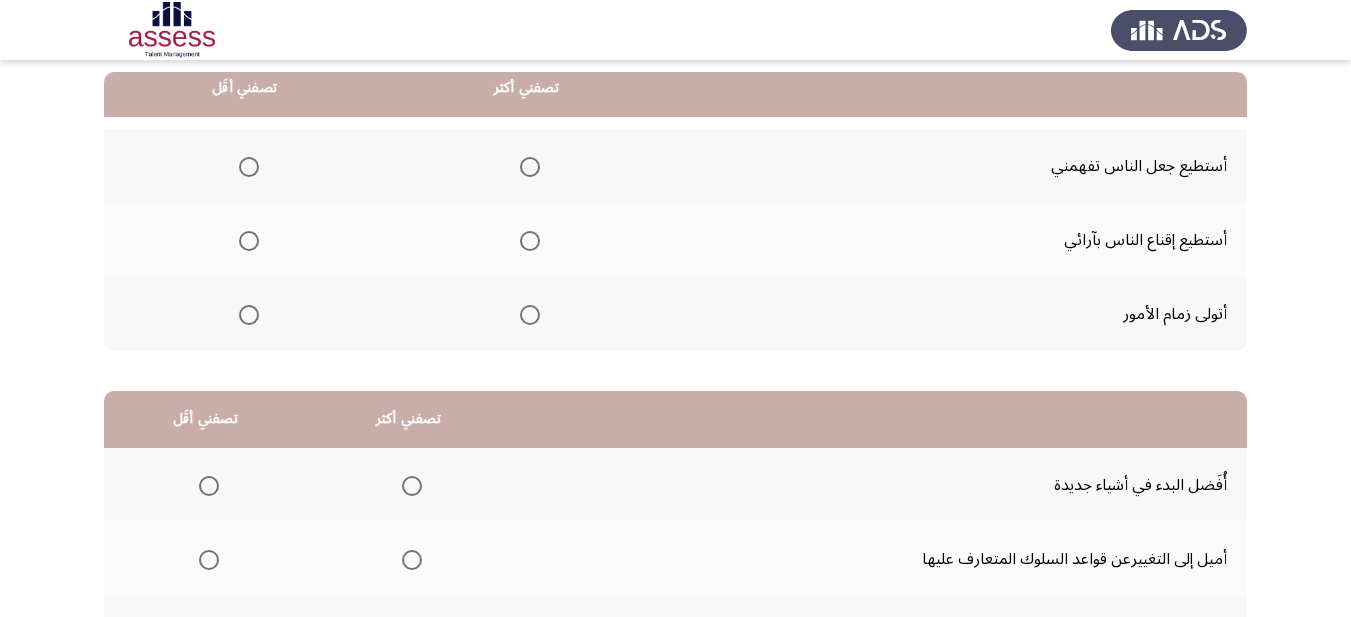 click at bounding box center (530, 241) 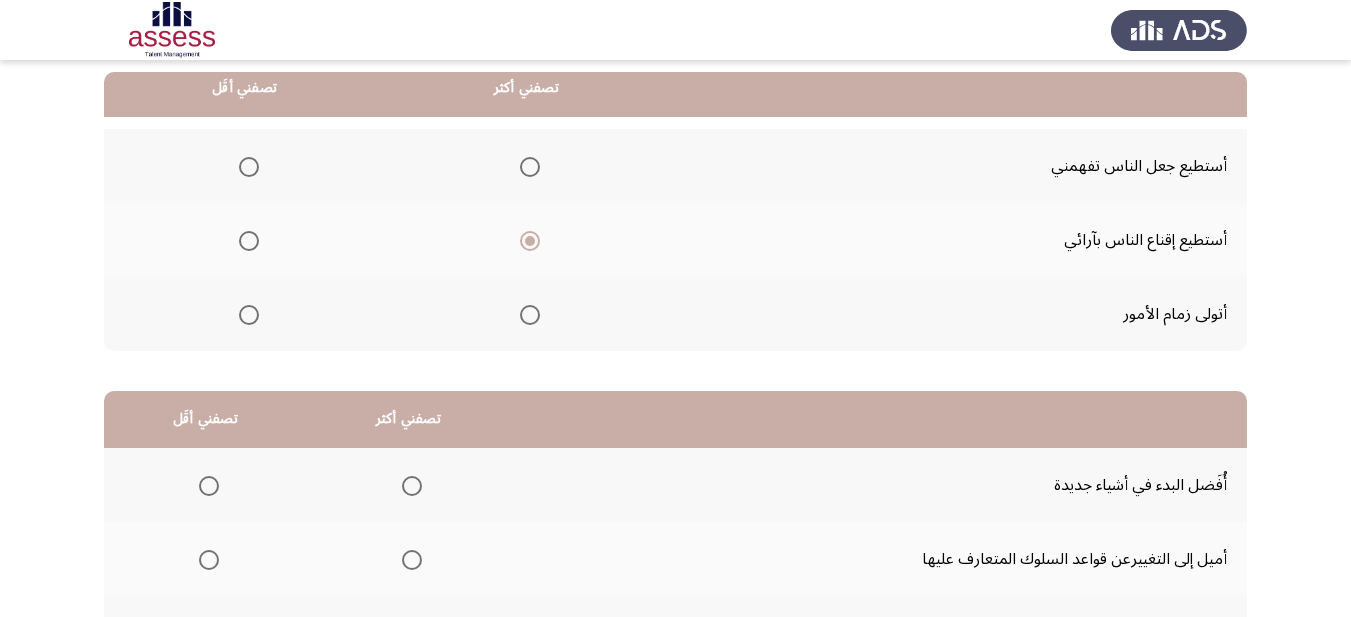 click at bounding box center [249, 315] 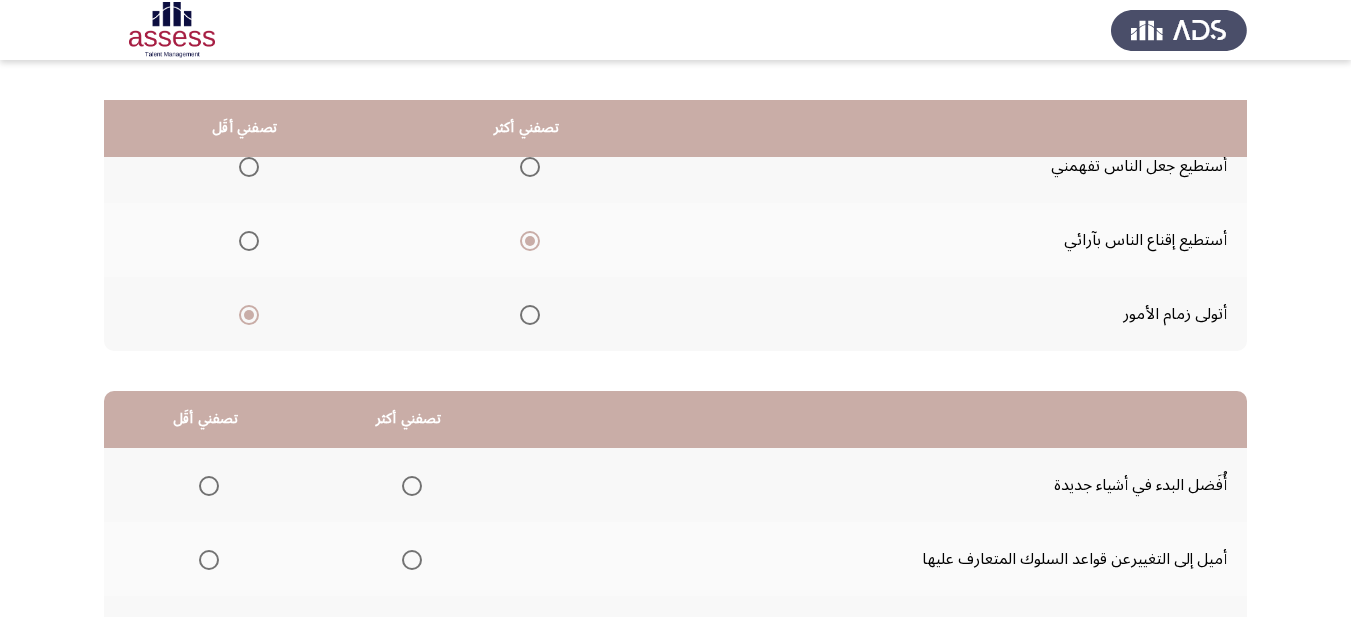 scroll, scrollTop: 393, scrollLeft: 0, axis: vertical 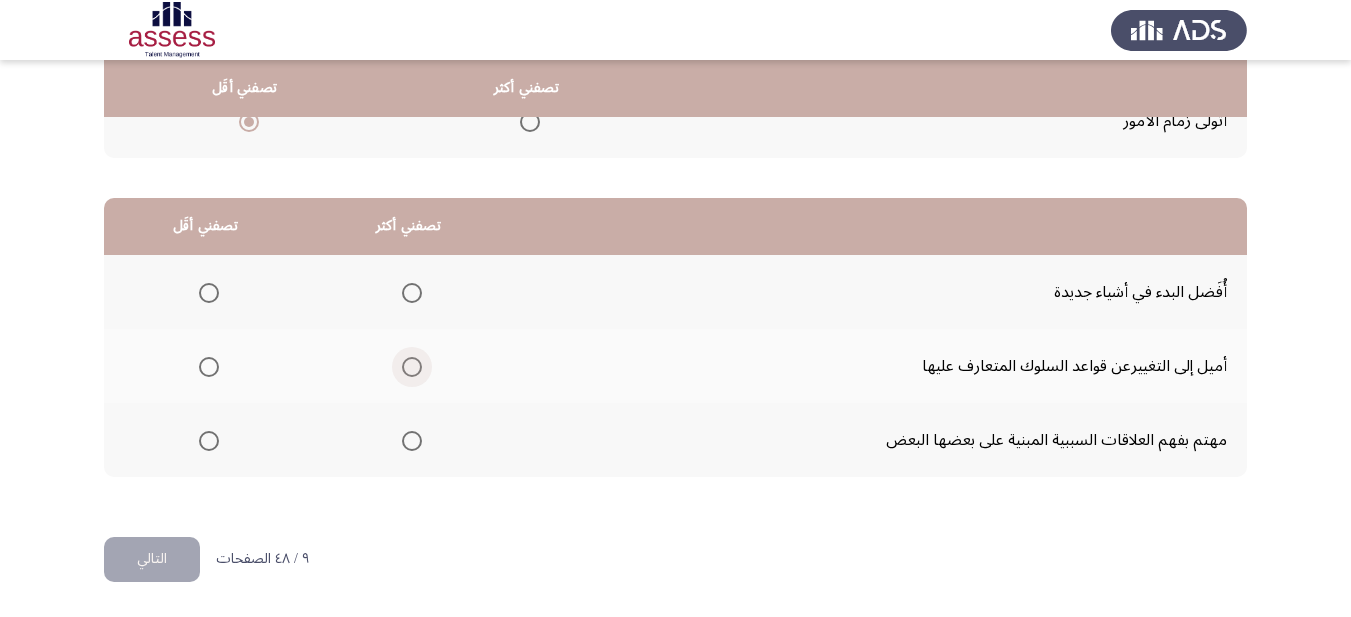 click at bounding box center (412, 367) 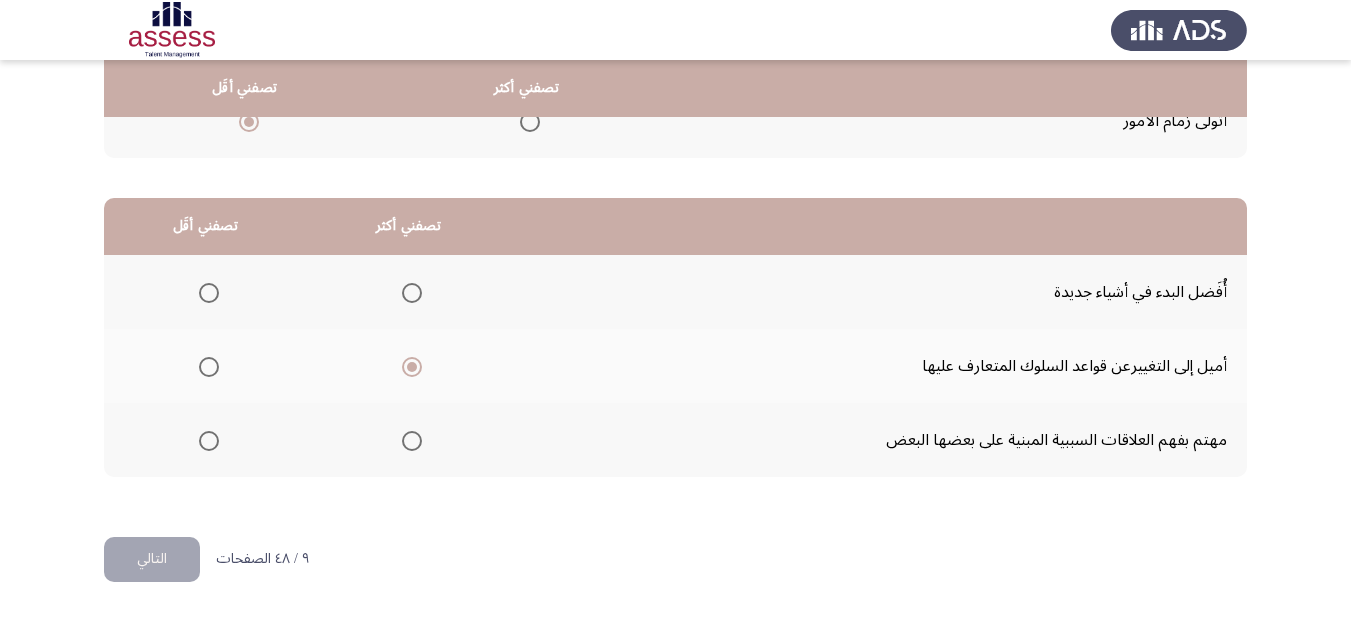 click at bounding box center (209, 293) 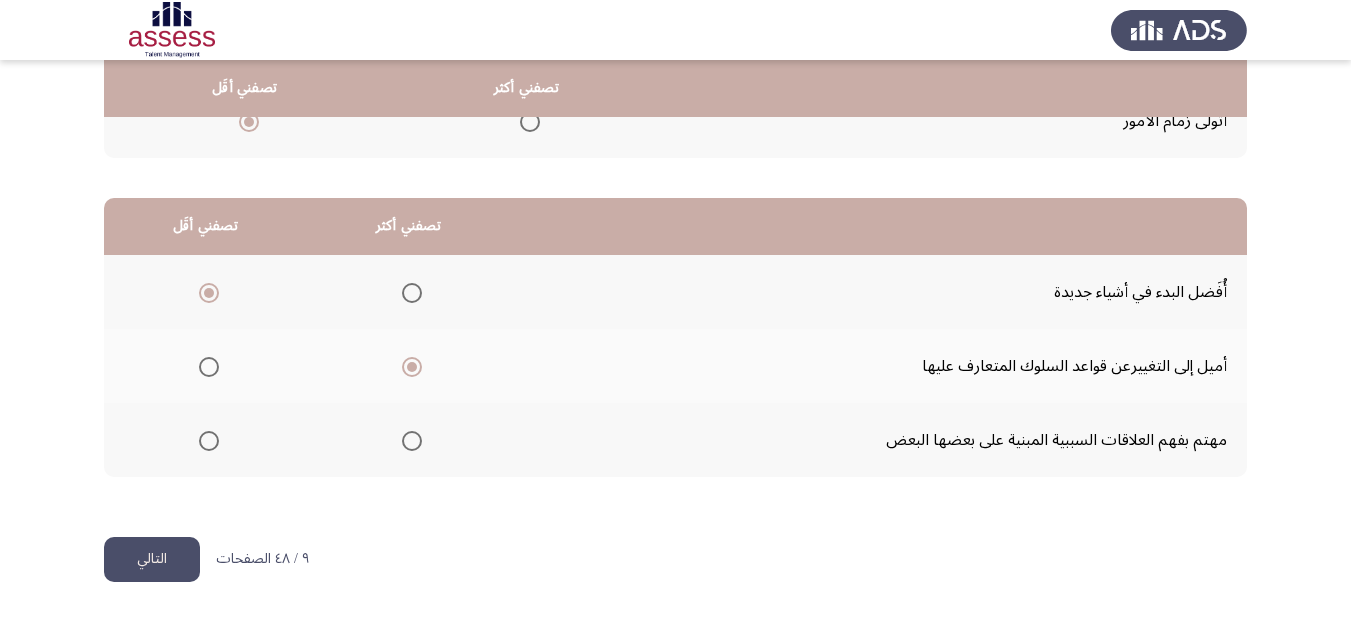 click on "التالي" 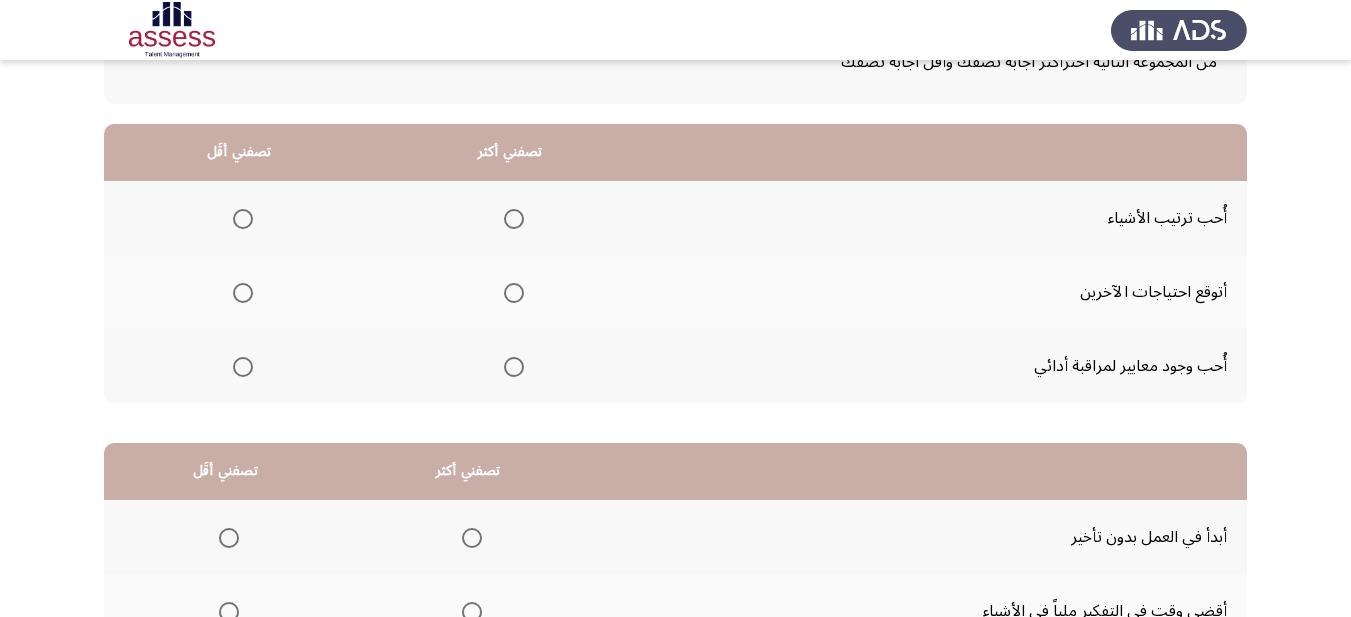 scroll, scrollTop: 200, scrollLeft: 0, axis: vertical 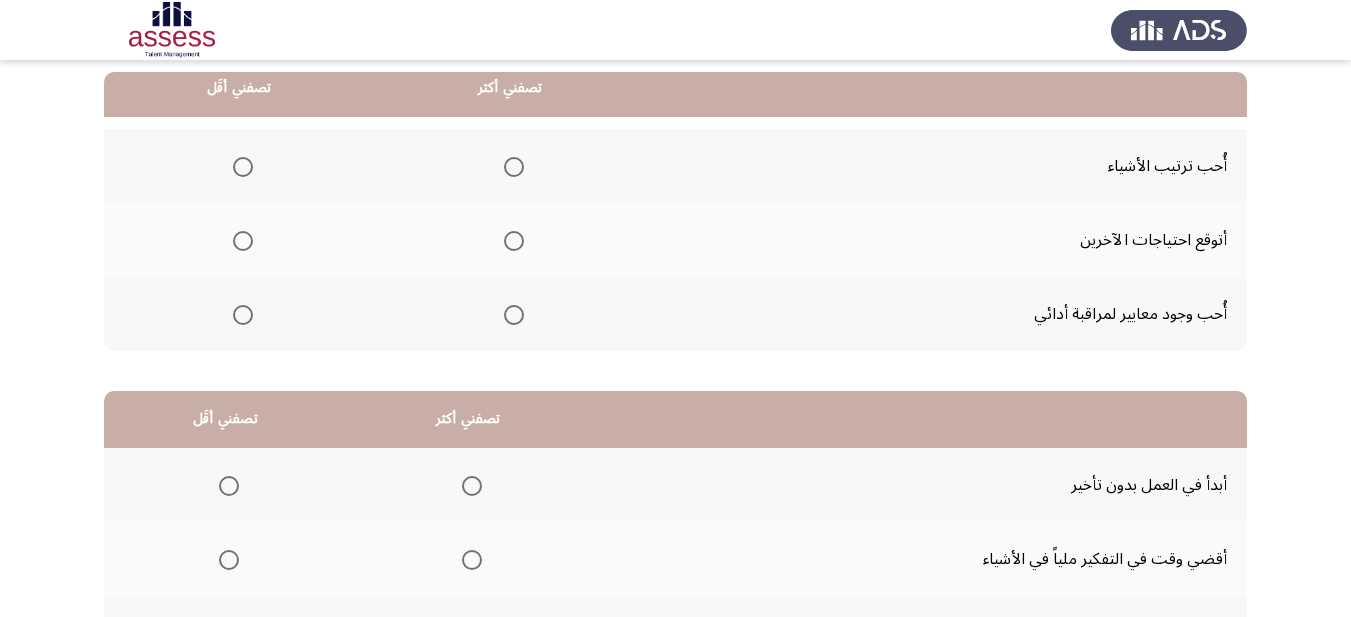 click at bounding box center [514, 315] 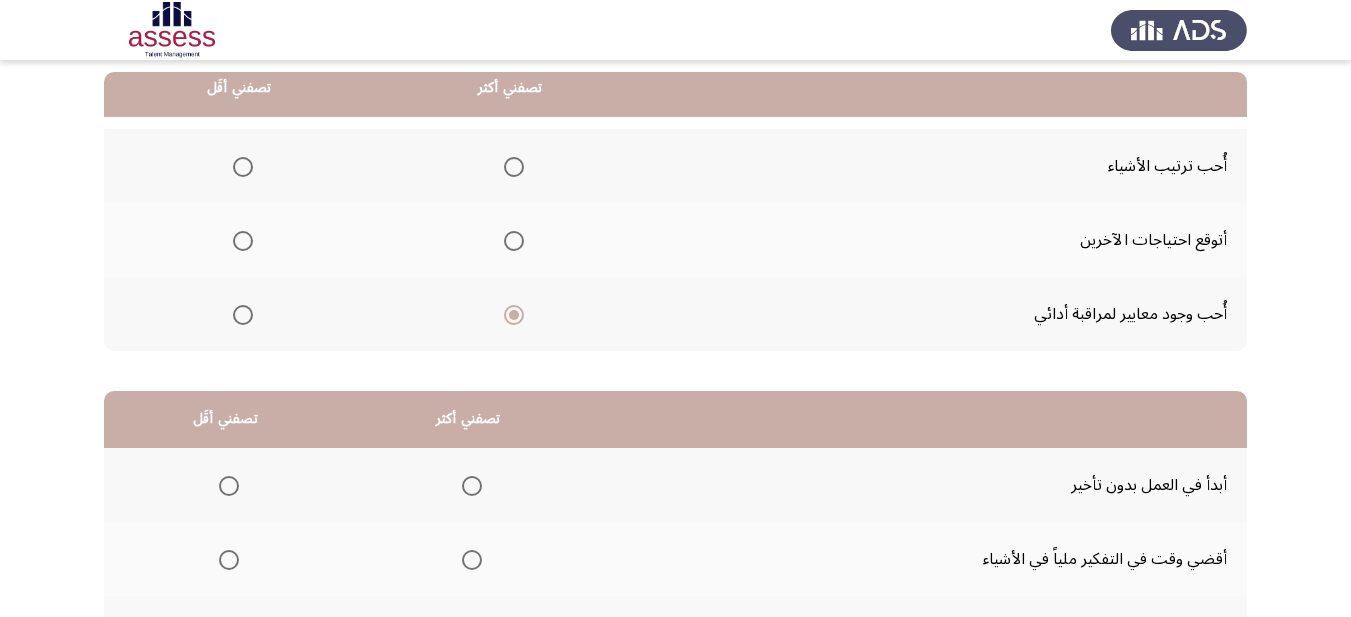 click at bounding box center (243, 241) 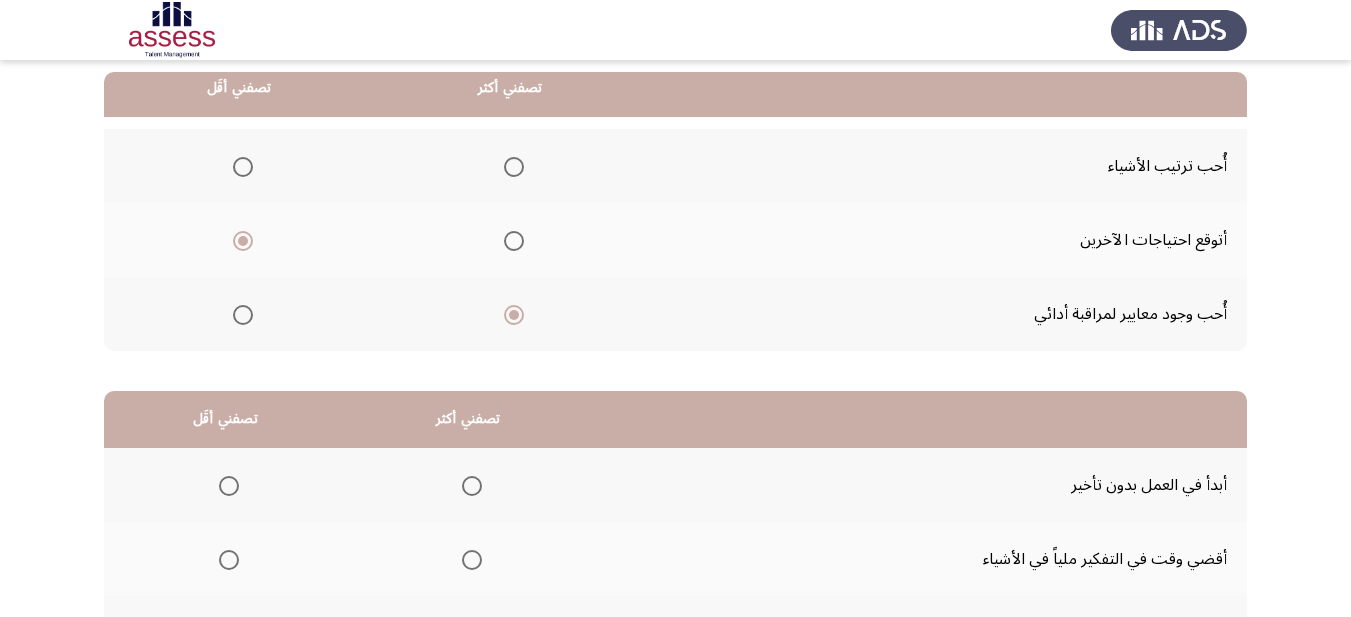 click at bounding box center (472, 486) 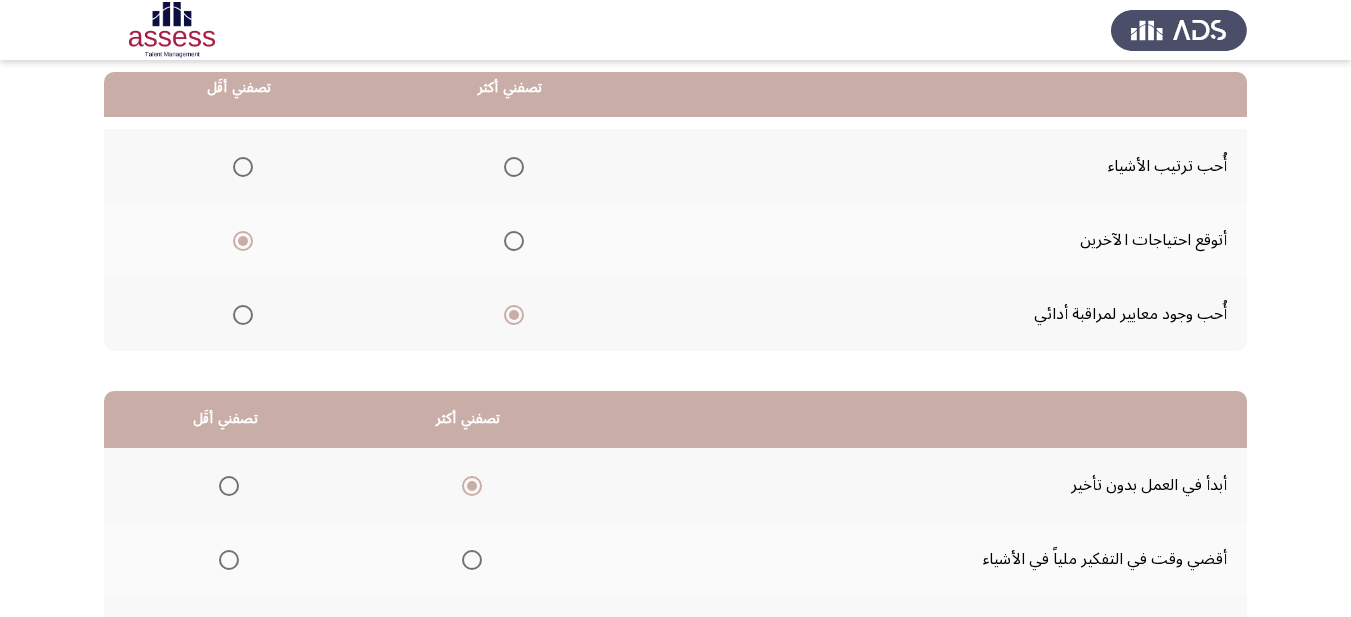 click at bounding box center [229, 560] 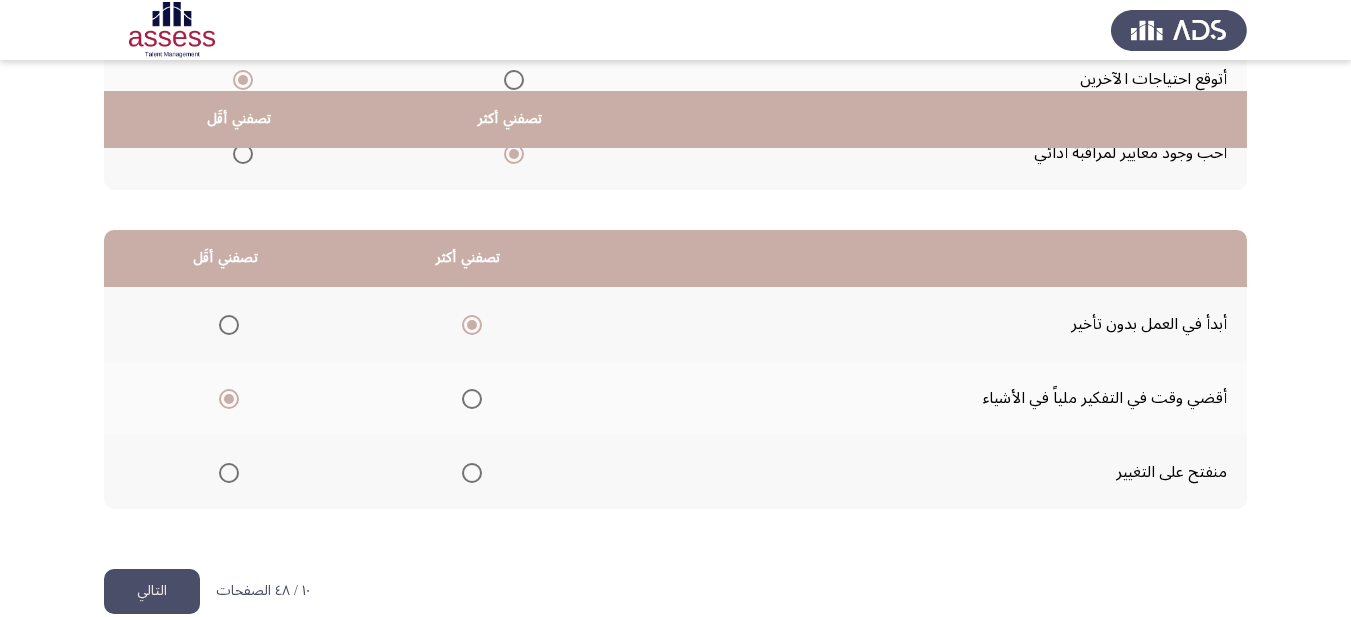 scroll, scrollTop: 393, scrollLeft: 0, axis: vertical 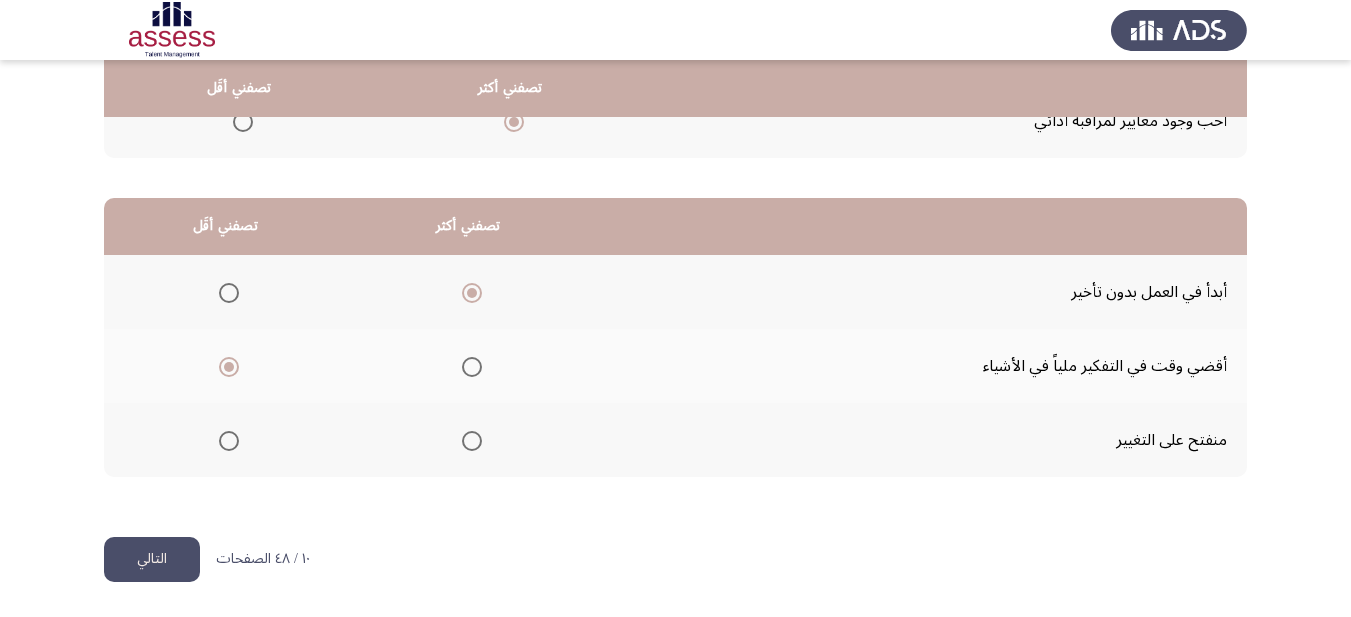 click on "التالي" 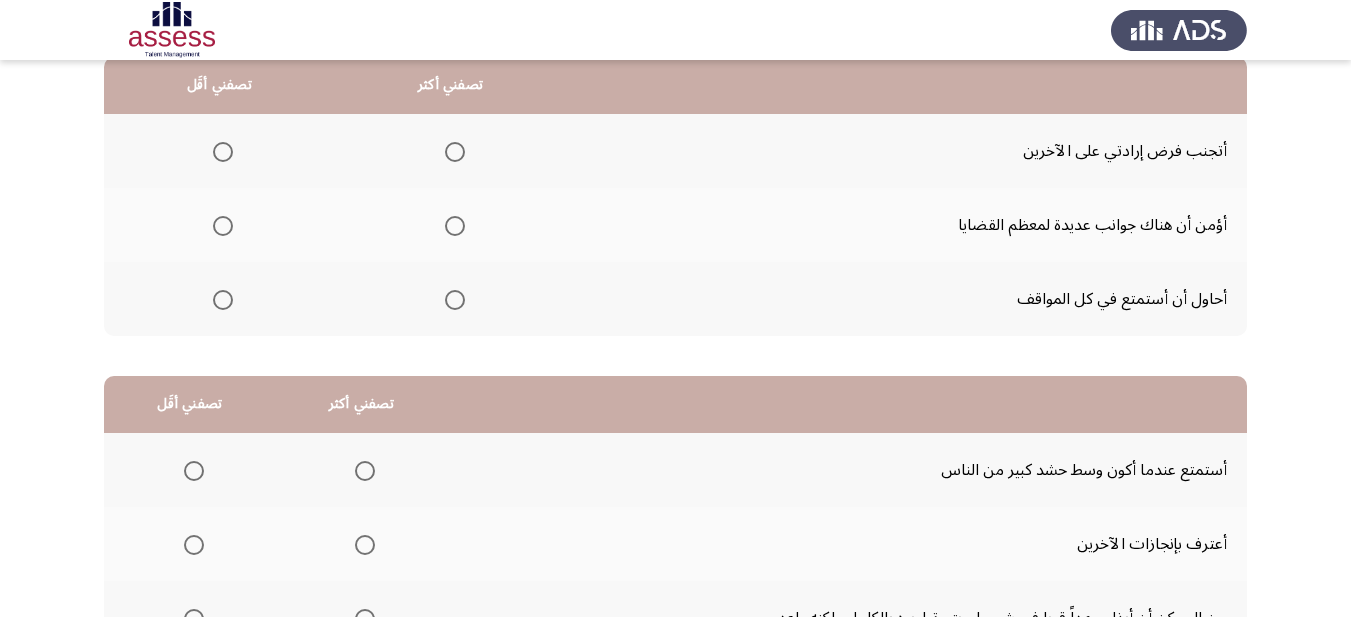 scroll, scrollTop: 100, scrollLeft: 0, axis: vertical 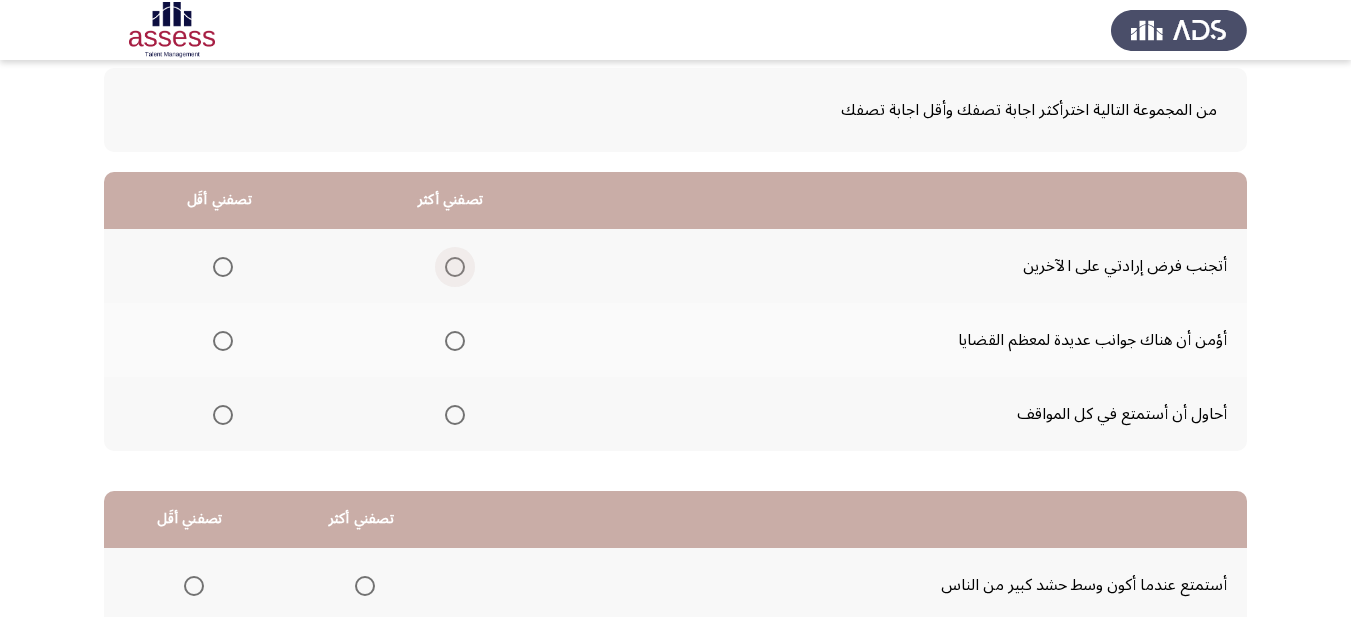 click at bounding box center (455, 267) 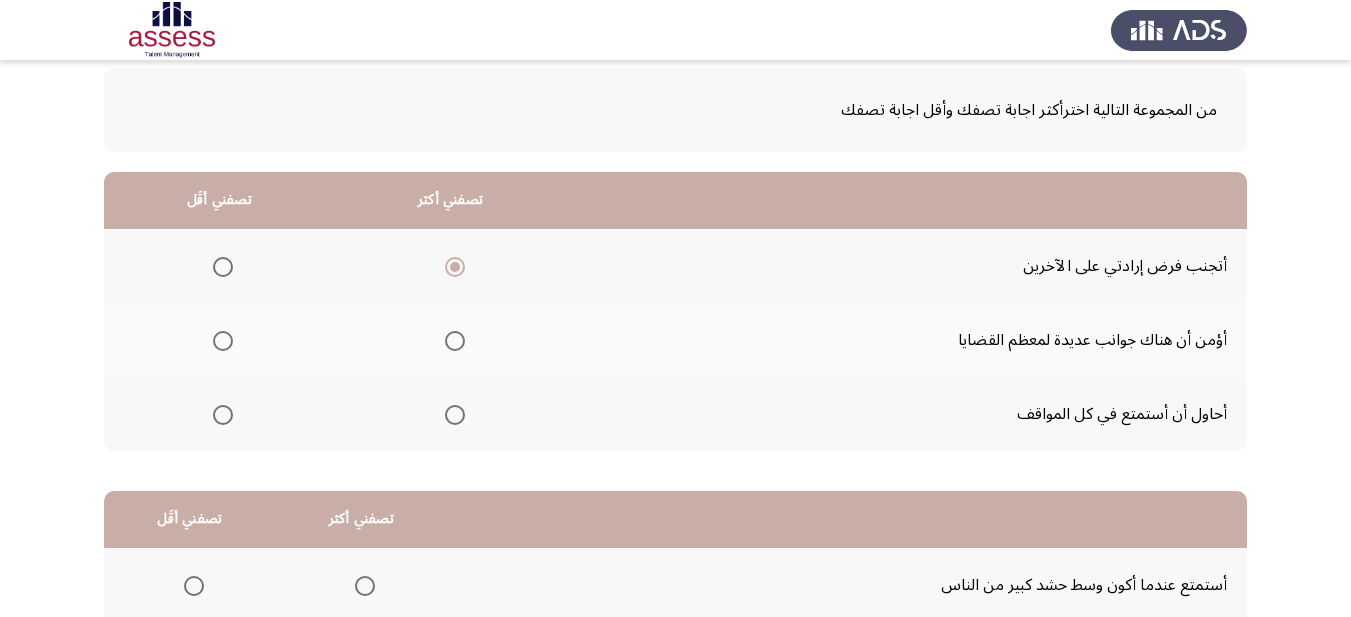 click at bounding box center (223, 341) 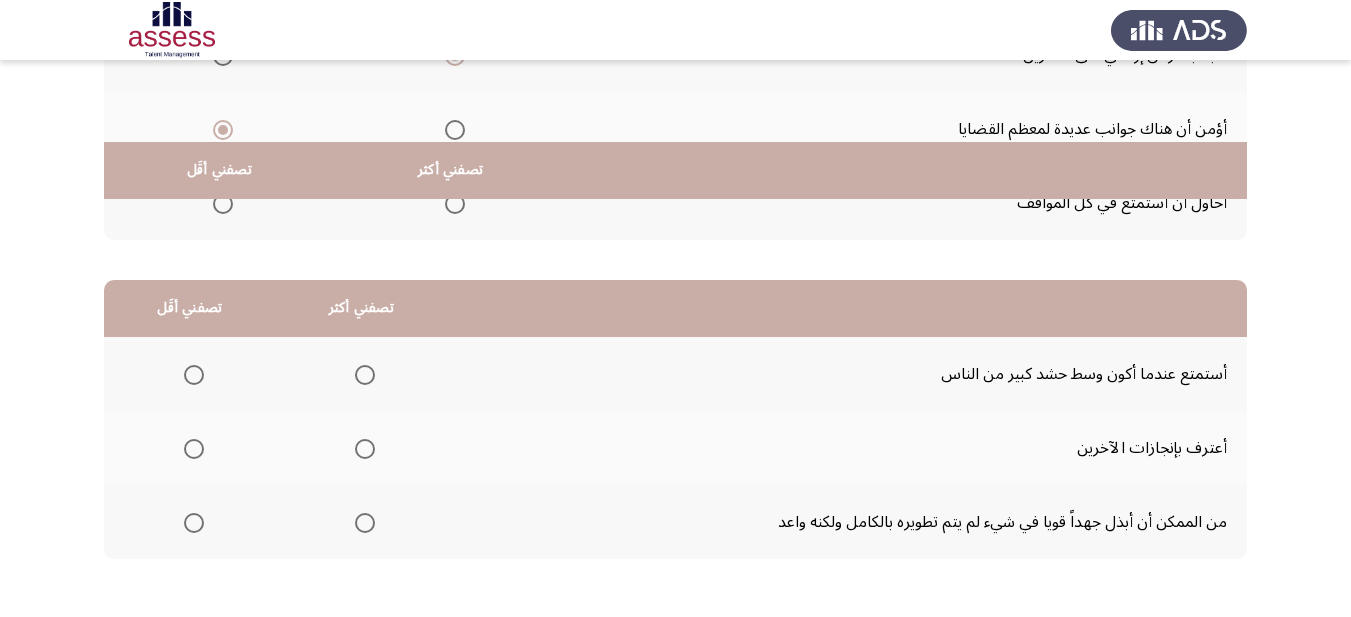 scroll, scrollTop: 393, scrollLeft: 0, axis: vertical 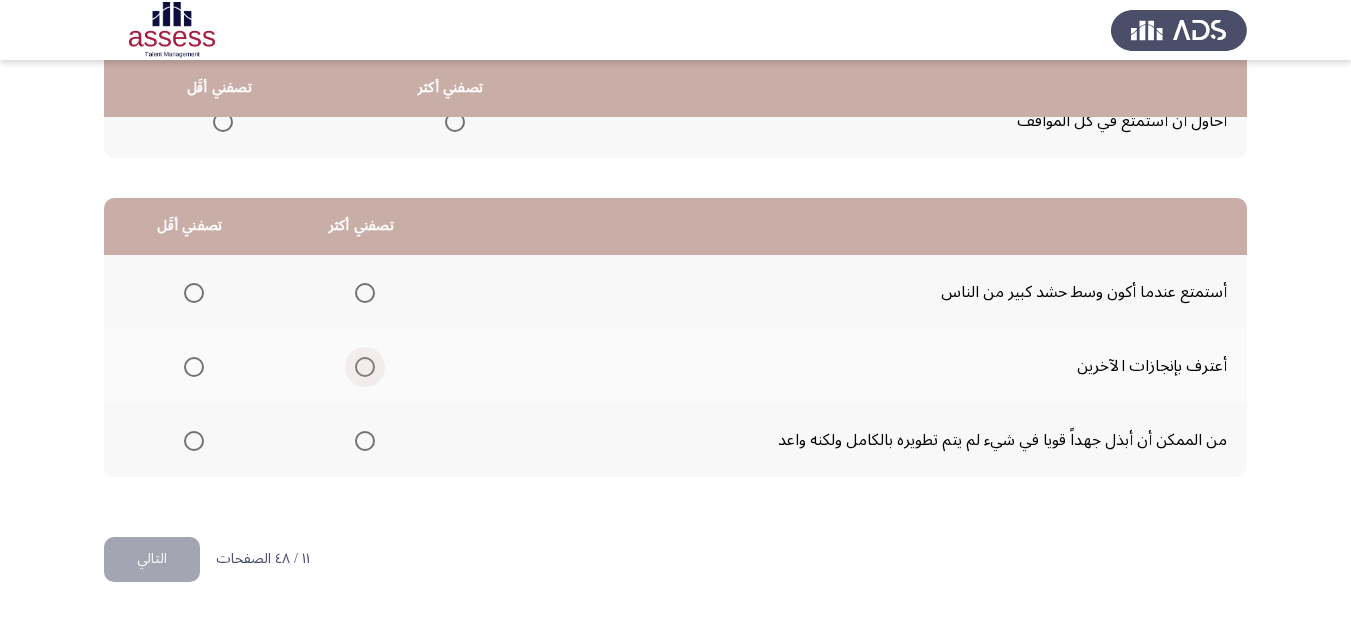 click at bounding box center (365, 367) 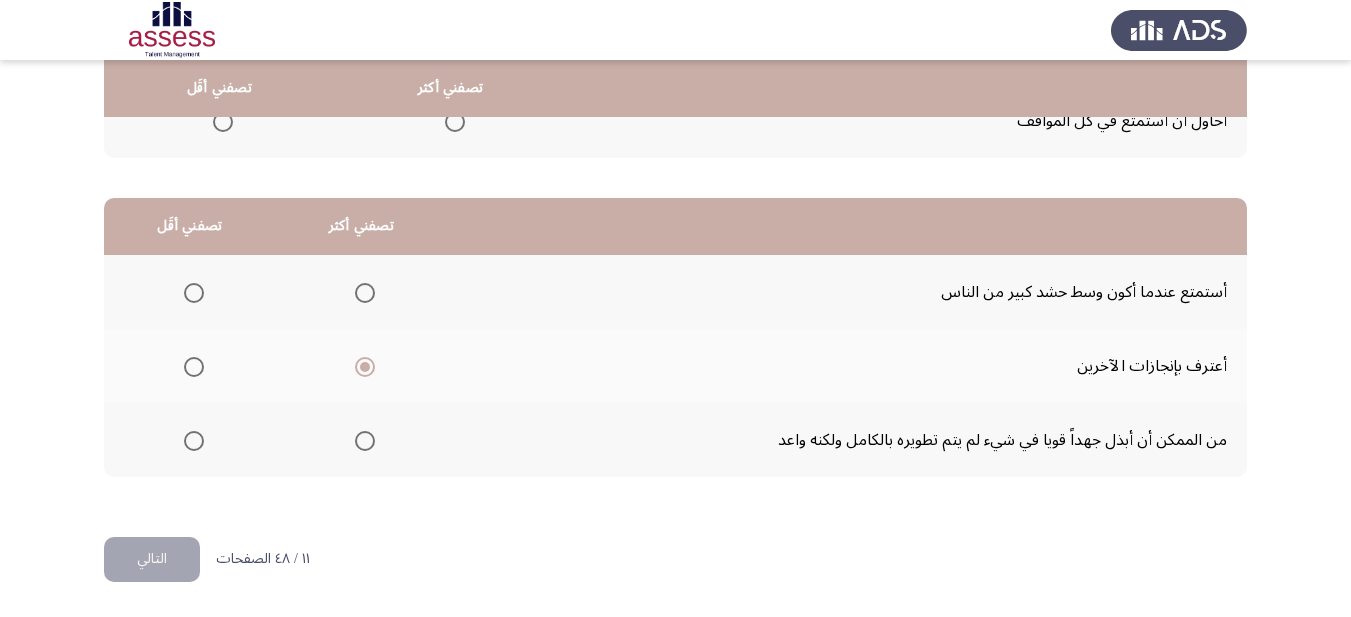 click at bounding box center (194, 293) 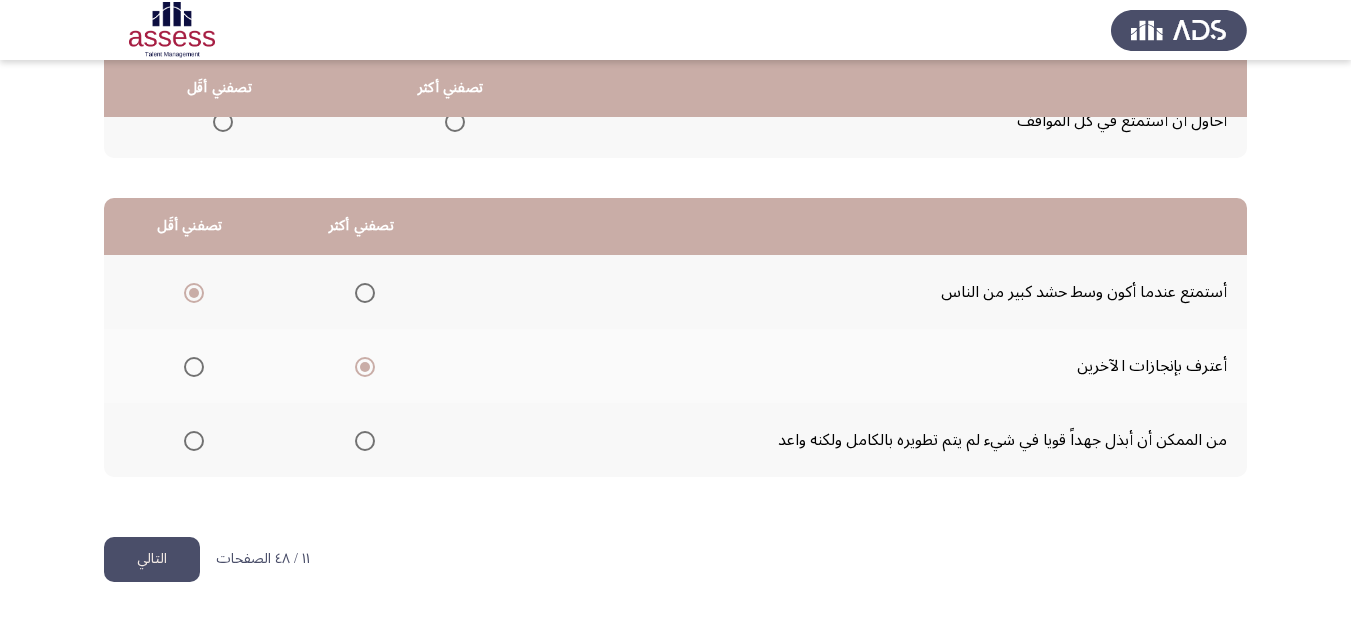 click on "التالي" 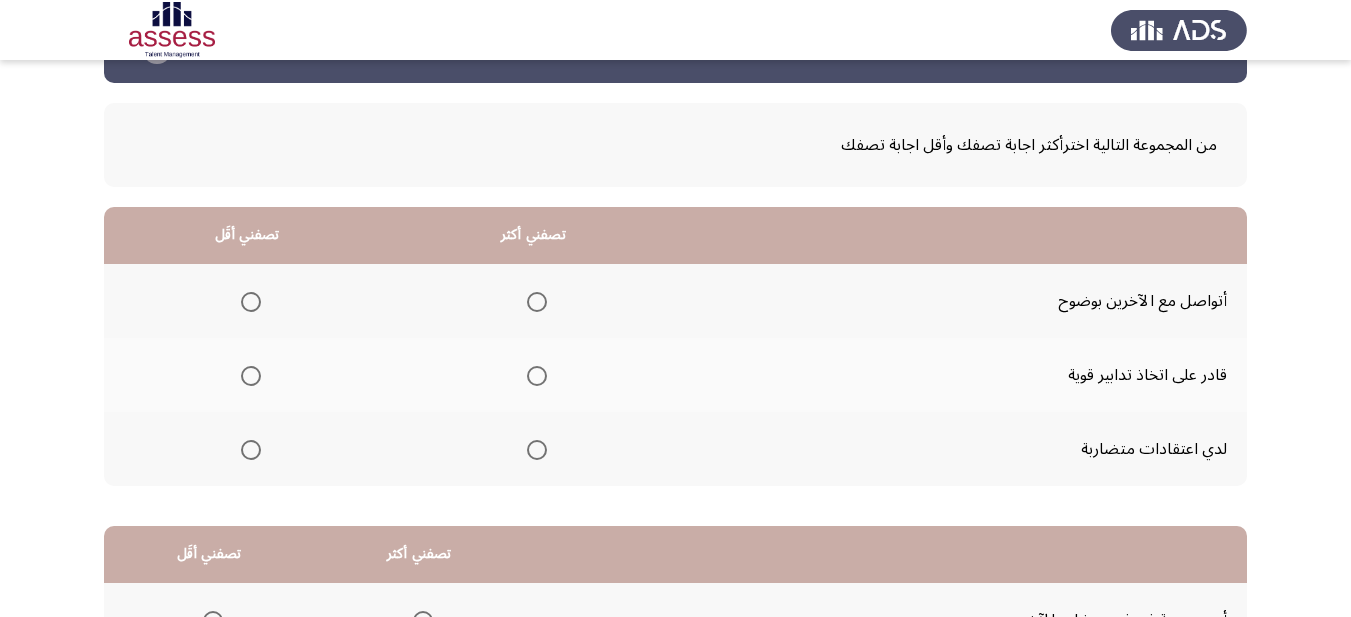 scroll, scrollTop: 100, scrollLeft: 0, axis: vertical 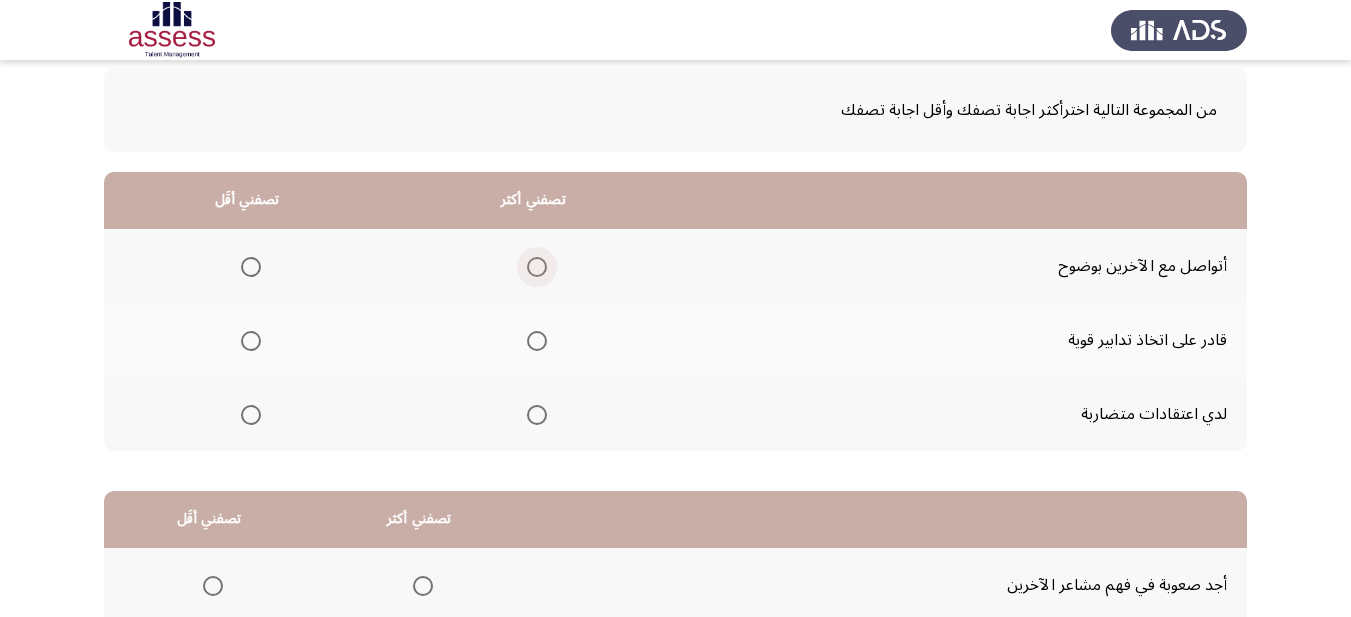 click at bounding box center [537, 267] 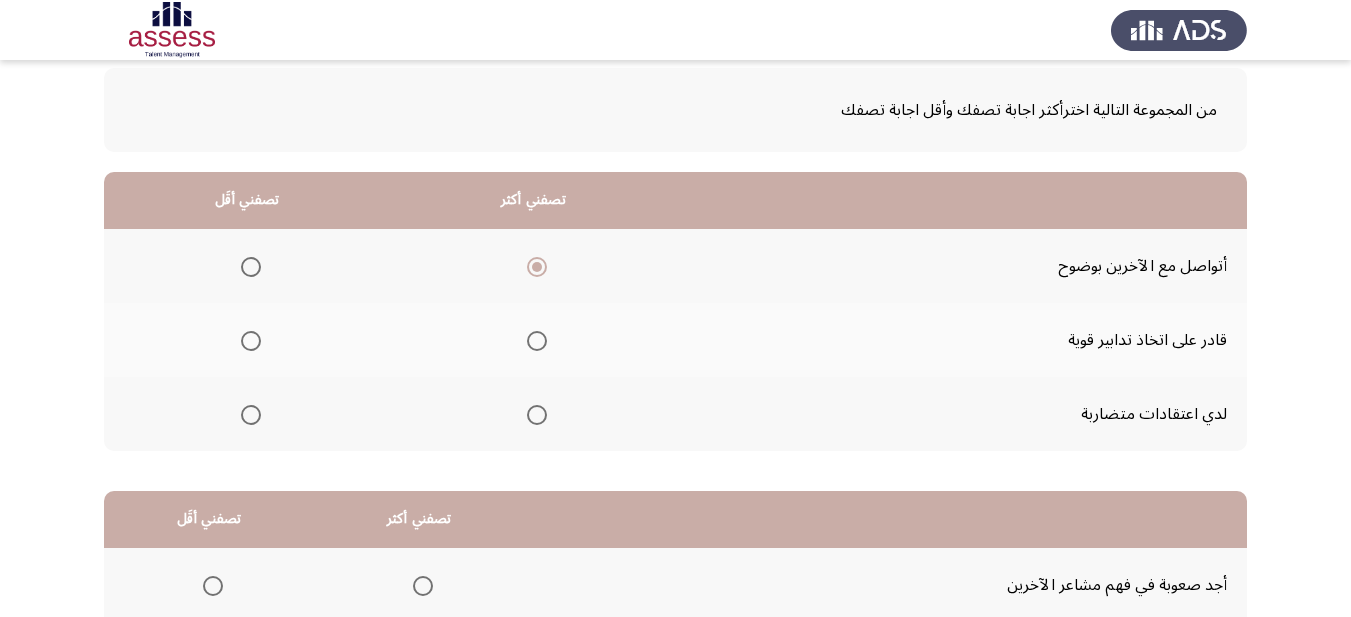 click at bounding box center [251, 341] 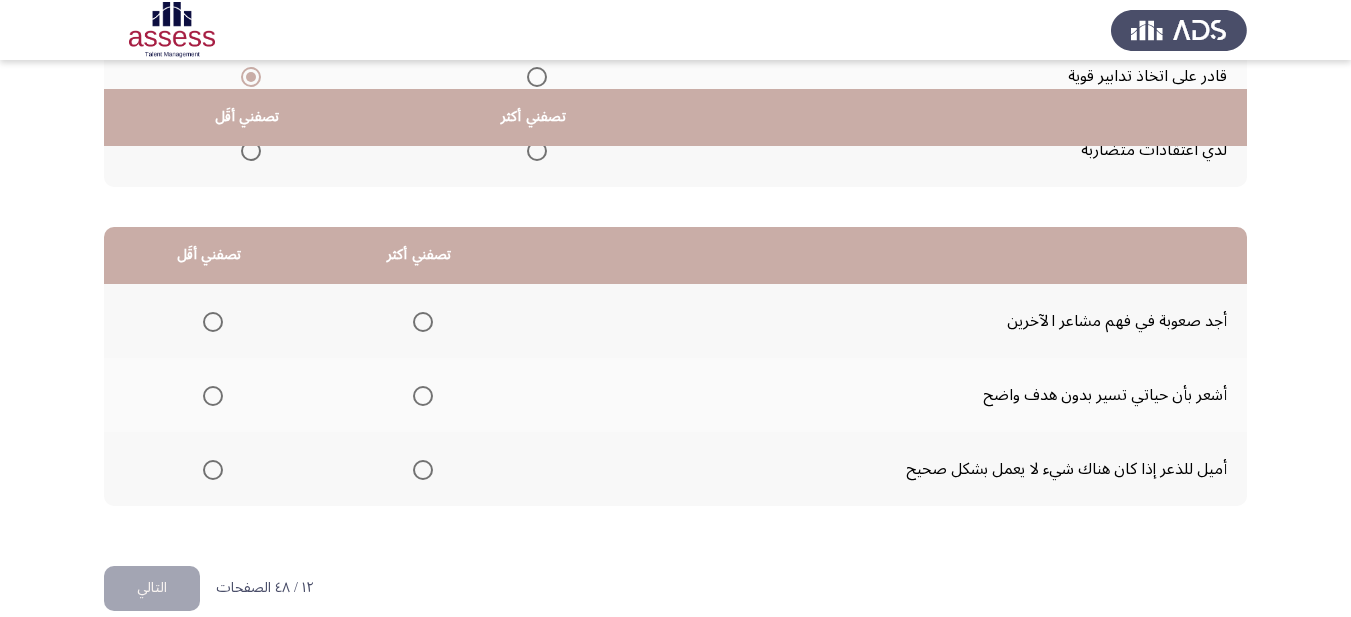 scroll, scrollTop: 393, scrollLeft: 0, axis: vertical 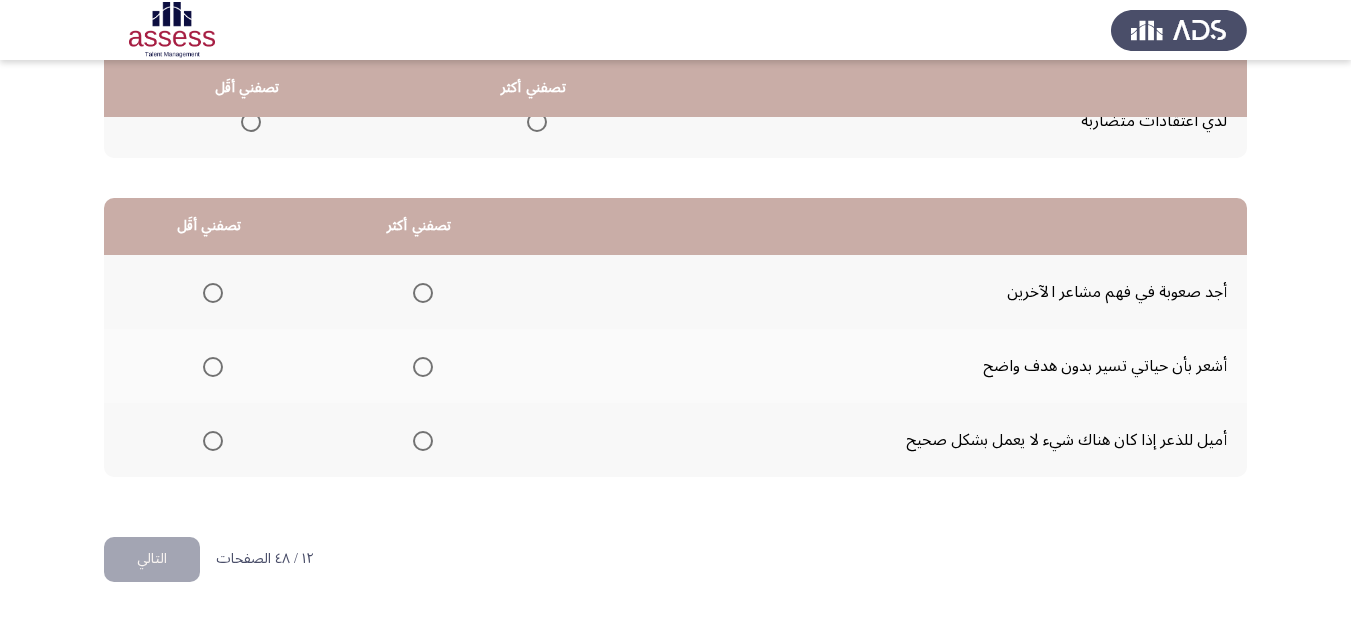 click at bounding box center (213, 293) 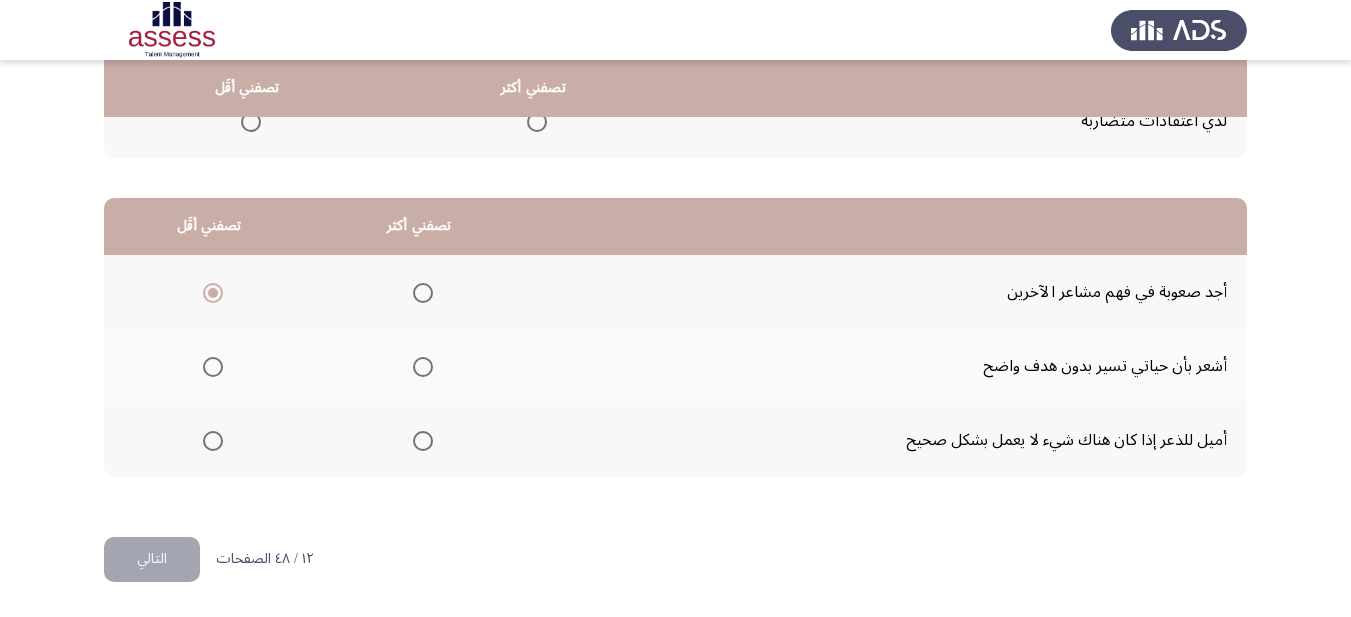 click at bounding box center (423, 441) 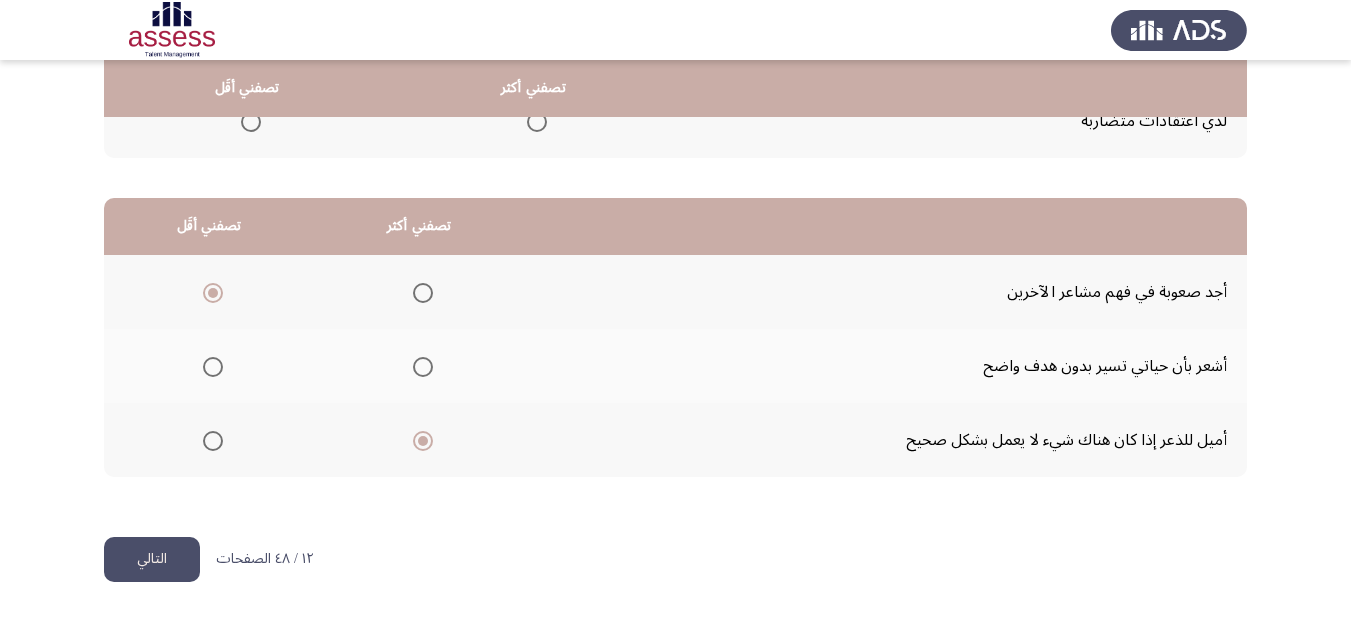 click on "التالي" 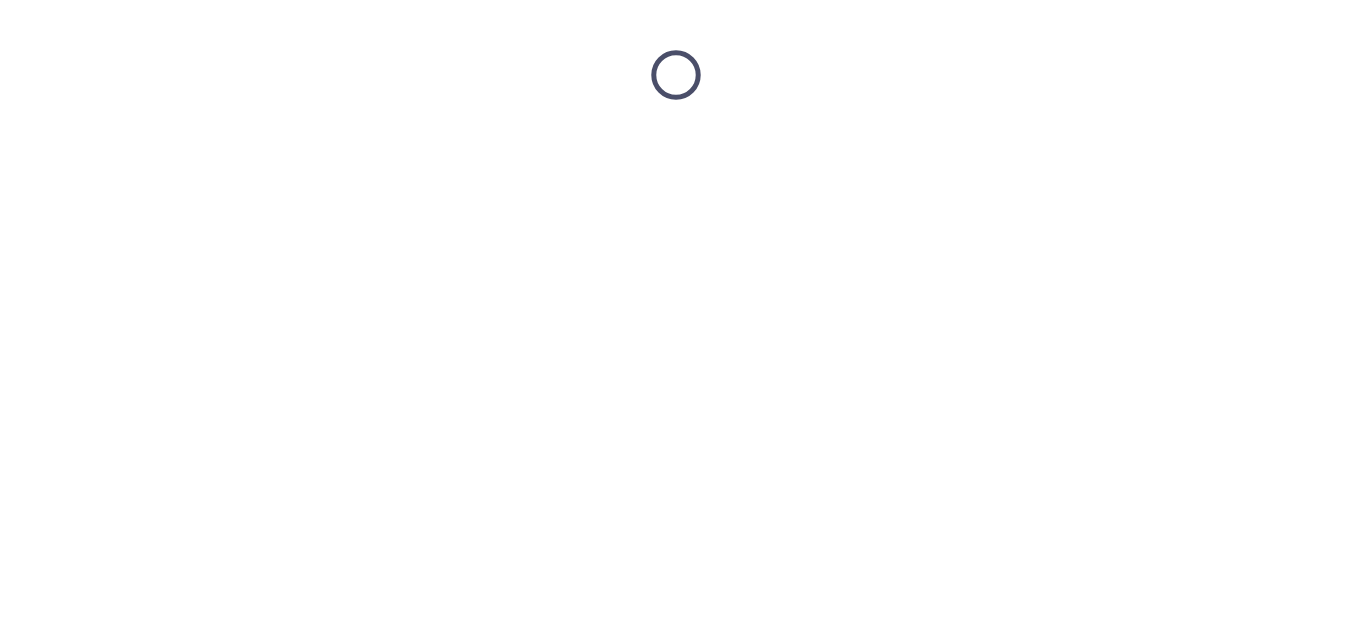 scroll, scrollTop: 0, scrollLeft: 0, axis: both 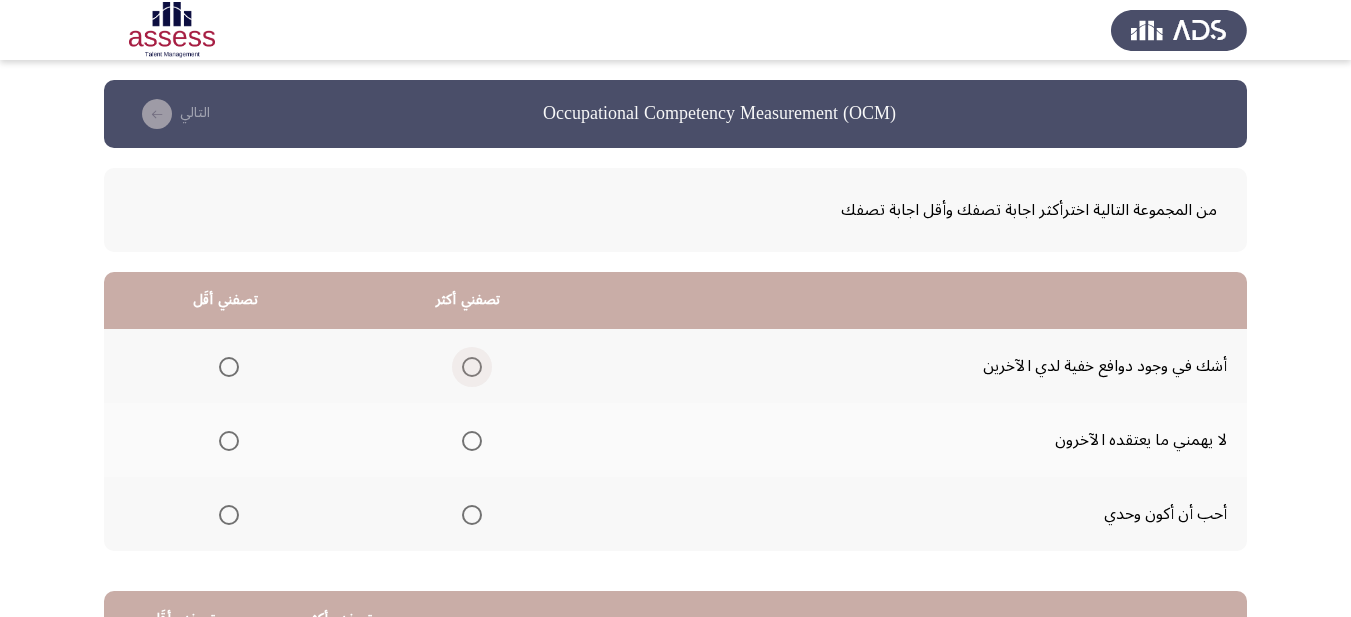 click at bounding box center (472, 367) 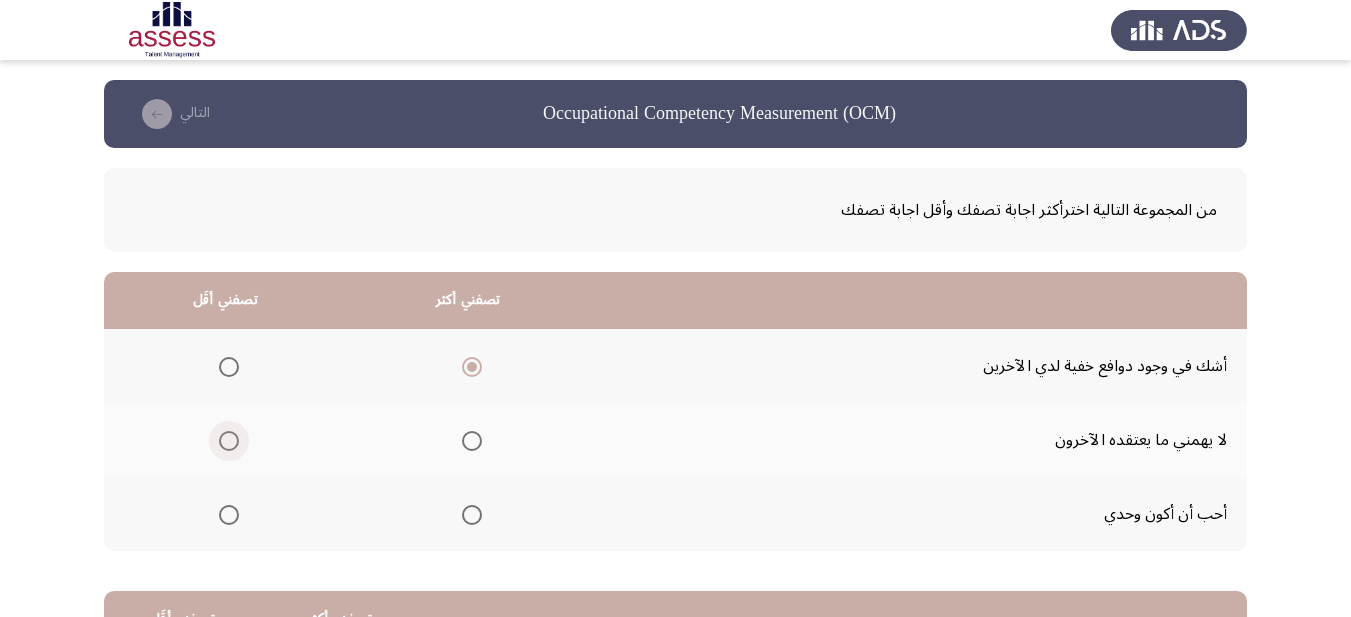 click at bounding box center [229, 441] 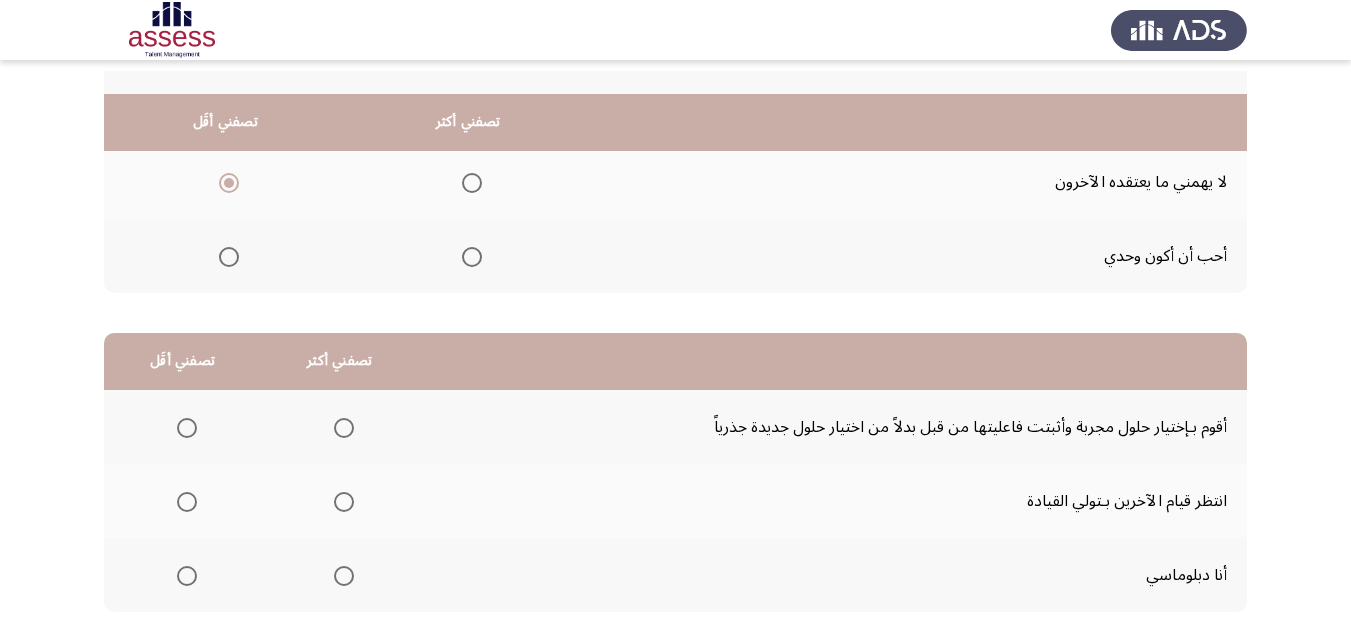 scroll, scrollTop: 300, scrollLeft: 0, axis: vertical 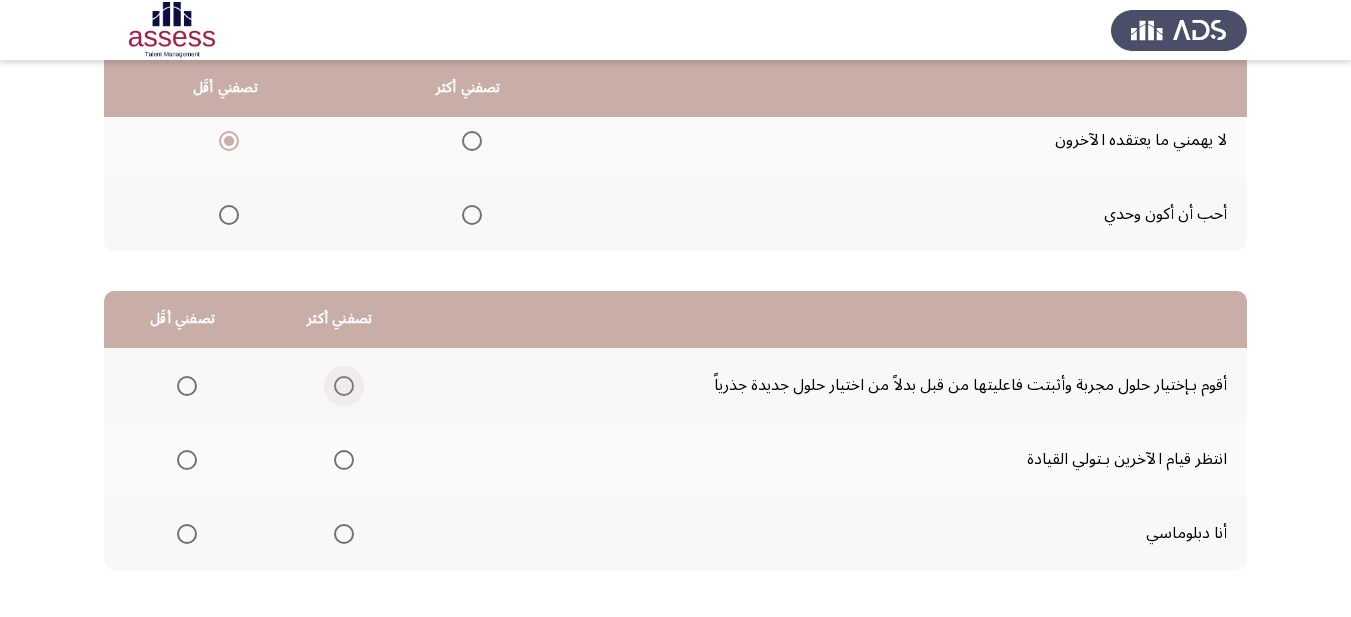 click at bounding box center (344, 386) 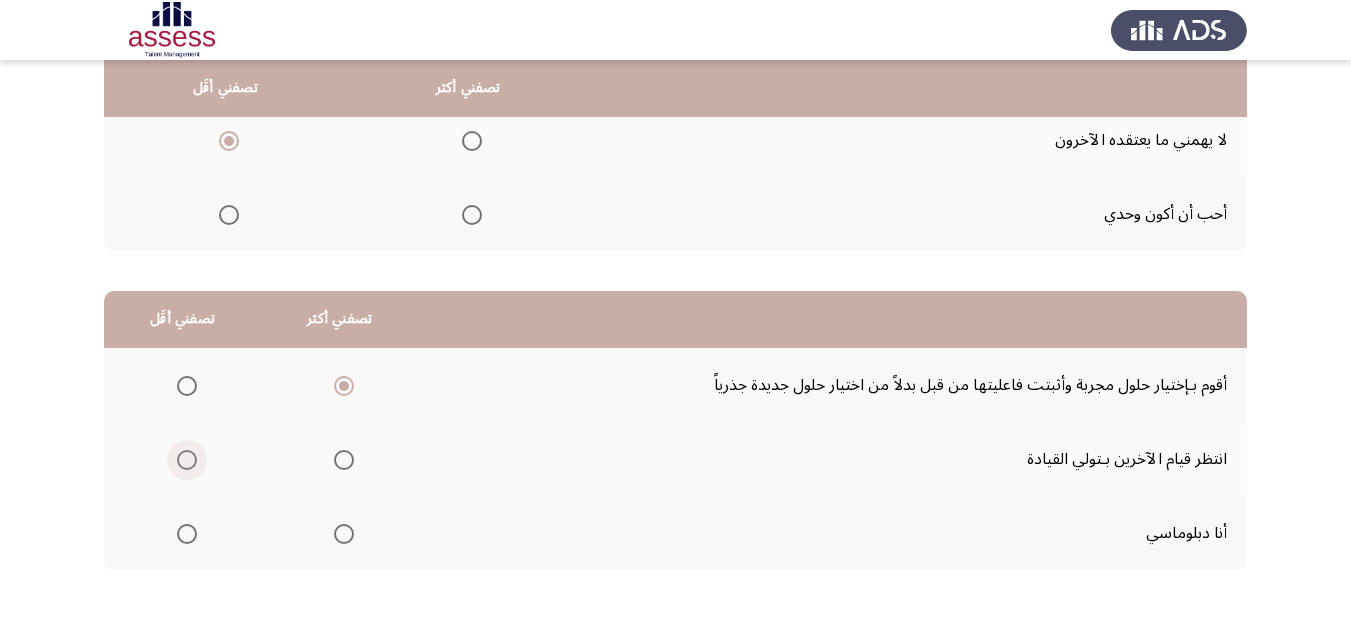 click at bounding box center (187, 460) 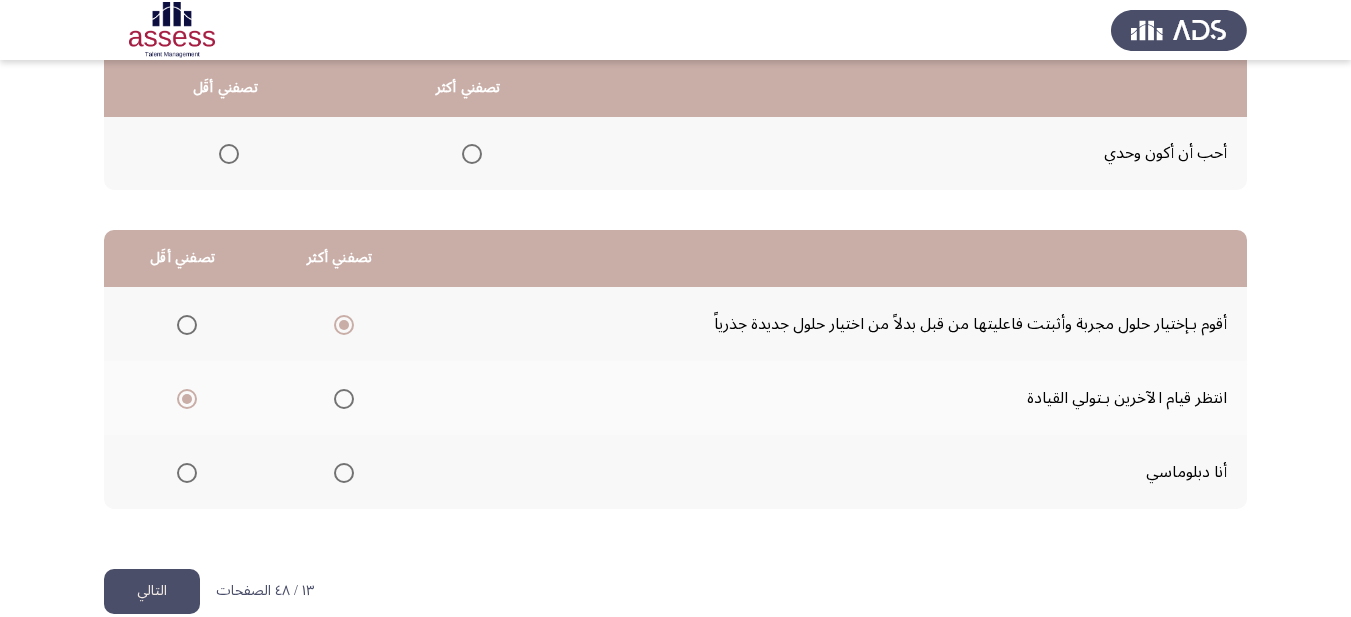 scroll, scrollTop: 393, scrollLeft: 0, axis: vertical 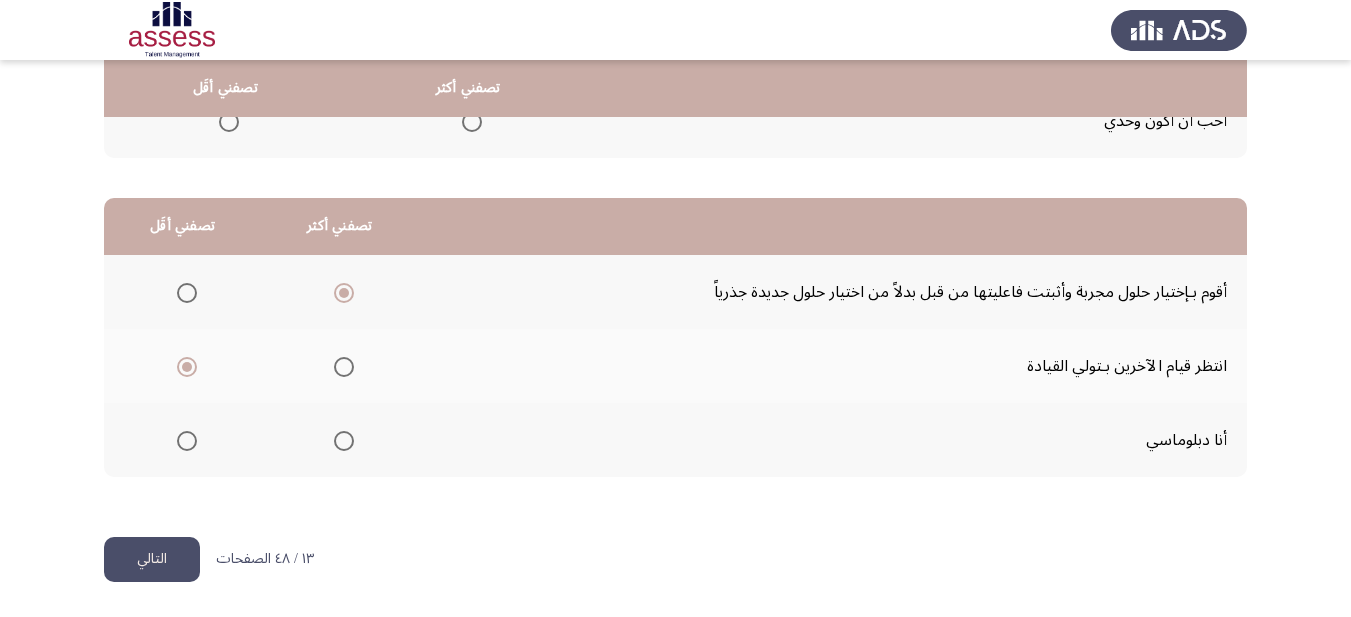 click on "التالي" 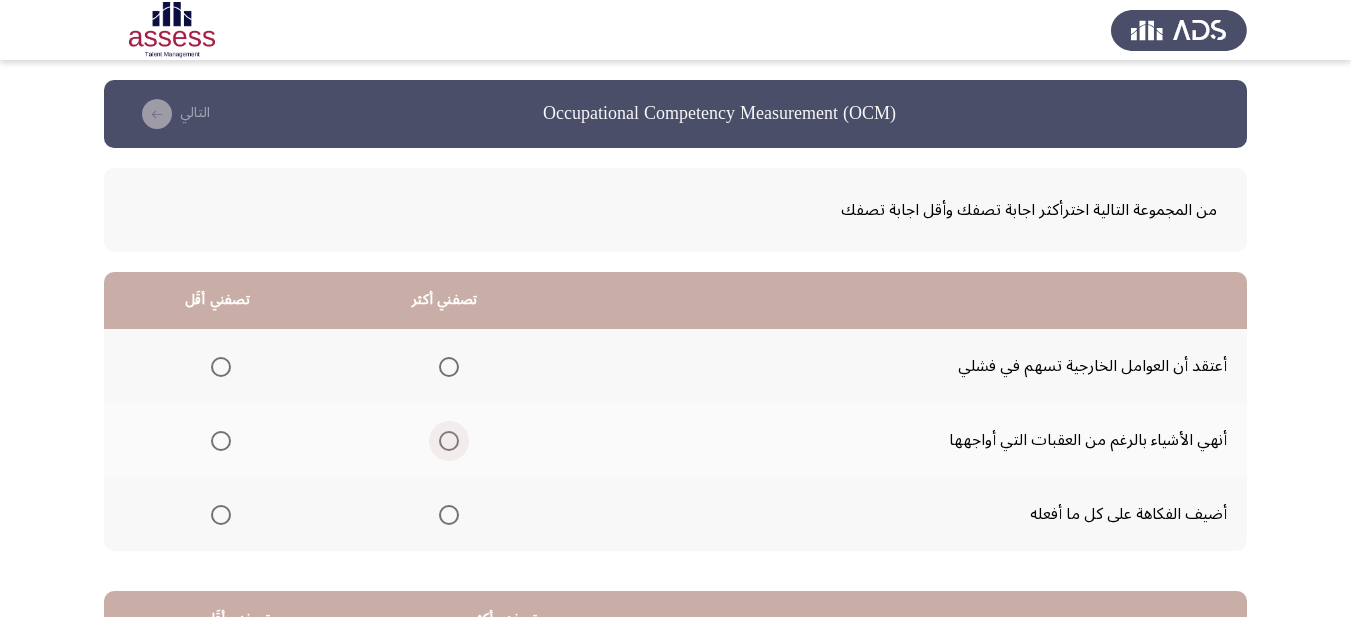 click at bounding box center [449, 441] 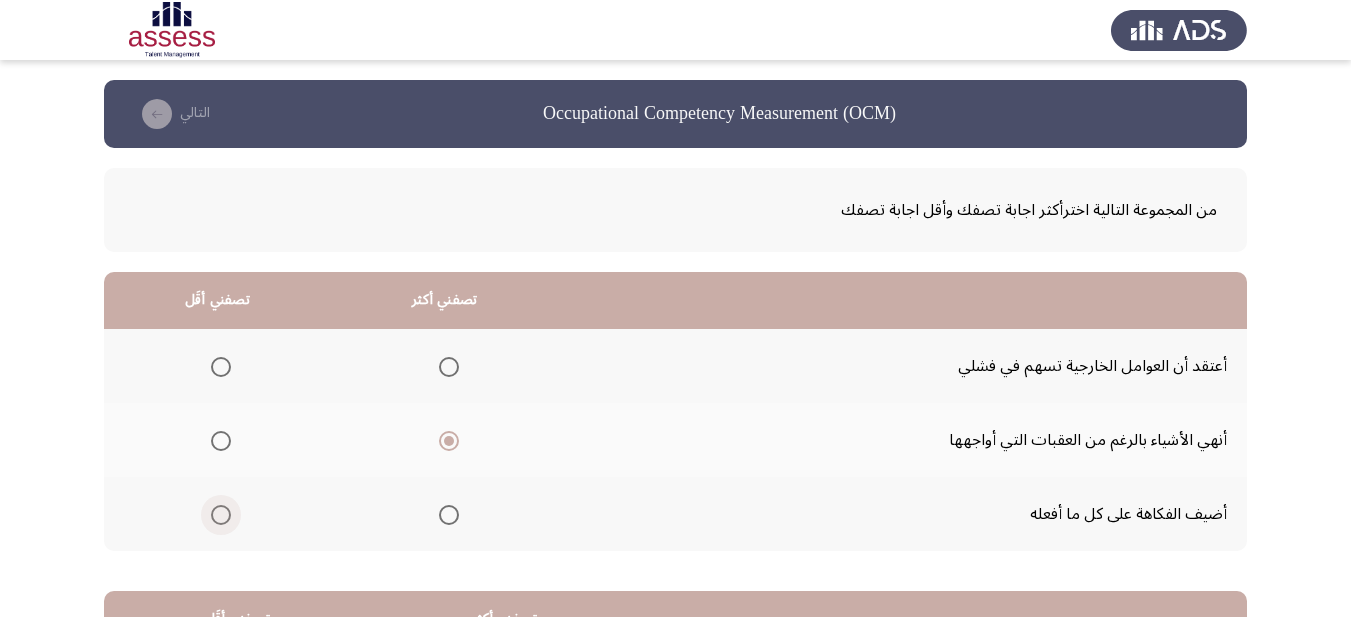 click at bounding box center [221, 515] 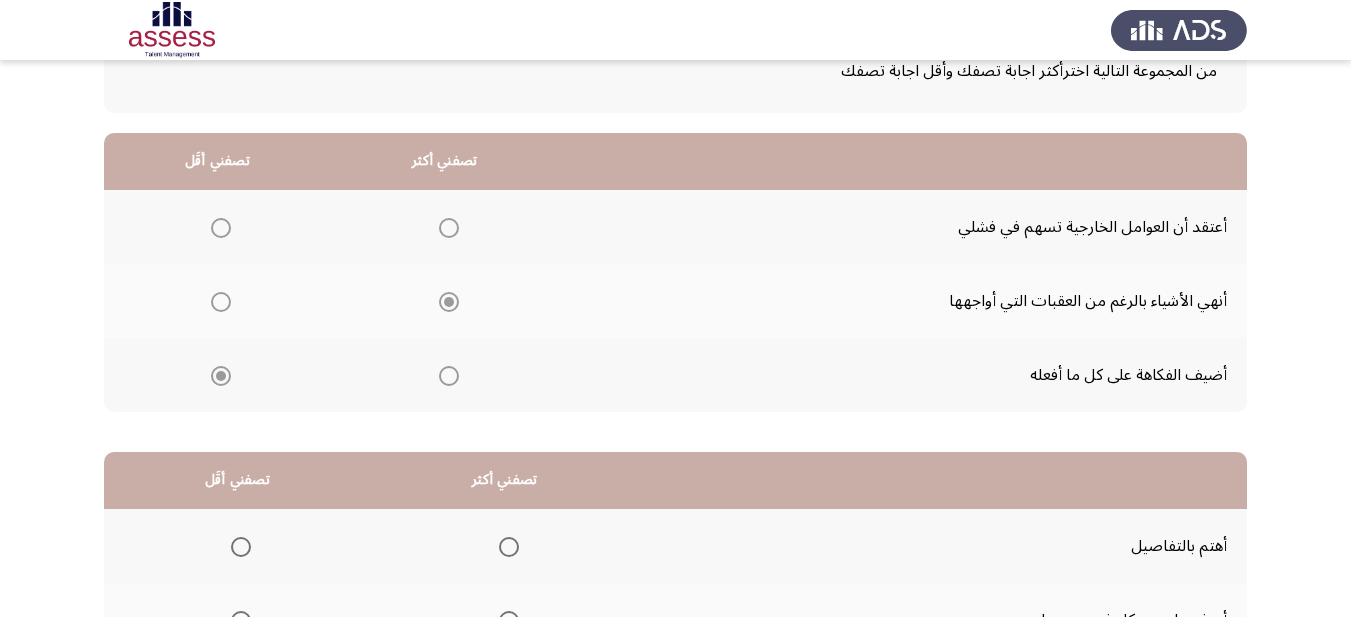scroll, scrollTop: 200, scrollLeft: 0, axis: vertical 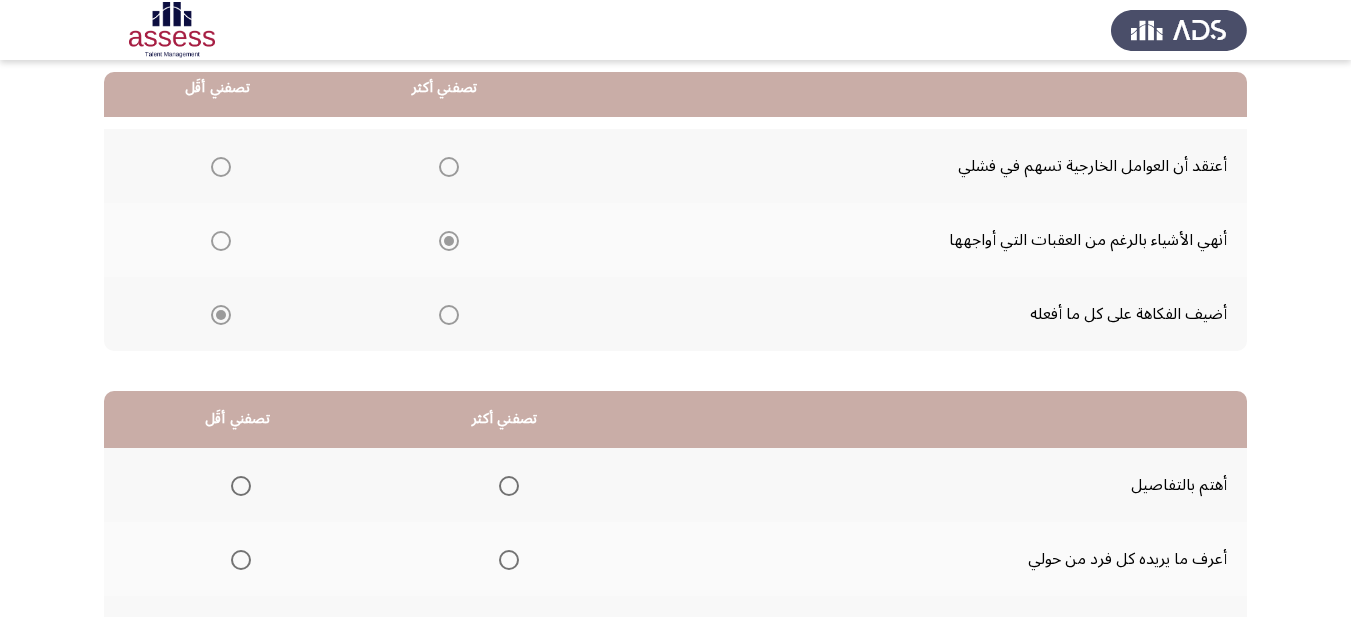 click at bounding box center [509, 486] 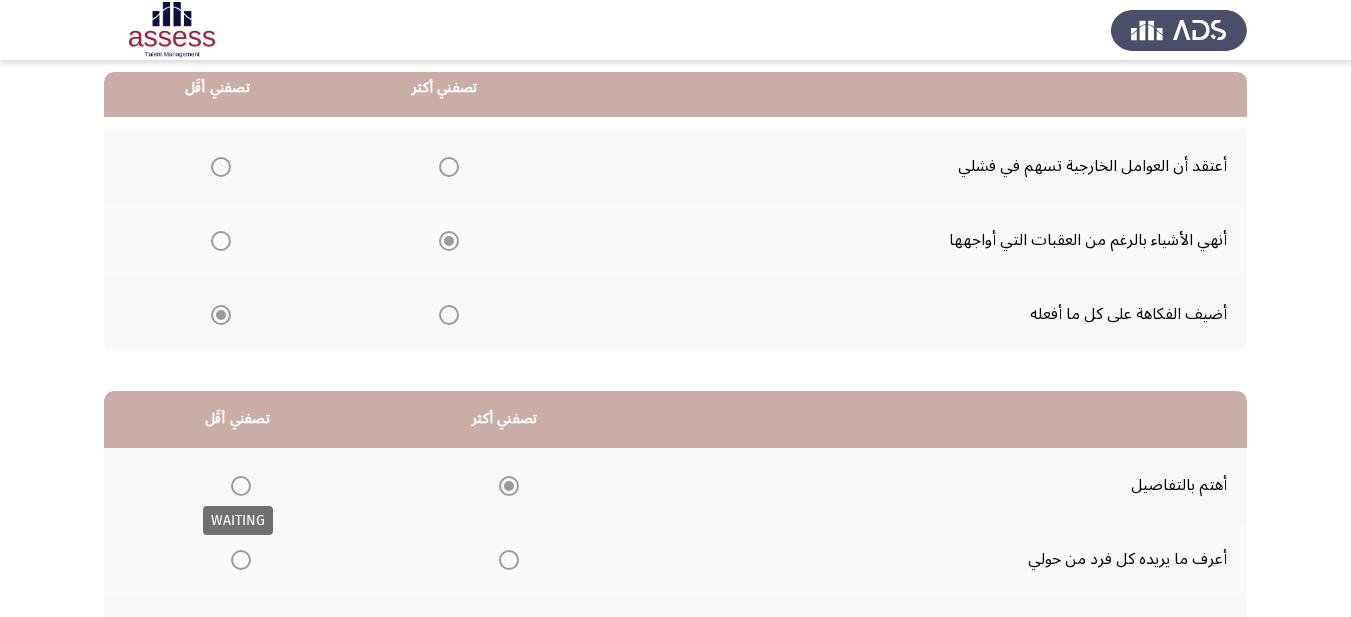 click at bounding box center [241, 560] 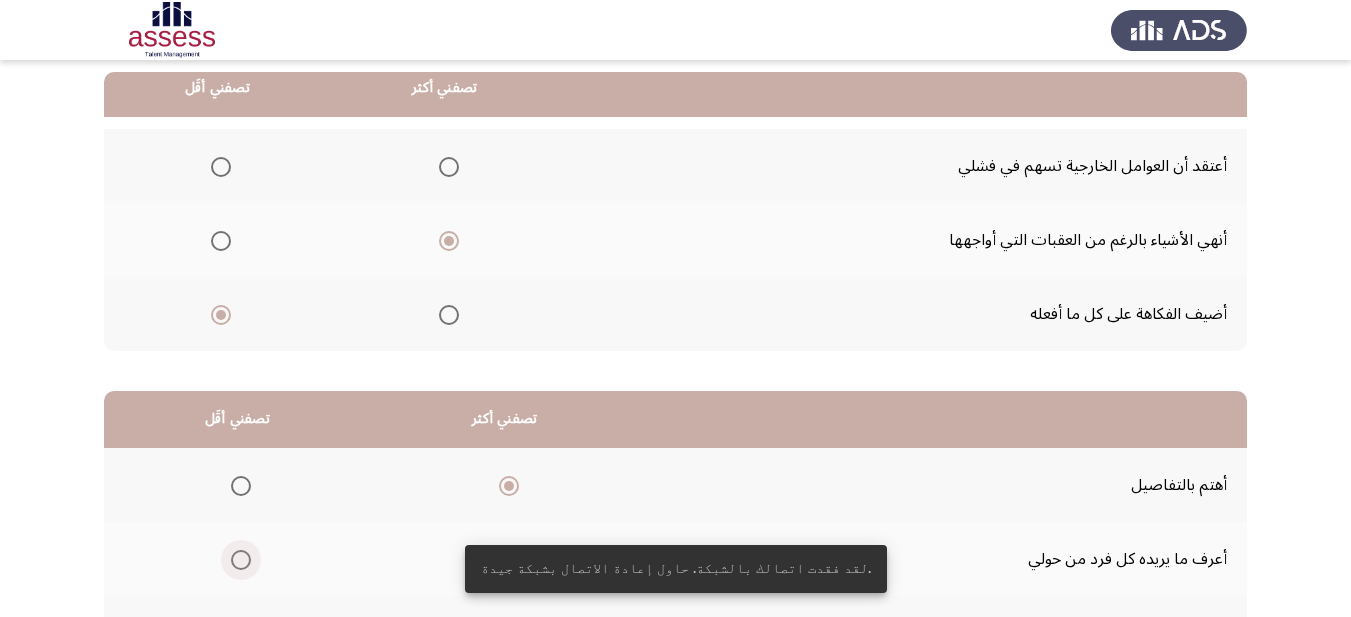 click at bounding box center (241, 560) 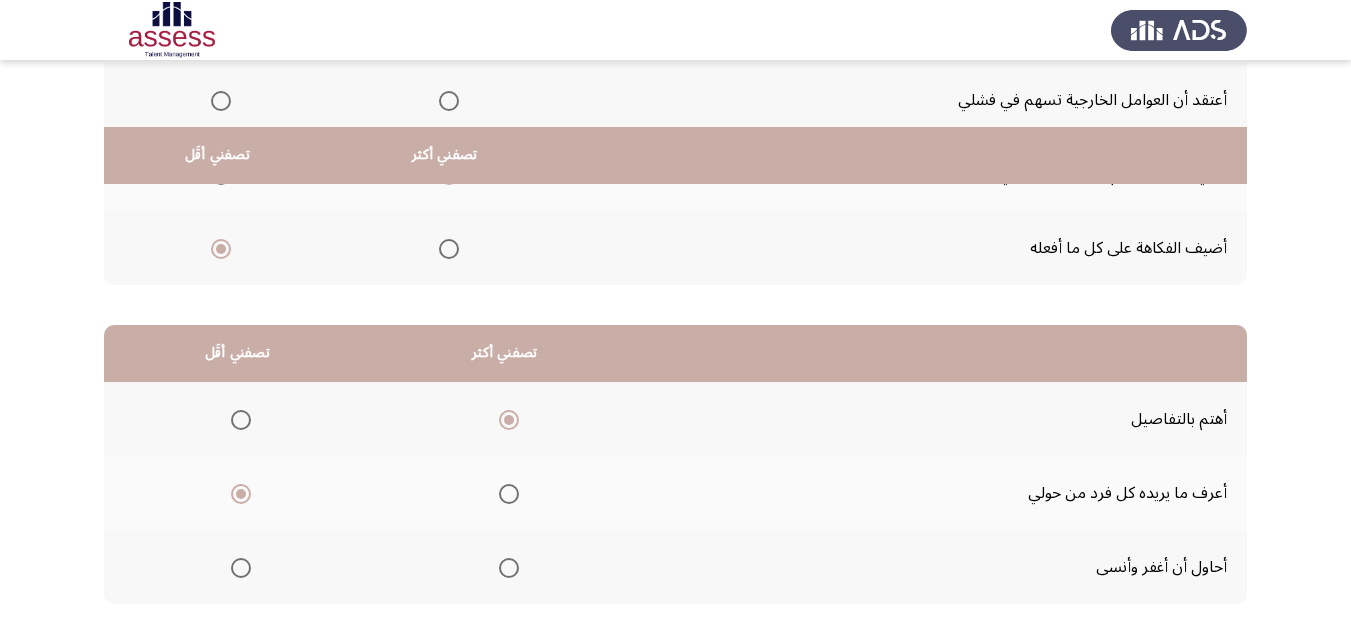 scroll, scrollTop: 393, scrollLeft: 0, axis: vertical 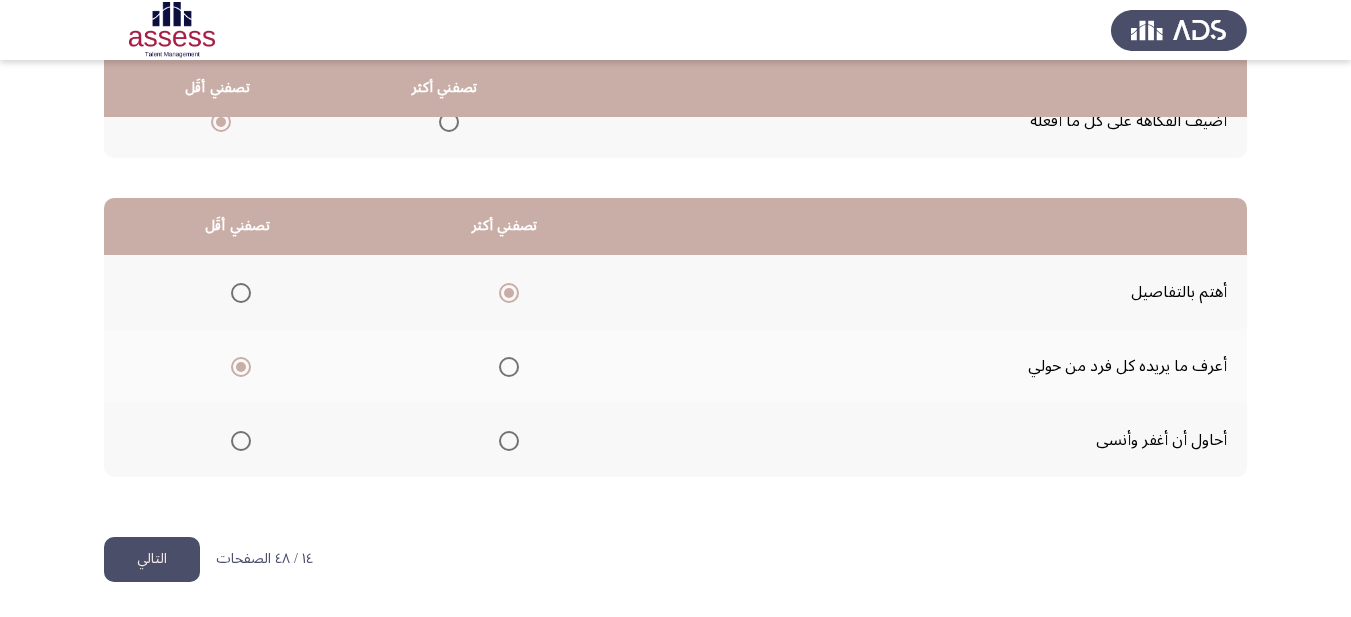 click on "التالي" 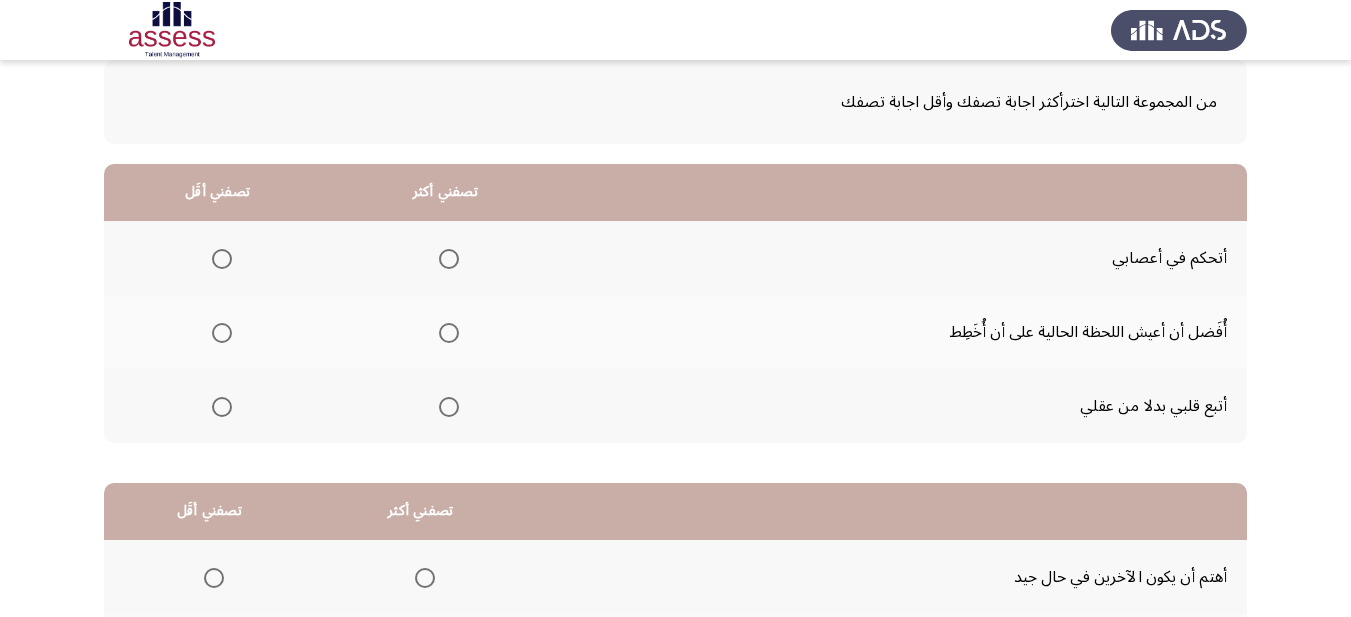 scroll, scrollTop: 100, scrollLeft: 0, axis: vertical 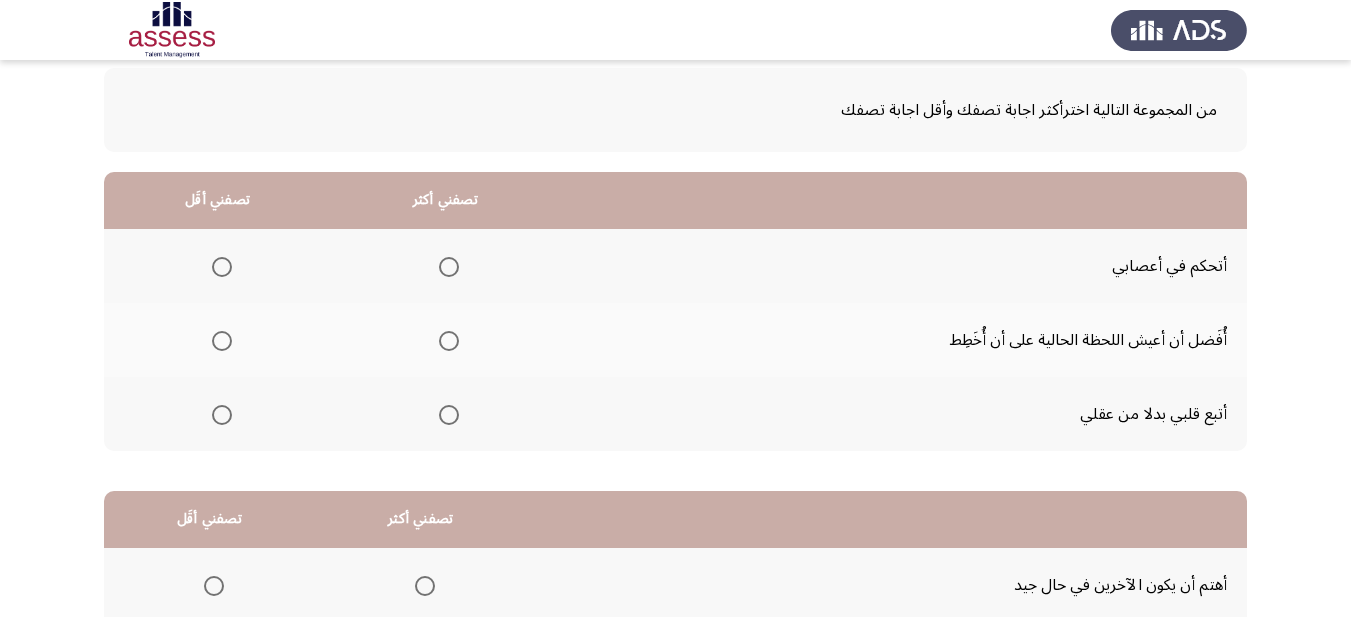 click at bounding box center (449, 267) 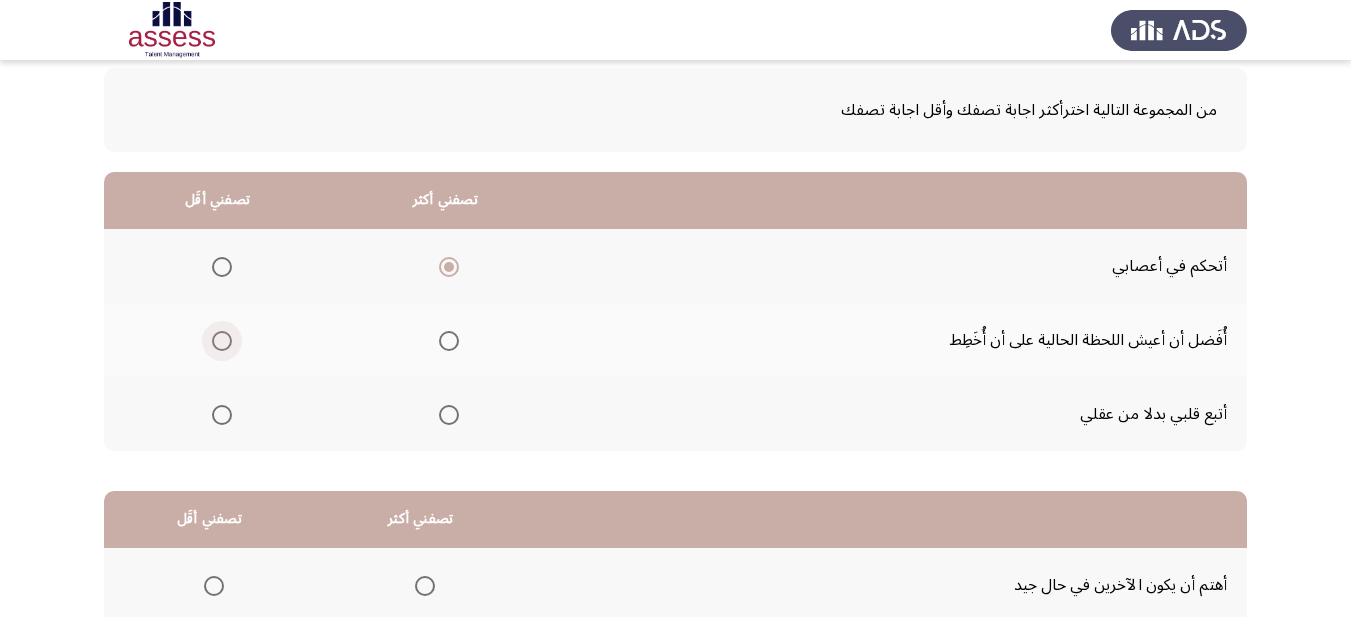 click at bounding box center (222, 341) 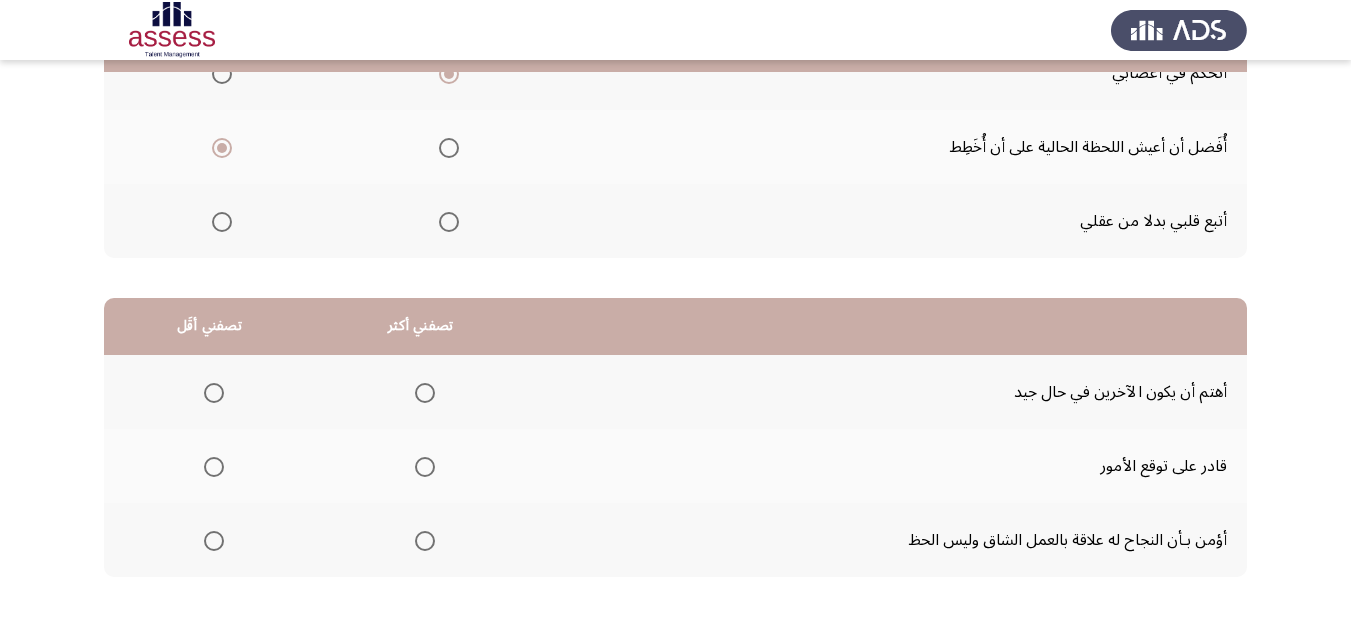 scroll, scrollTop: 300, scrollLeft: 0, axis: vertical 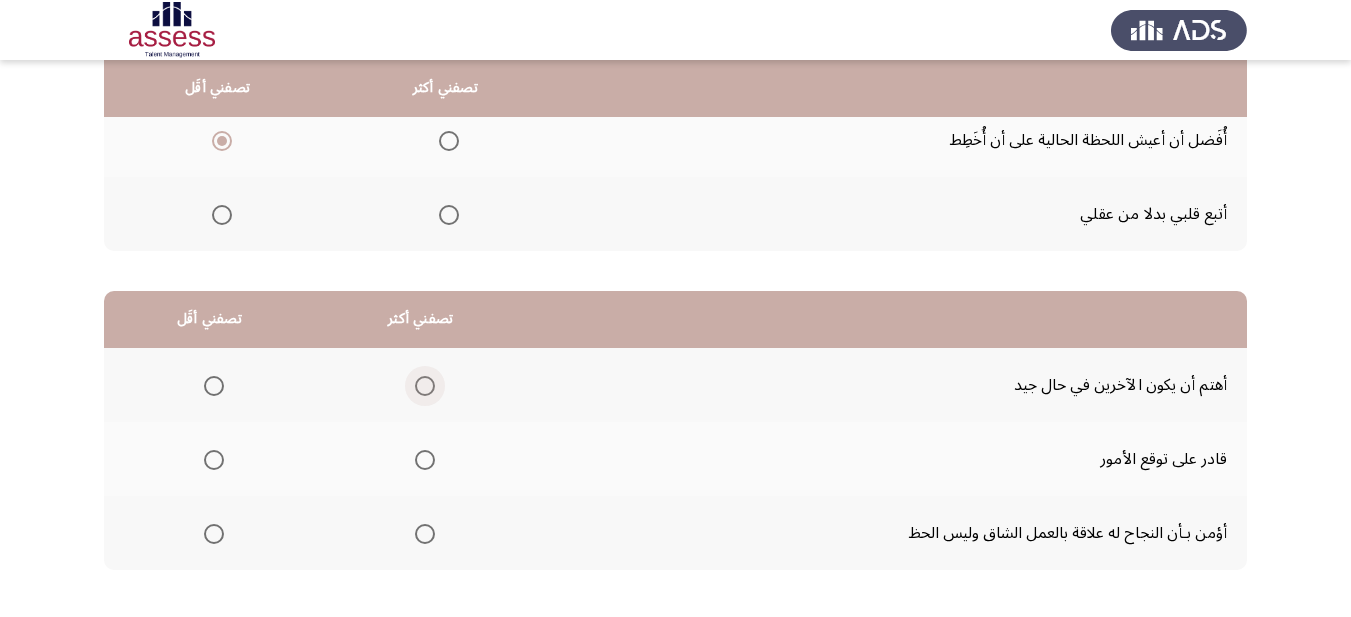 click at bounding box center (425, 386) 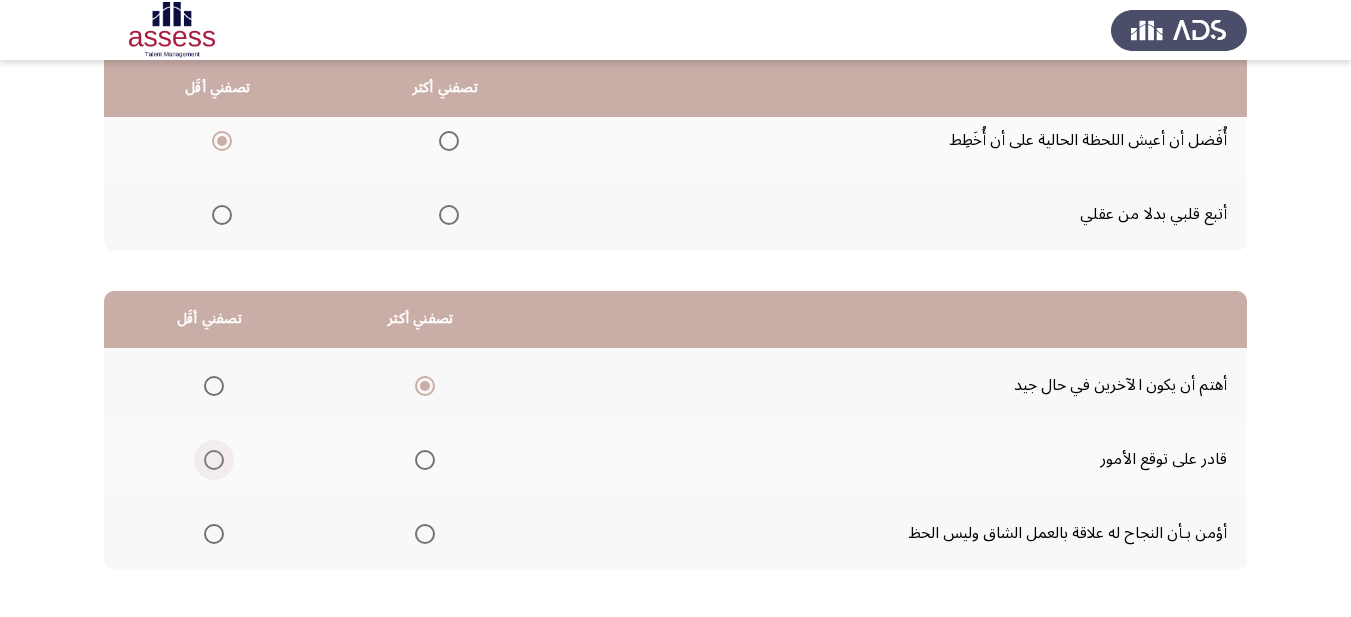 click at bounding box center (213, 460) 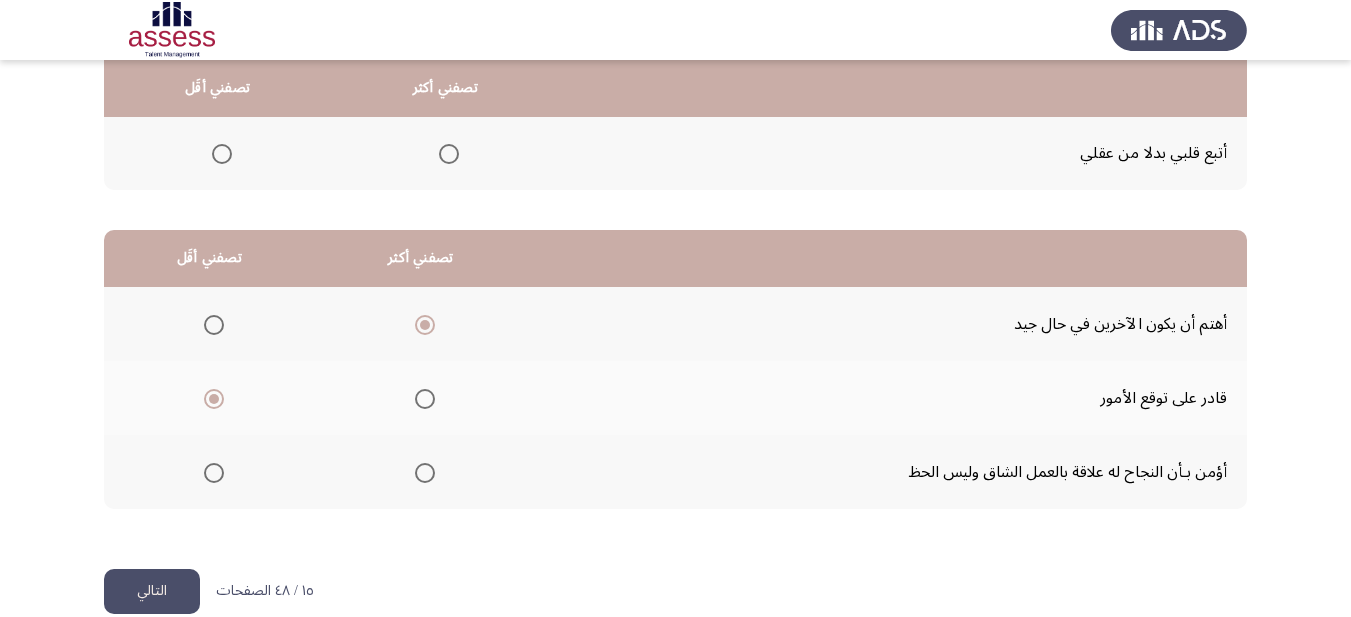scroll, scrollTop: 393, scrollLeft: 0, axis: vertical 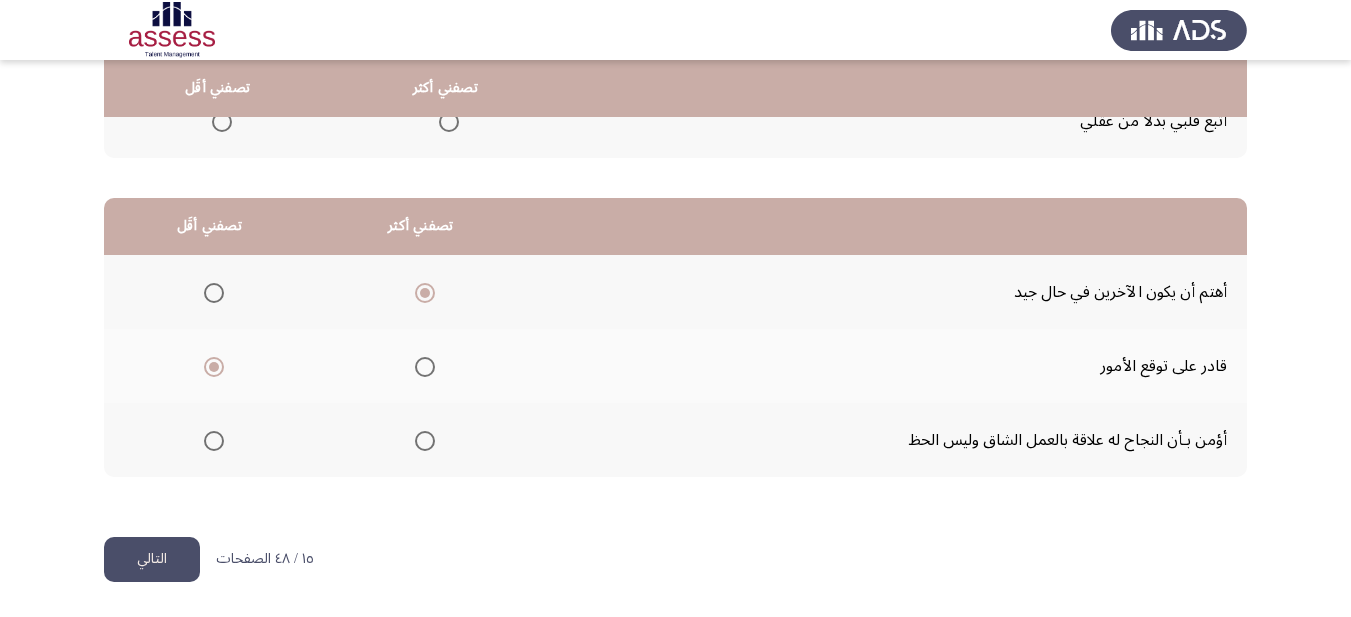 click on "التالي" 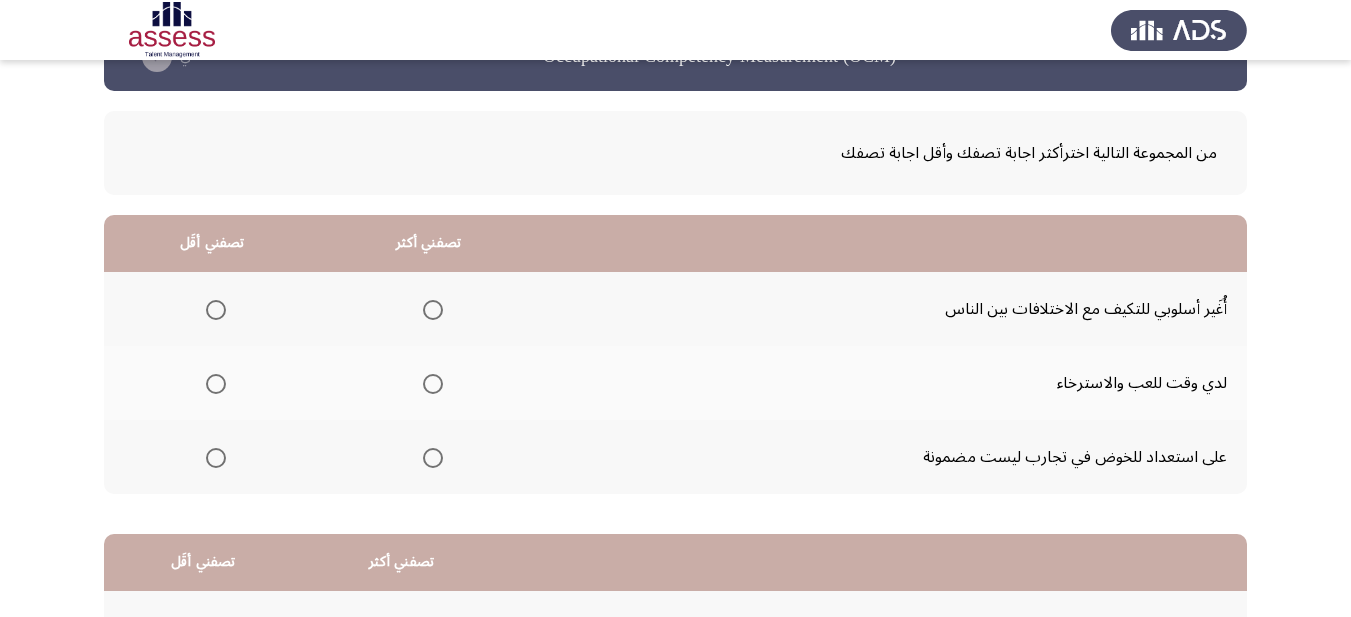 scroll, scrollTop: 100, scrollLeft: 0, axis: vertical 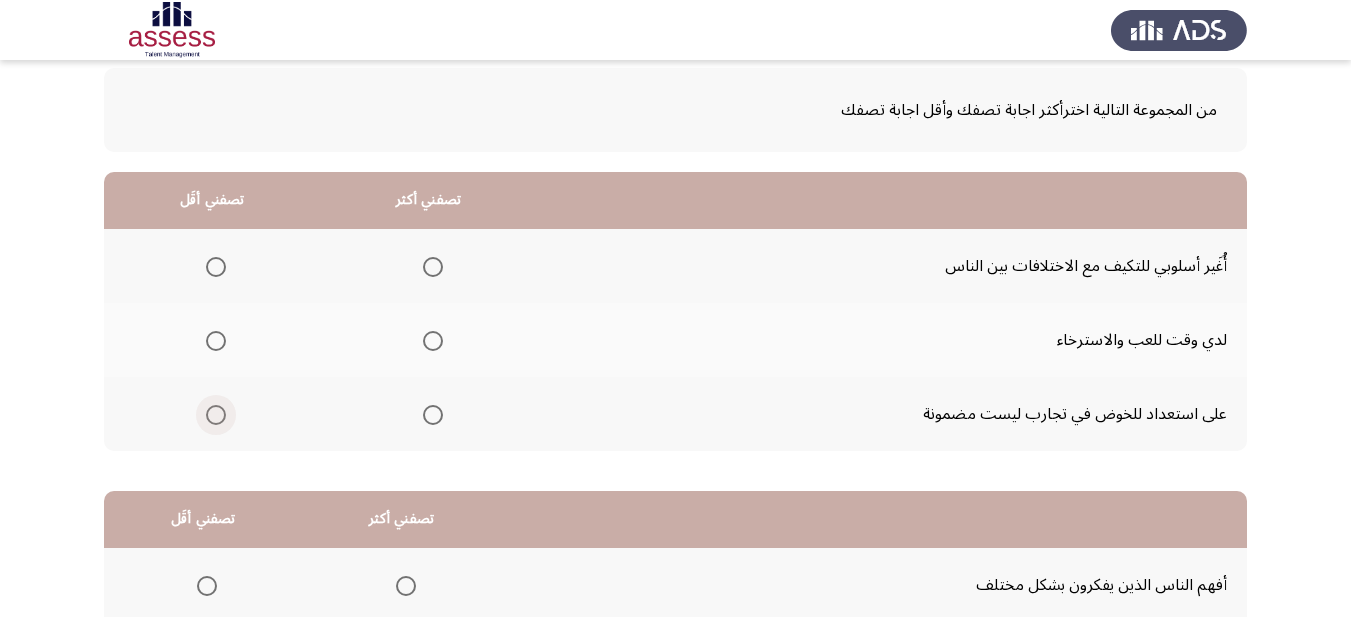 click at bounding box center [216, 415] 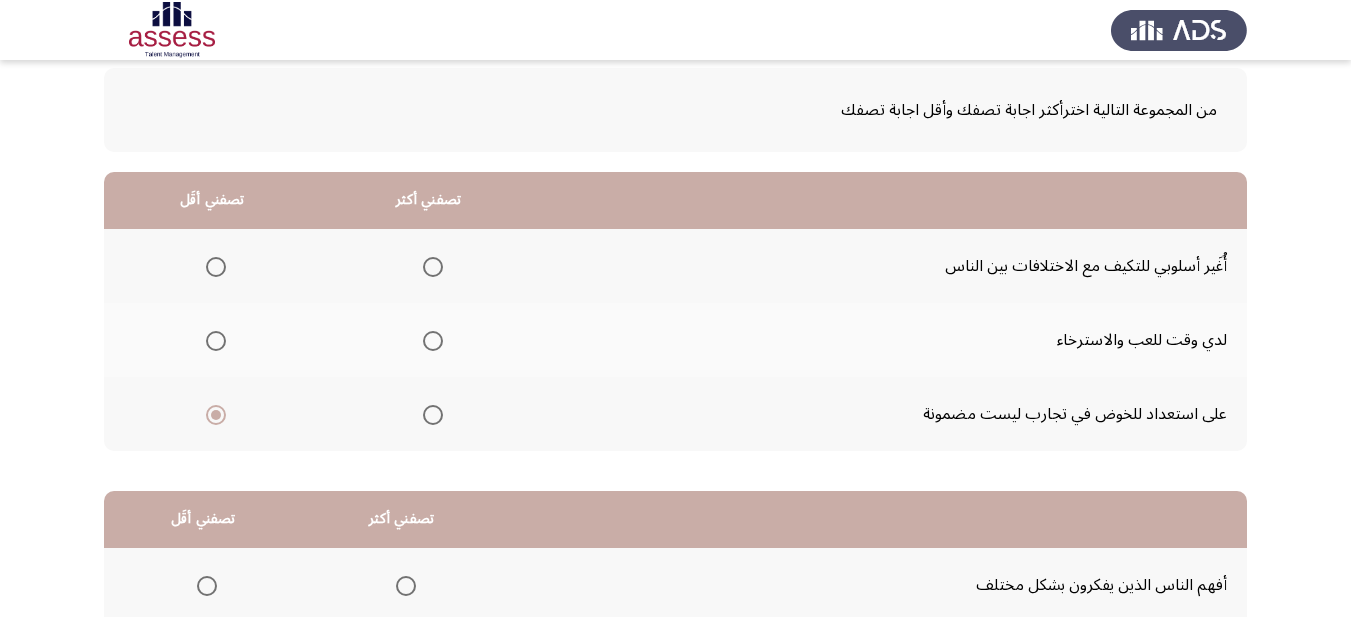 click at bounding box center [433, 267] 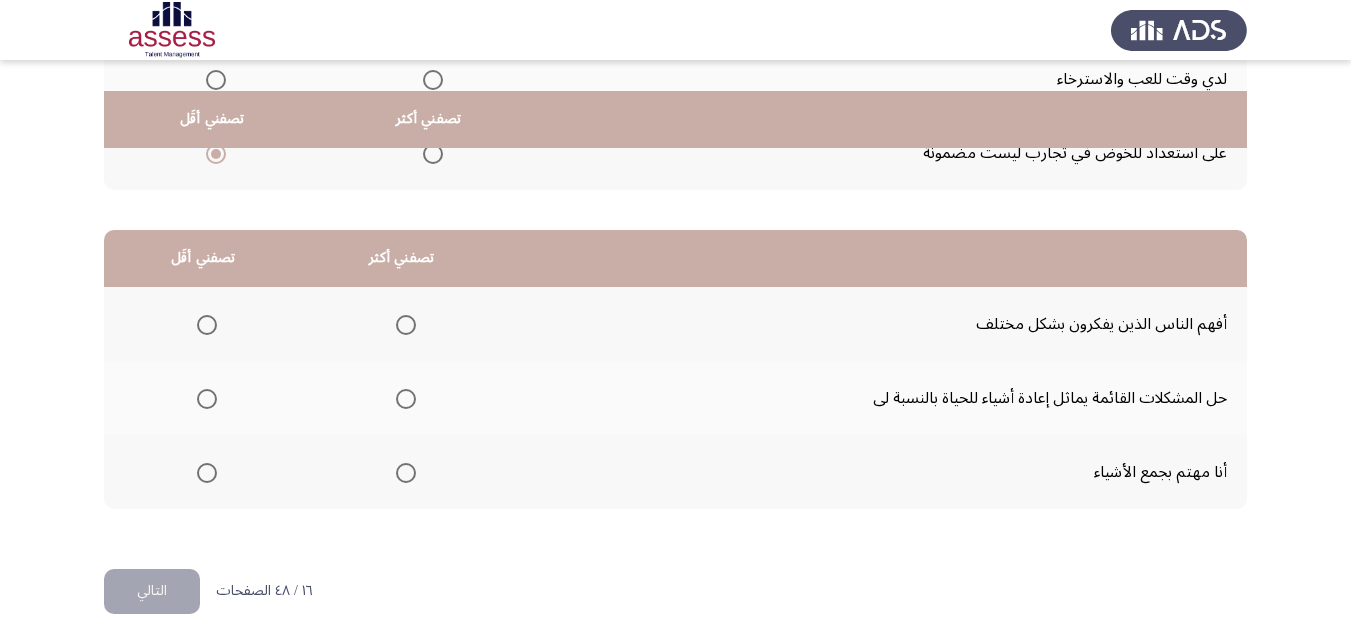 scroll, scrollTop: 393, scrollLeft: 0, axis: vertical 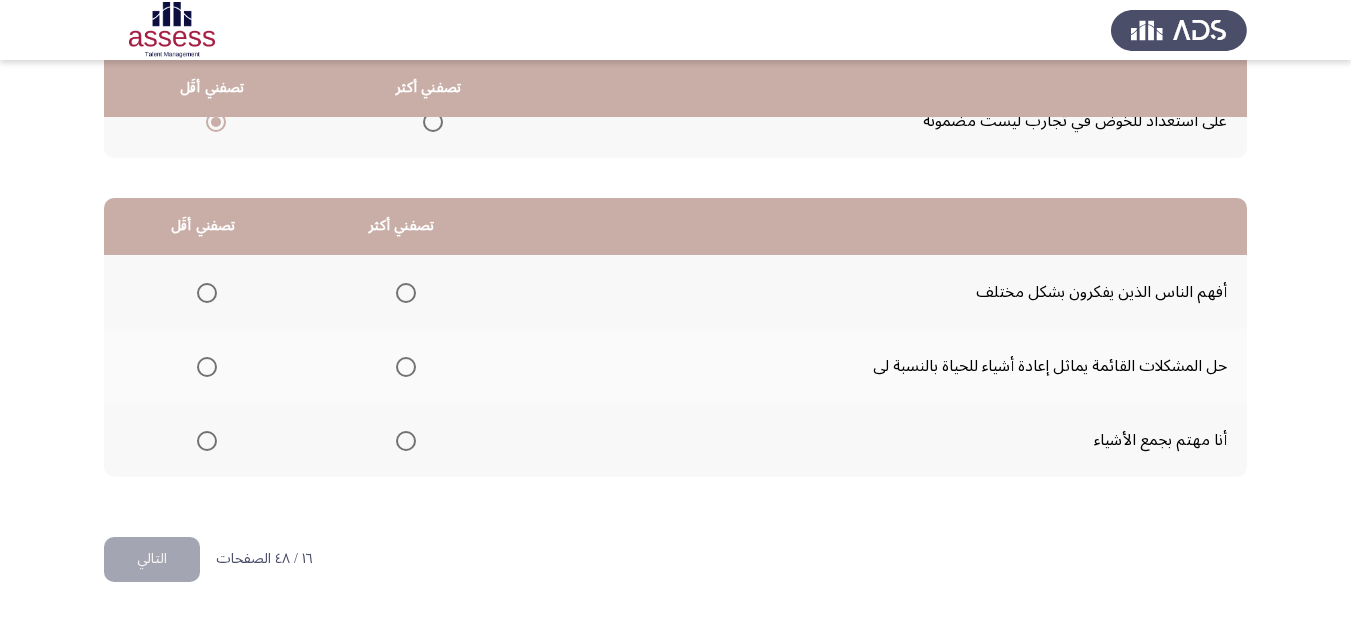 click at bounding box center [406, 293] 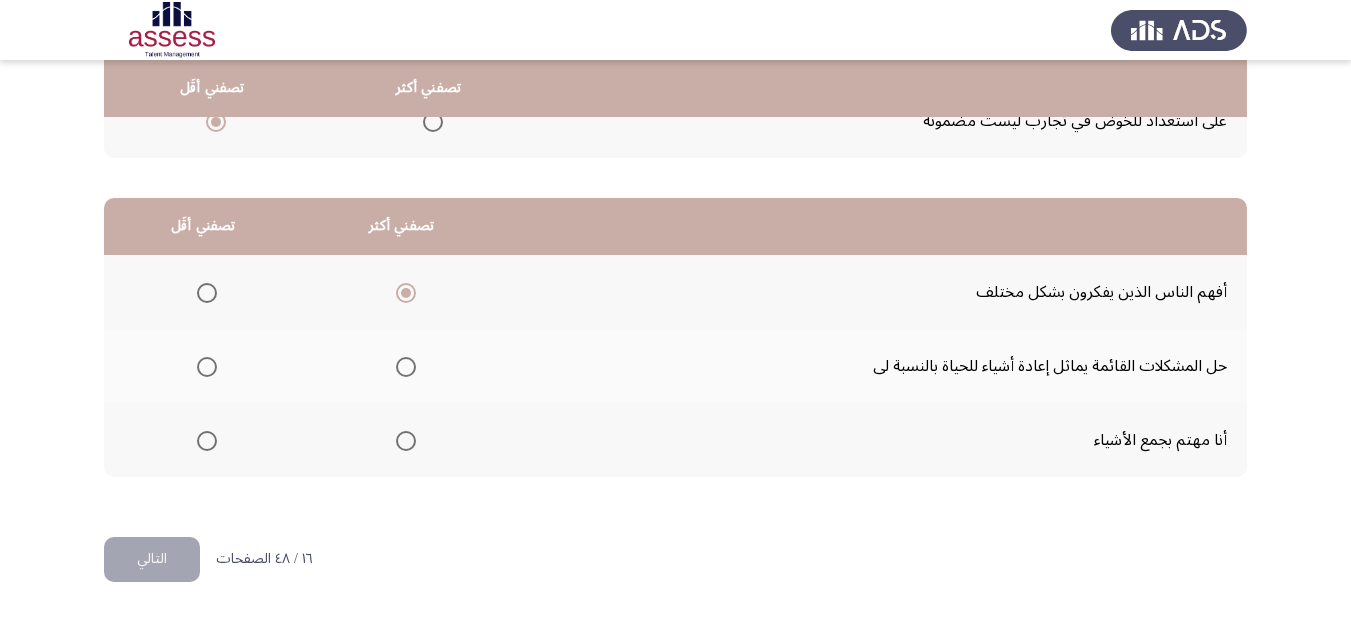 click at bounding box center [207, 367] 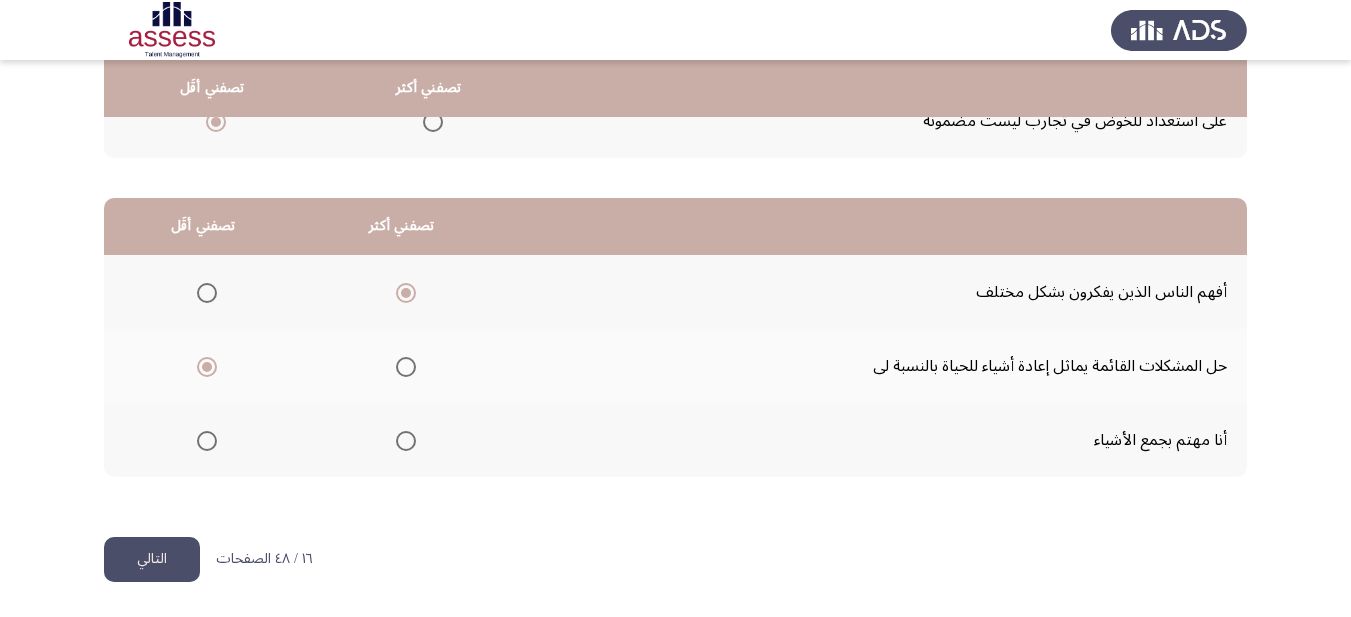 click on "التالي" 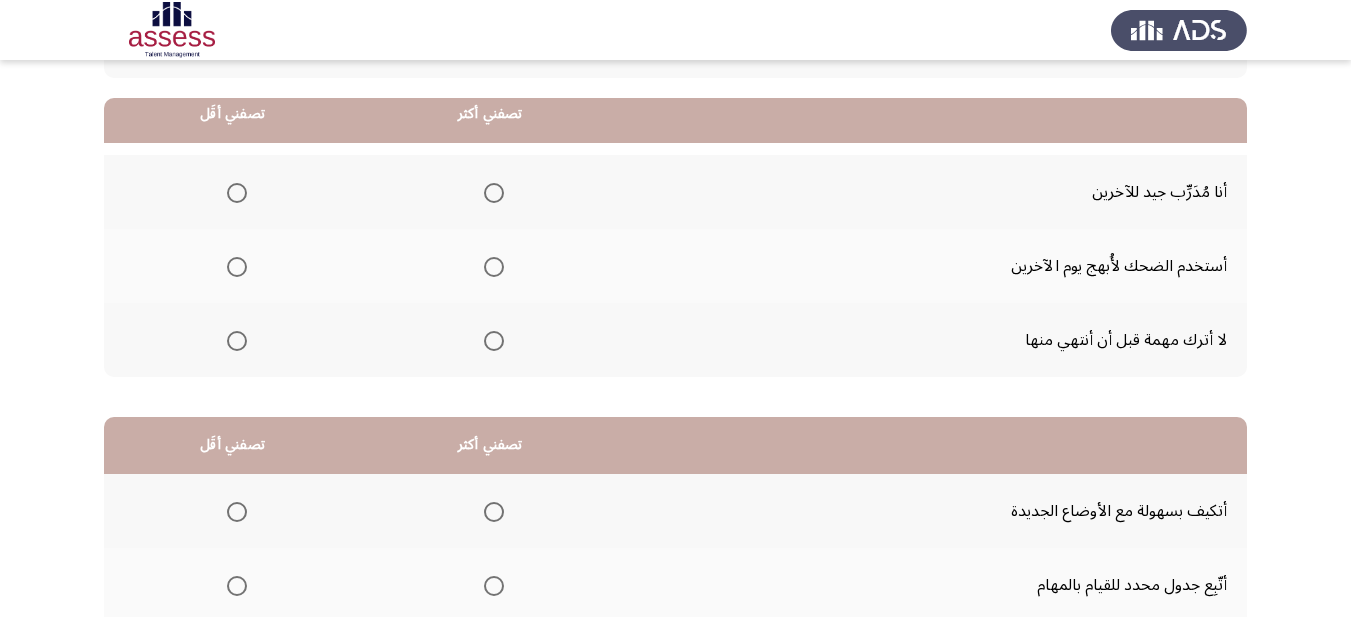 scroll, scrollTop: 200, scrollLeft: 0, axis: vertical 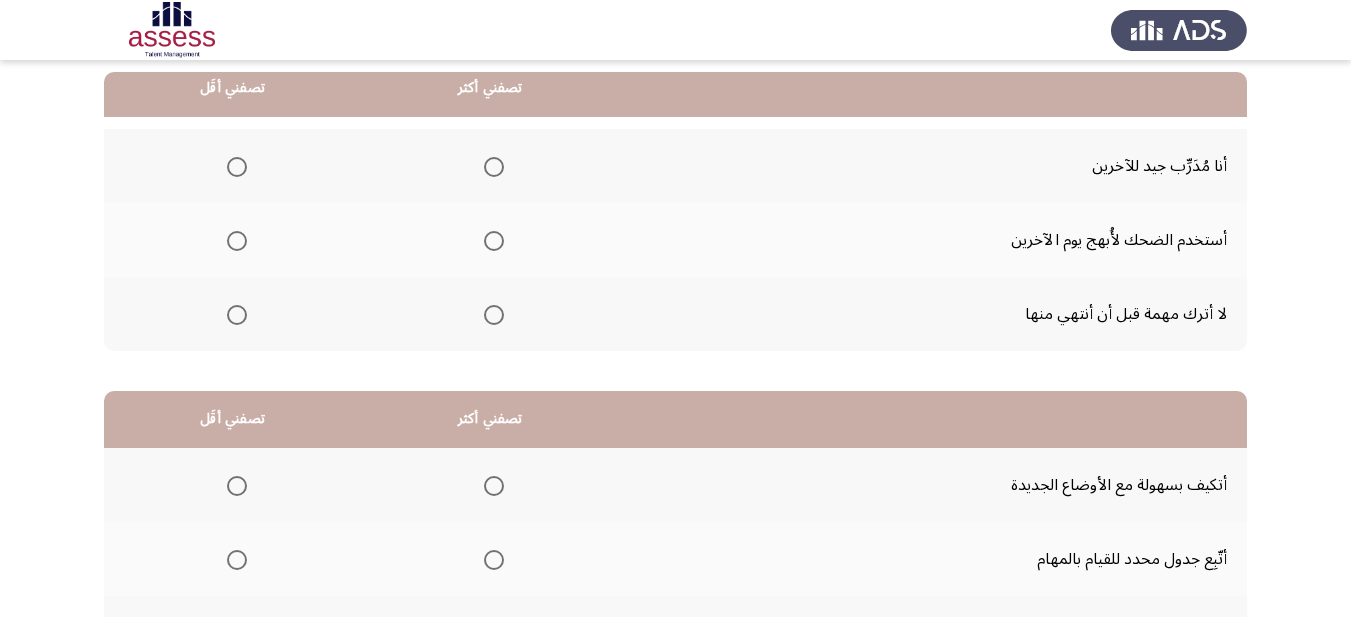 click at bounding box center (494, 167) 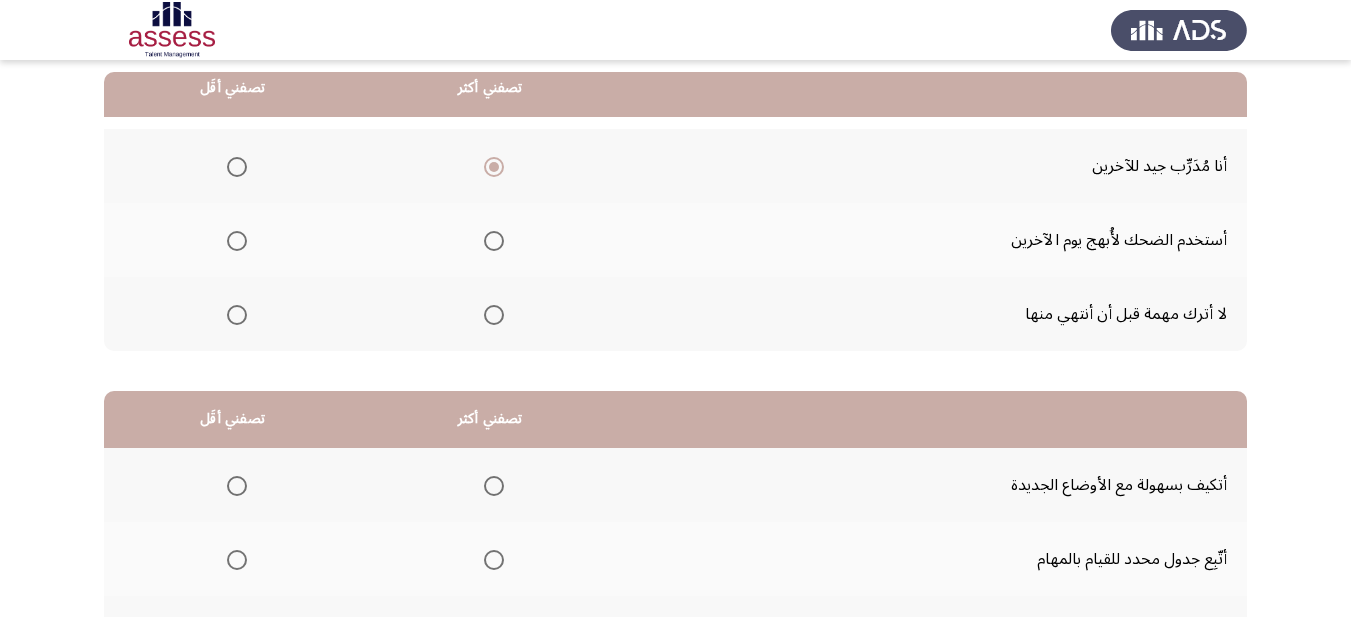 click at bounding box center [237, 241] 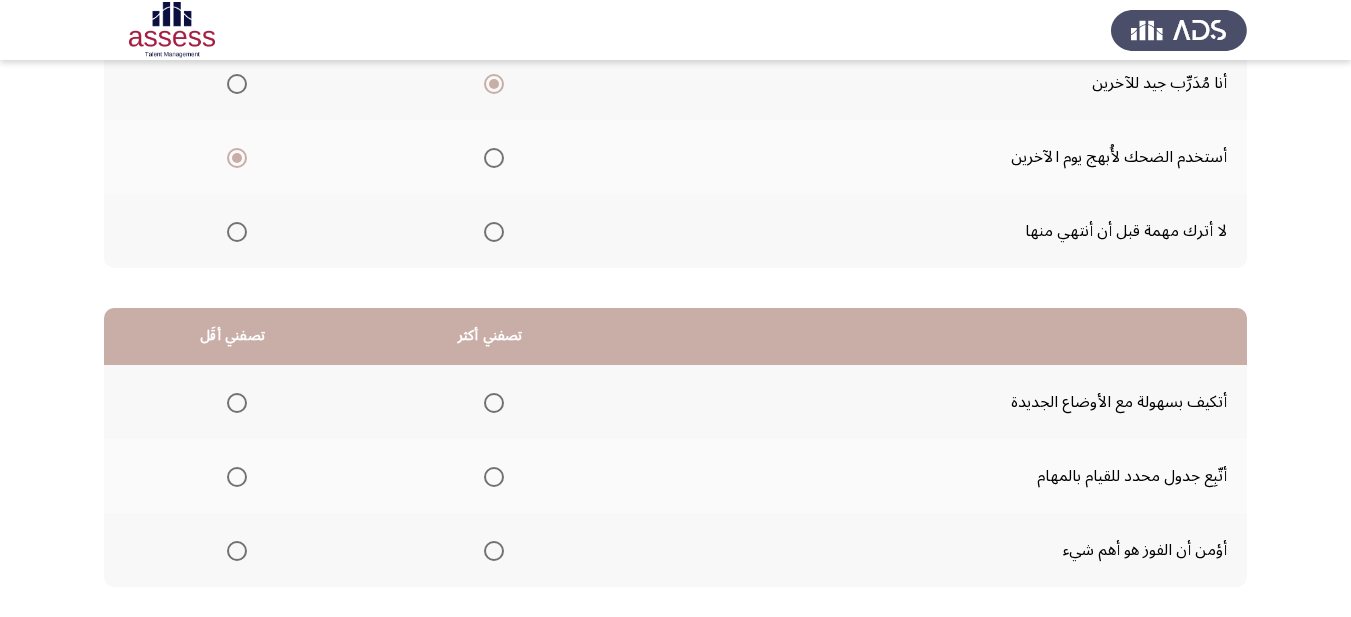 scroll, scrollTop: 393, scrollLeft: 0, axis: vertical 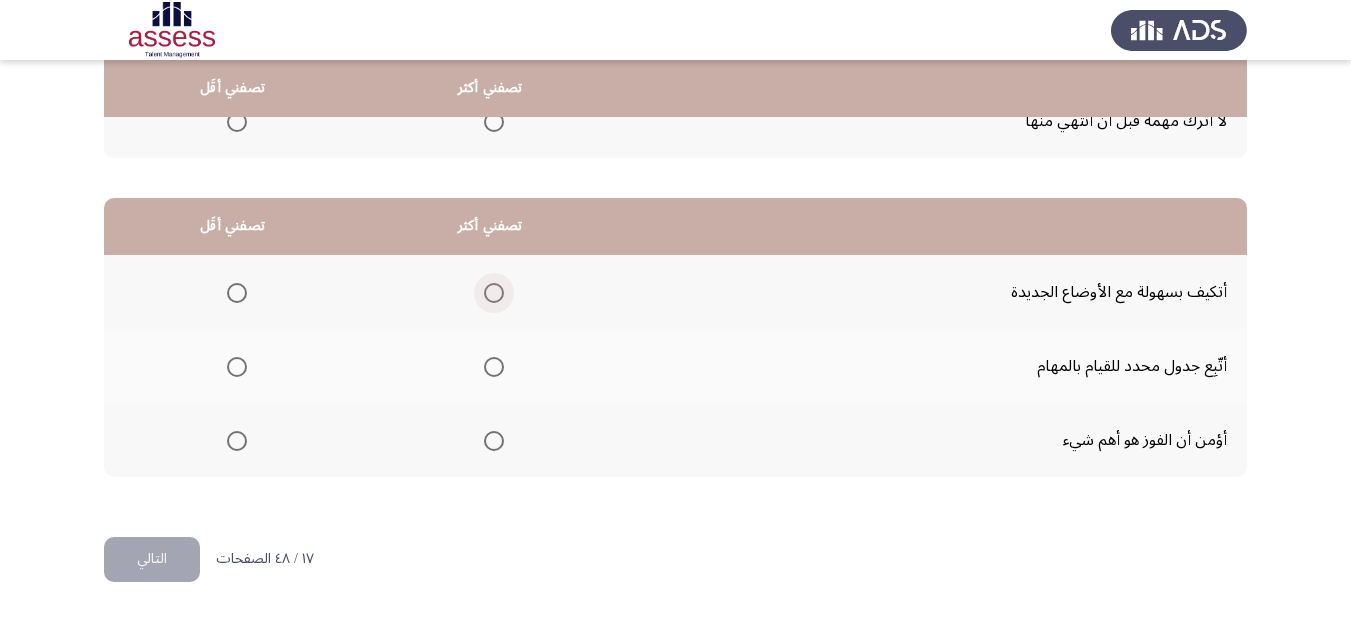 click at bounding box center [494, 293] 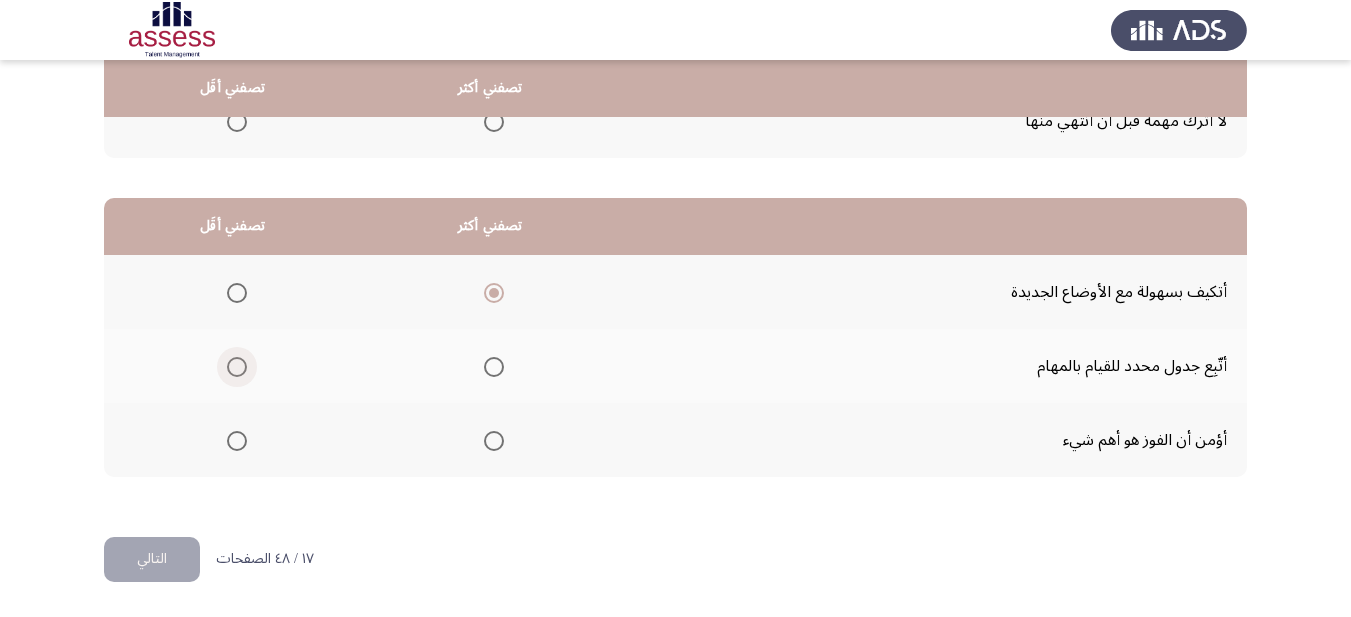 click at bounding box center [237, 367] 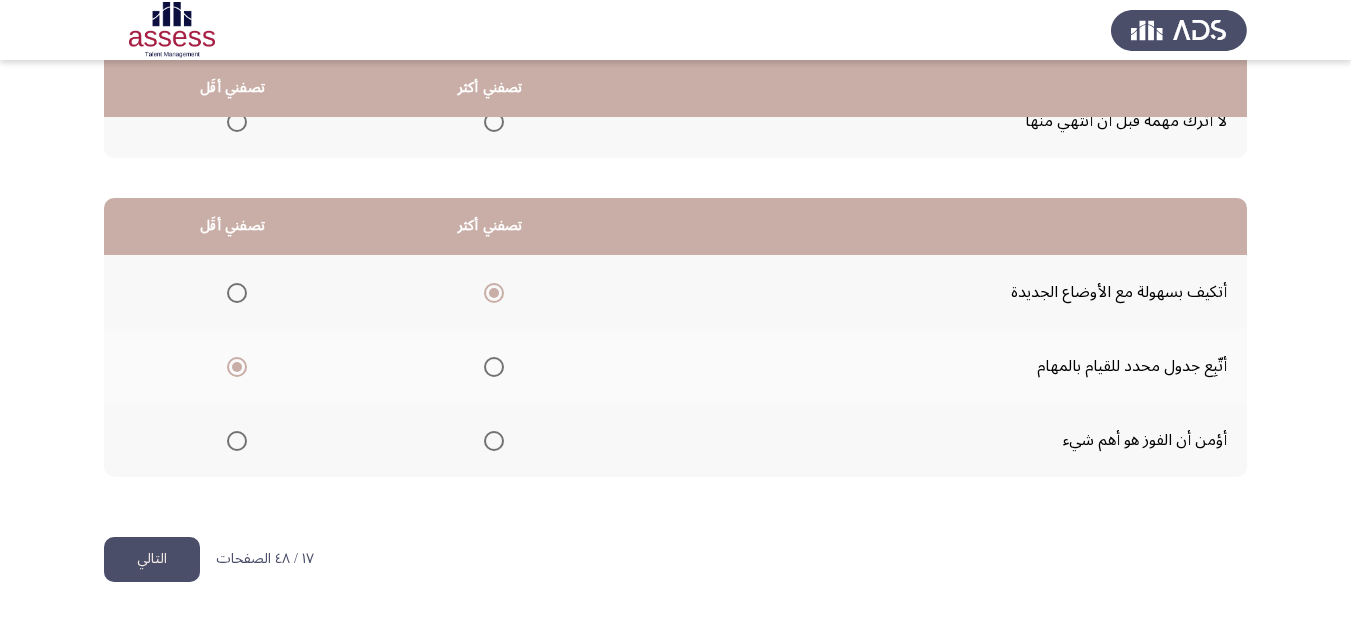 click on "التالي" 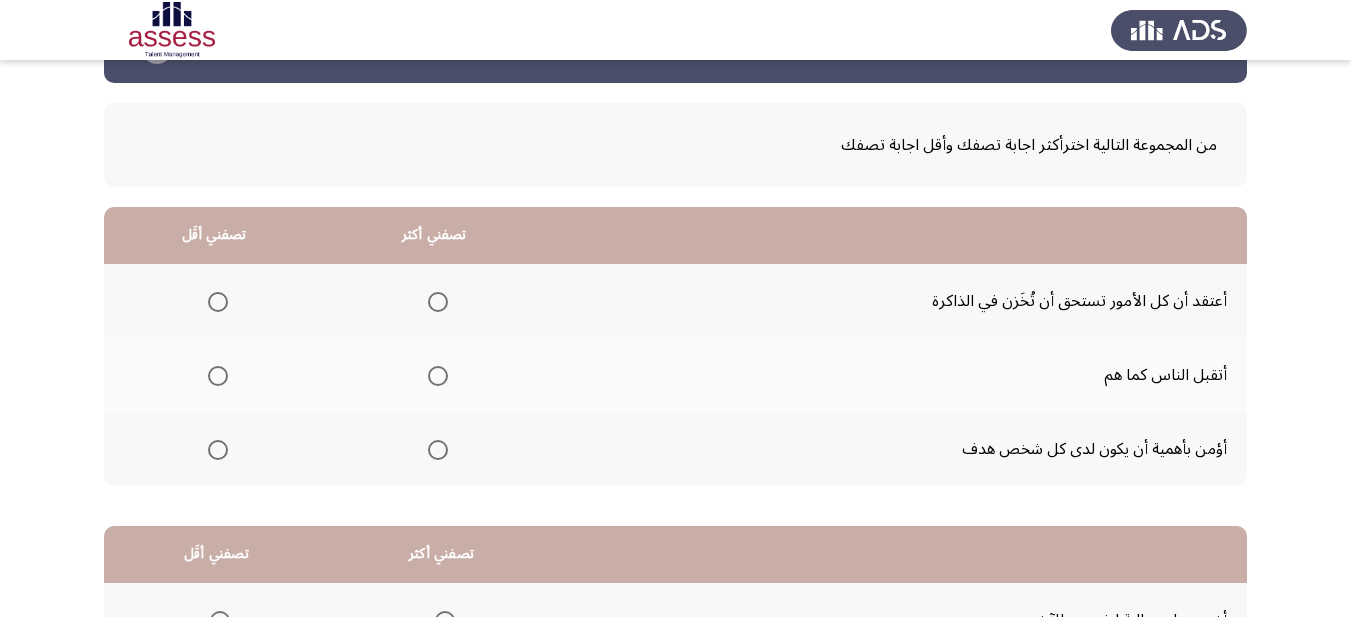 scroll, scrollTop: 100, scrollLeft: 0, axis: vertical 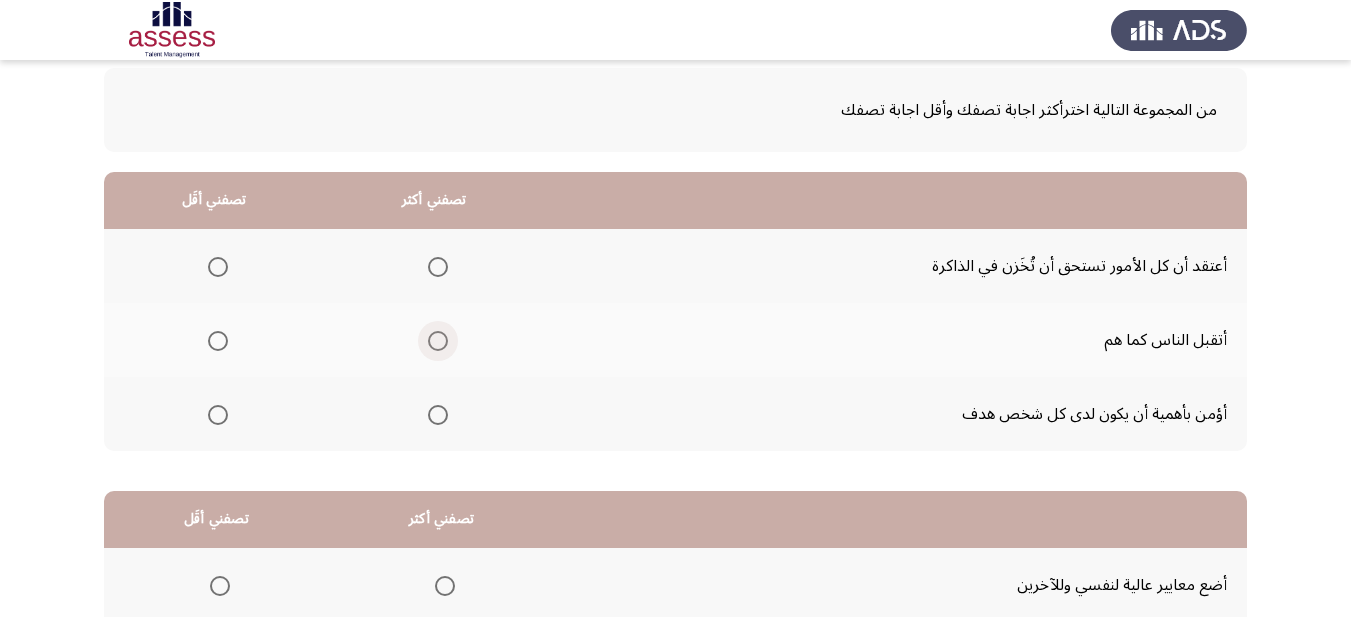 click at bounding box center [438, 341] 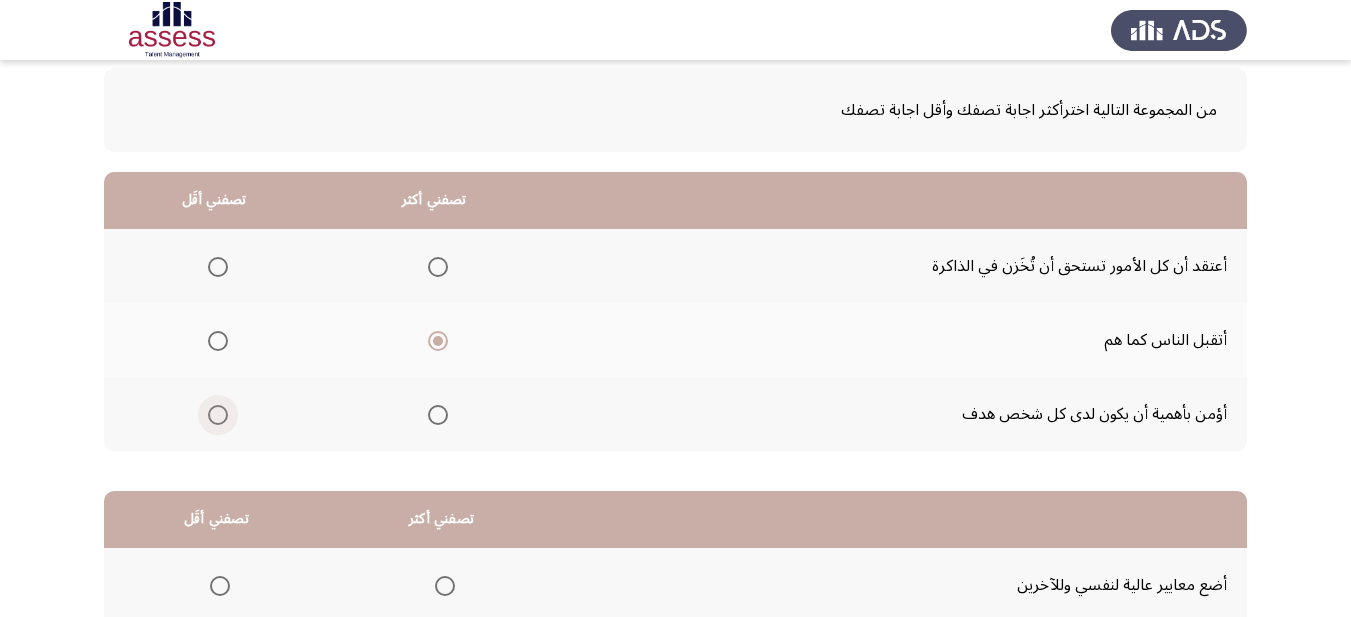 click at bounding box center [218, 415] 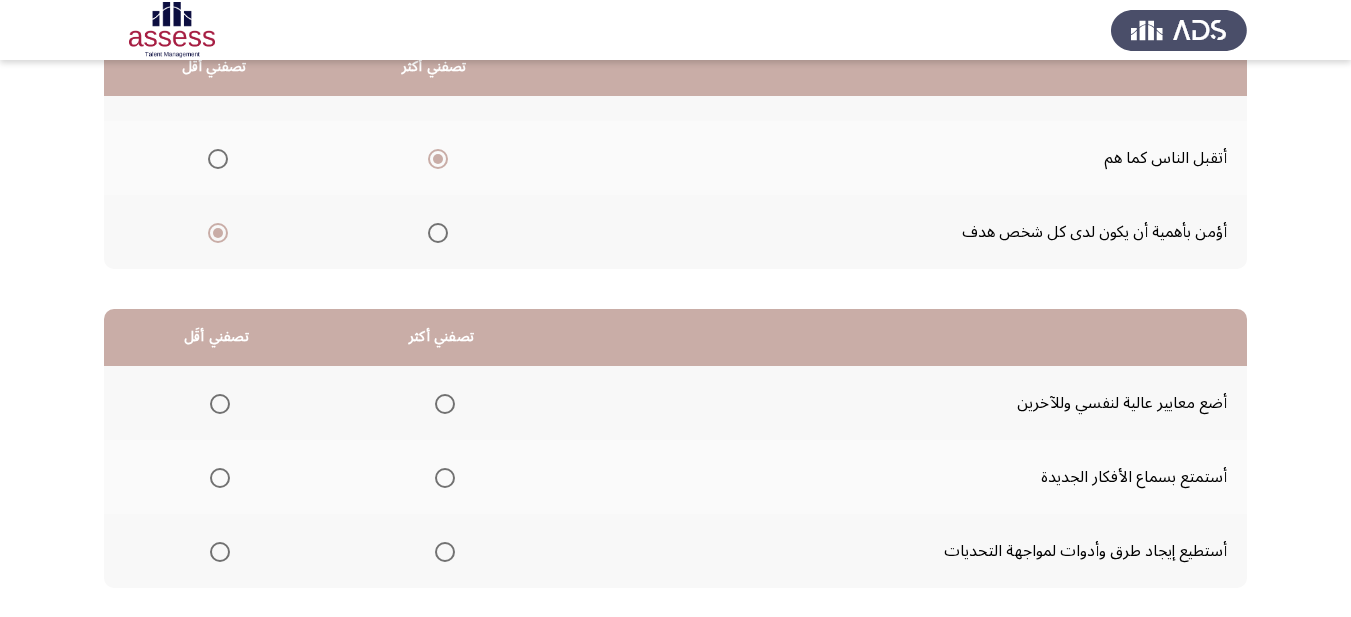 scroll, scrollTop: 393, scrollLeft: 0, axis: vertical 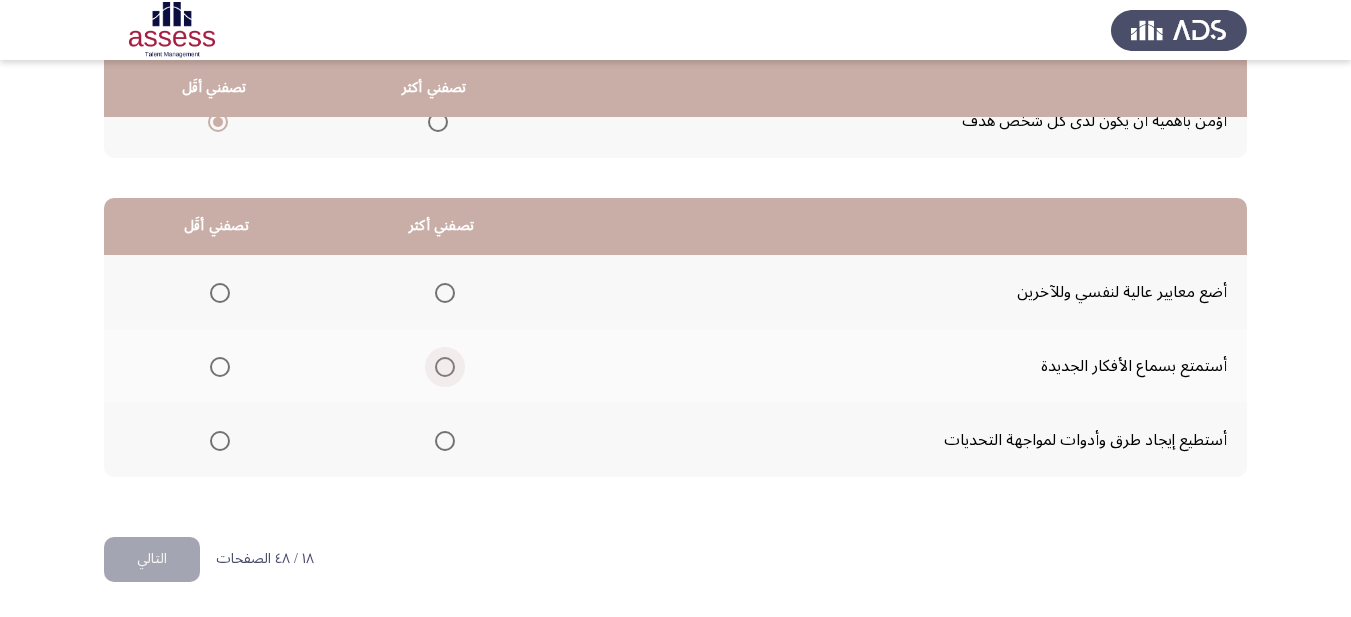 click at bounding box center [445, 367] 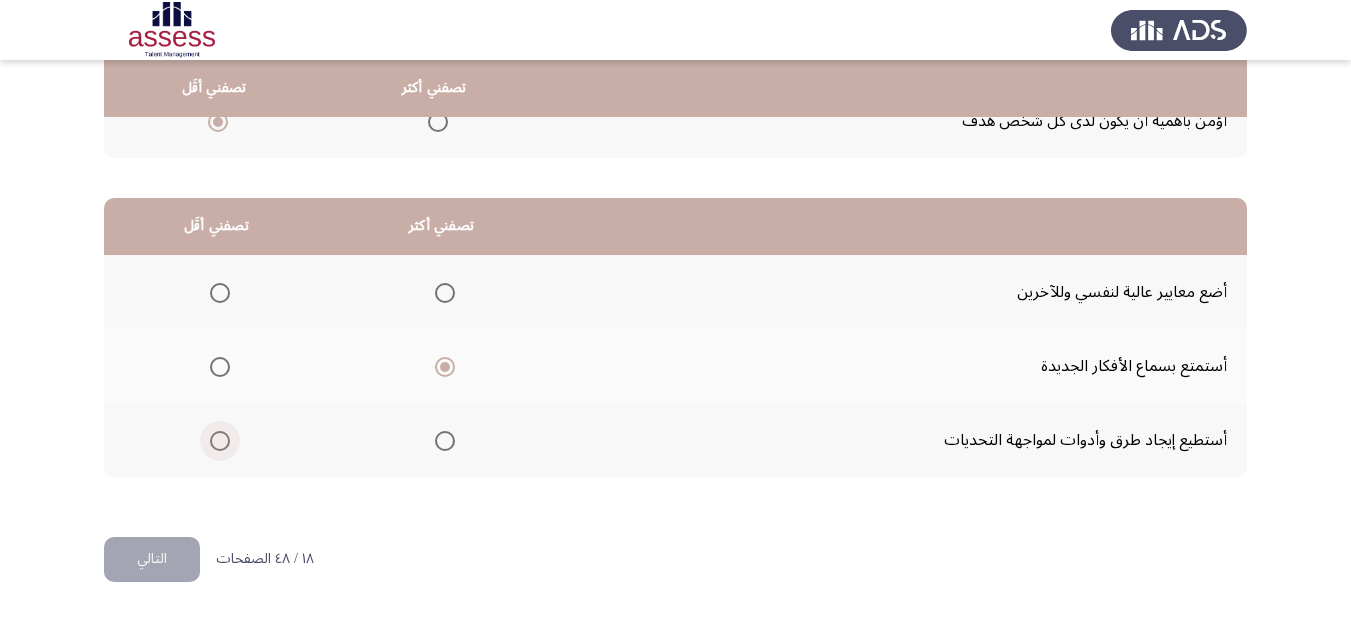 click at bounding box center [220, 441] 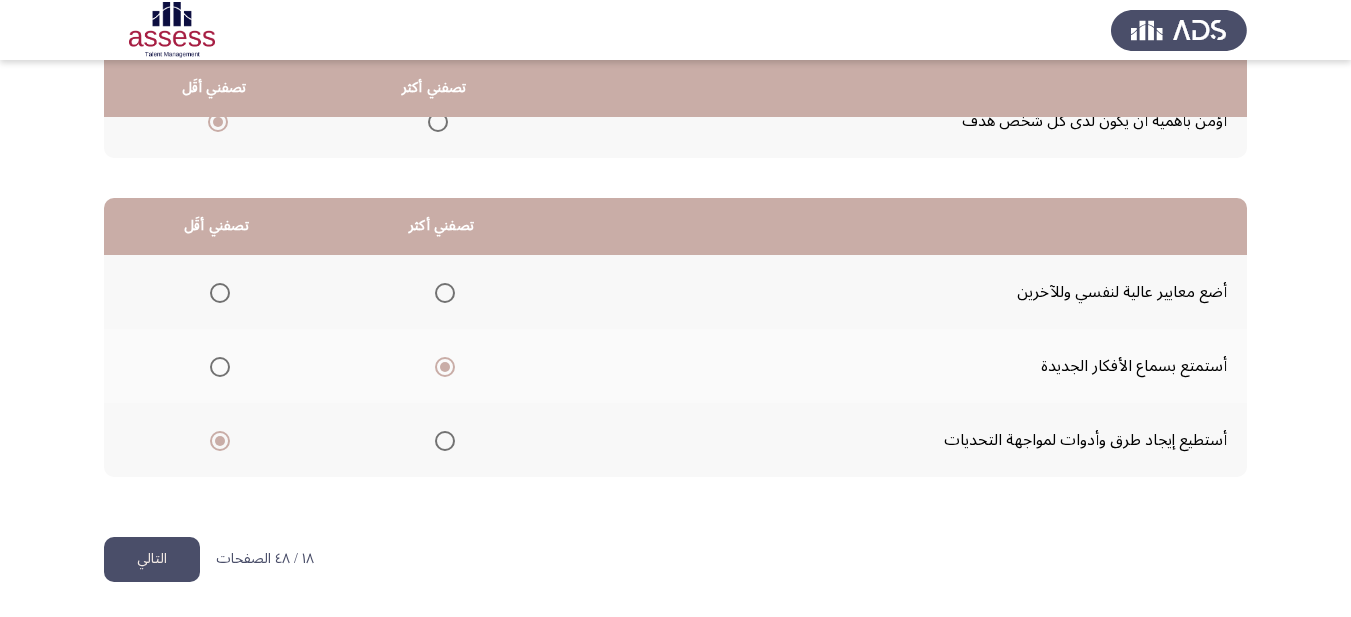 click on "التالي" 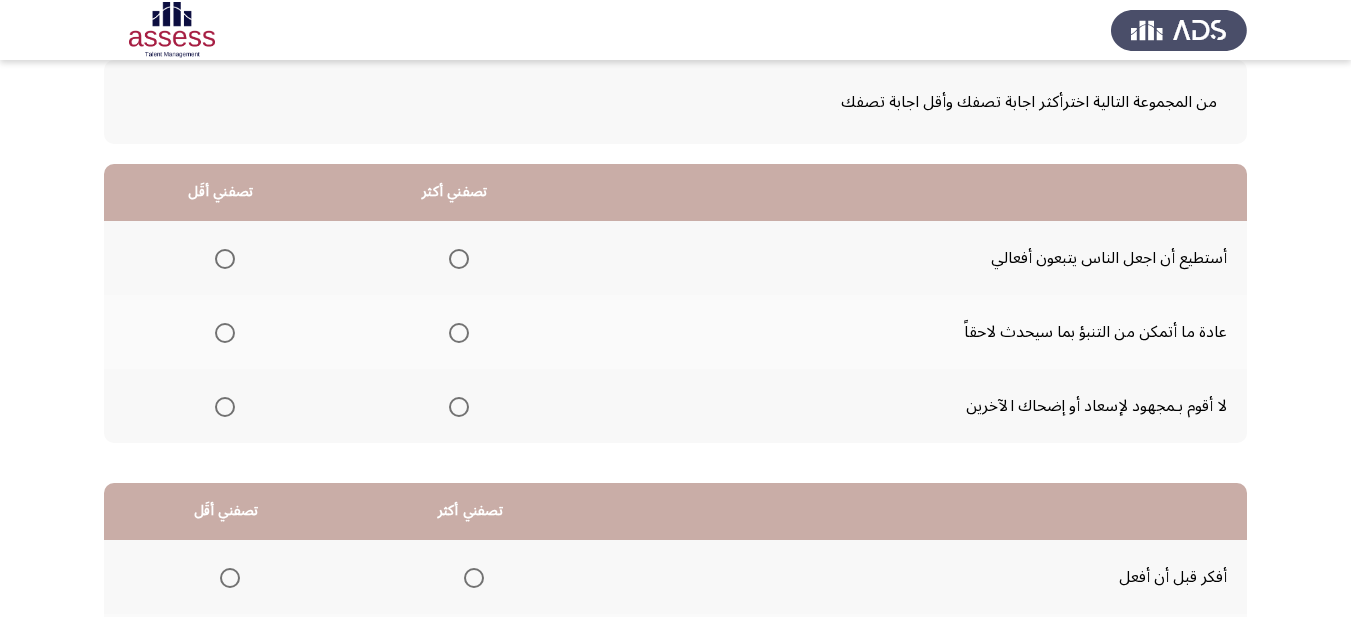 scroll, scrollTop: 100, scrollLeft: 0, axis: vertical 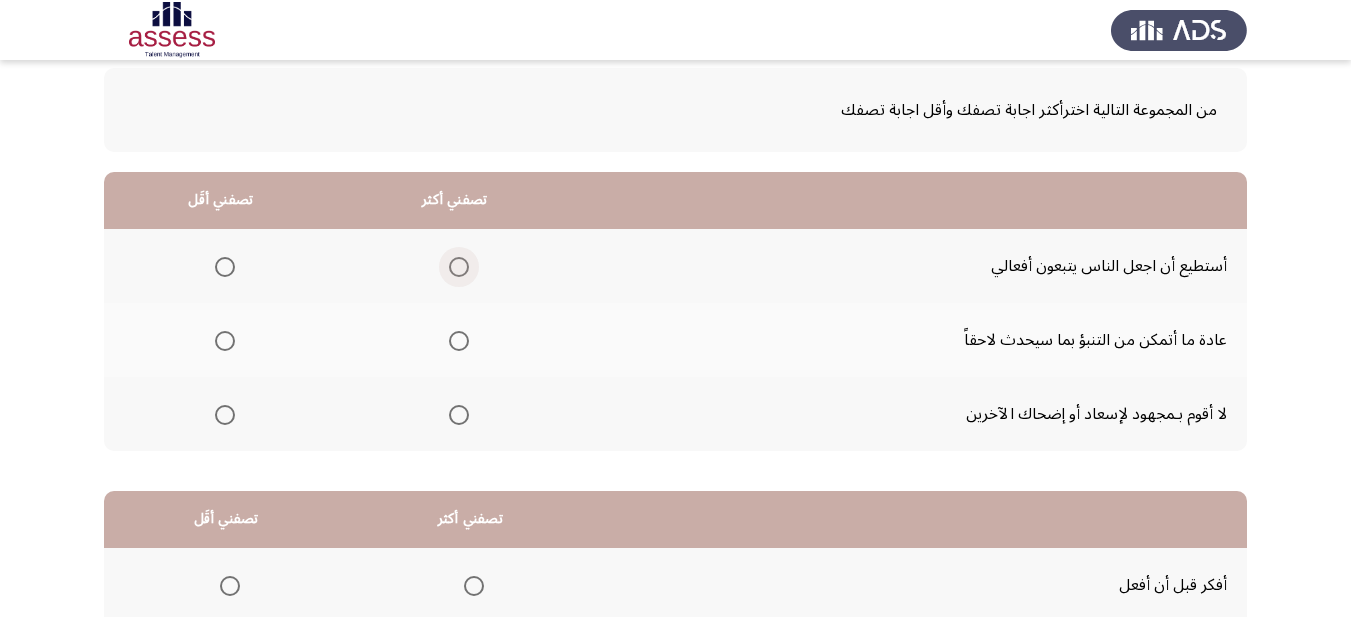 click at bounding box center (459, 267) 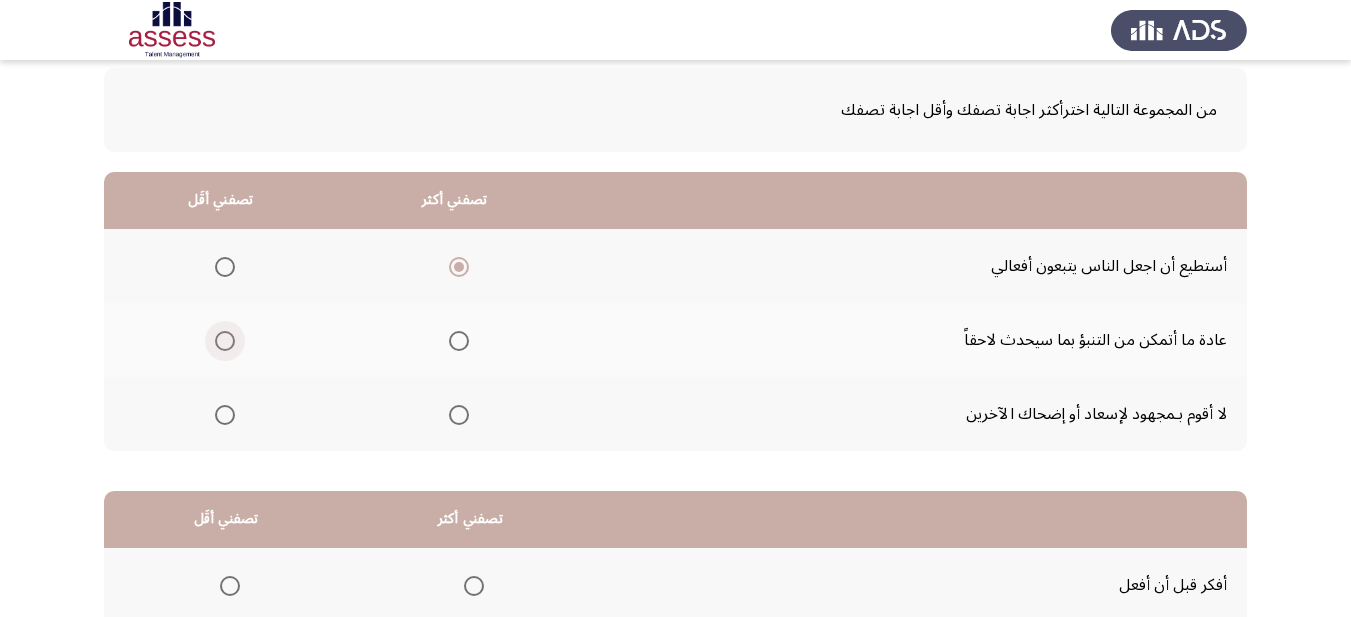 click at bounding box center [225, 341] 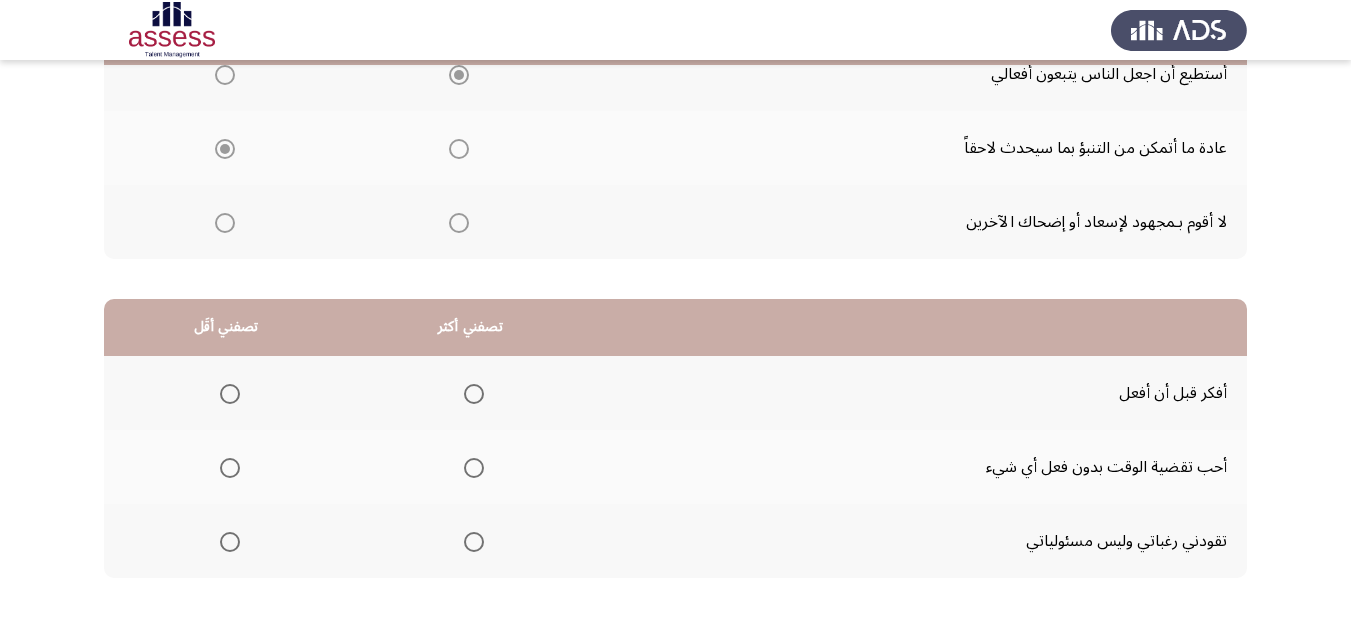scroll, scrollTop: 300, scrollLeft: 0, axis: vertical 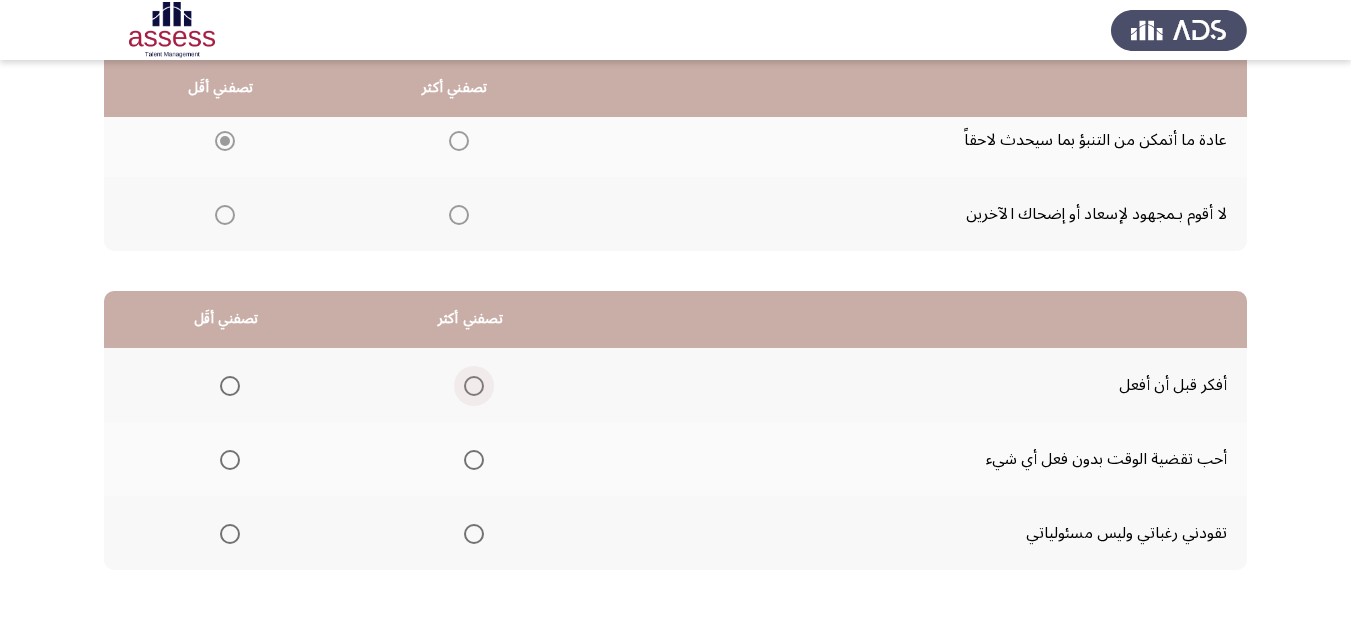 click at bounding box center (474, 386) 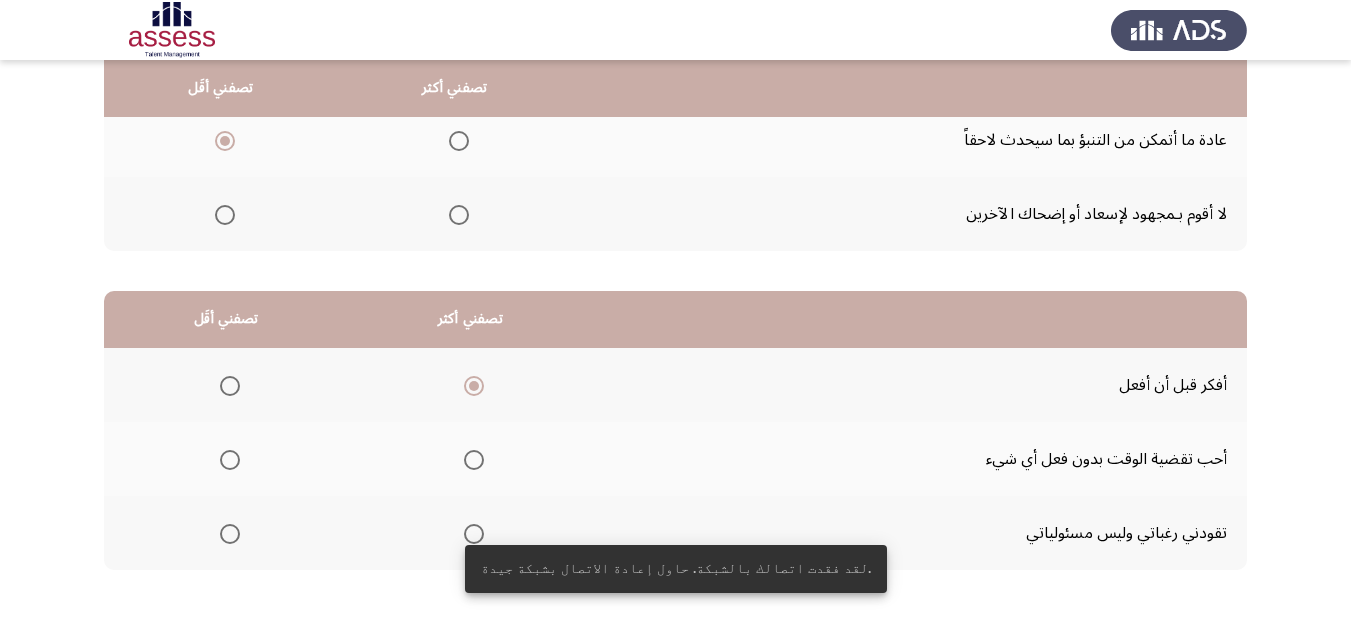 click at bounding box center (230, 534) 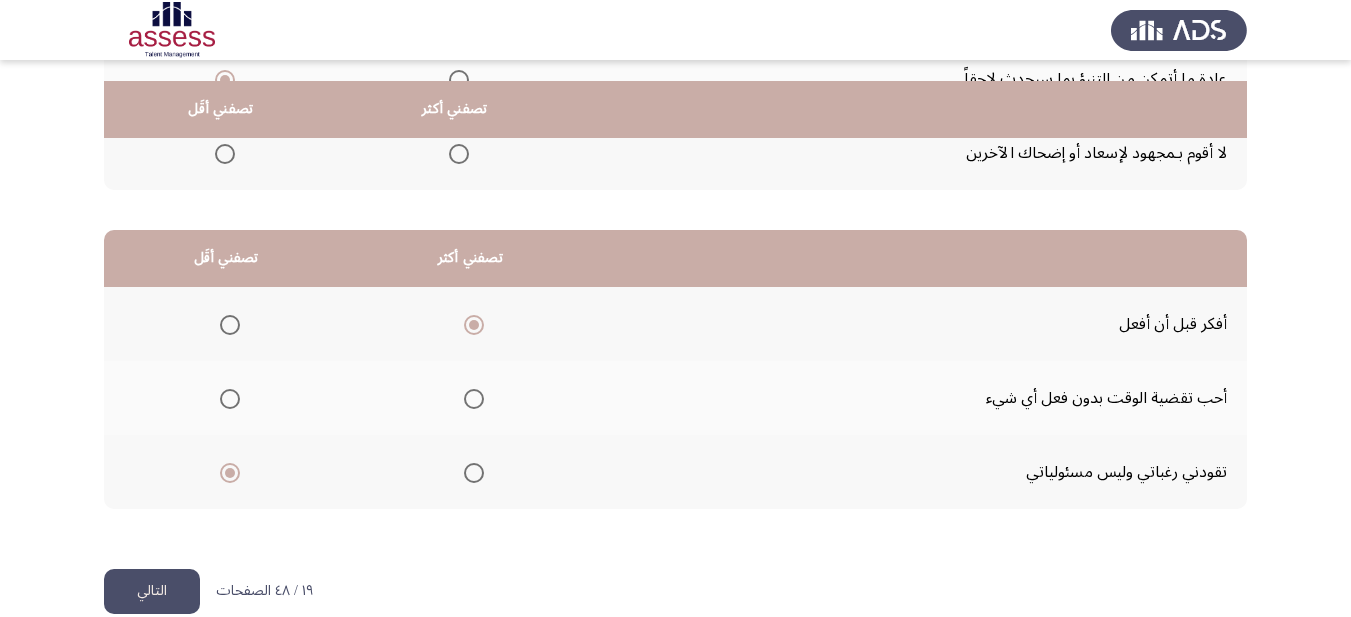 scroll, scrollTop: 393, scrollLeft: 0, axis: vertical 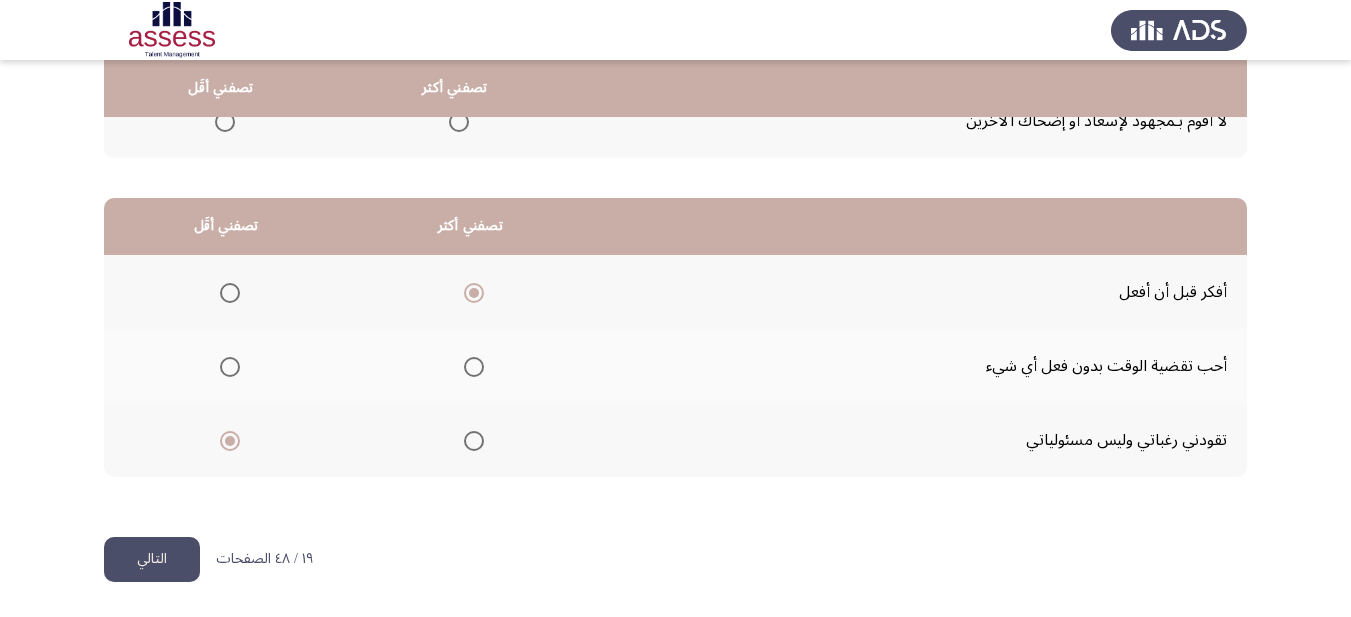 click on "التالي" 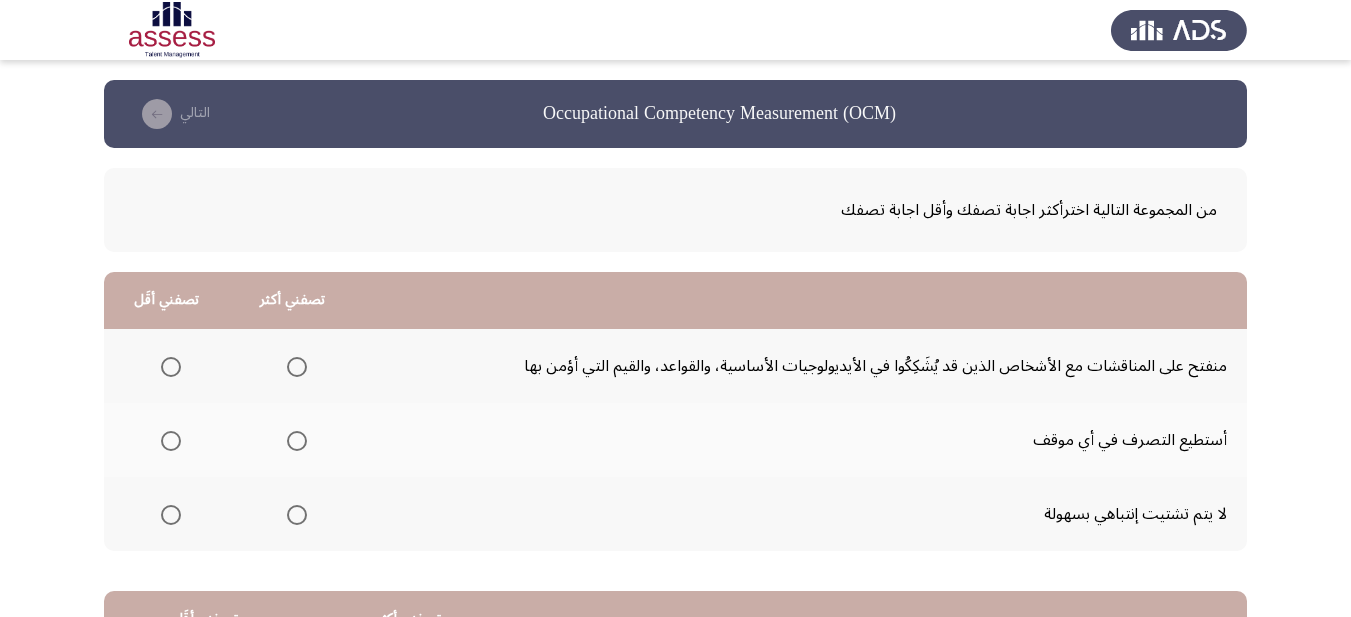 scroll, scrollTop: 100, scrollLeft: 0, axis: vertical 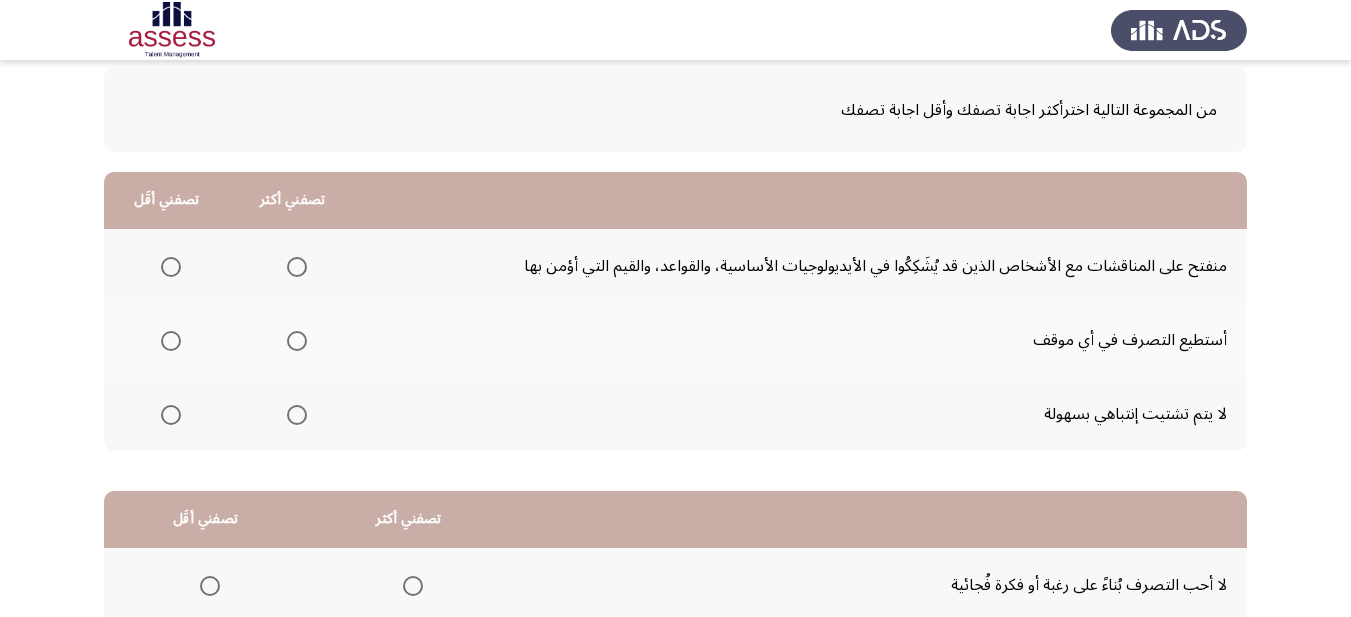 click at bounding box center (297, 415) 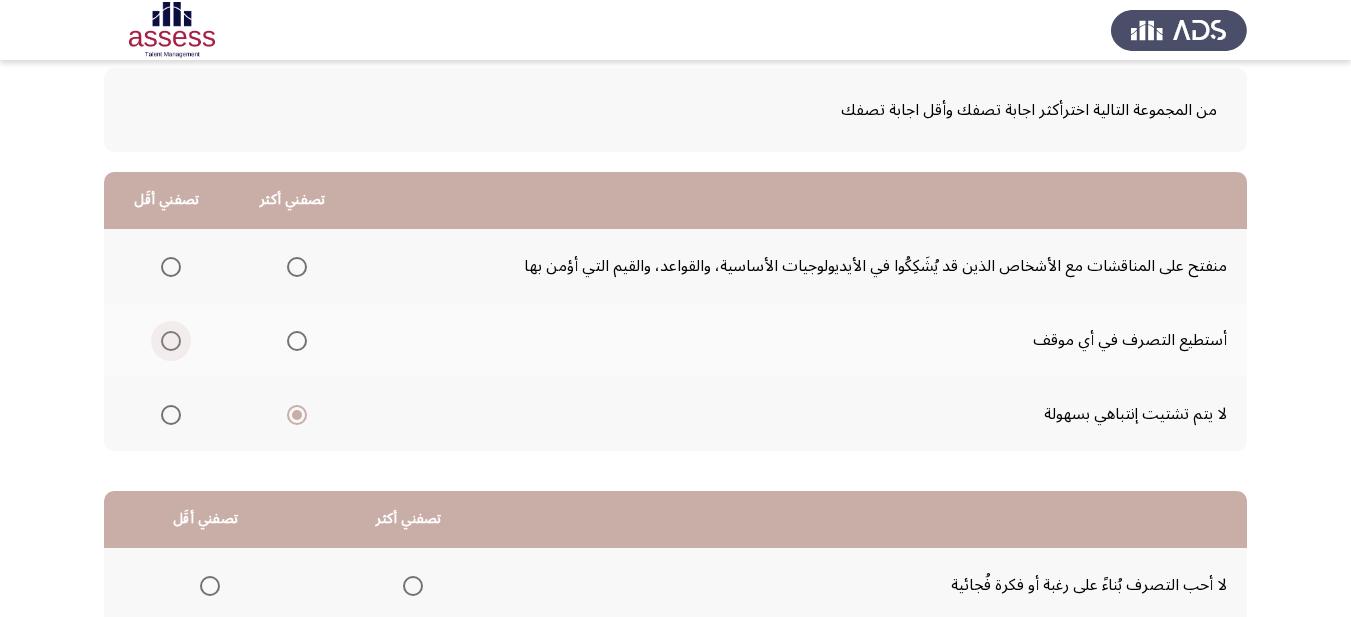 click at bounding box center (171, 341) 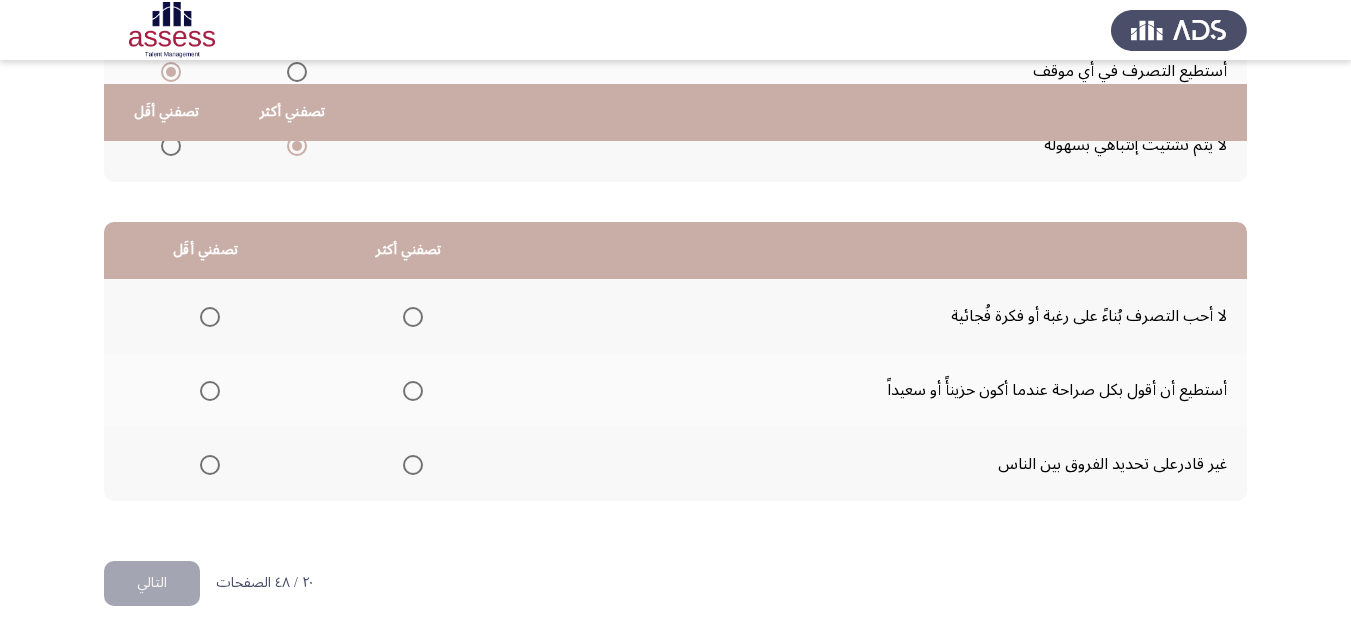 scroll, scrollTop: 393, scrollLeft: 0, axis: vertical 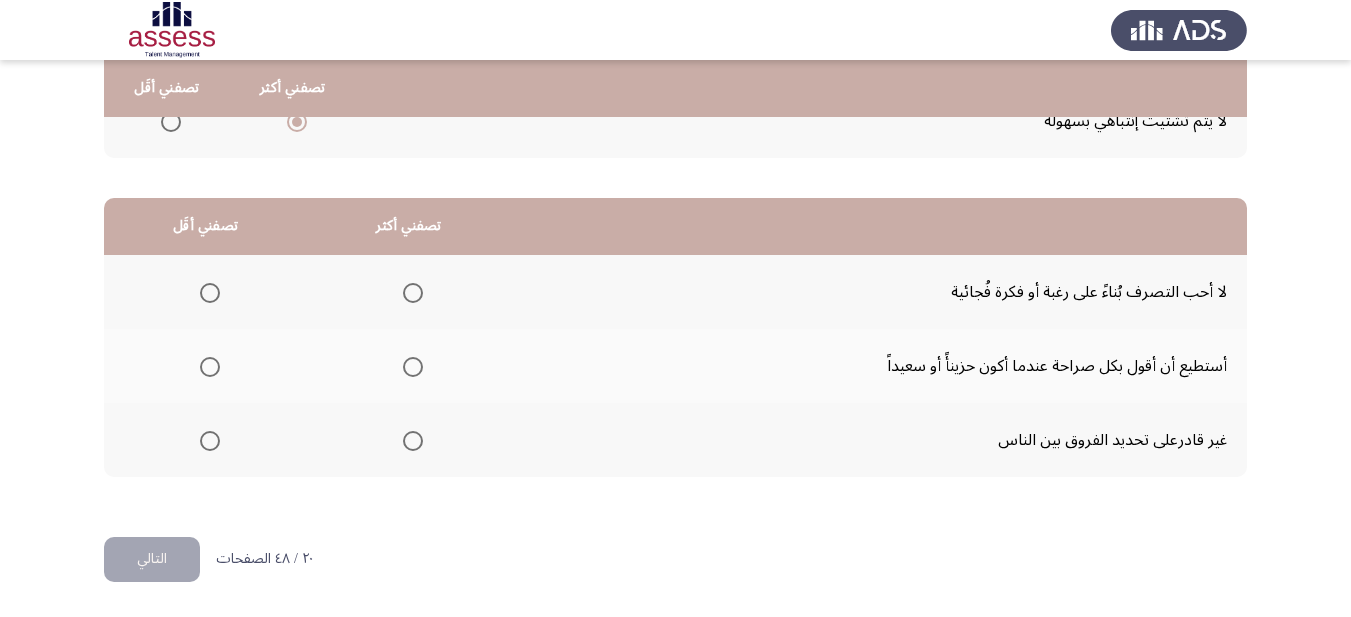 click at bounding box center [413, 367] 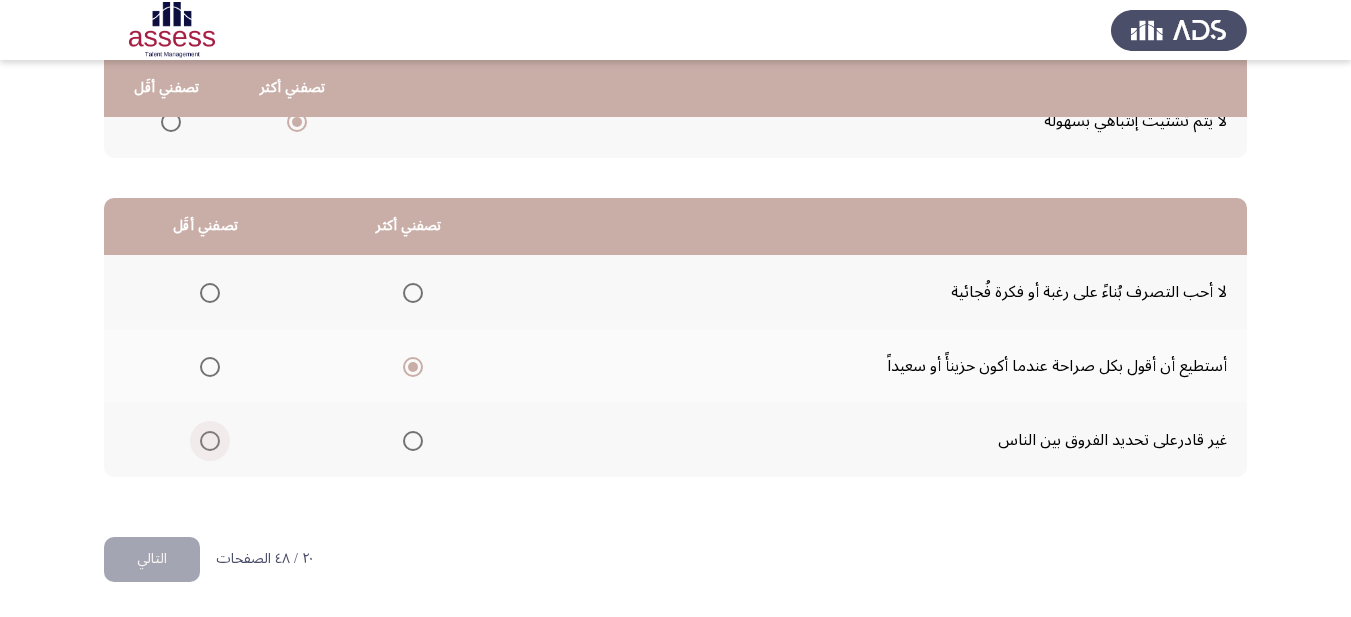 click at bounding box center (210, 441) 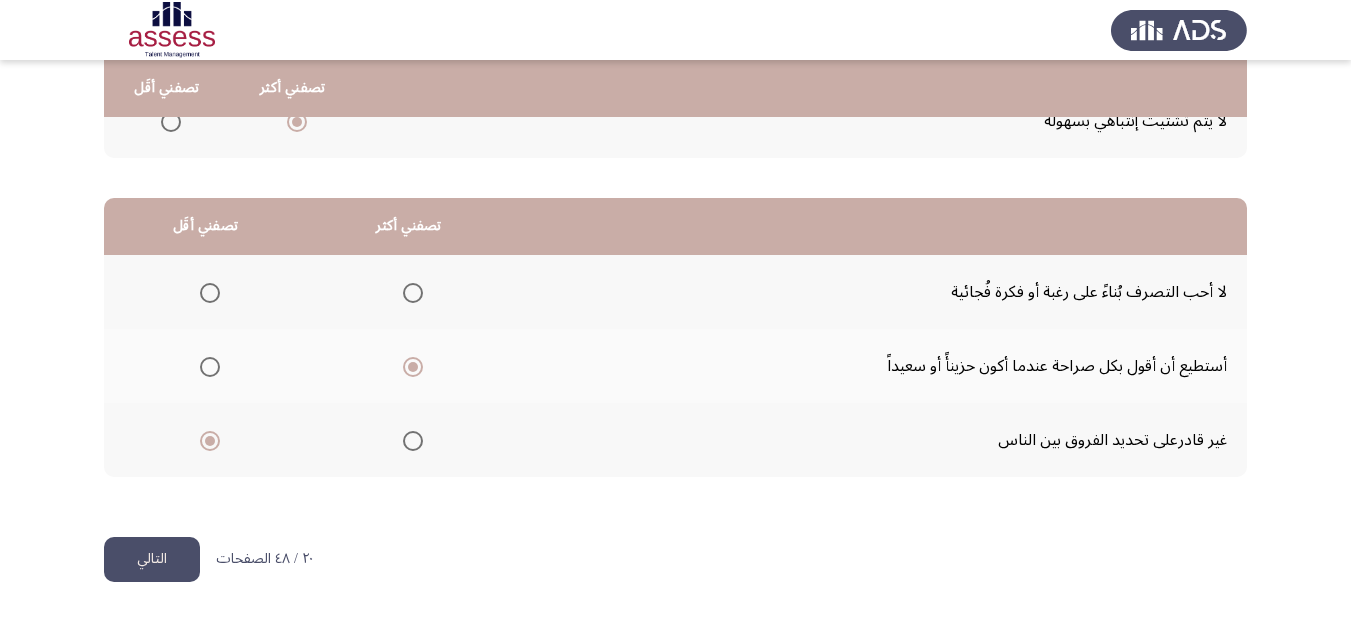 click on "التالي" 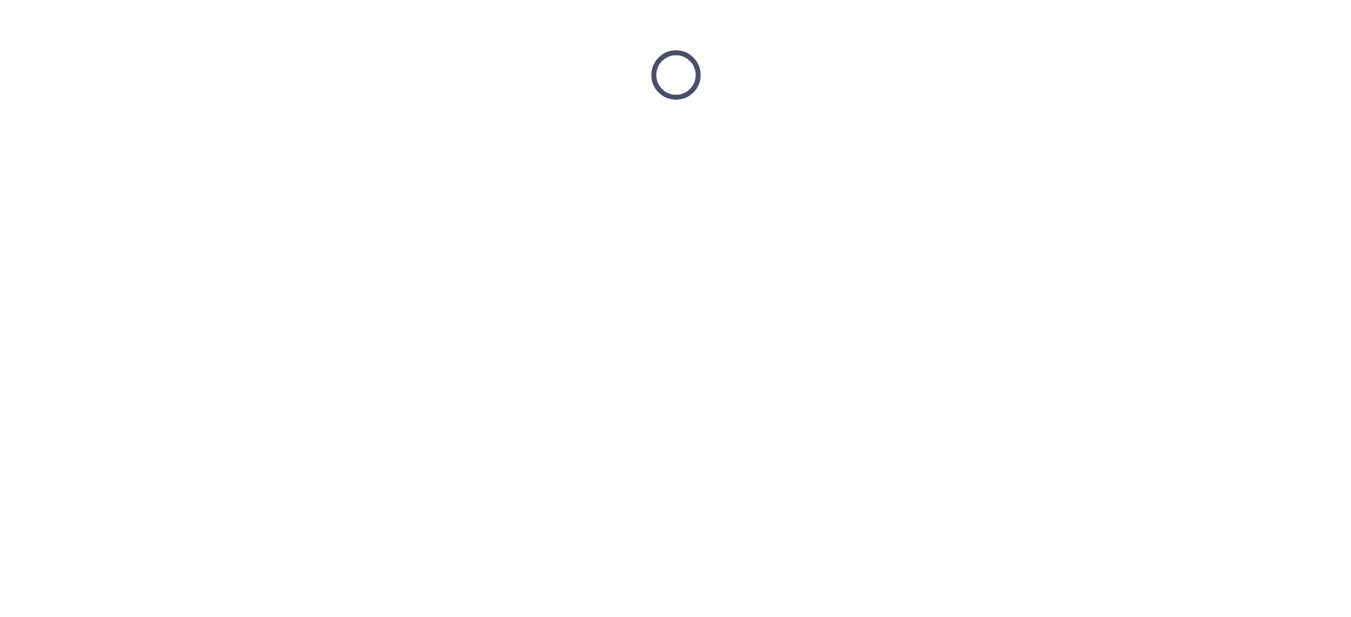 scroll, scrollTop: 0, scrollLeft: 0, axis: both 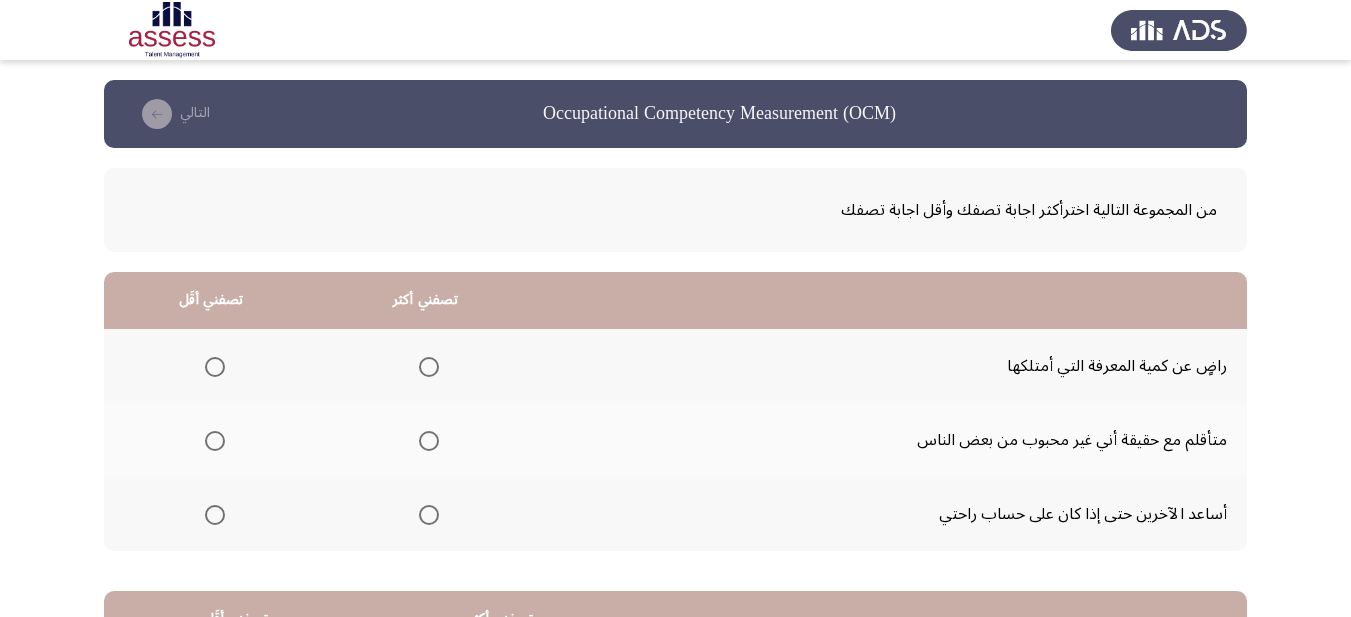 click at bounding box center (429, 515) 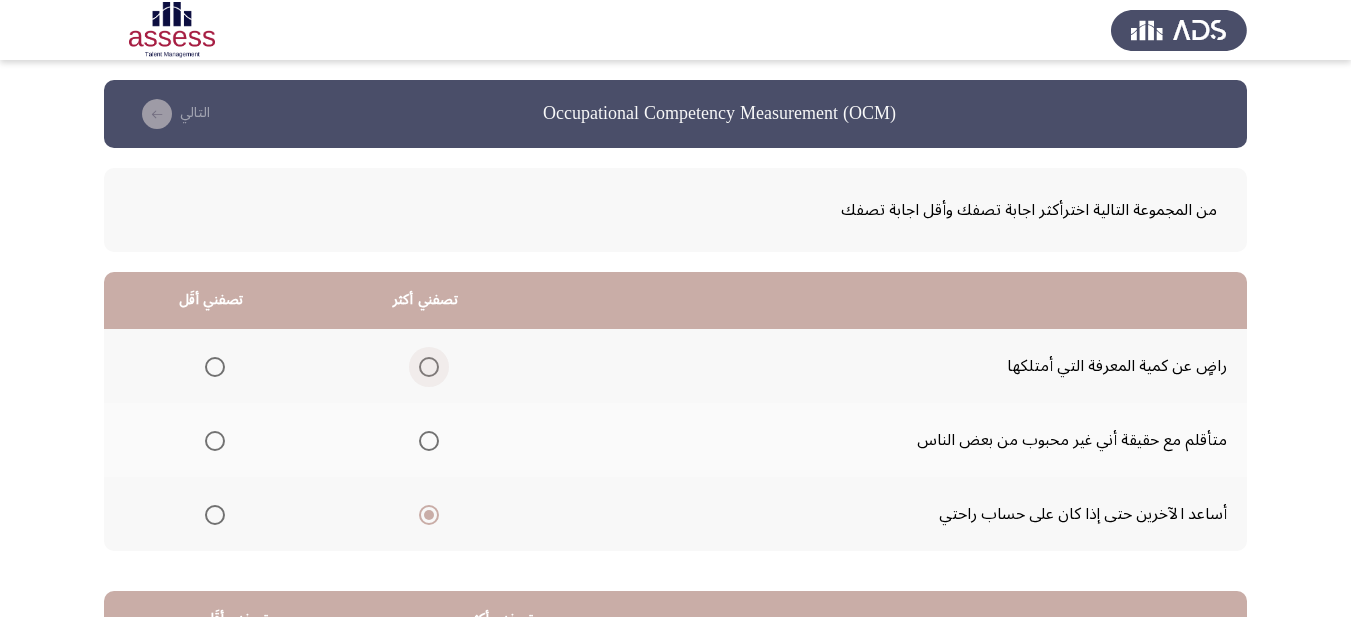 click at bounding box center [429, 367] 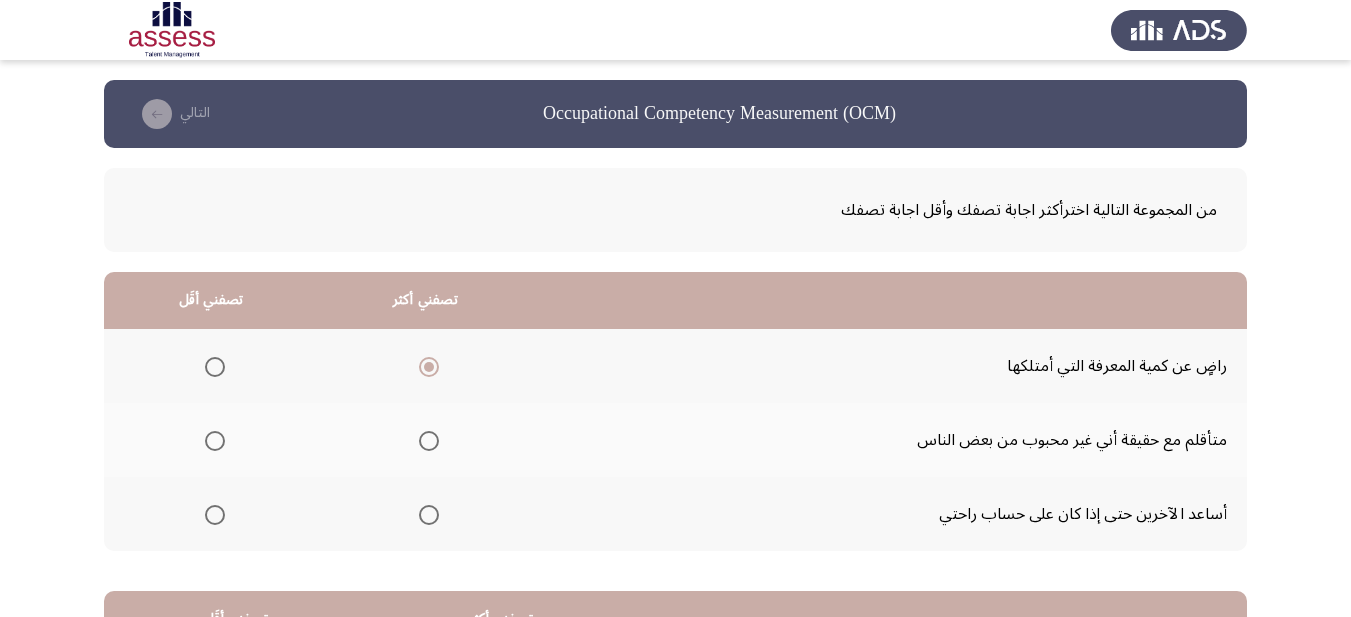 click at bounding box center [429, 515] 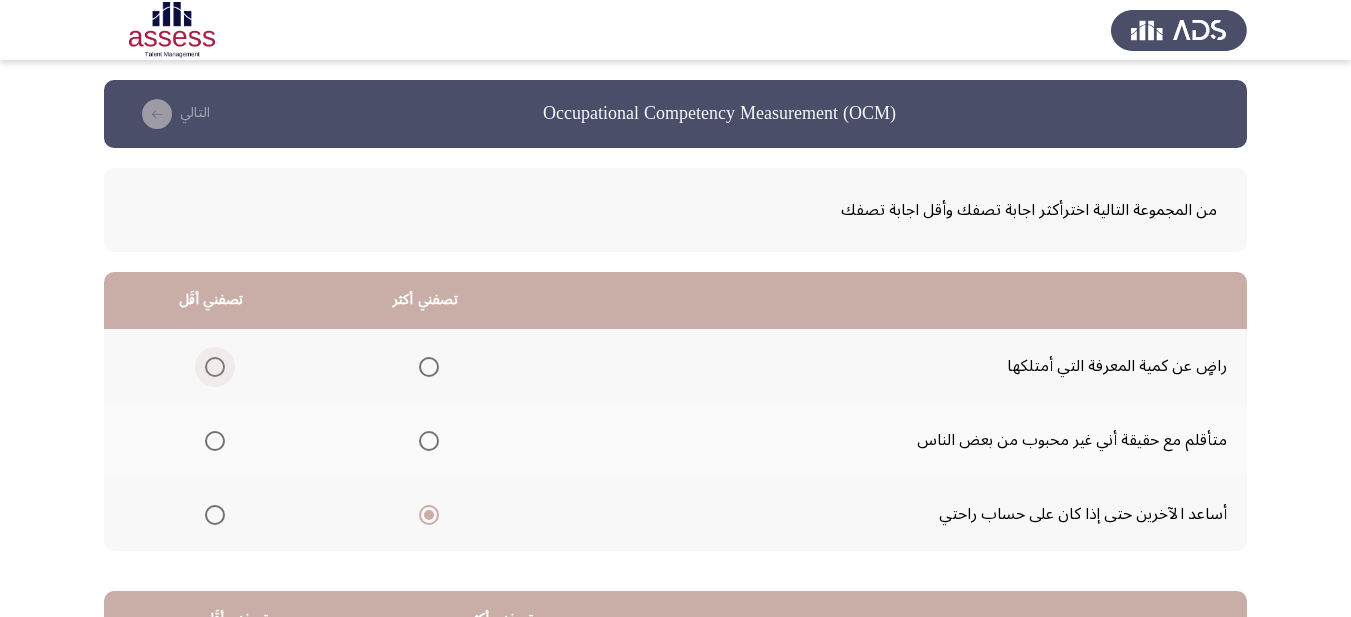 click at bounding box center (215, 367) 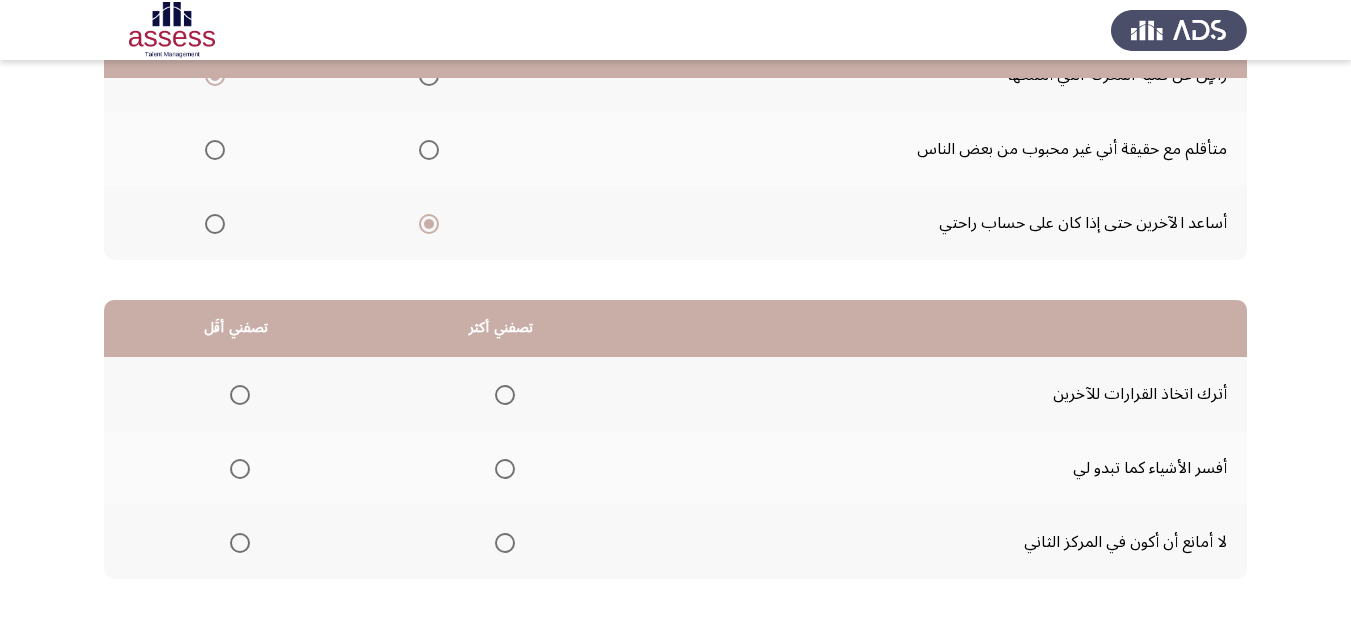 scroll, scrollTop: 393, scrollLeft: 0, axis: vertical 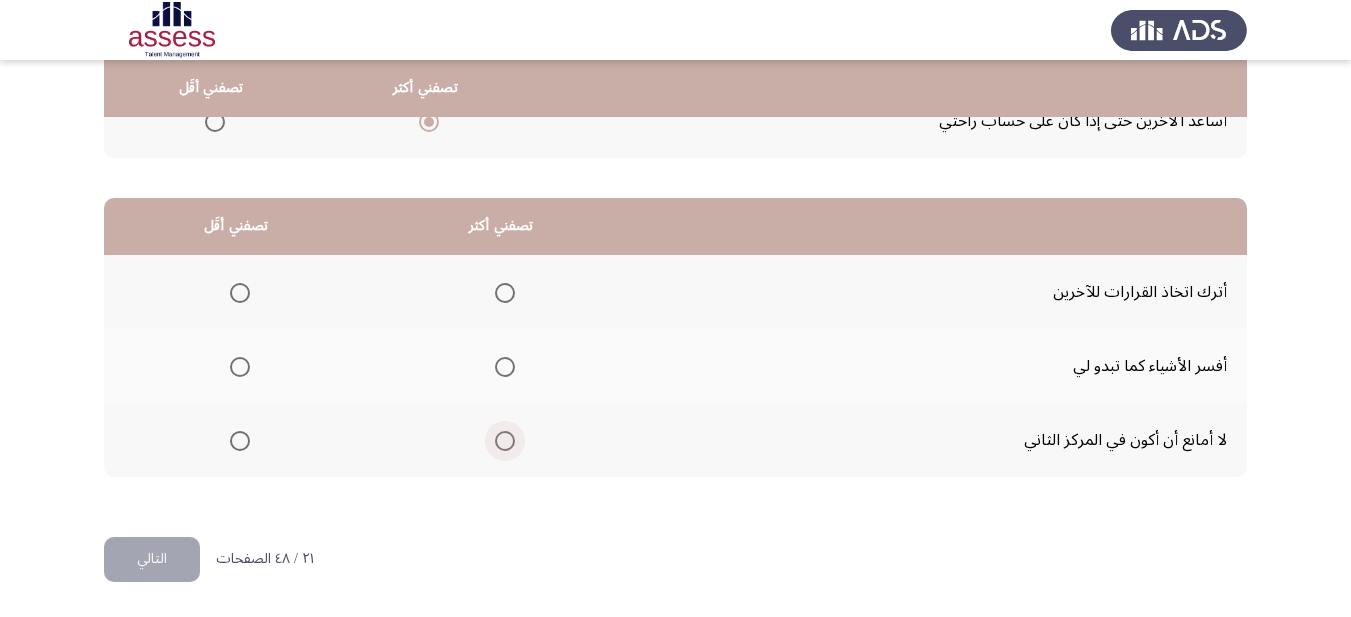 click at bounding box center (505, 441) 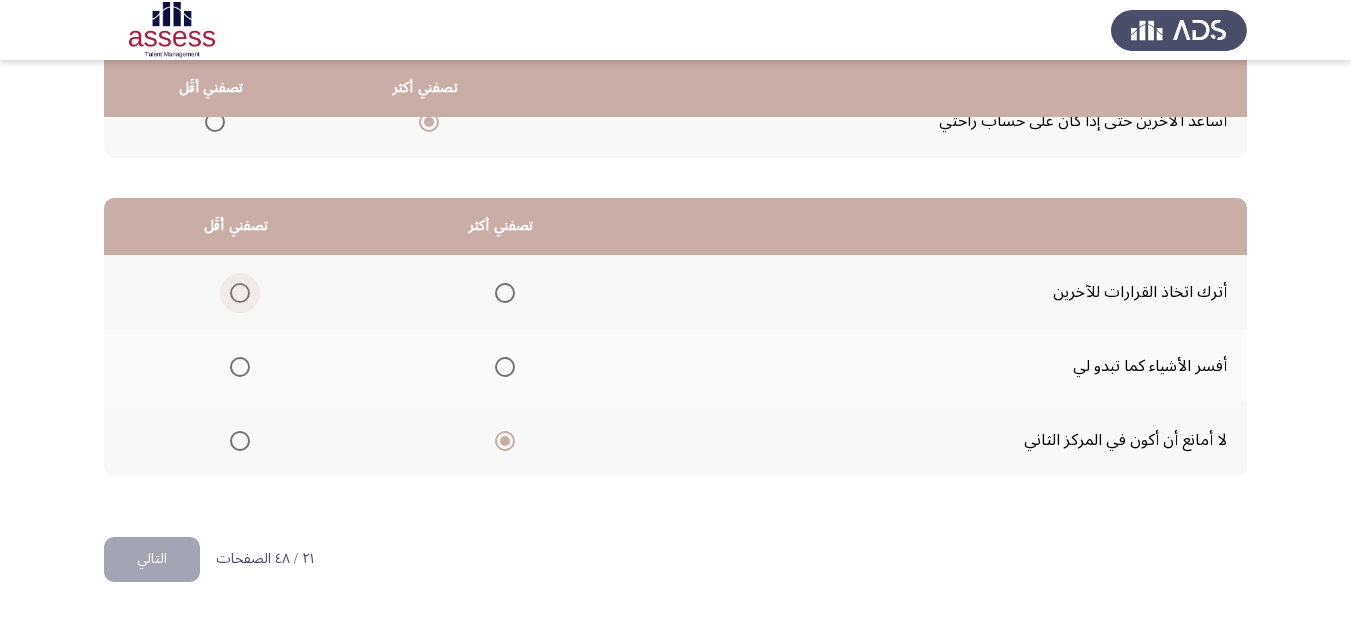 click at bounding box center (240, 293) 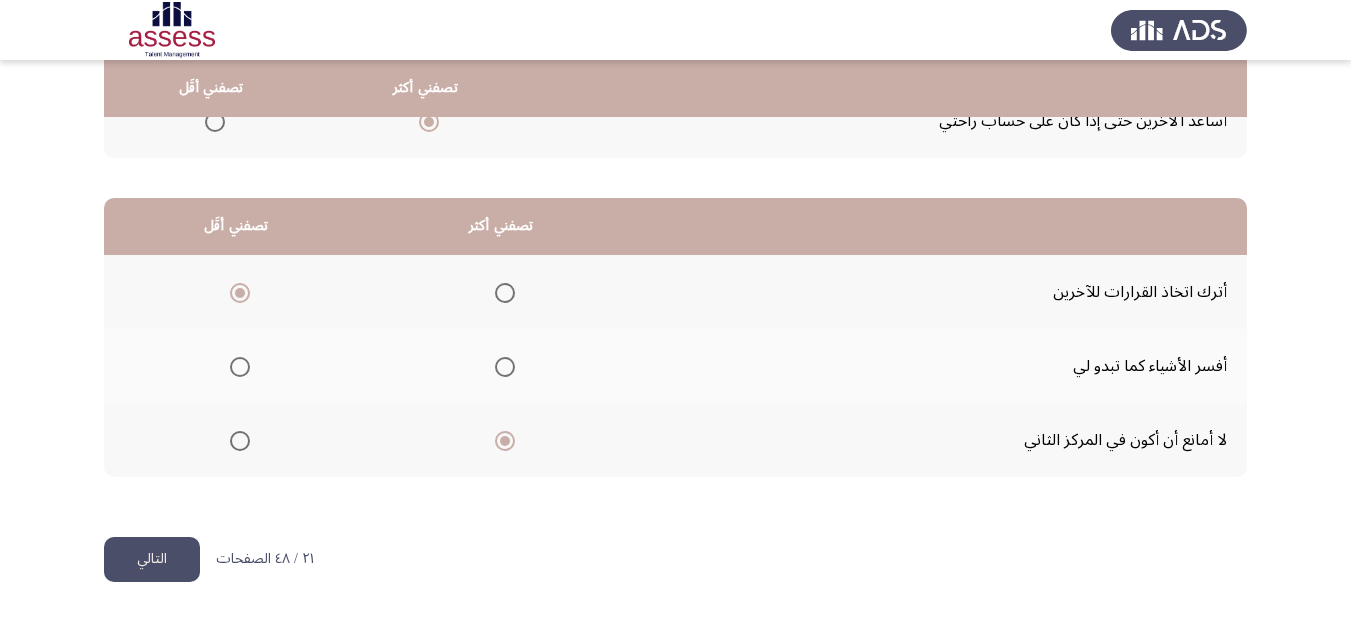 click on "التالي" 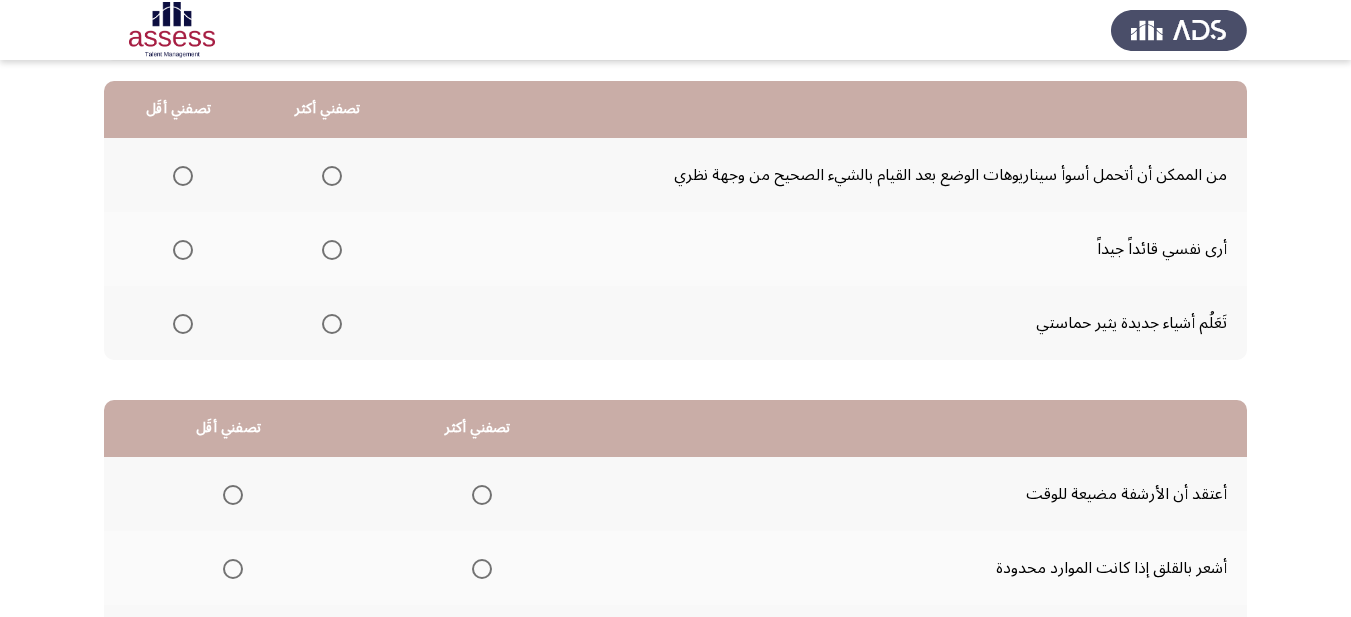 scroll, scrollTop: 200, scrollLeft: 0, axis: vertical 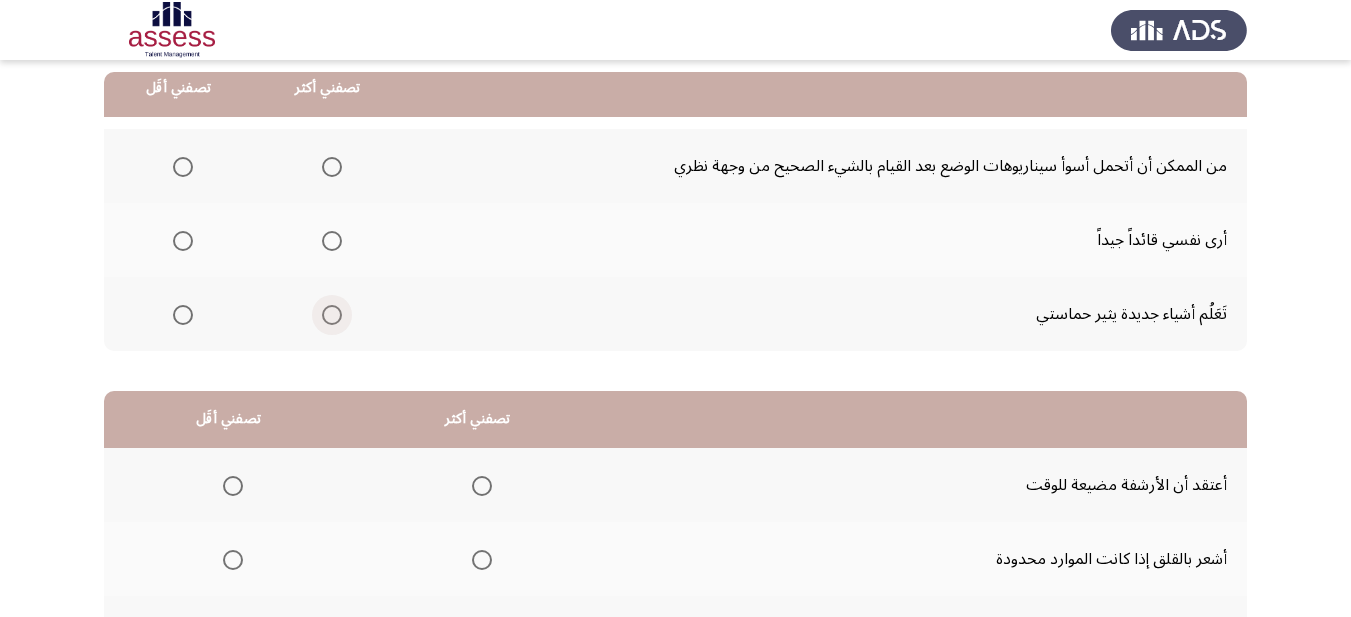 click at bounding box center [332, 315] 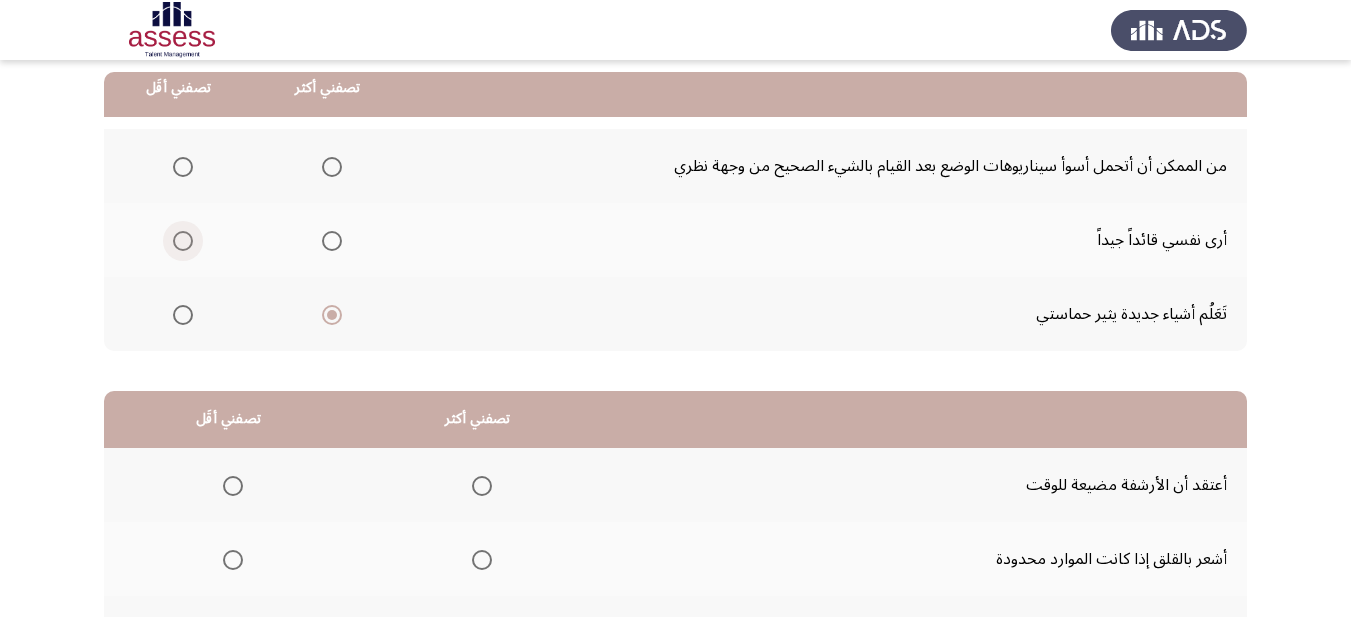 click at bounding box center (183, 241) 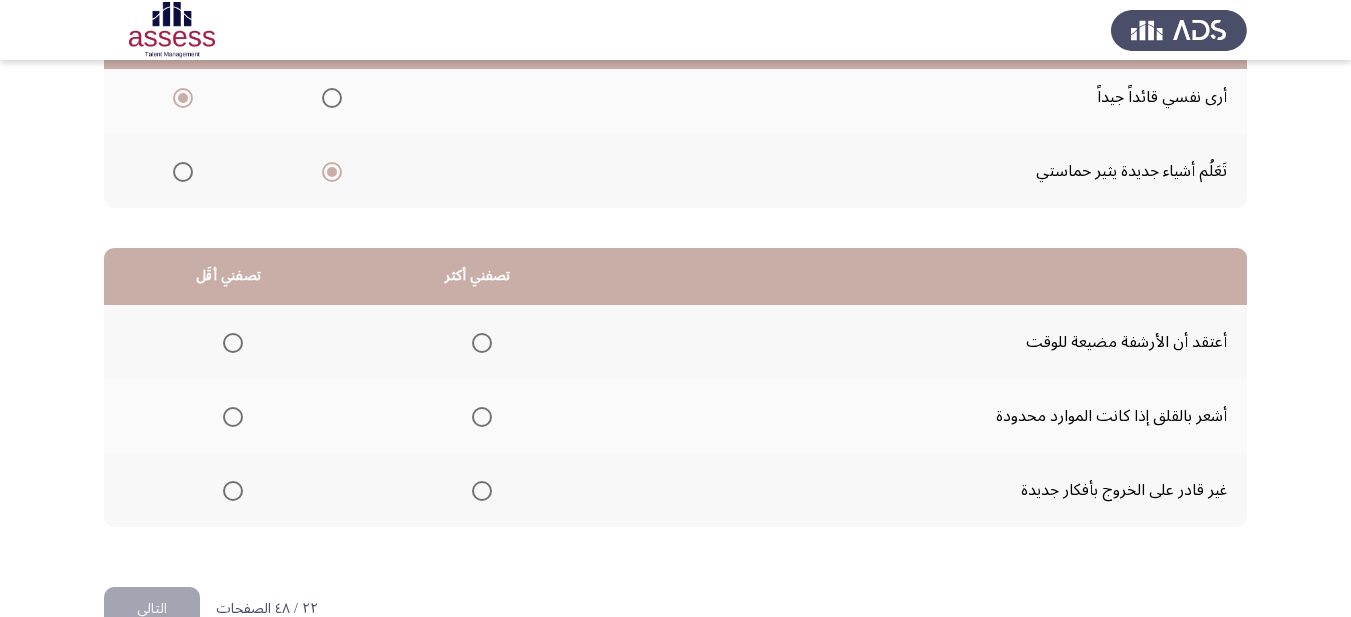 scroll, scrollTop: 393, scrollLeft: 0, axis: vertical 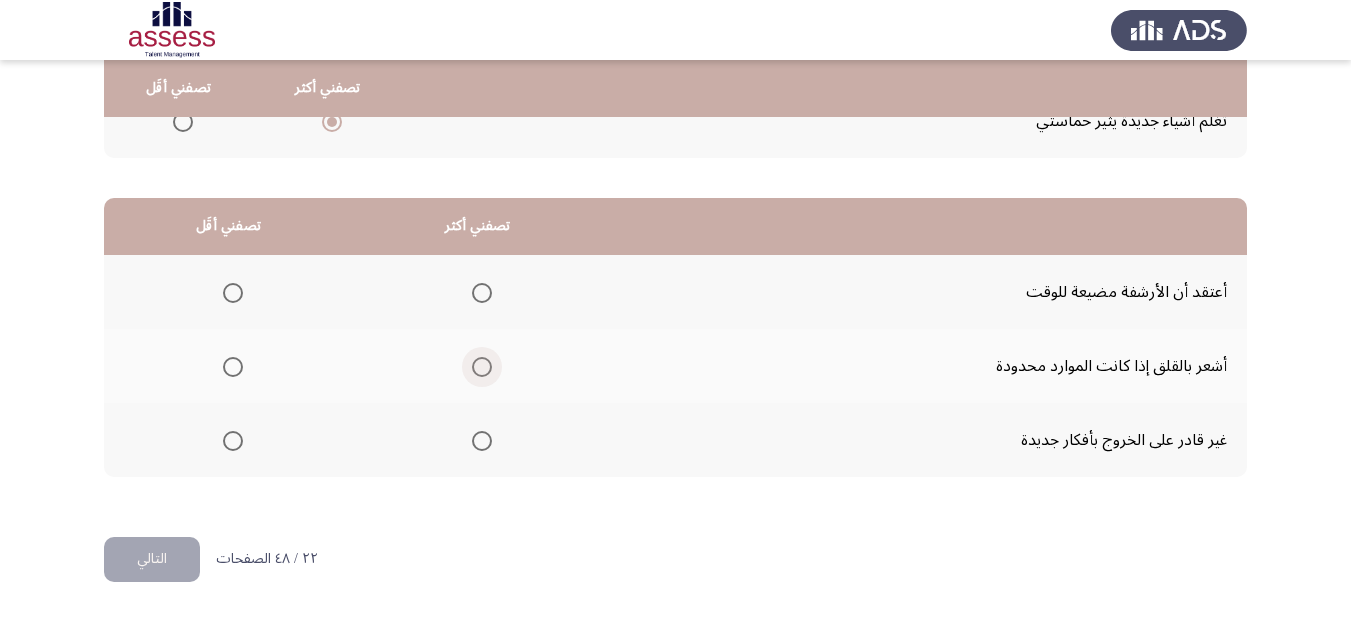 click at bounding box center [482, 367] 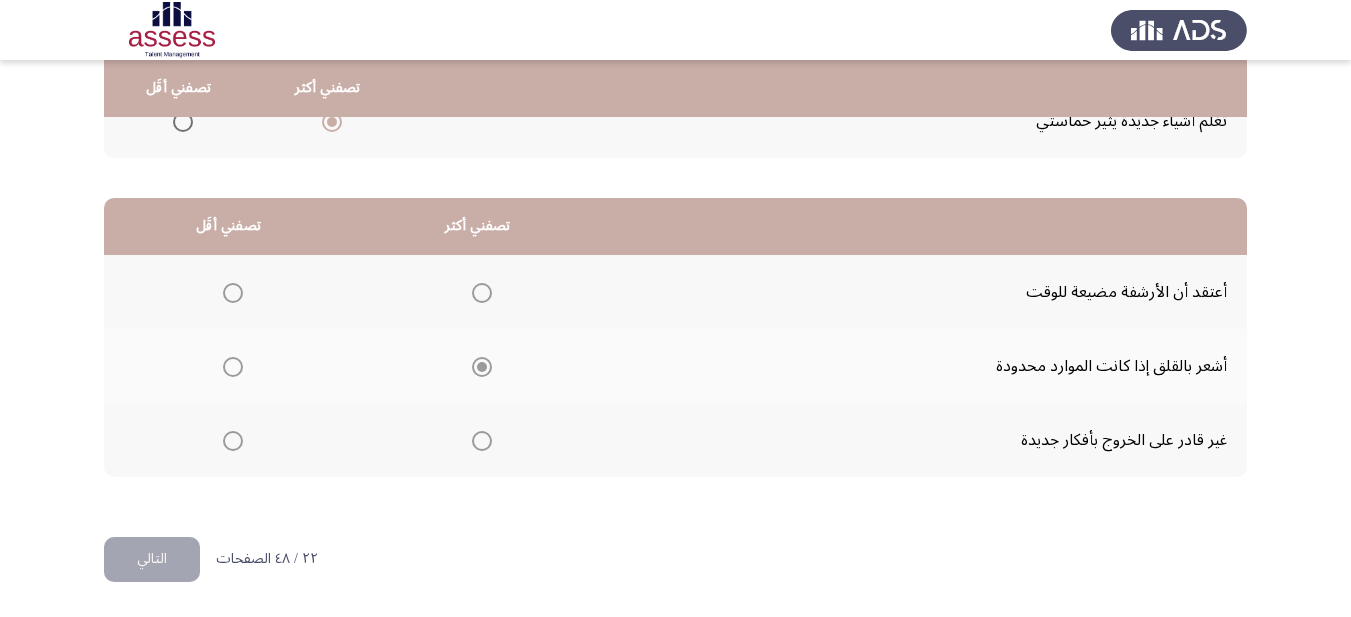 click 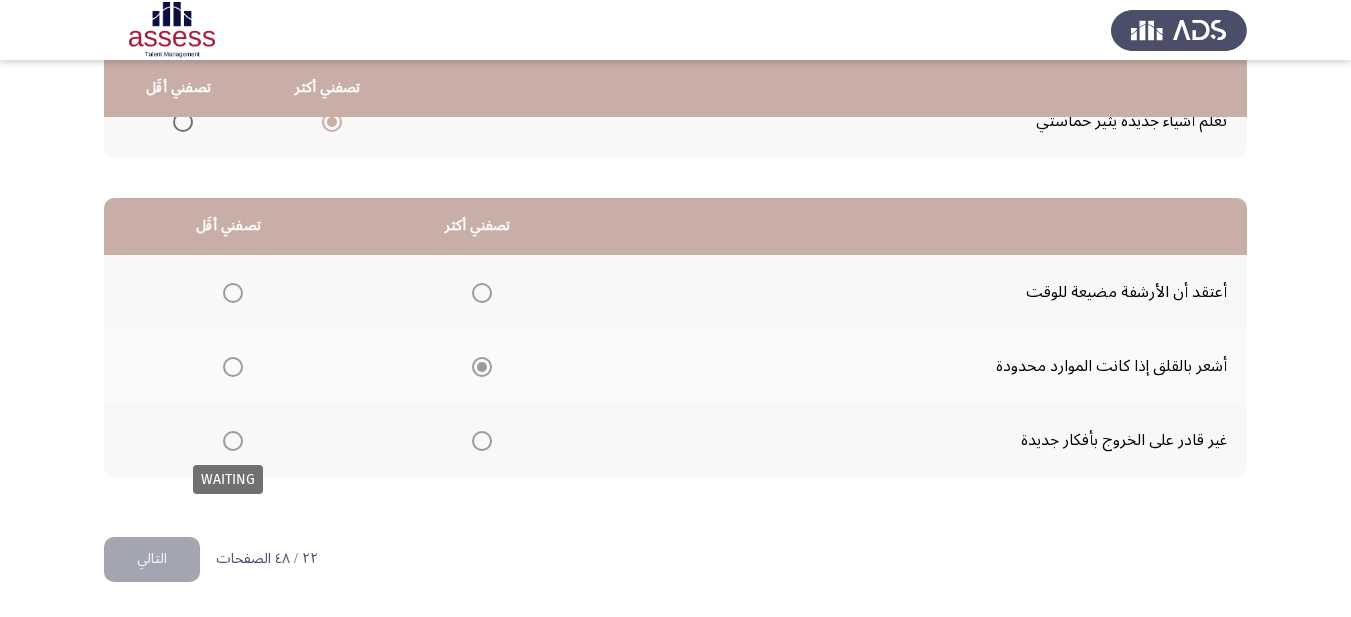 click on "WAITING" at bounding box center [228, 479] 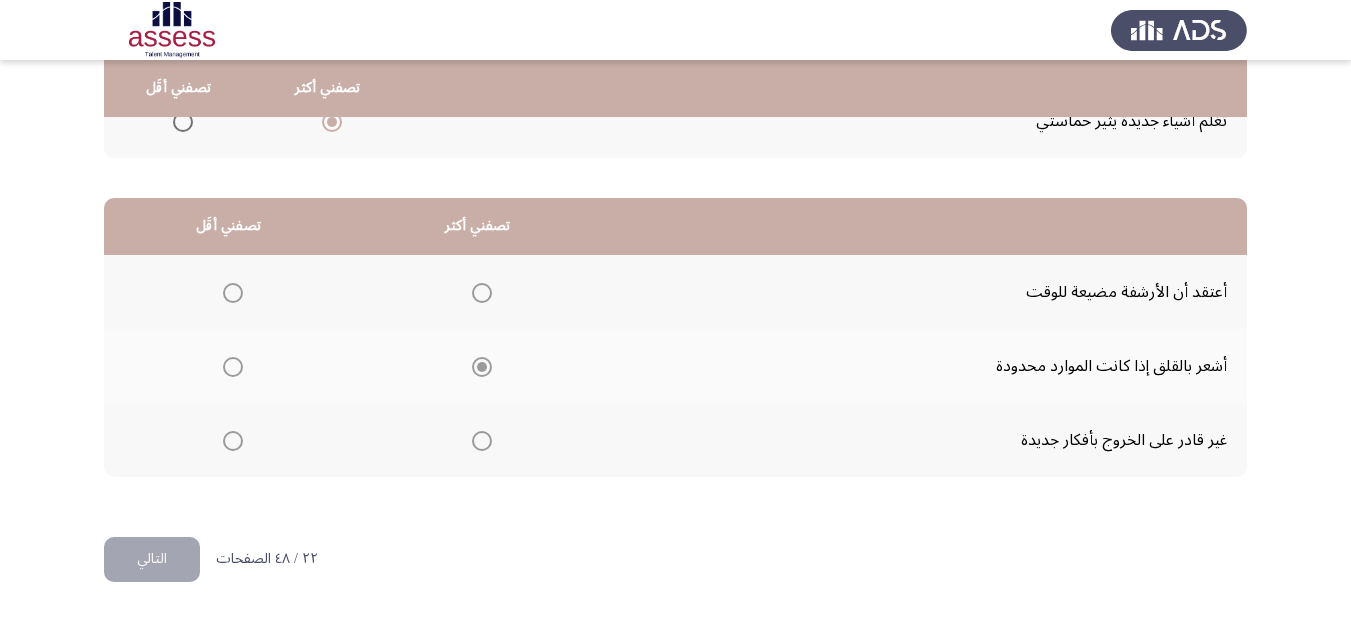click 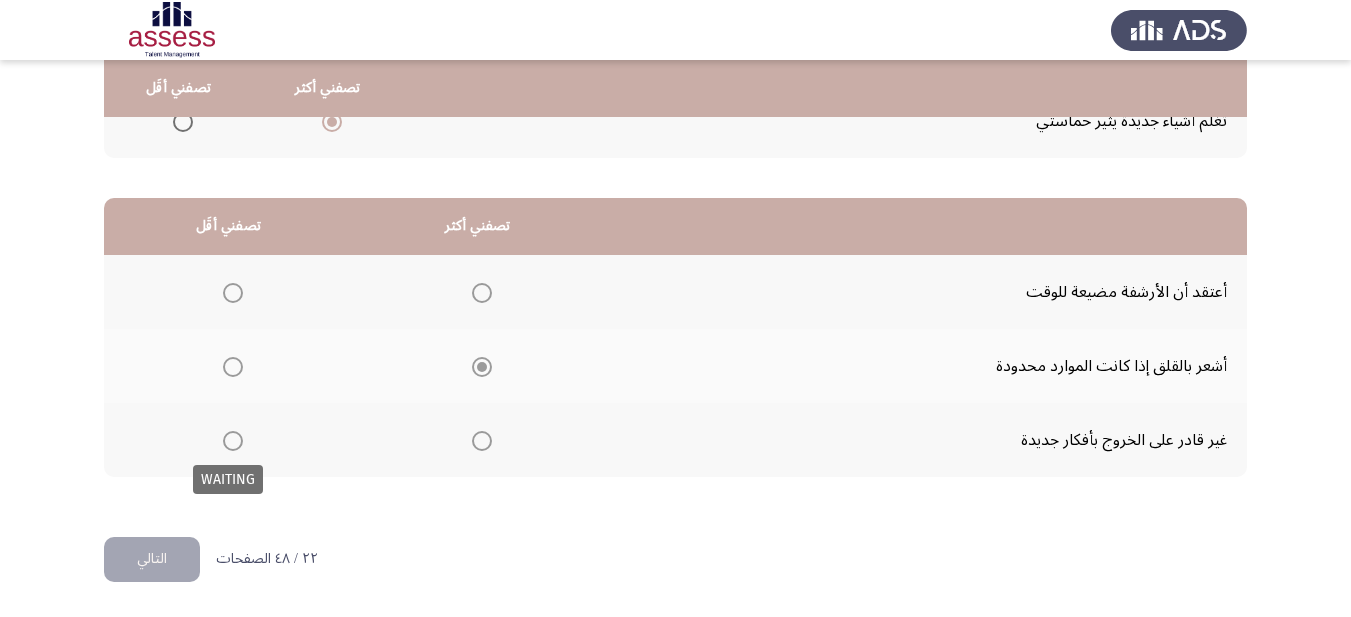 click at bounding box center [233, 441] 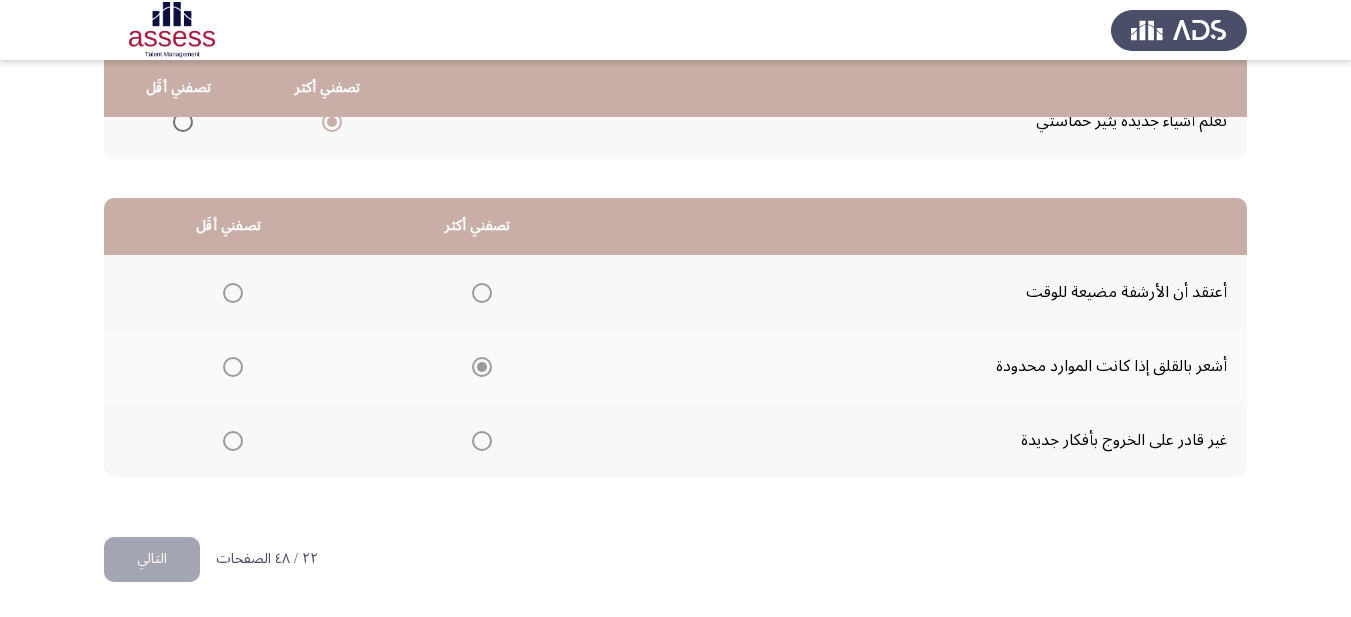 click at bounding box center (233, 441) 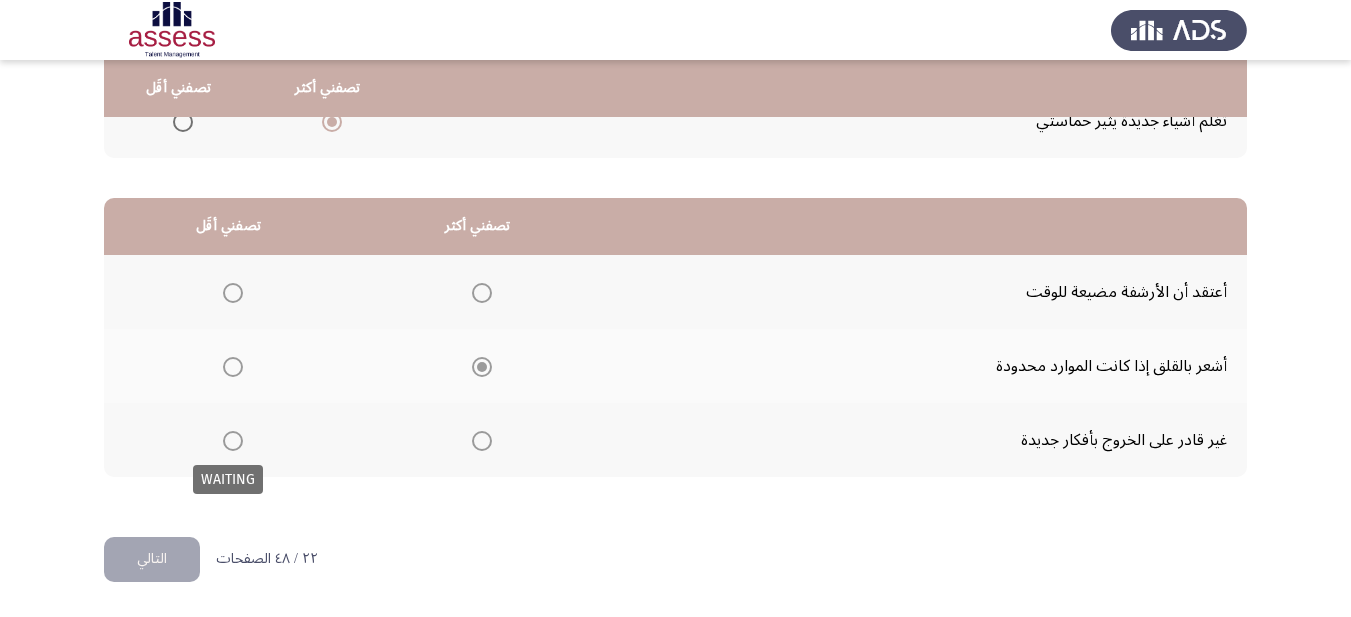 click at bounding box center (233, 441) 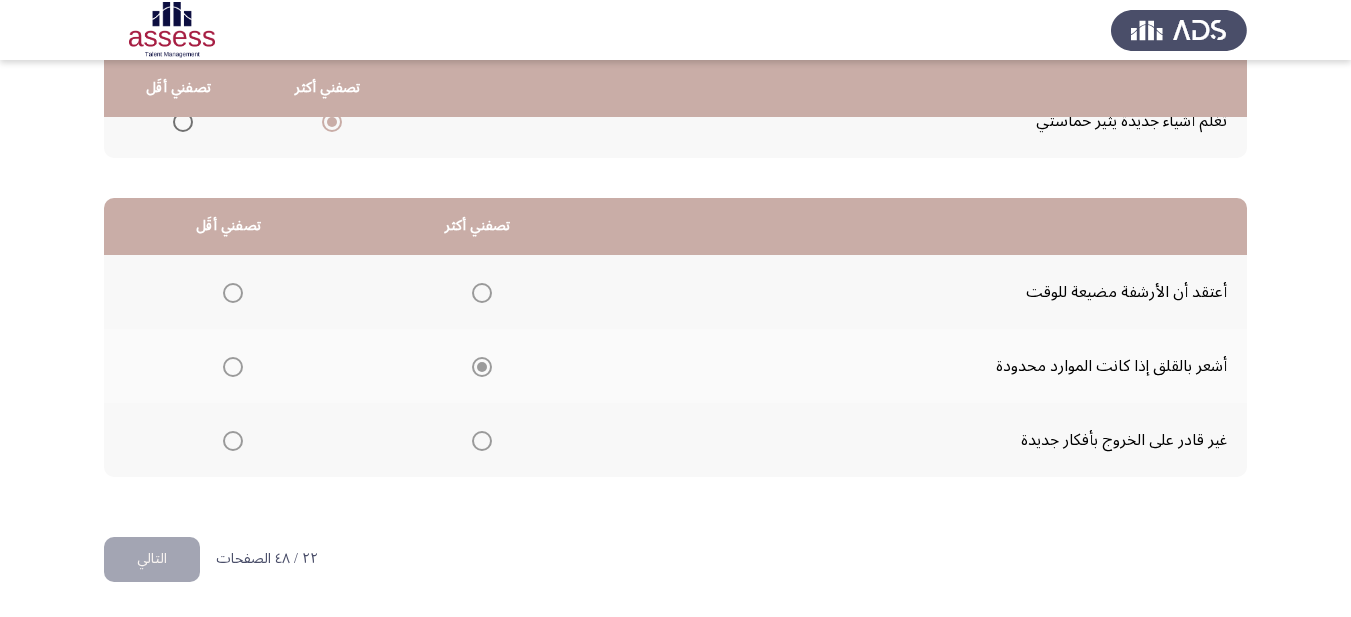 click 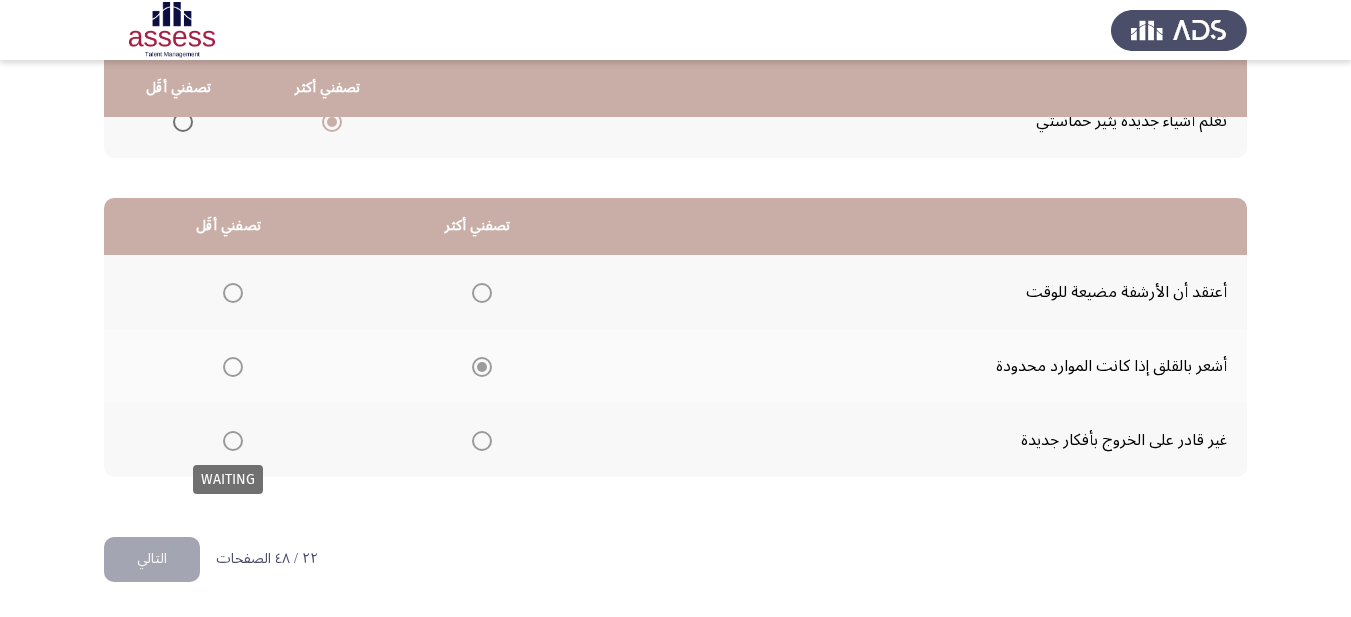 click at bounding box center (233, 441) 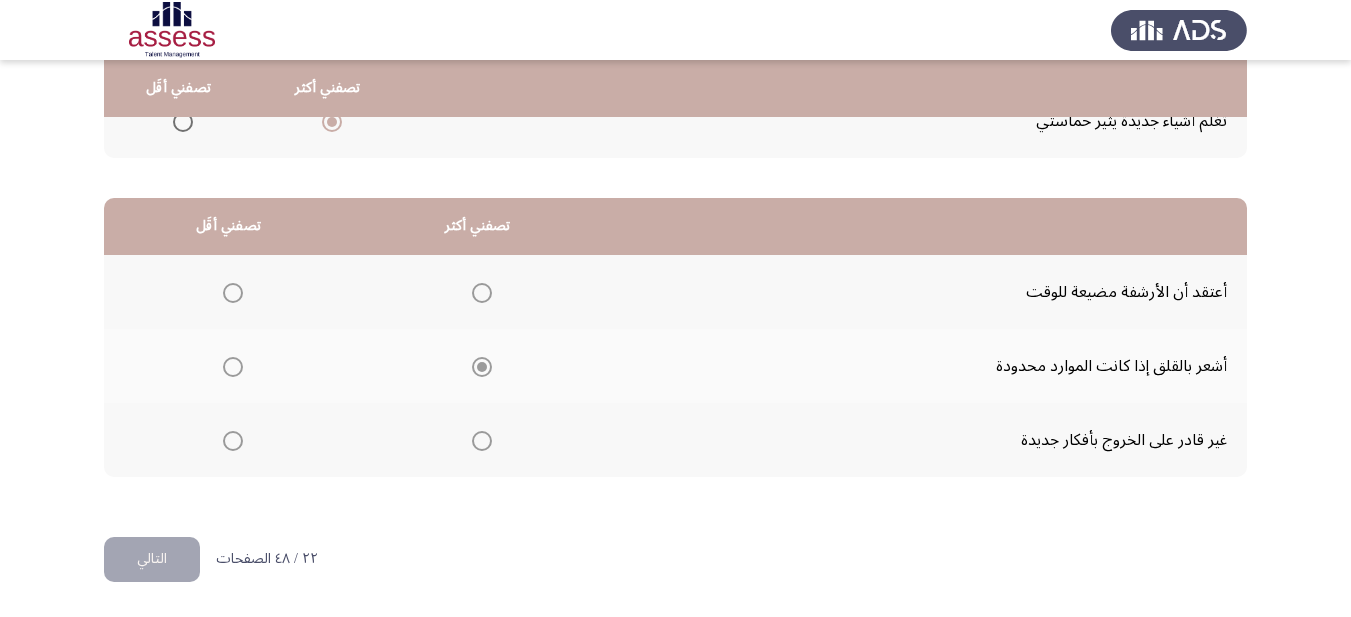 click on "من المجموعة التالية اخترأكثر اجابة تصفك وأقل اجابة تصفك  تصفني أكثر   تصفني أقَل  من الممكن أن أتحمل أسوأ سيناريوهات الوضع بعد القيام بالشيء الصحيح من وجهة نظري     أرى نفسي قائداً جيداً     تَعَلُم أشياء جديدة يثير حماستي      تصفني أكثر   تصفني أقَل  أعتقد أن الأرشفة مضيعة للوقت     أشعر بالقلق إذا كانت الموارد محدودة     غير قادر على الخروج بأفكار جديدة" 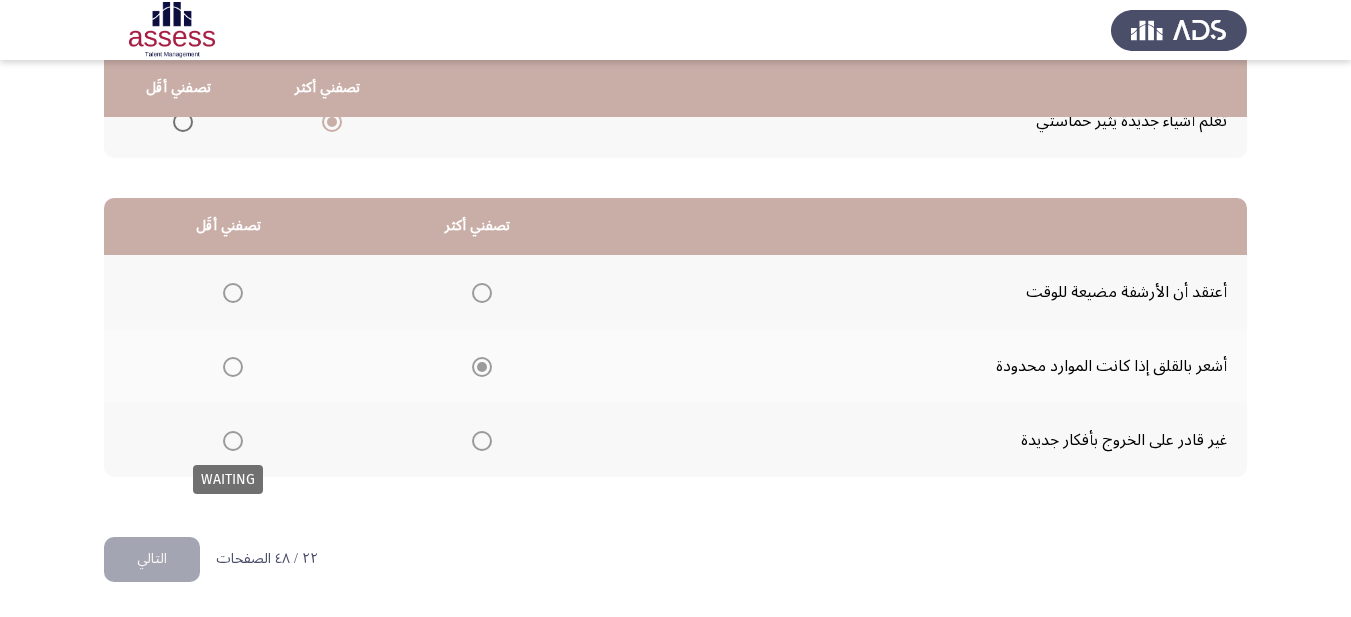 click at bounding box center (233, 441) 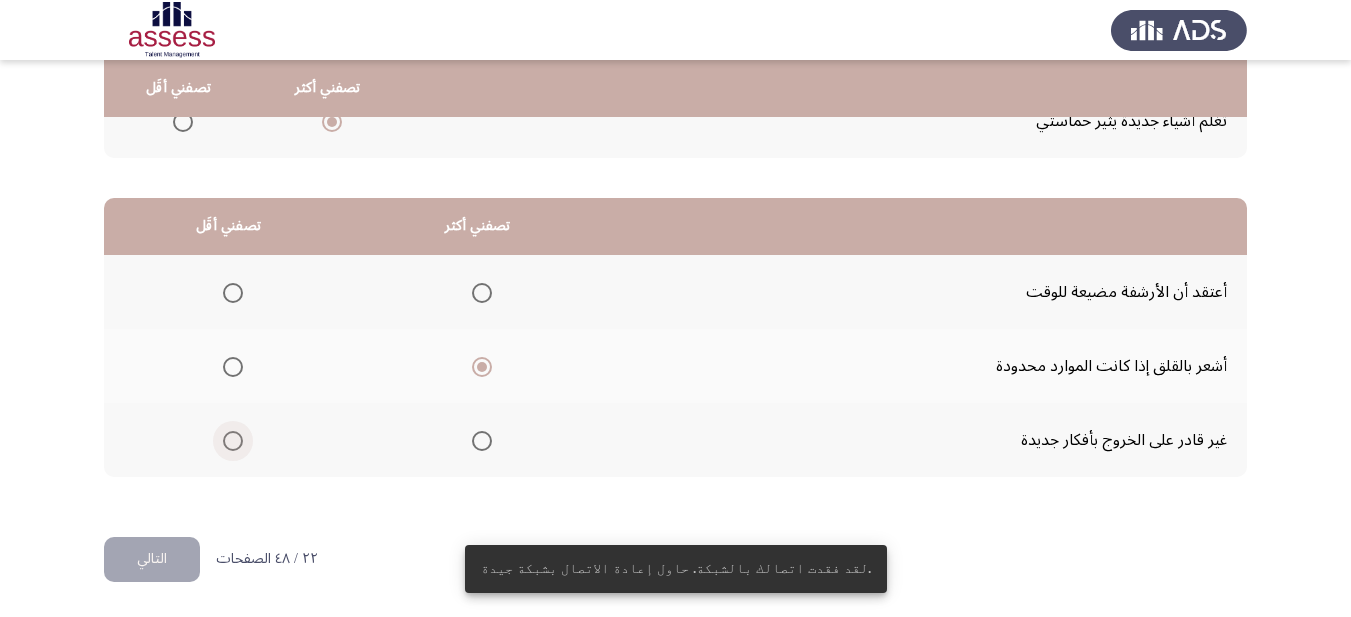 click at bounding box center [233, 441] 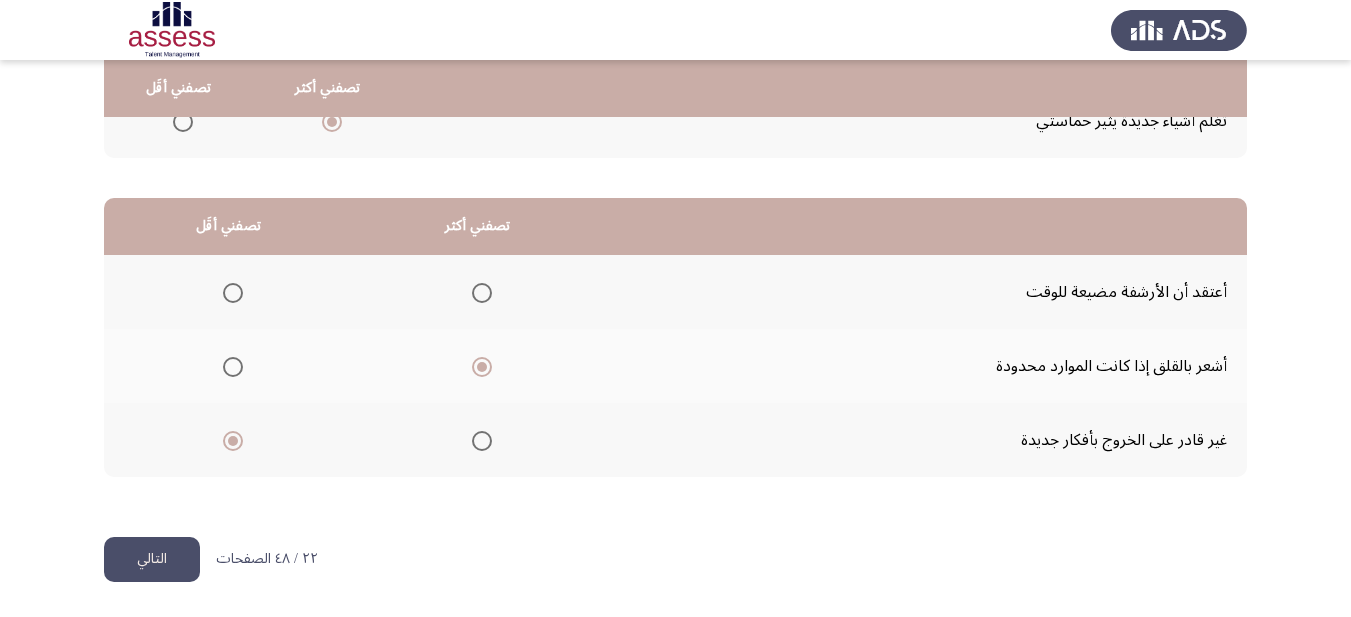 click on "التالي" 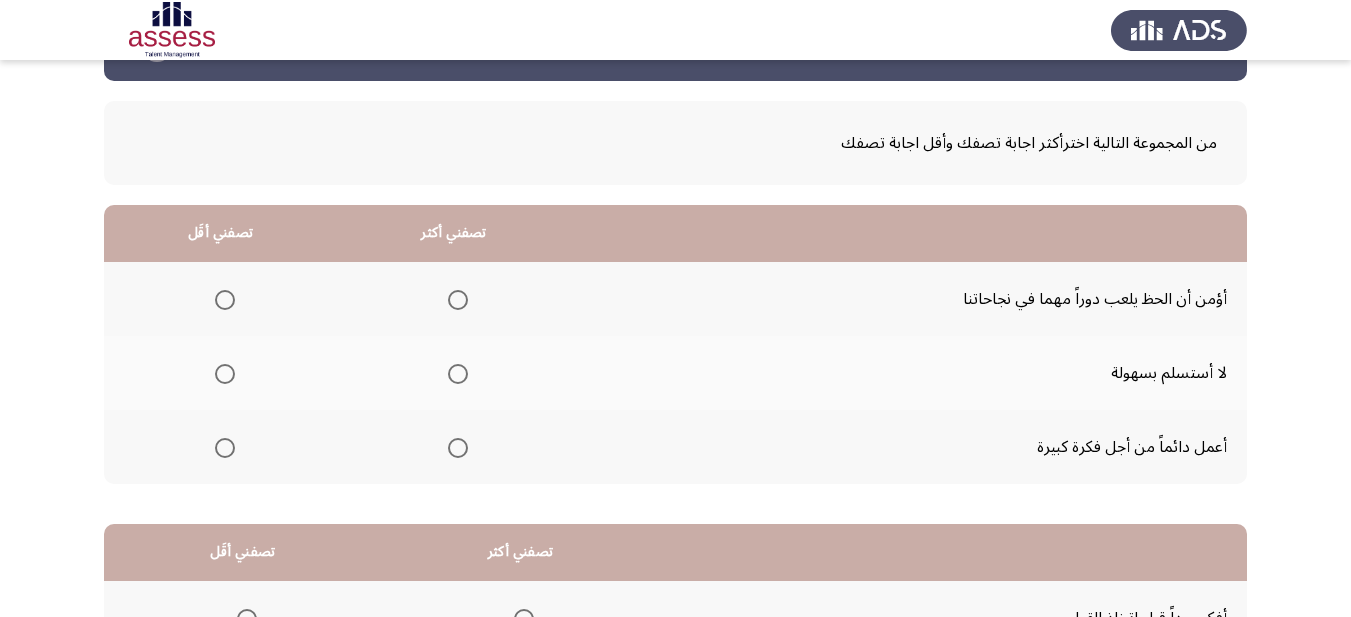 scroll, scrollTop: 100, scrollLeft: 0, axis: vertical 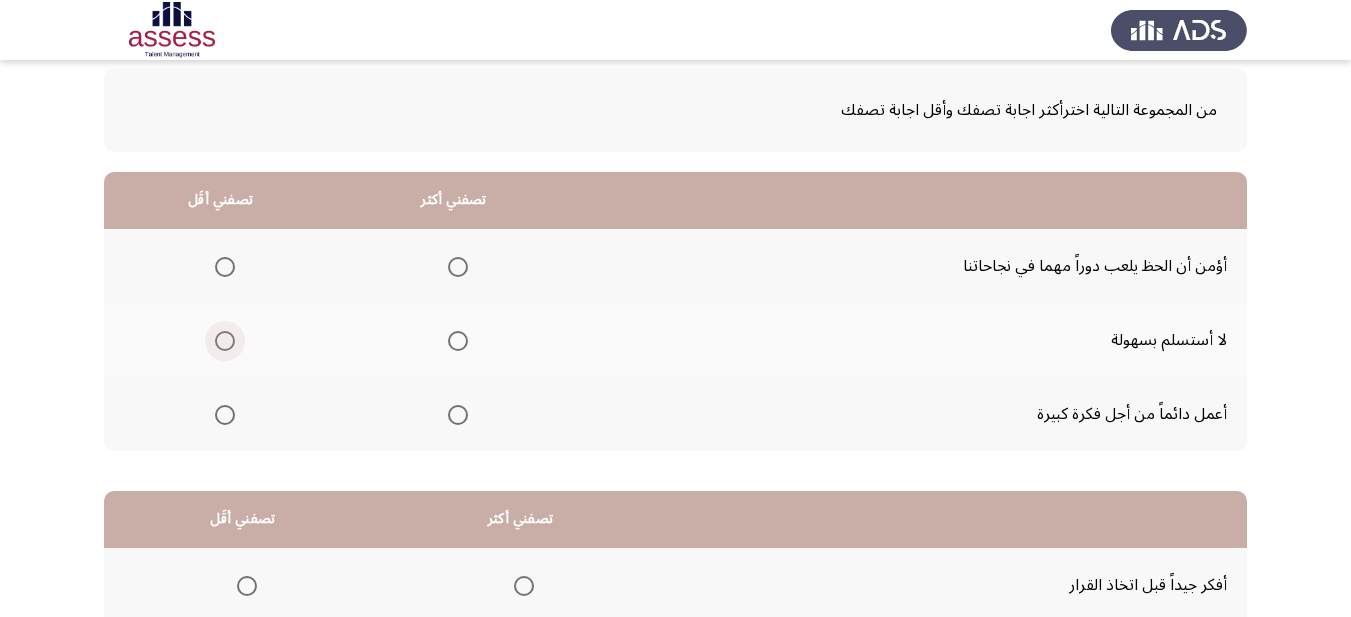 click at bounding box center (225, 341) 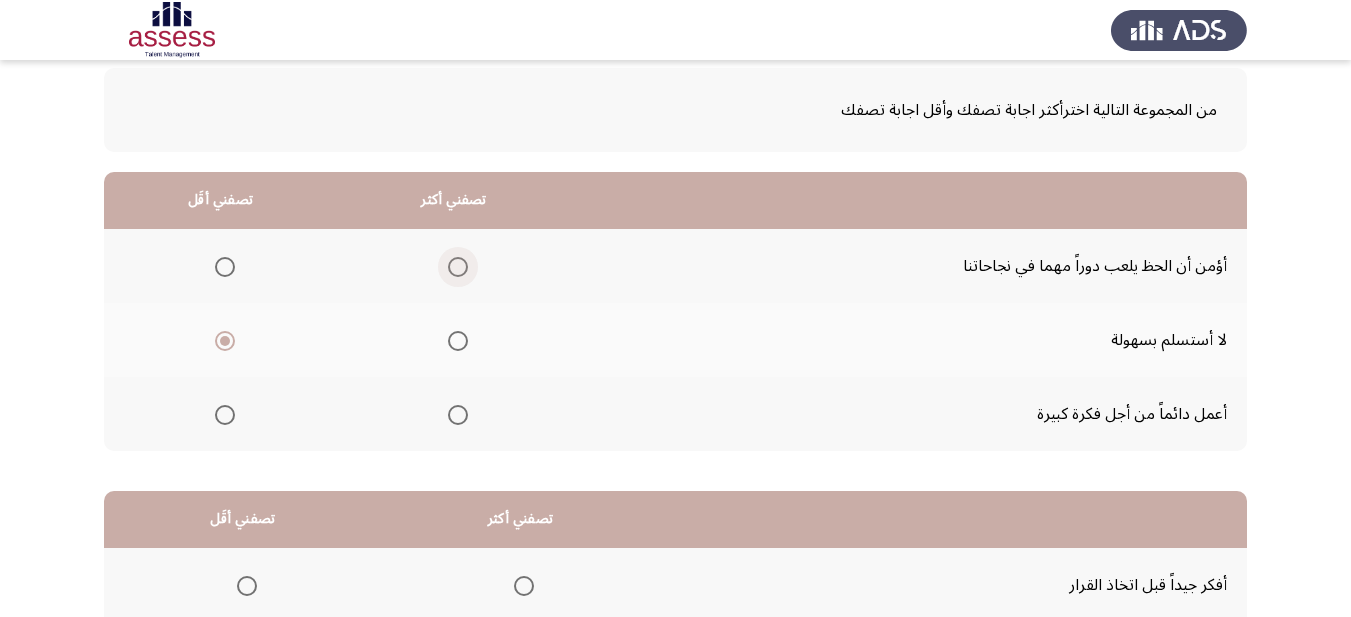 click at bounding box center (458, 267) 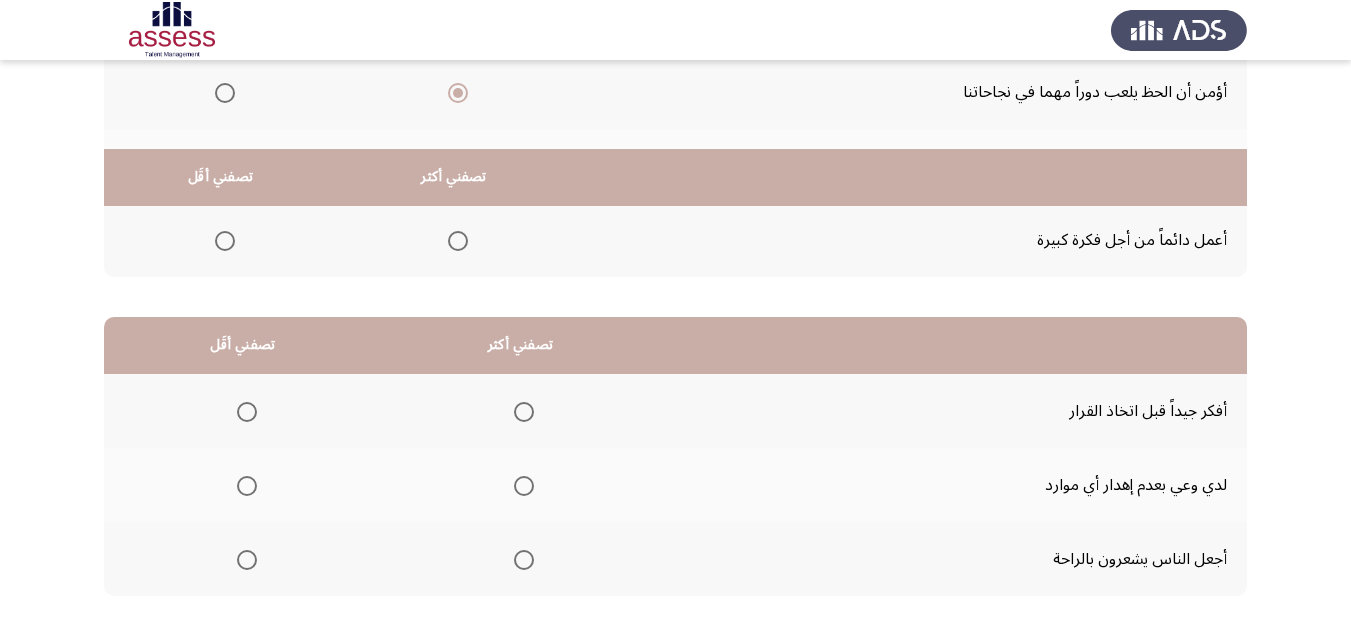 scroll, scrollTop: 393, scrollLeft: 0, axis: vertical 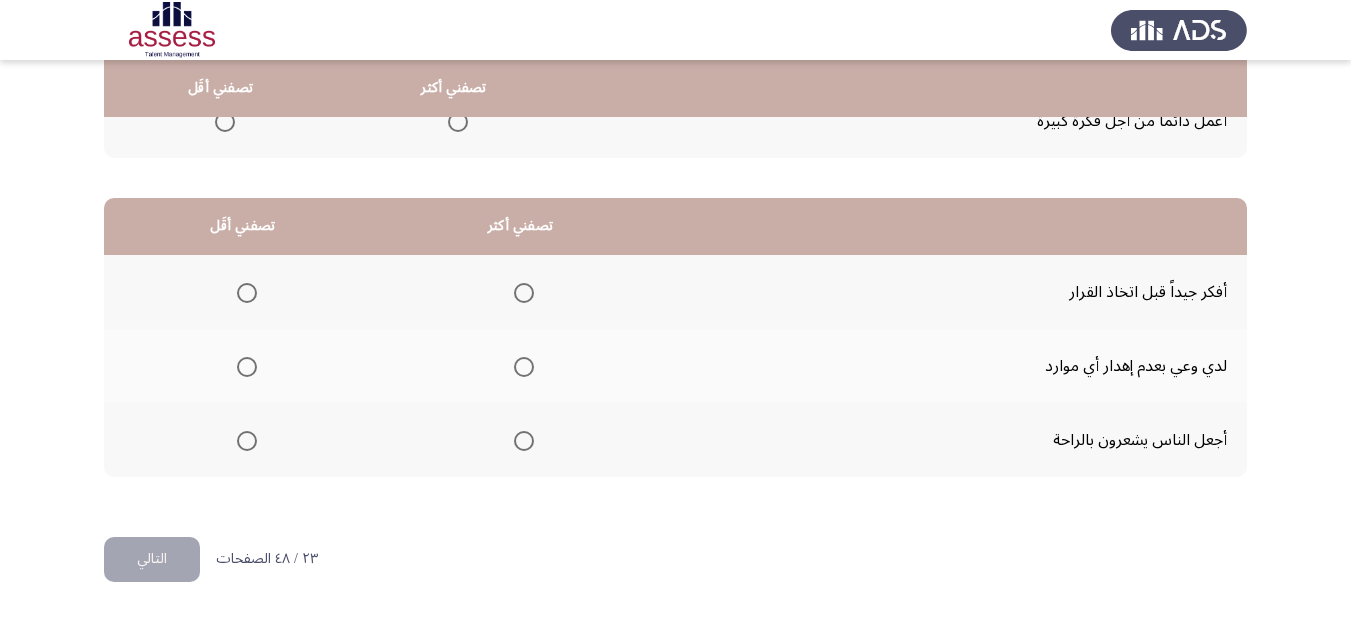 click at bounding box center (524, 293) 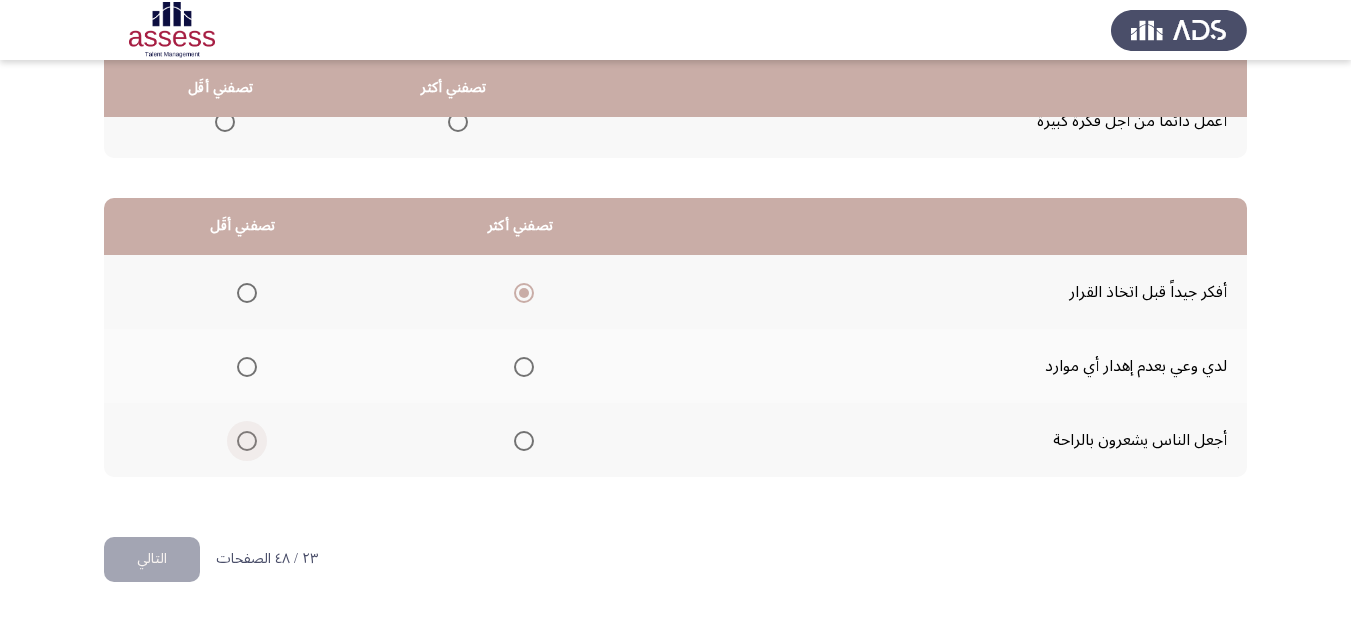 click at bounding box center [247, 441] 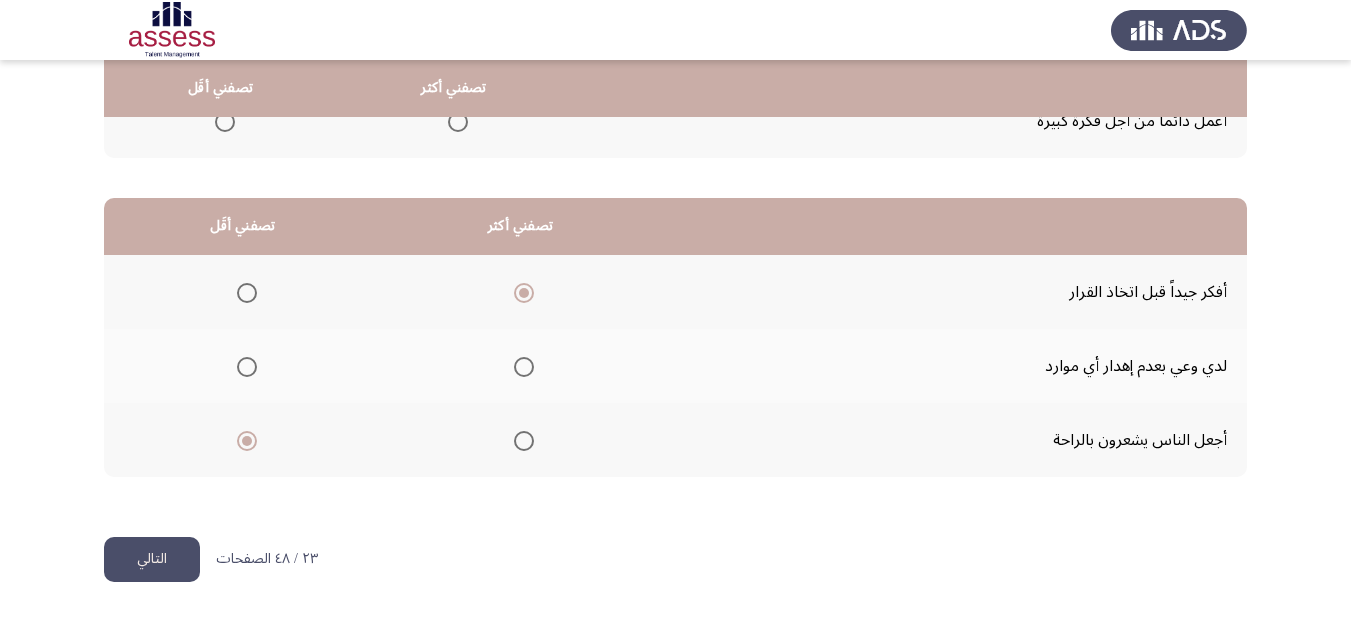 click on "التالي" 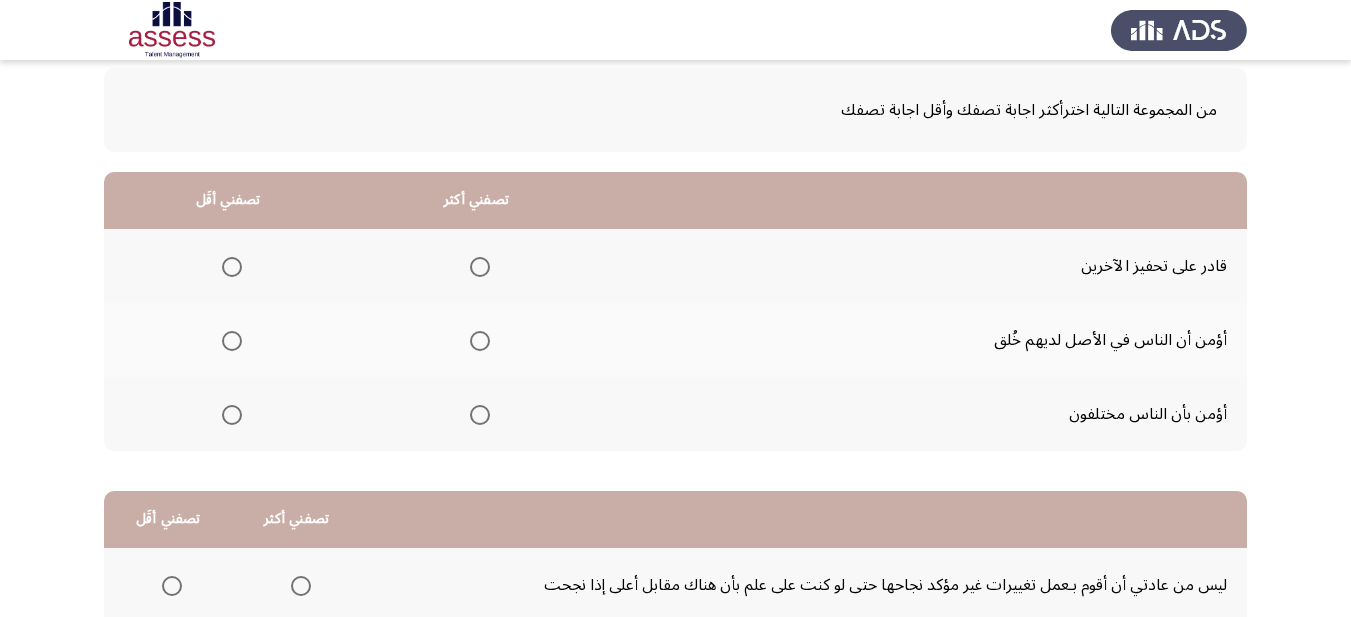 scroll, scrollTop: 200, scrollLeft: 0, axis: vertical 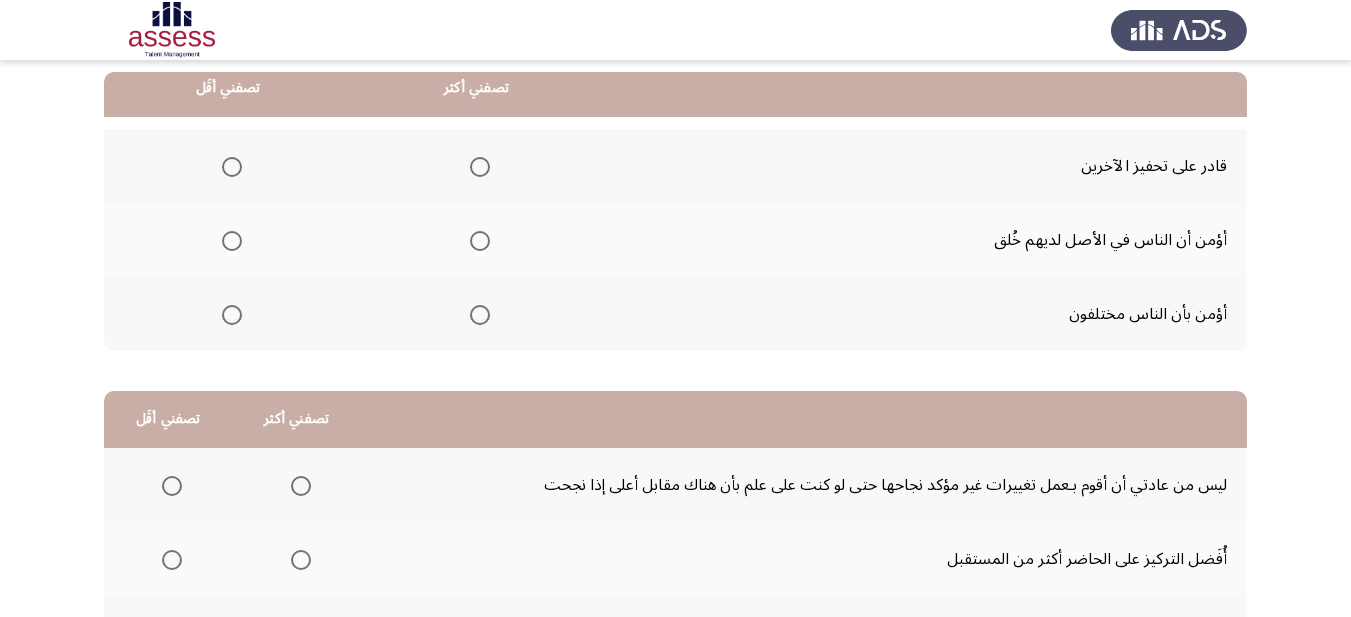 click at bounding box center (480, 315) 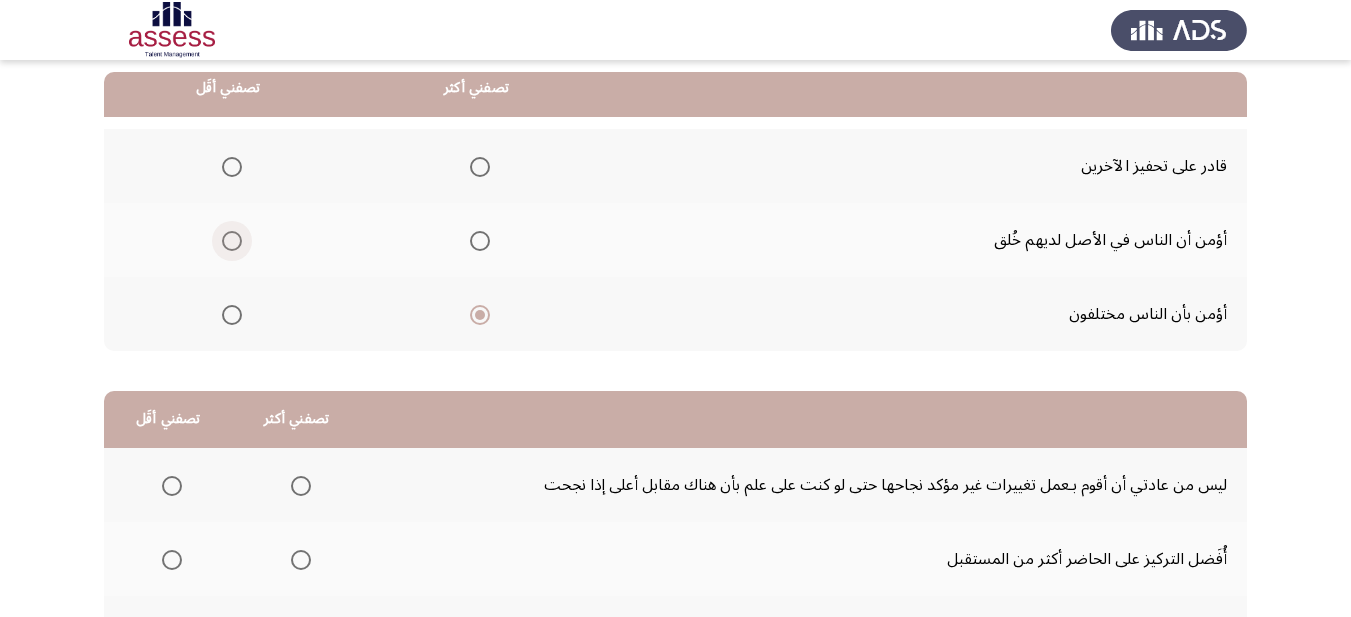 click at bounding box center (232, 241) 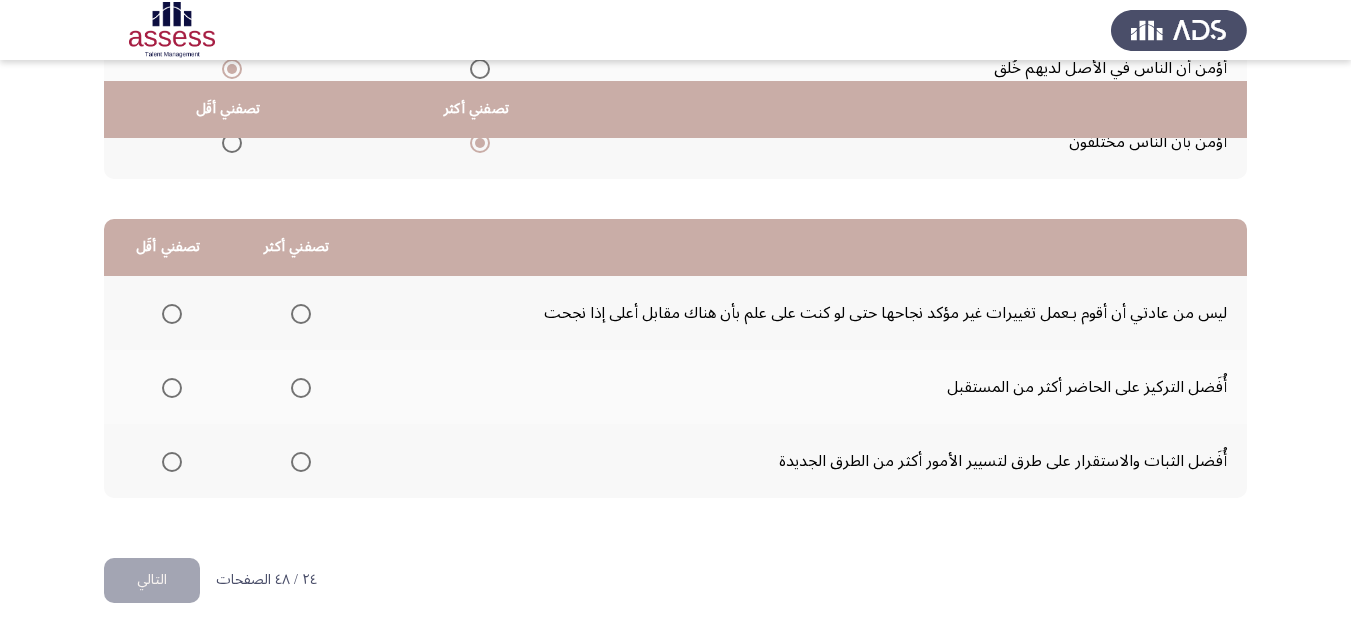 scroll, scrollTop: 393, scrollLeft: 0, axis: vertical 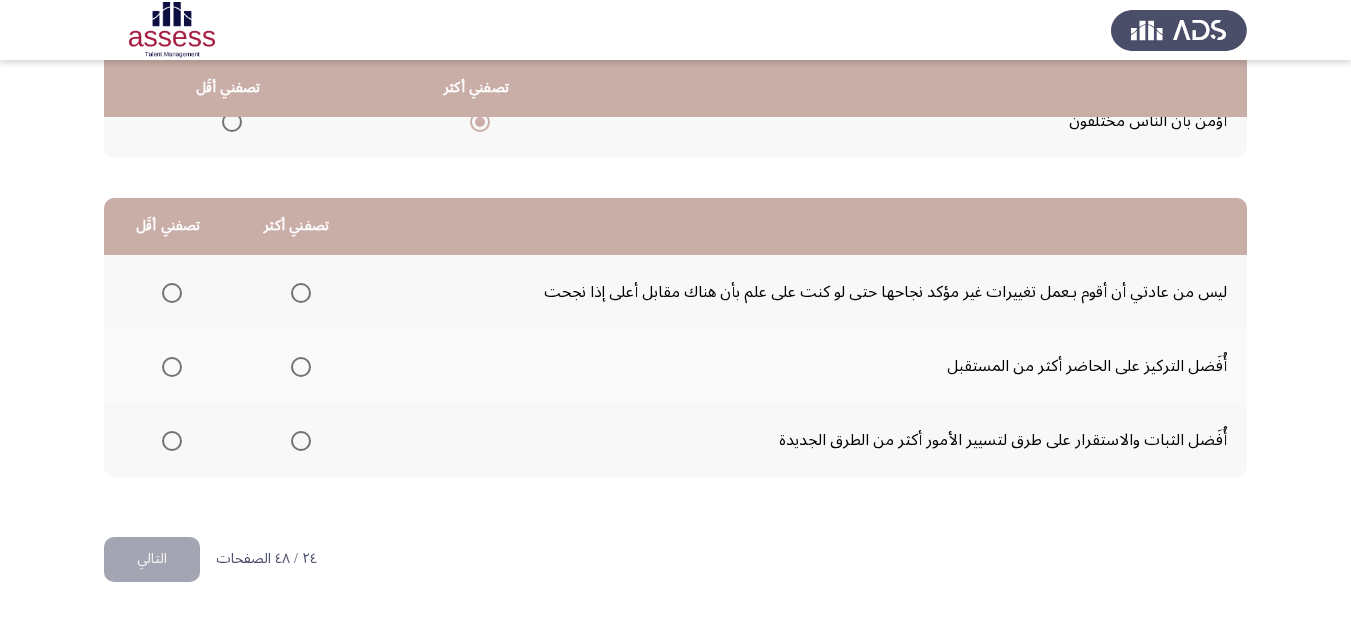 click at bounding box center (301, 293) 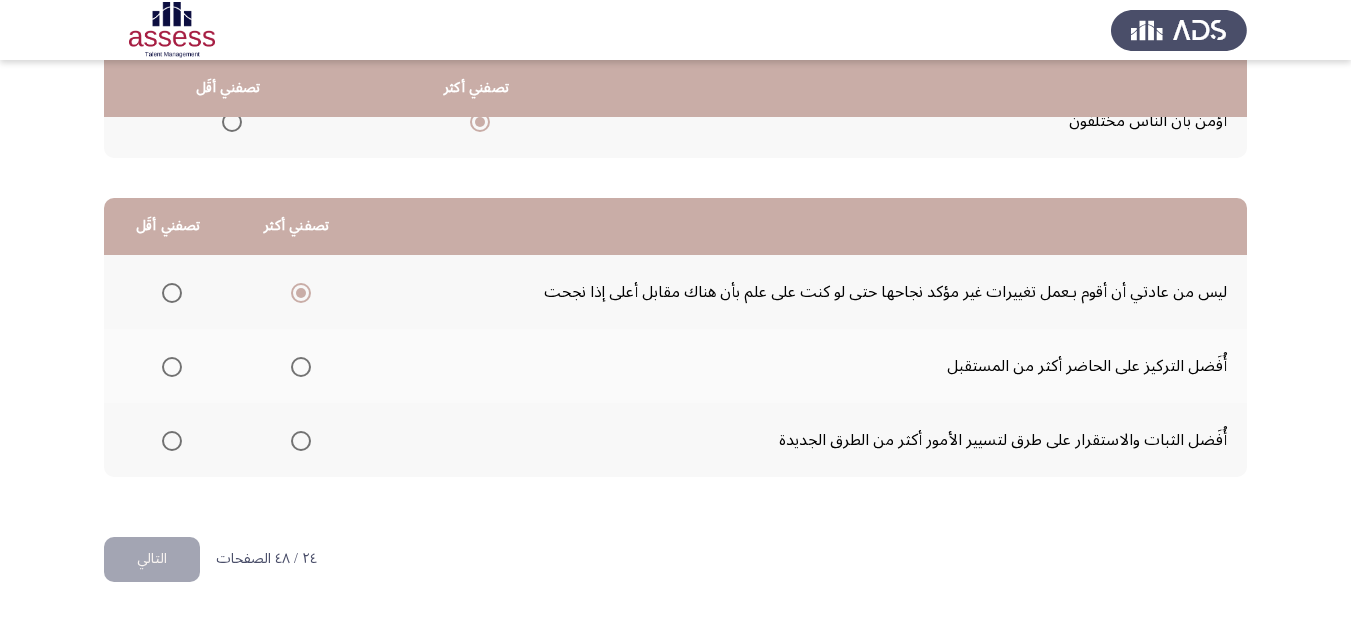 click at bounding box center (172, 367) 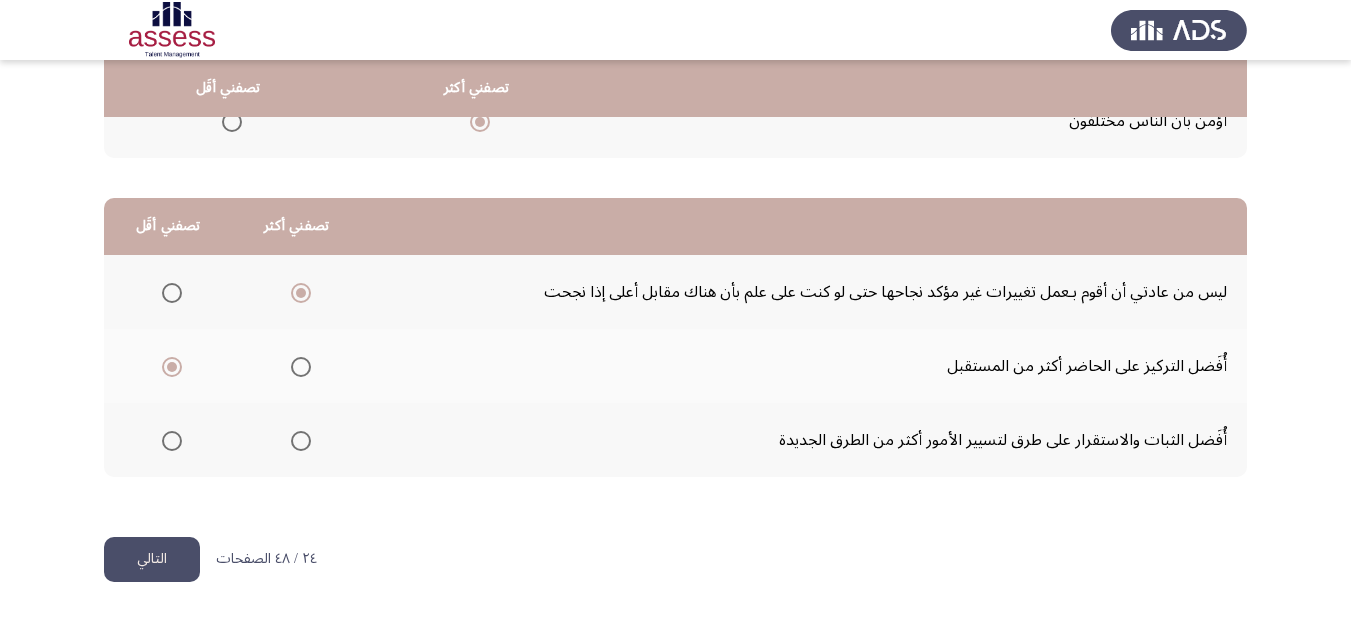 click on "التالي" 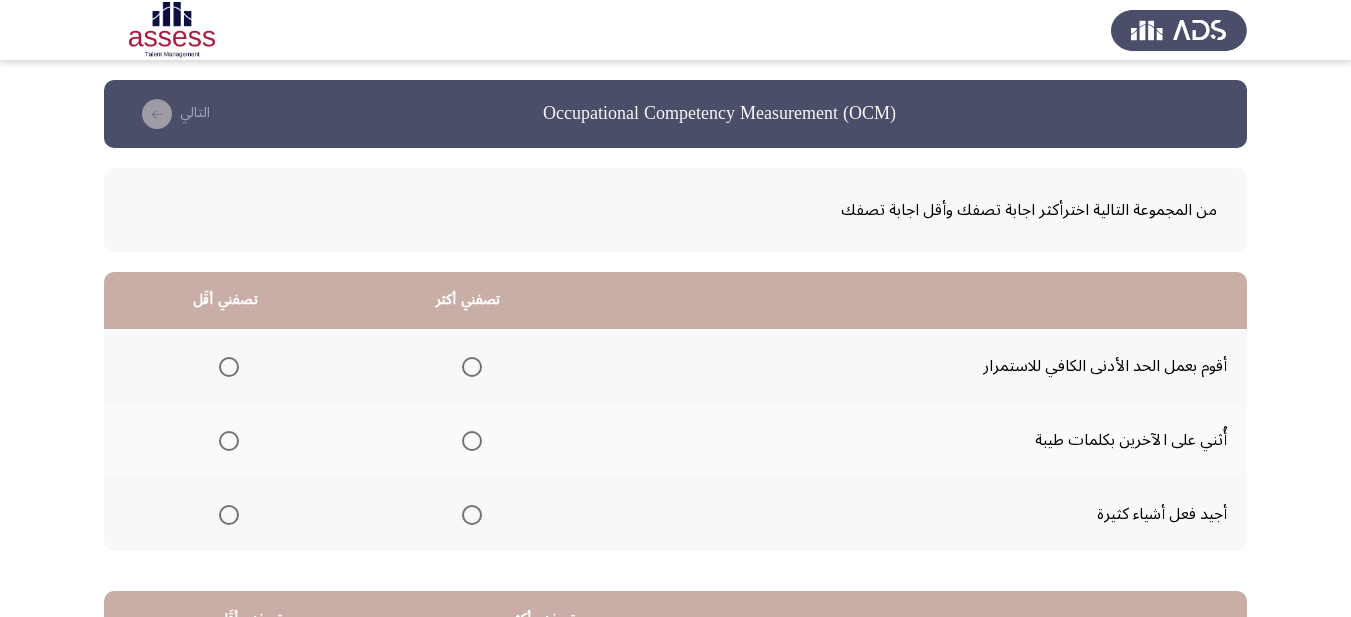 click at bounding box center (472, 367) 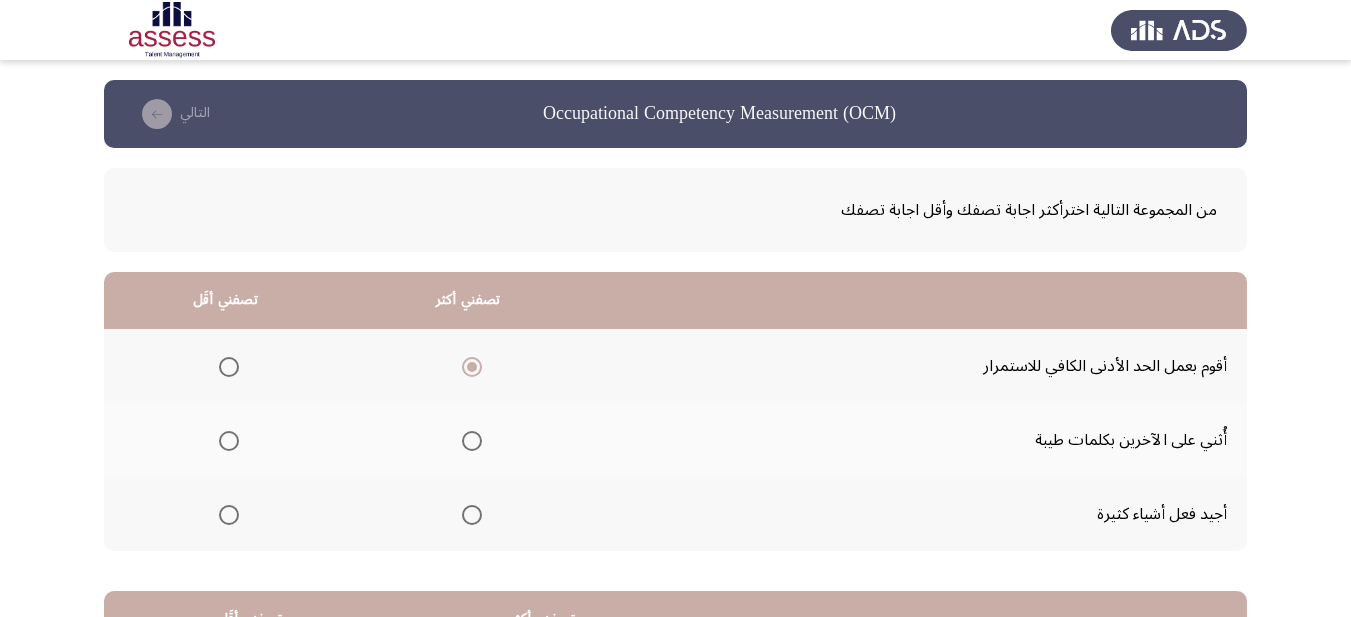 click at bounding box center (229, 441) 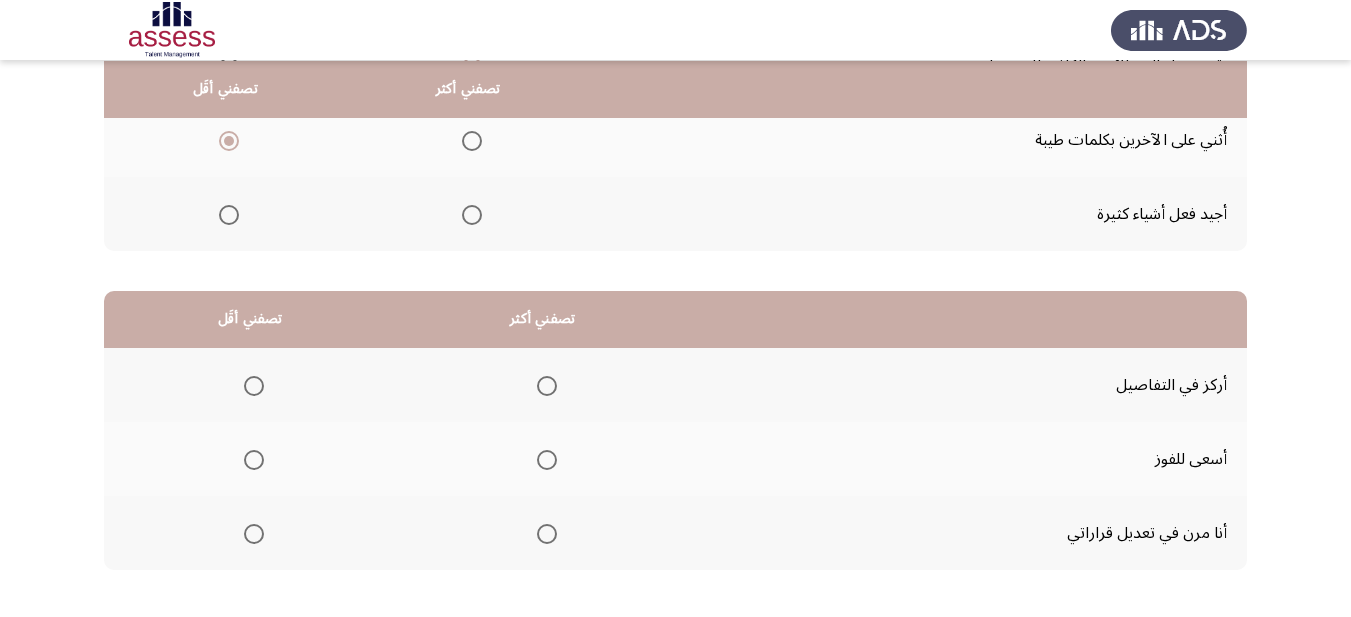 scroll, scrollTop: 393, scrollLeft: 0, axis: vertical 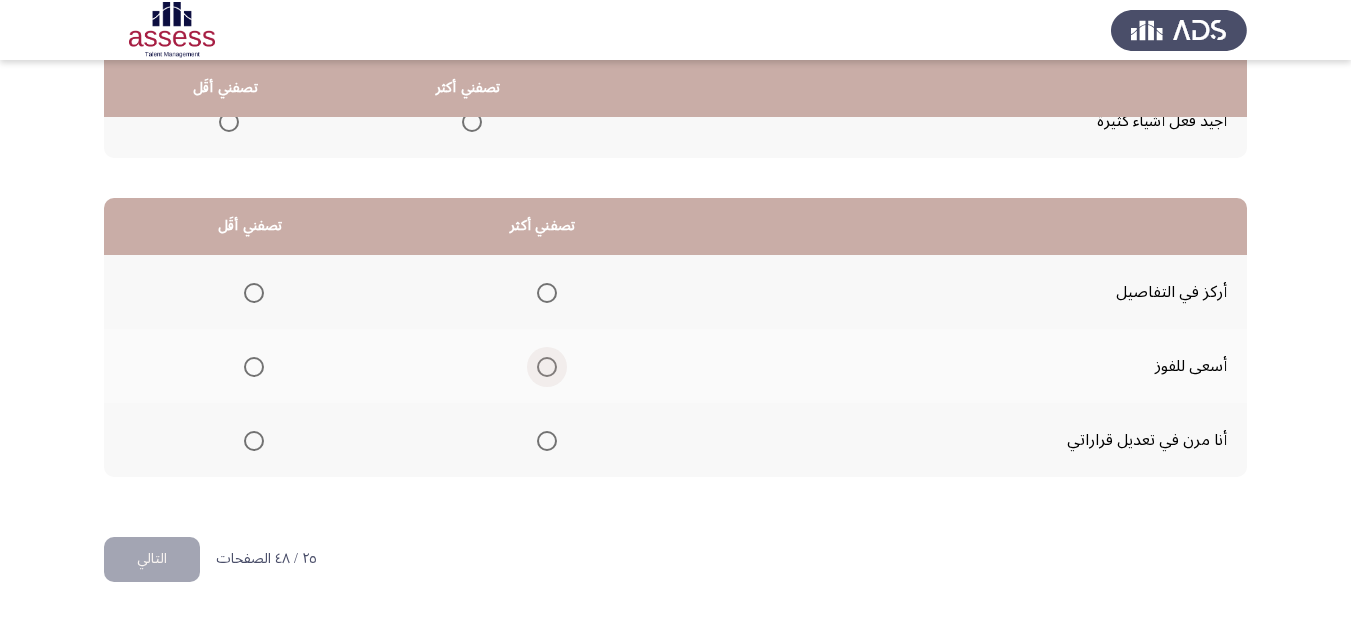 click at bounding box center (547, 367) 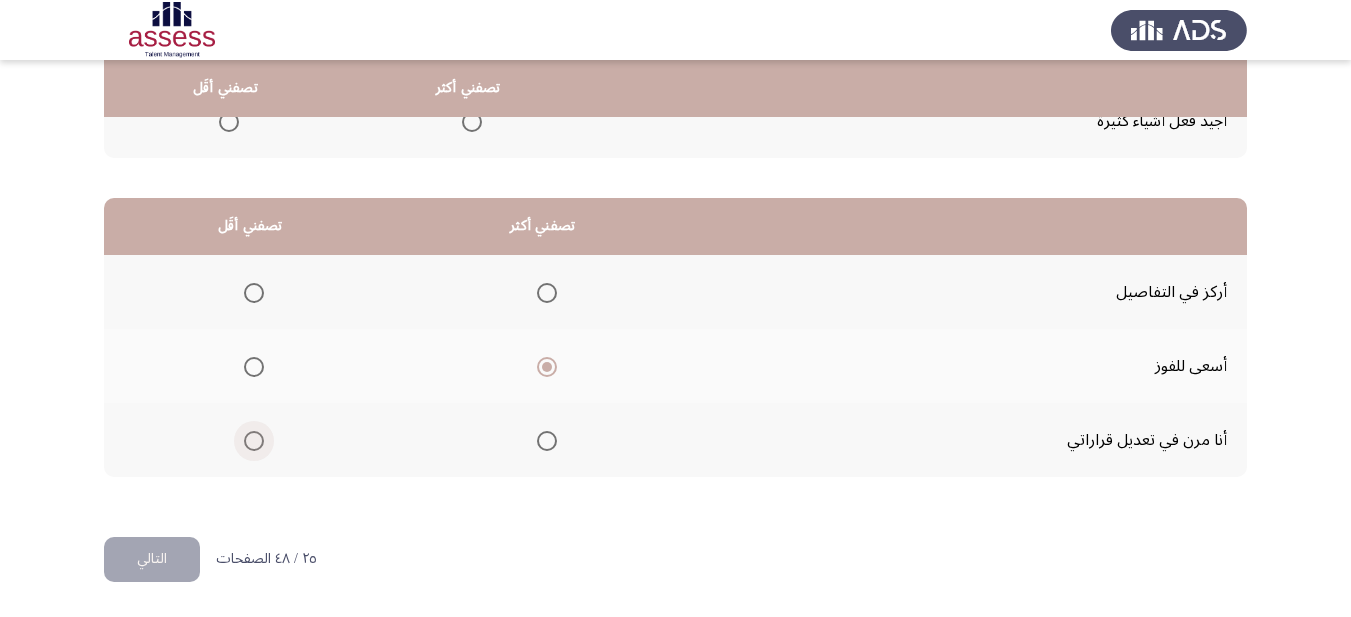 click at bounding box center [254, 441] 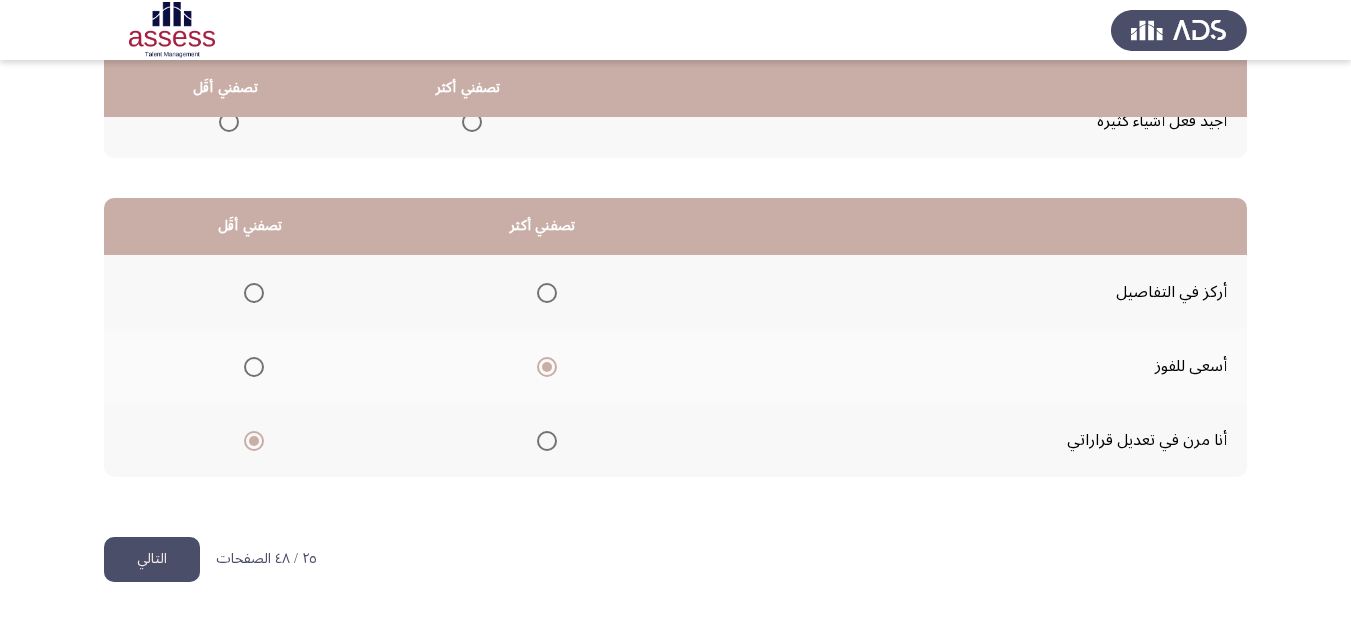 click on "التالي" 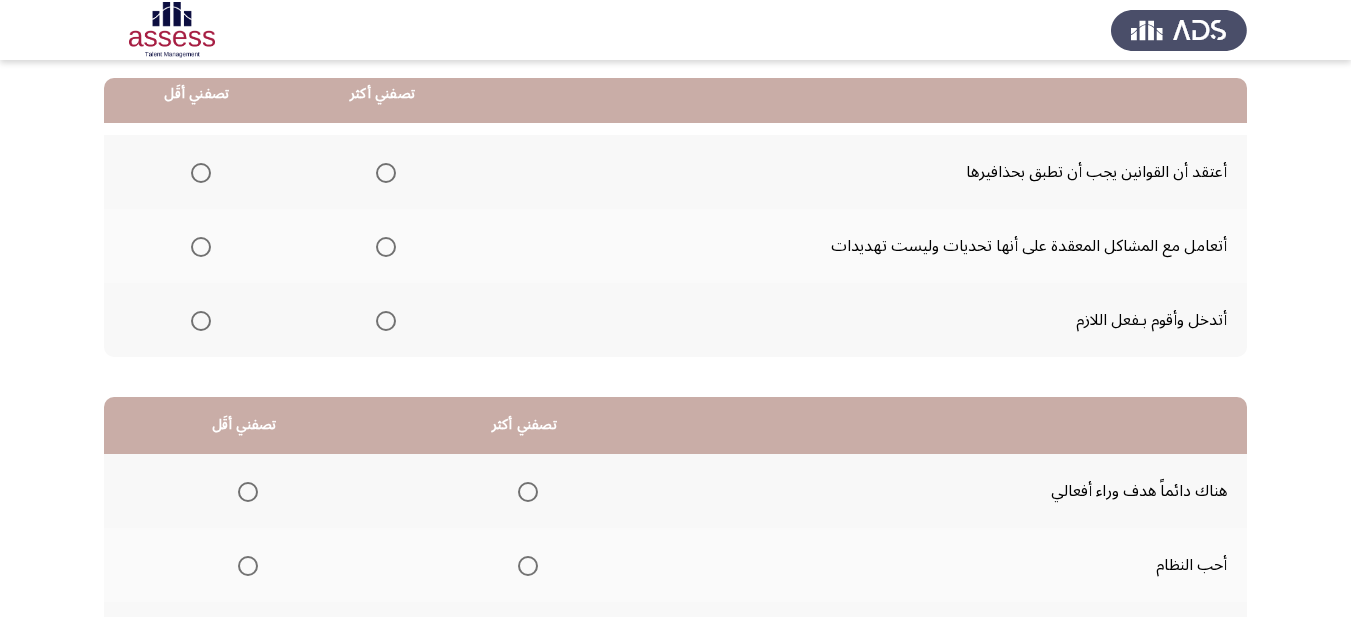 scroll, scrollTop: 200, scrollLeft: 0, axis: vertical 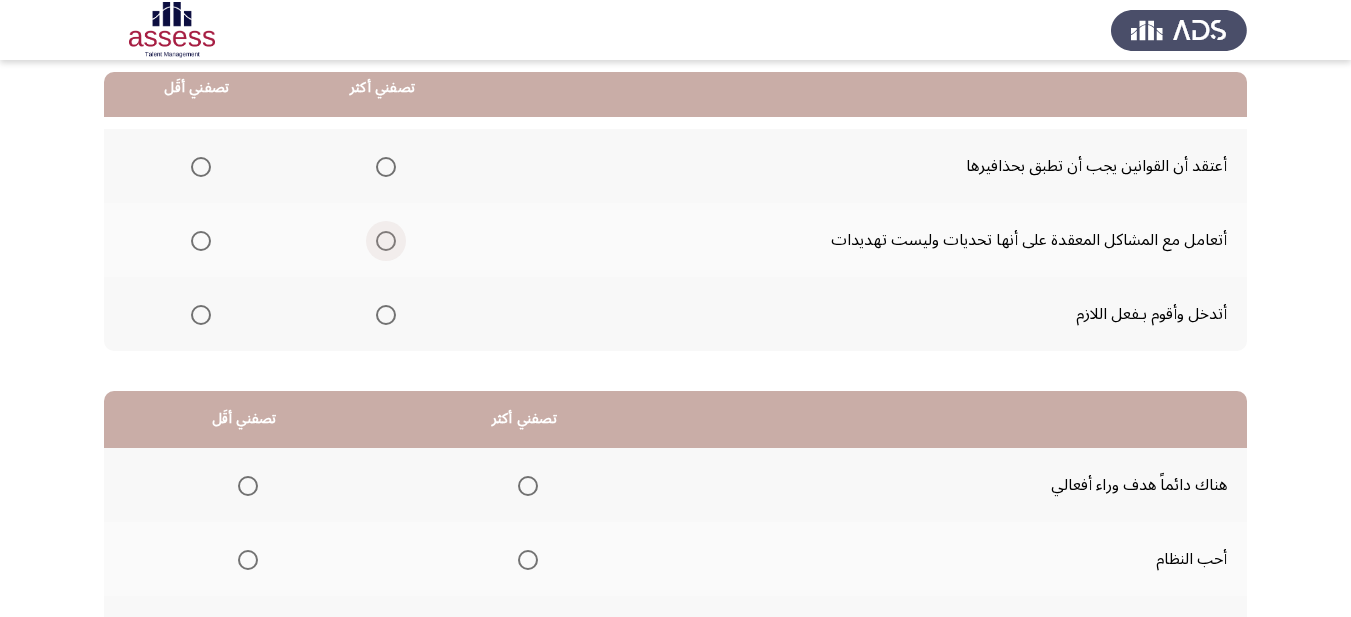 click at bounding box center [386, 241] 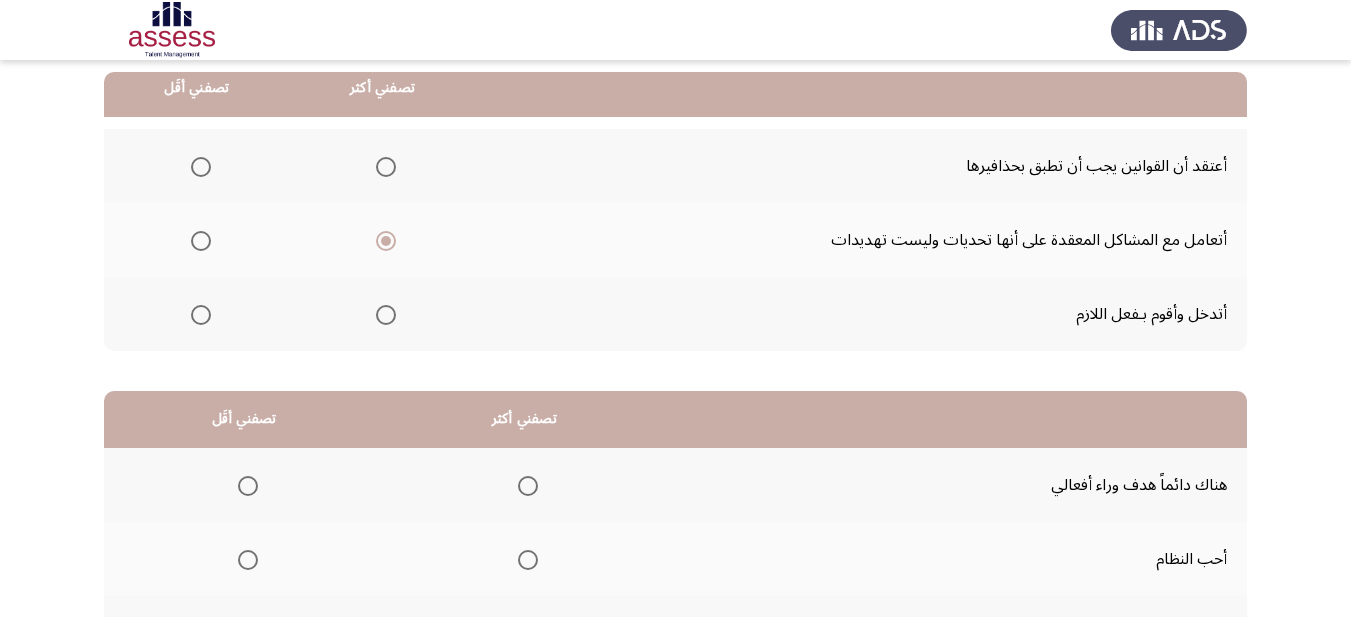 click at bounding box center (201, 315) 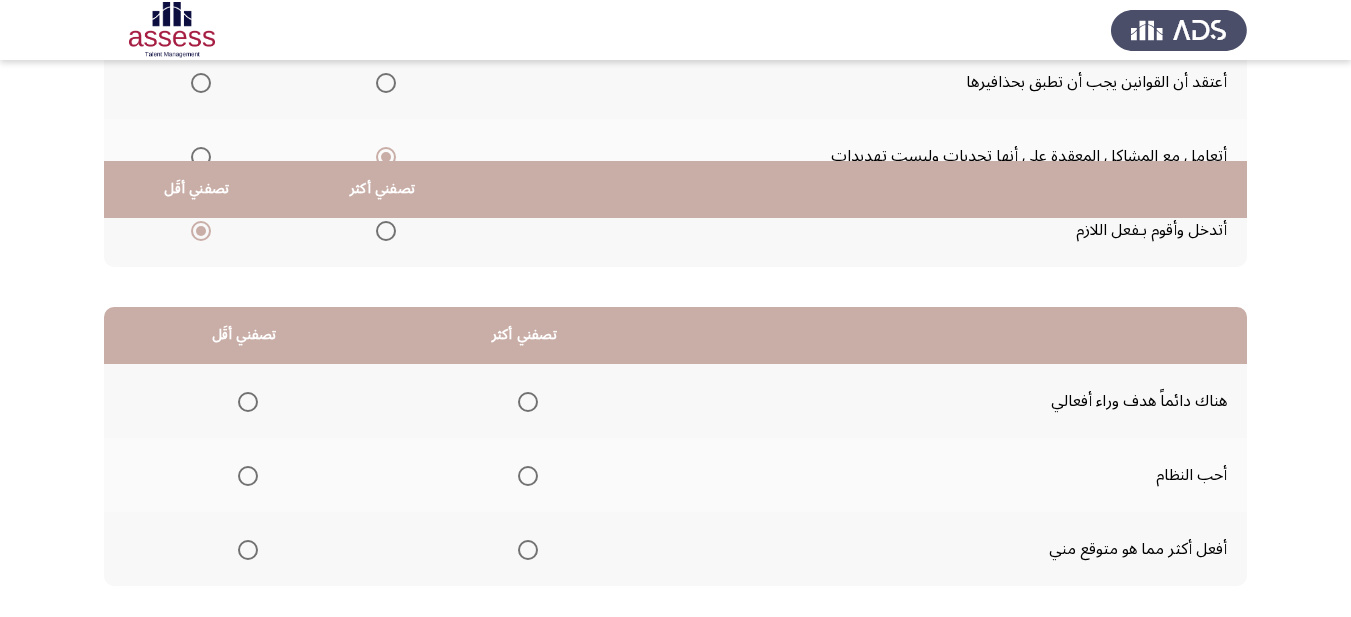 scroll, scrollTop: 393, scrollLeft: 0, axis: vertical 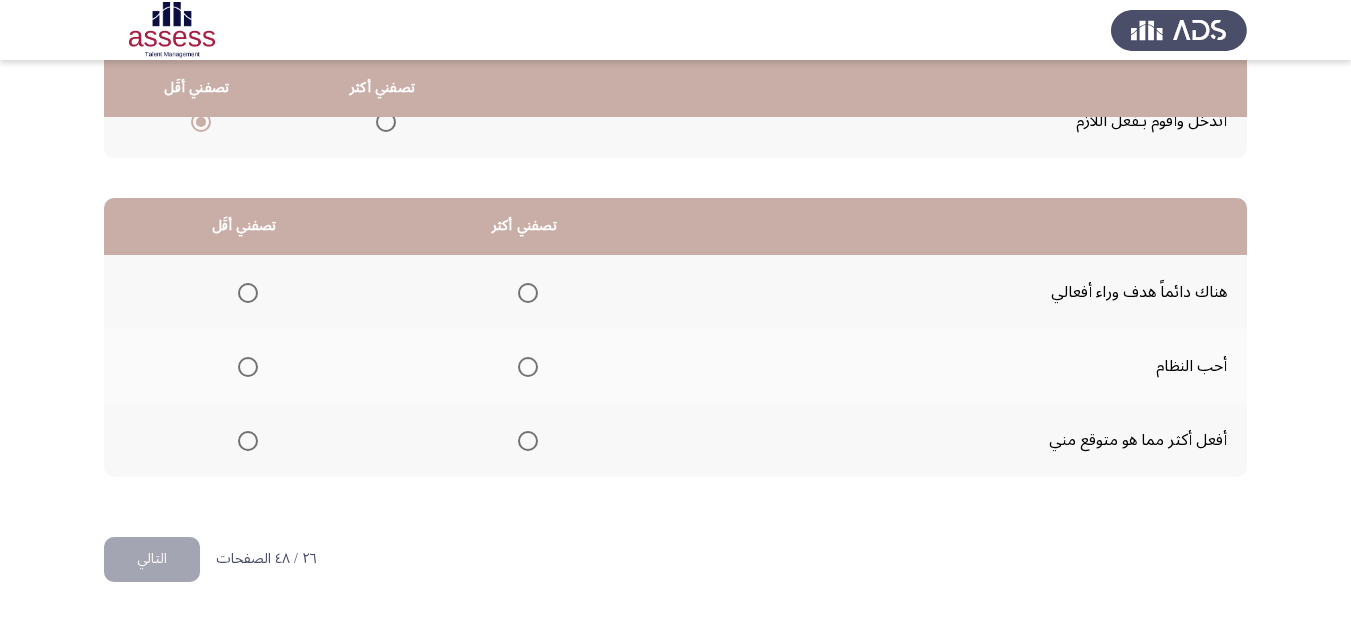 click at bounding box center [528, 441] 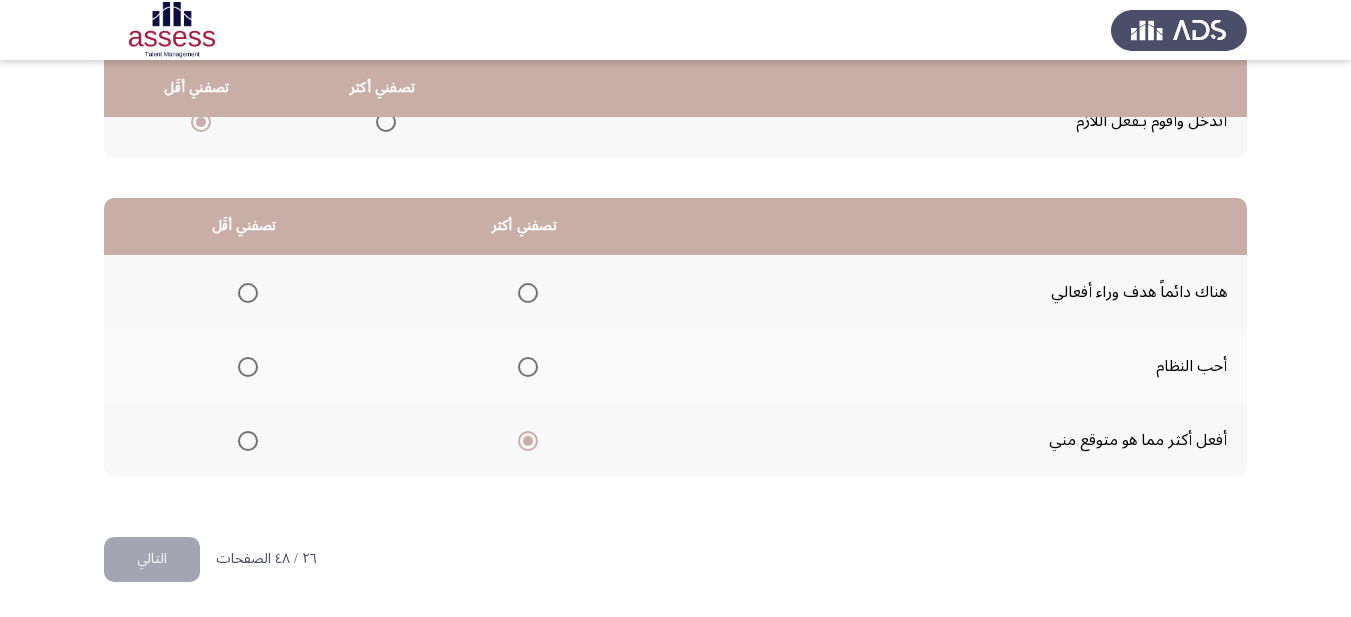 click at bounding box center [248, 293] 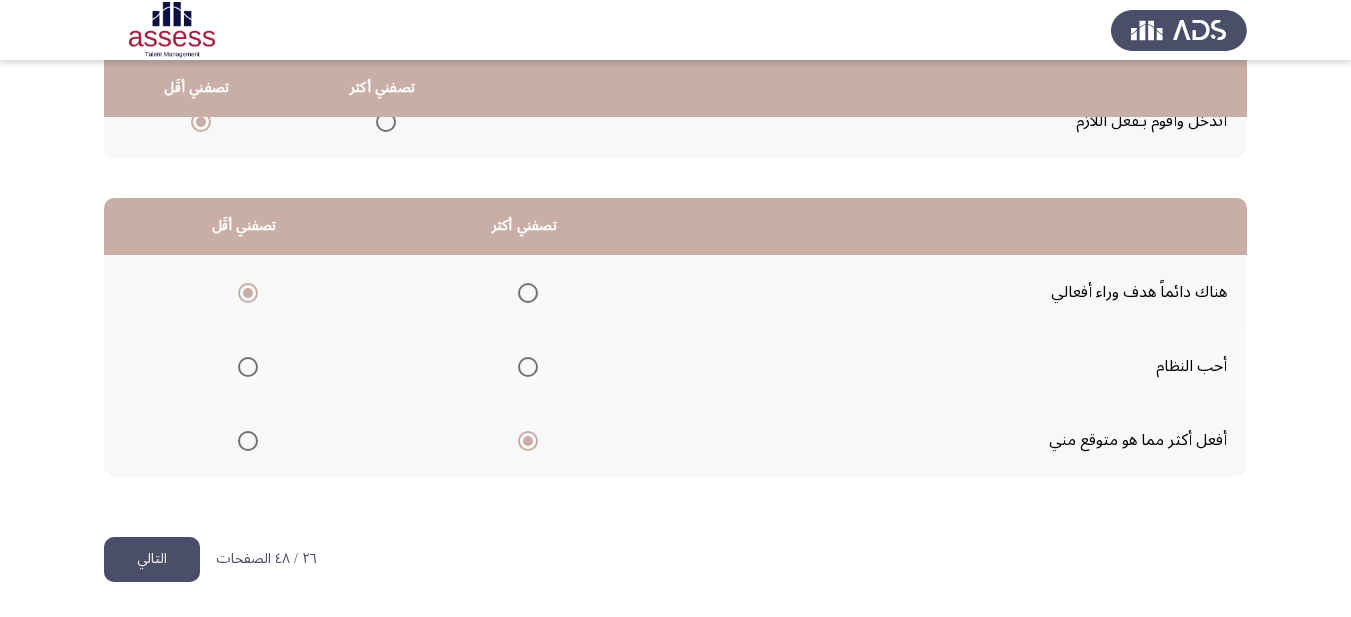 click on "التالي" 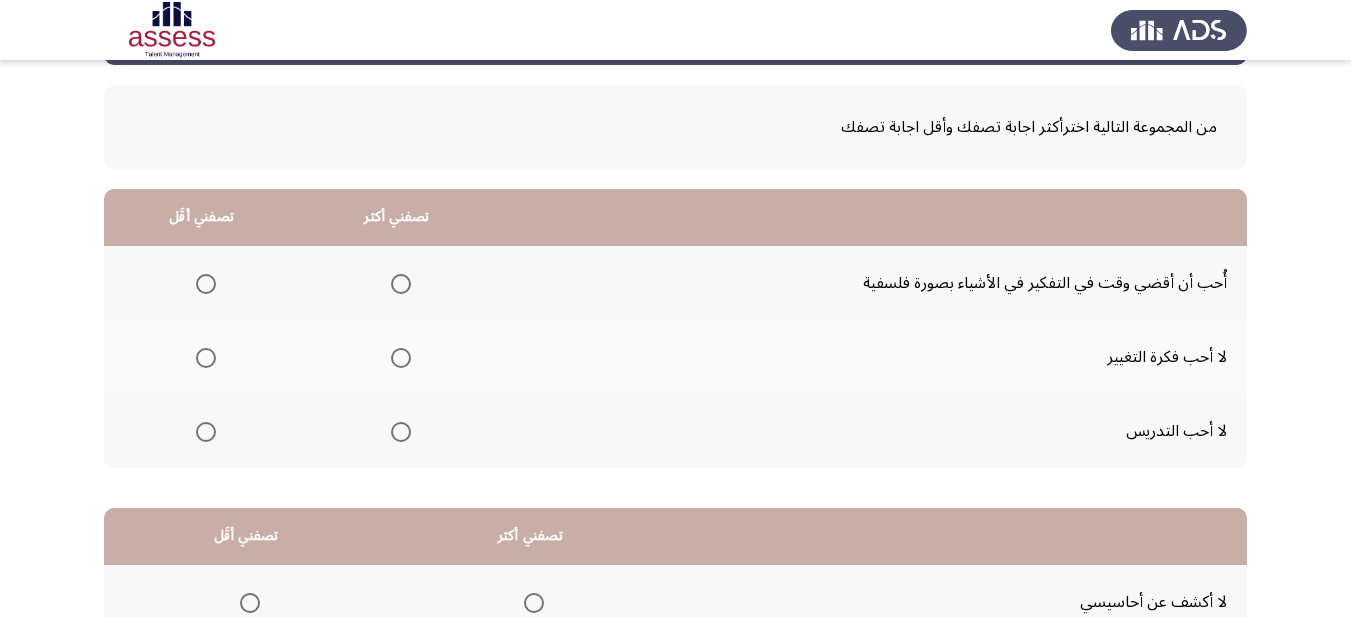 scroll, scrollTop: 200, scrollLeft: 0, axis: vertical 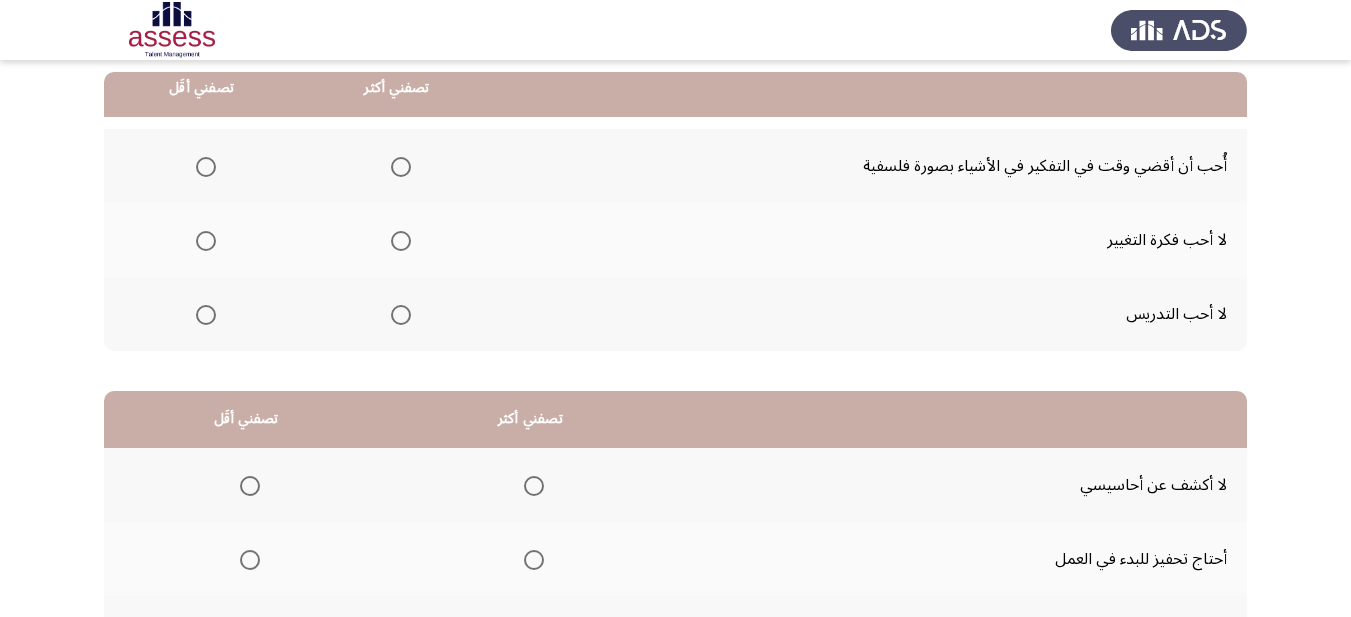 click at bounding box center [206, 241] 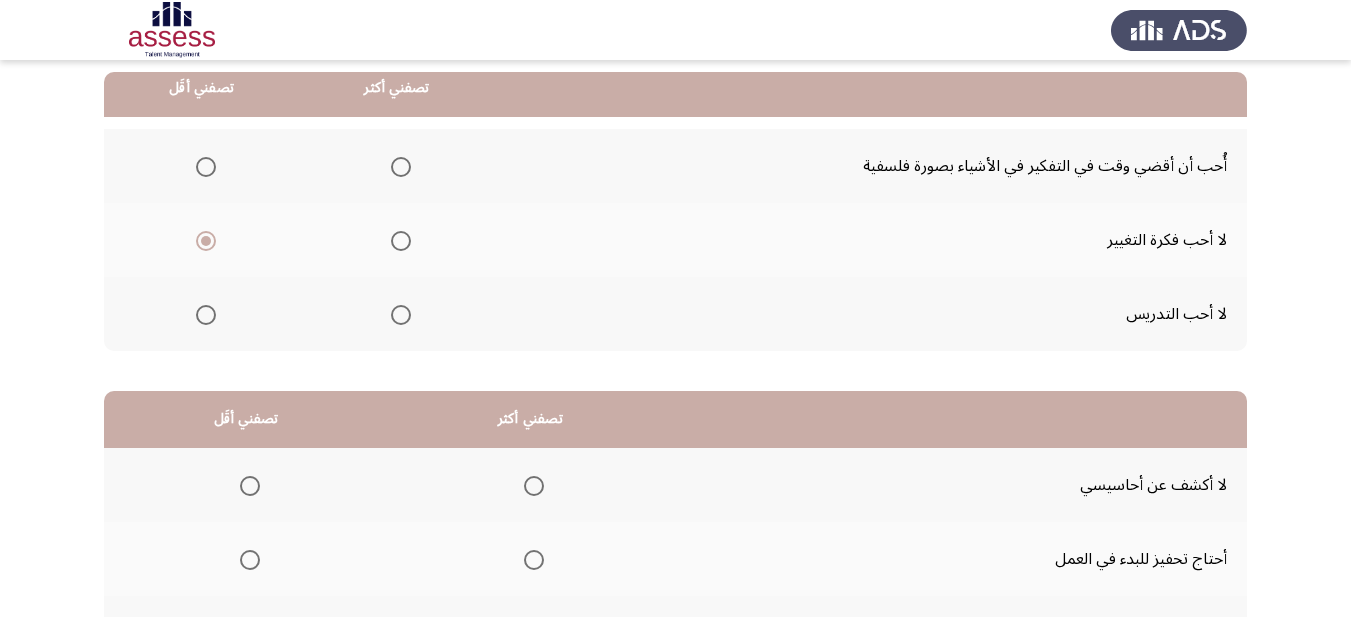 click at bounding box center (401, 167) 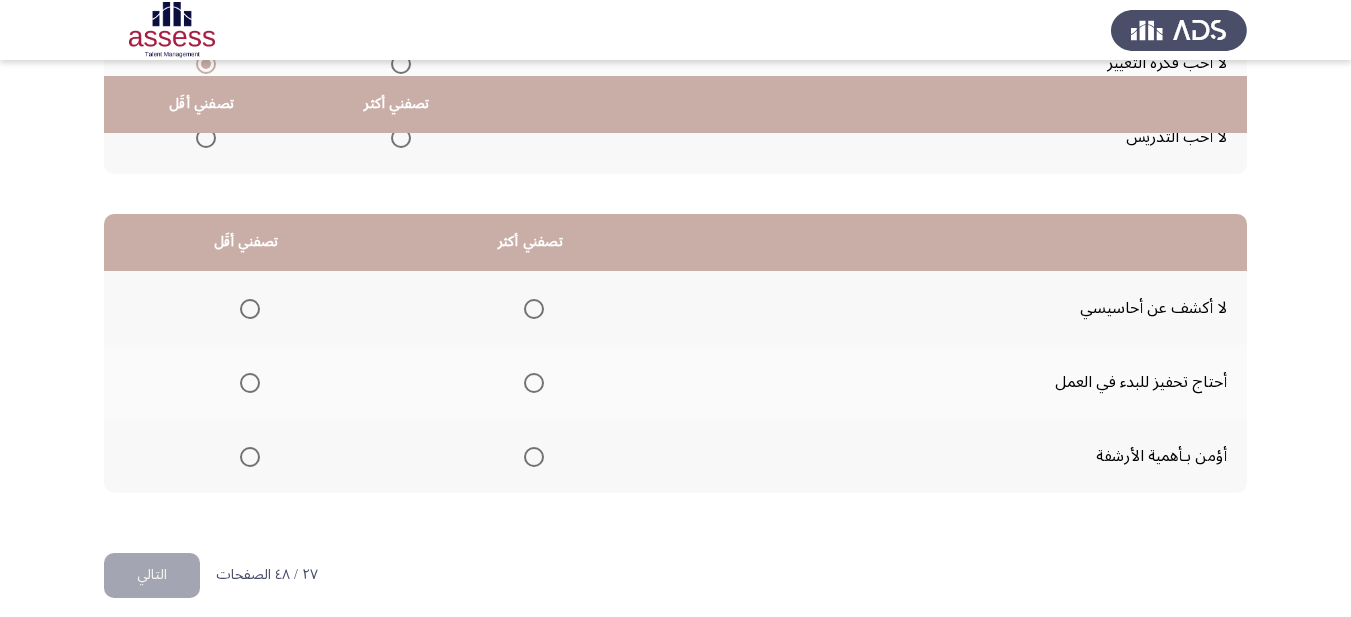 scroll, scrollTop: 393, scrollLeft: 0, axis: vertical 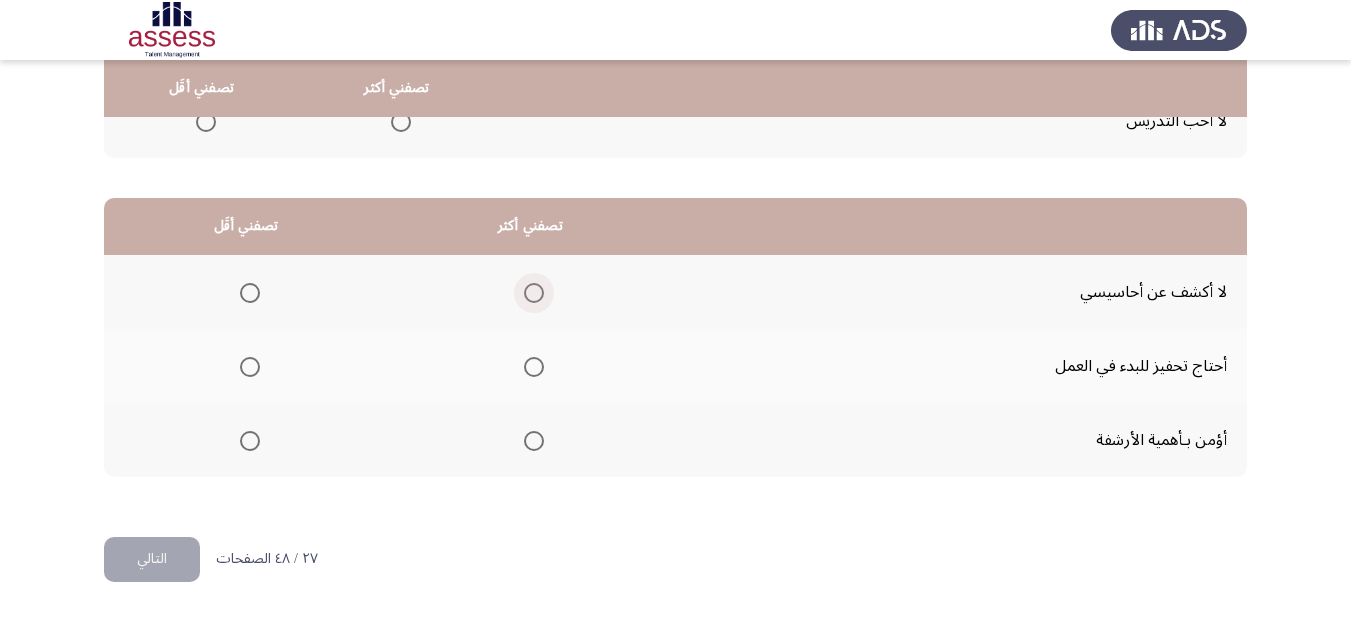 click at bounding box center (534, 293) 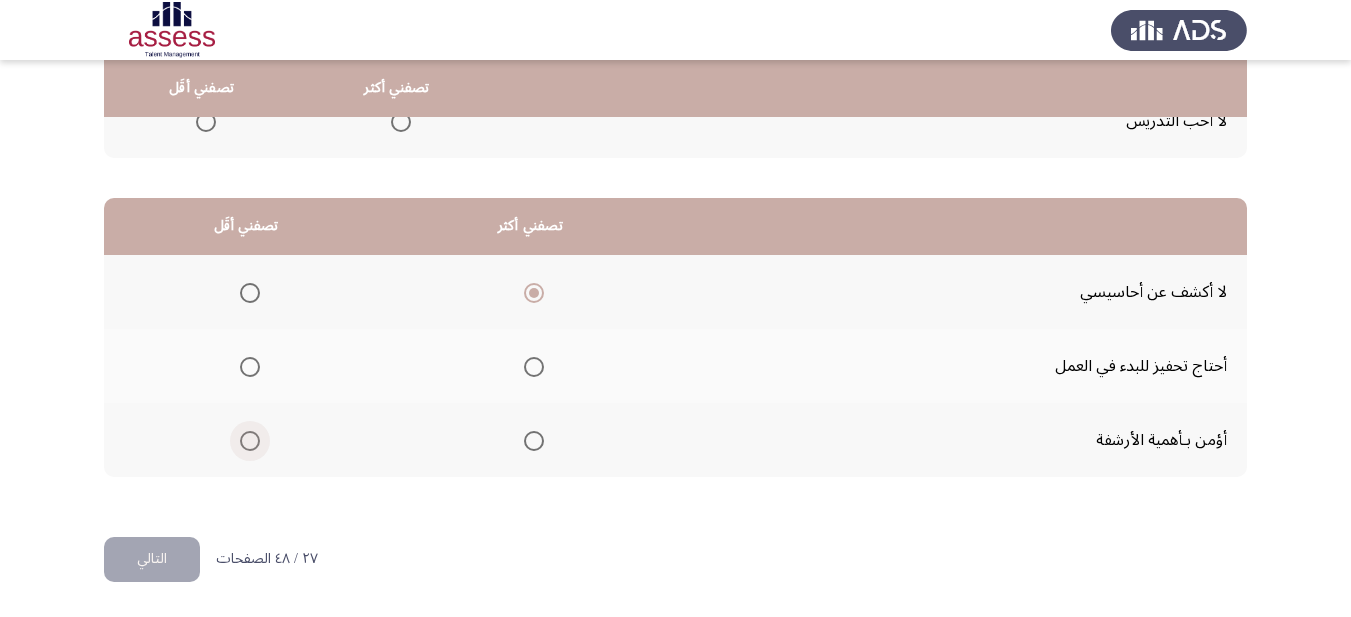 click at bounding box center [250, 441] 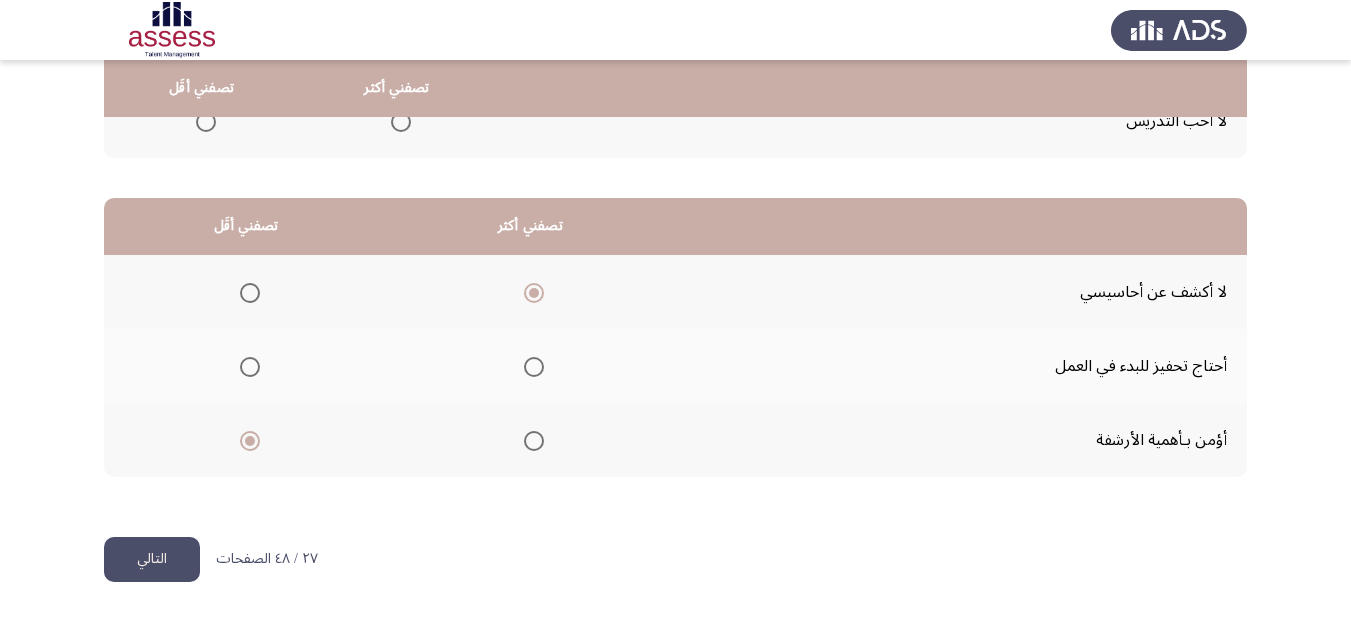click on "التالي" 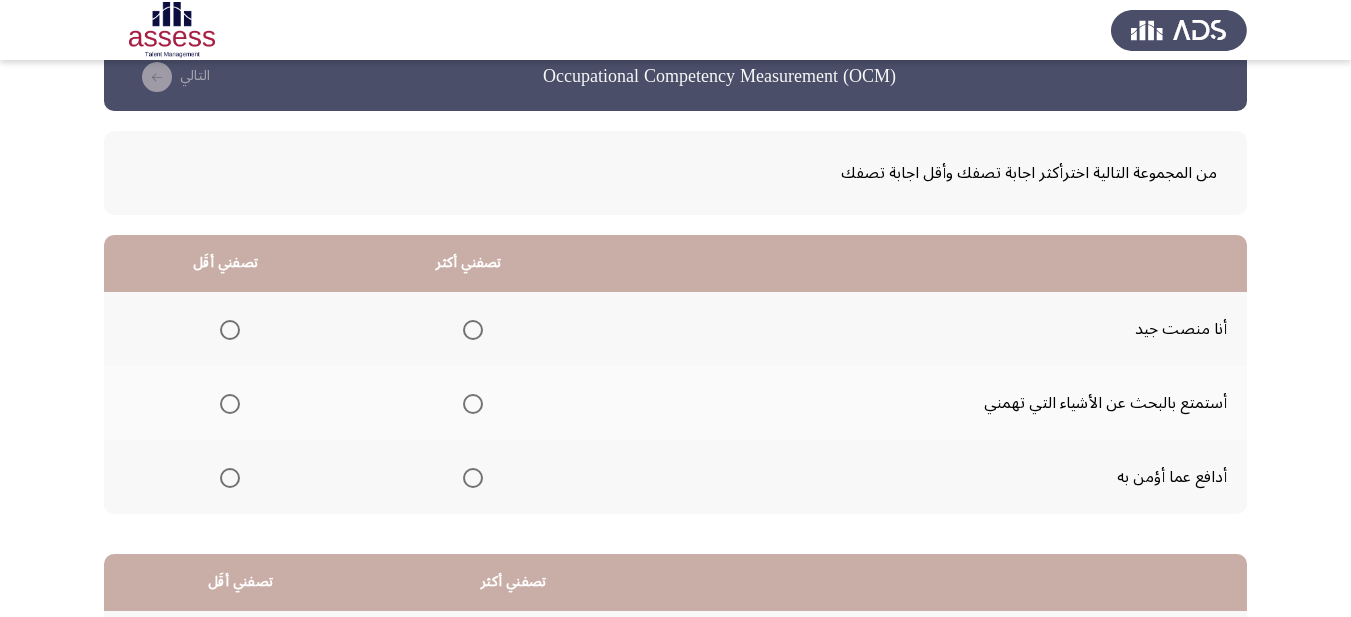 scroll, scrollTop: 100, scrollLeft: 0, axis: vertical 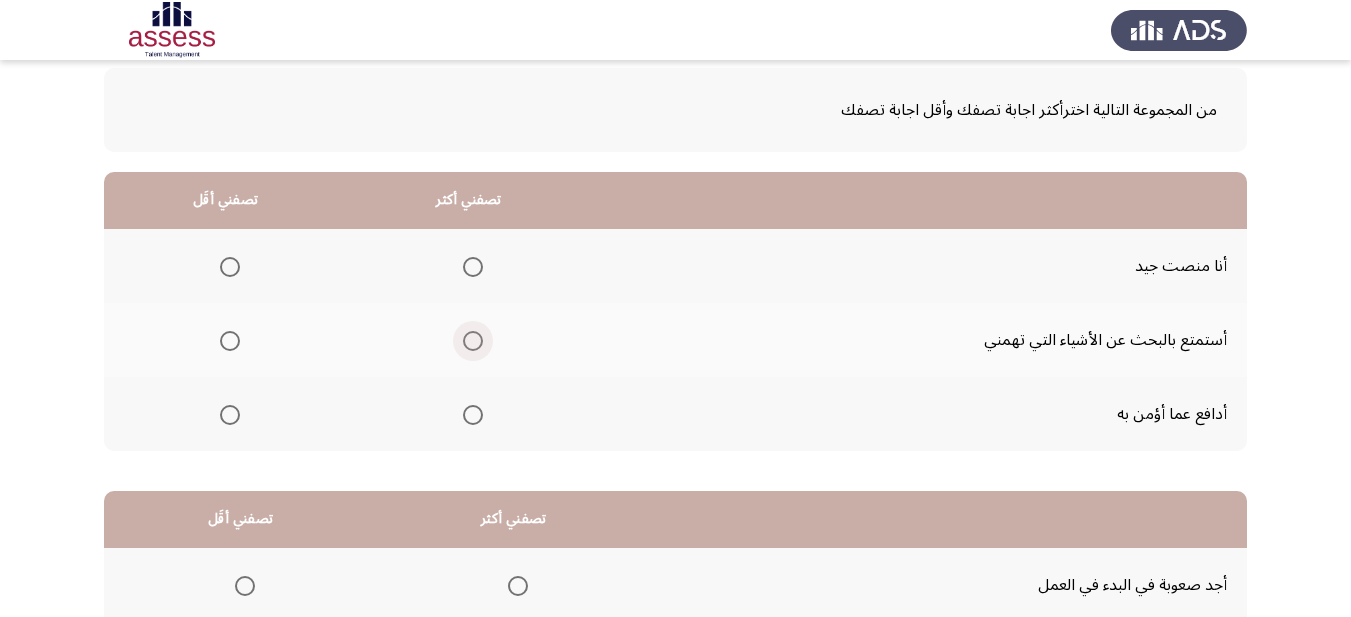 click at bounding box center [473, 341] 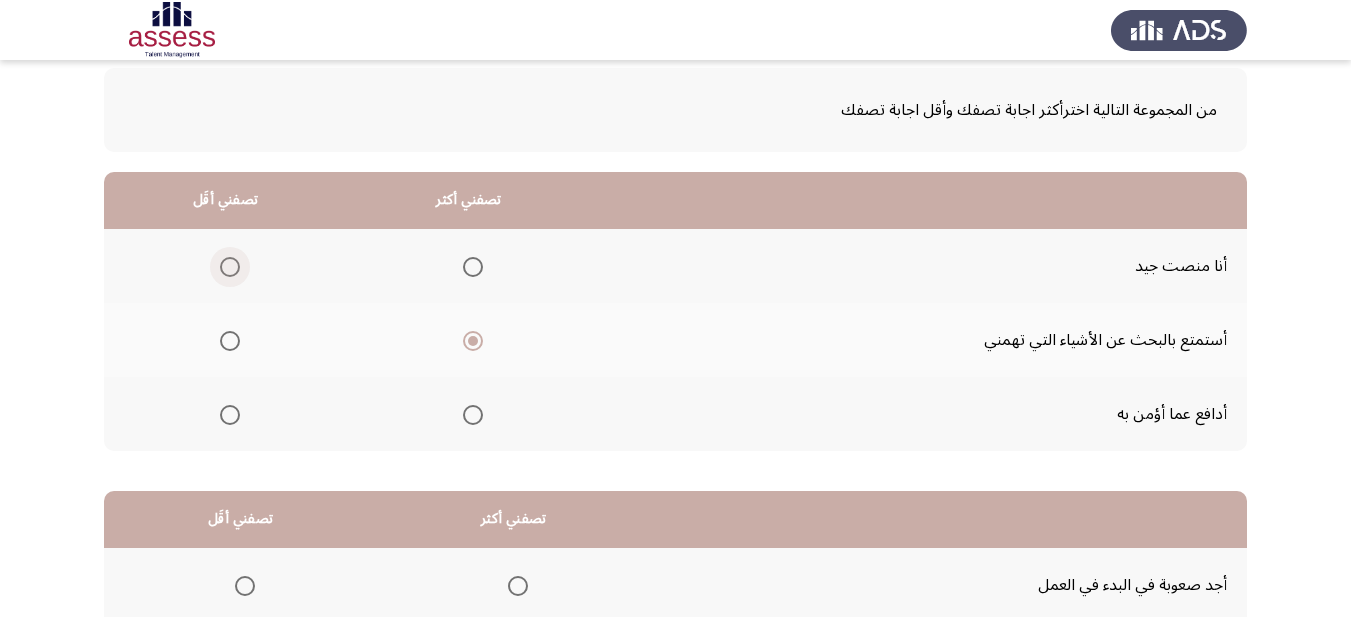 click at bounding box center (230, 267) 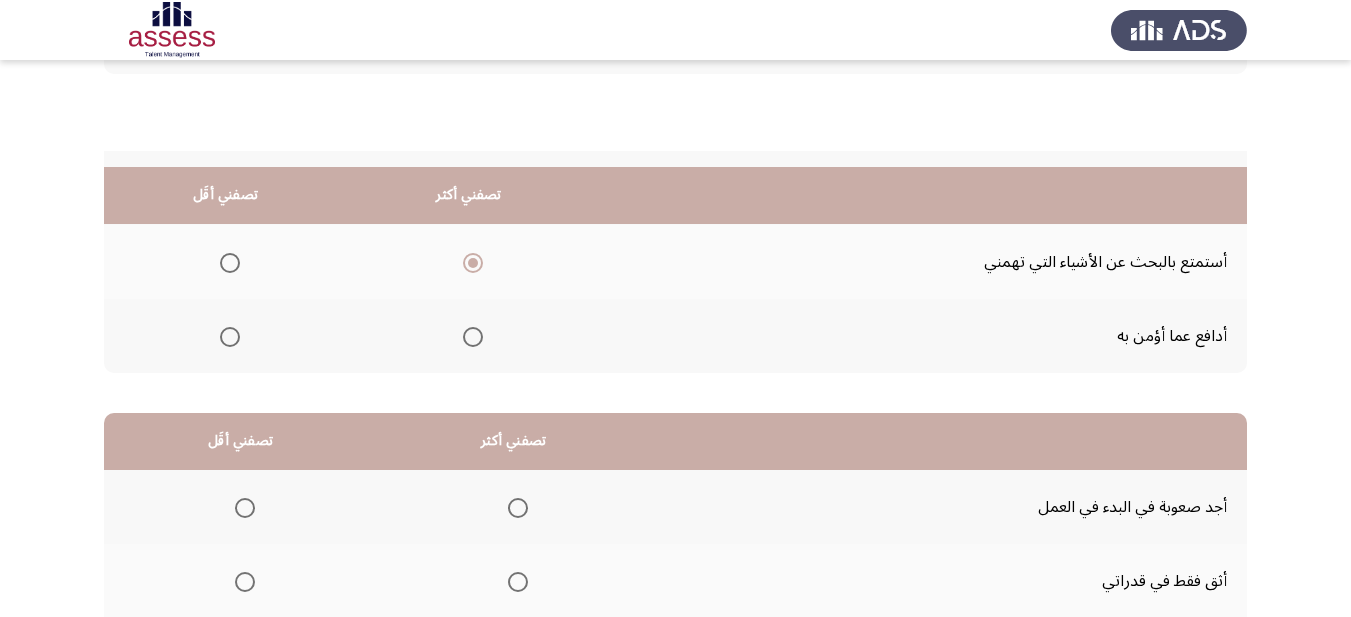 scroll, scrollTop: 300, scrollLeft: 0, axis: vertical 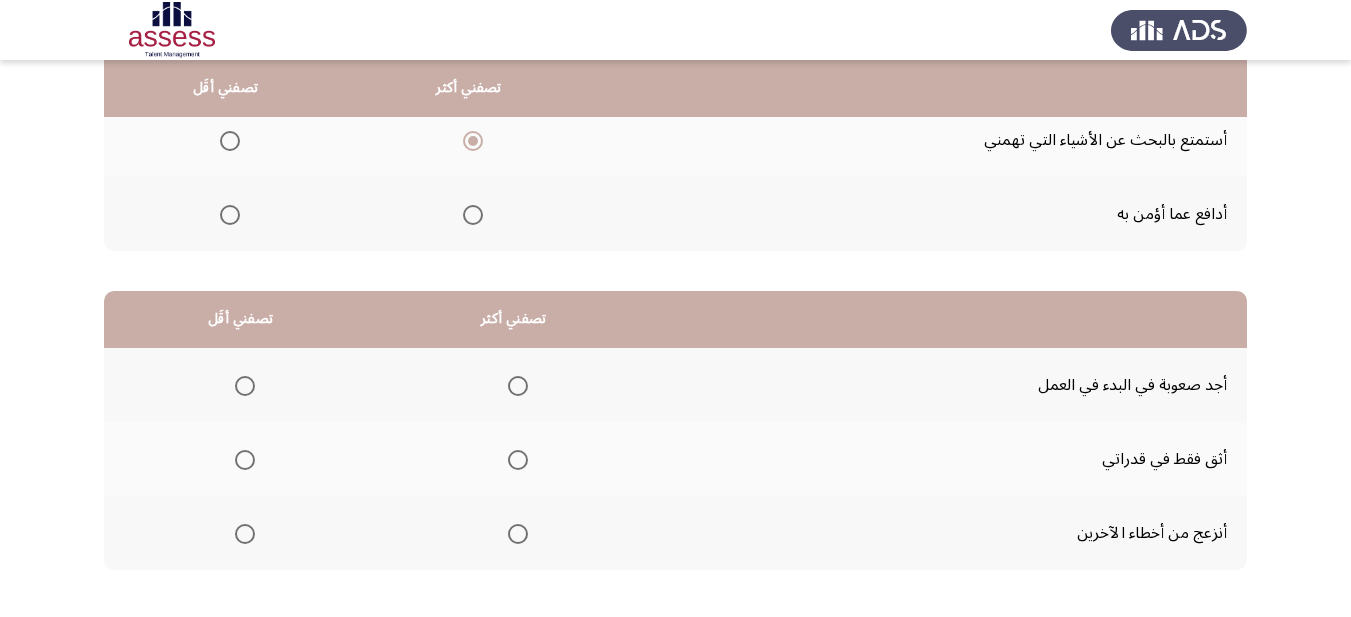 click 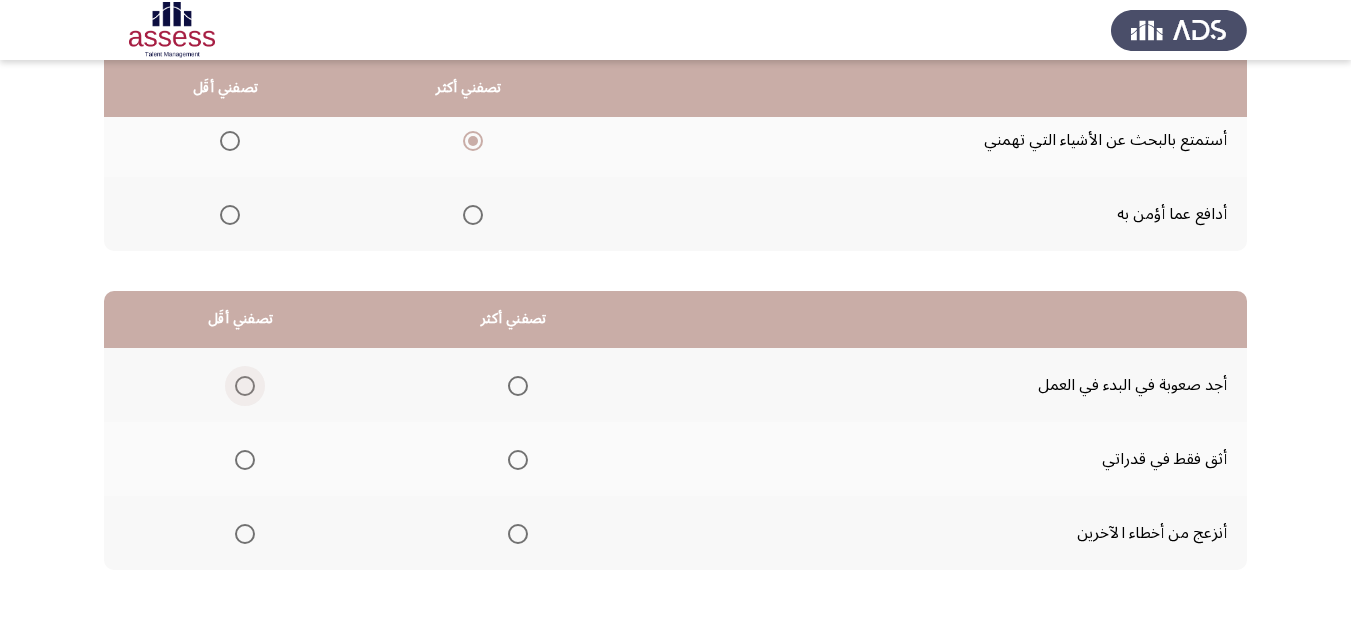 click at bounding box center (245, 386) 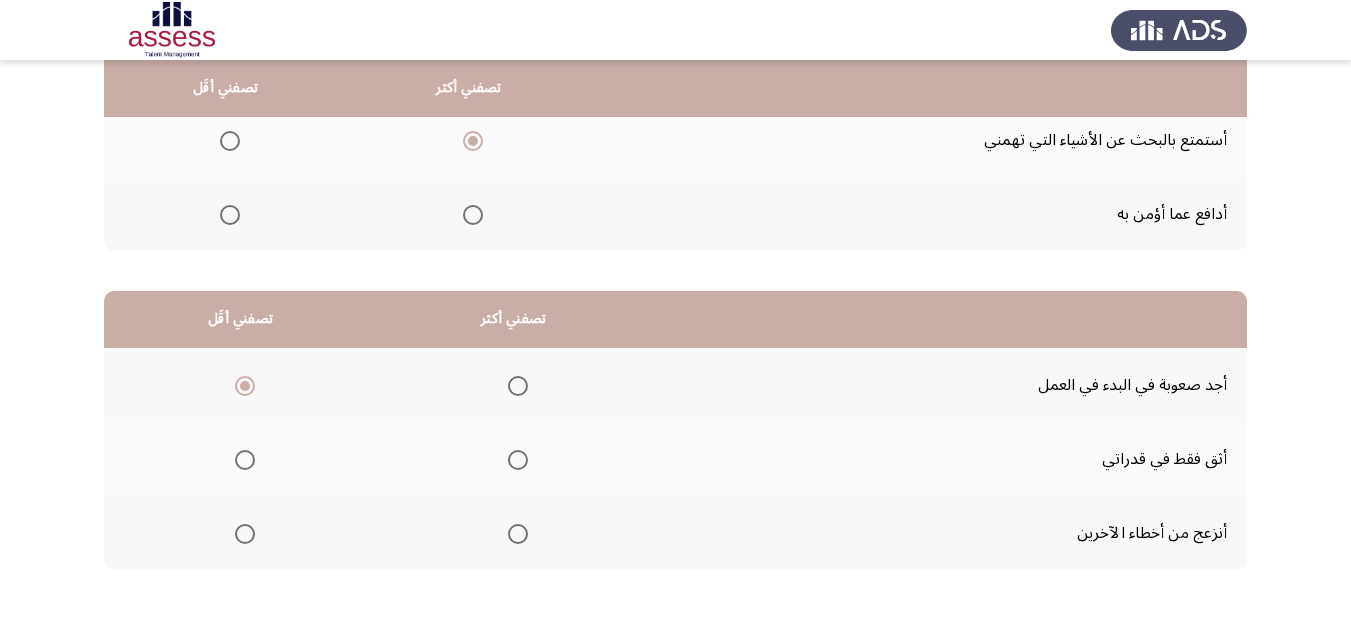 click at bounding box center (518, 460) 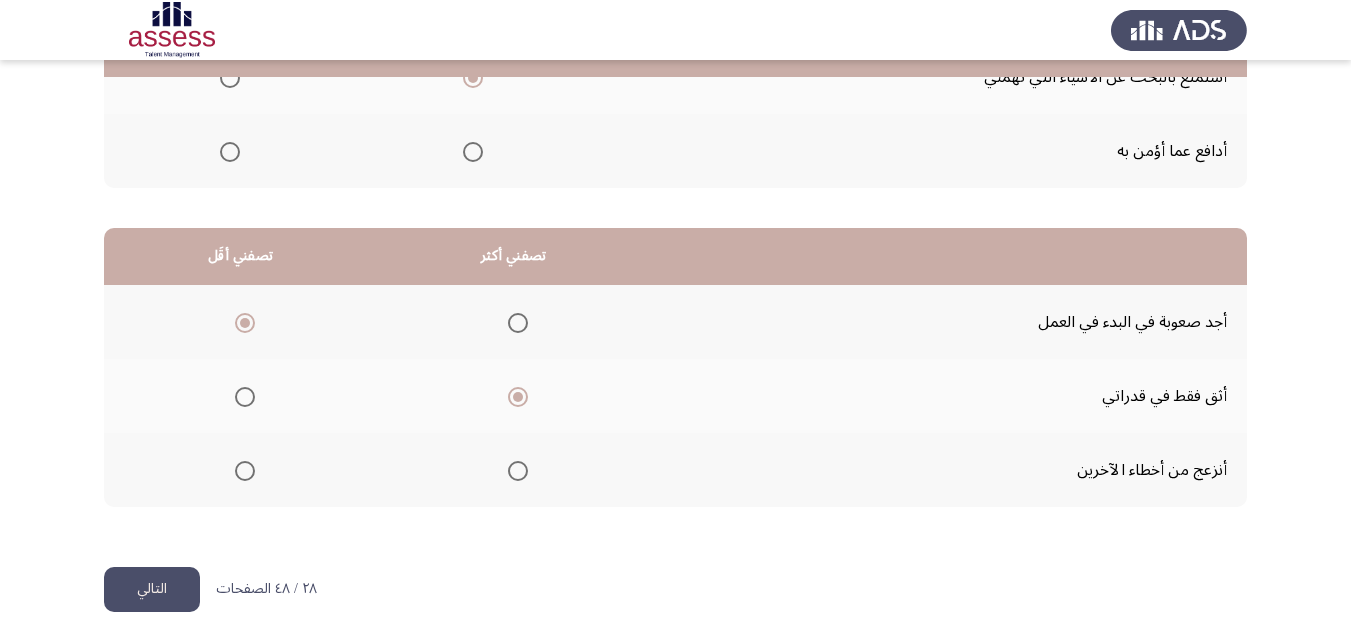 scroll, scrollTop: 393, scrollLeft: 0, axis: vertical 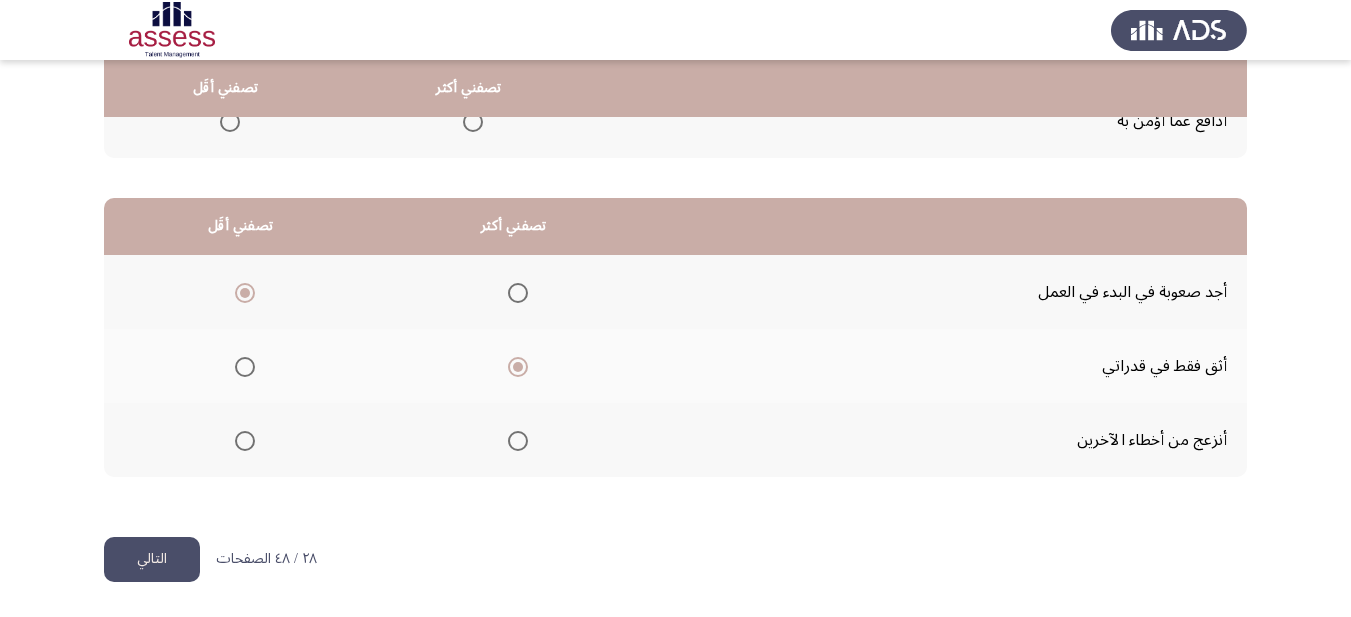 click on "التالي" 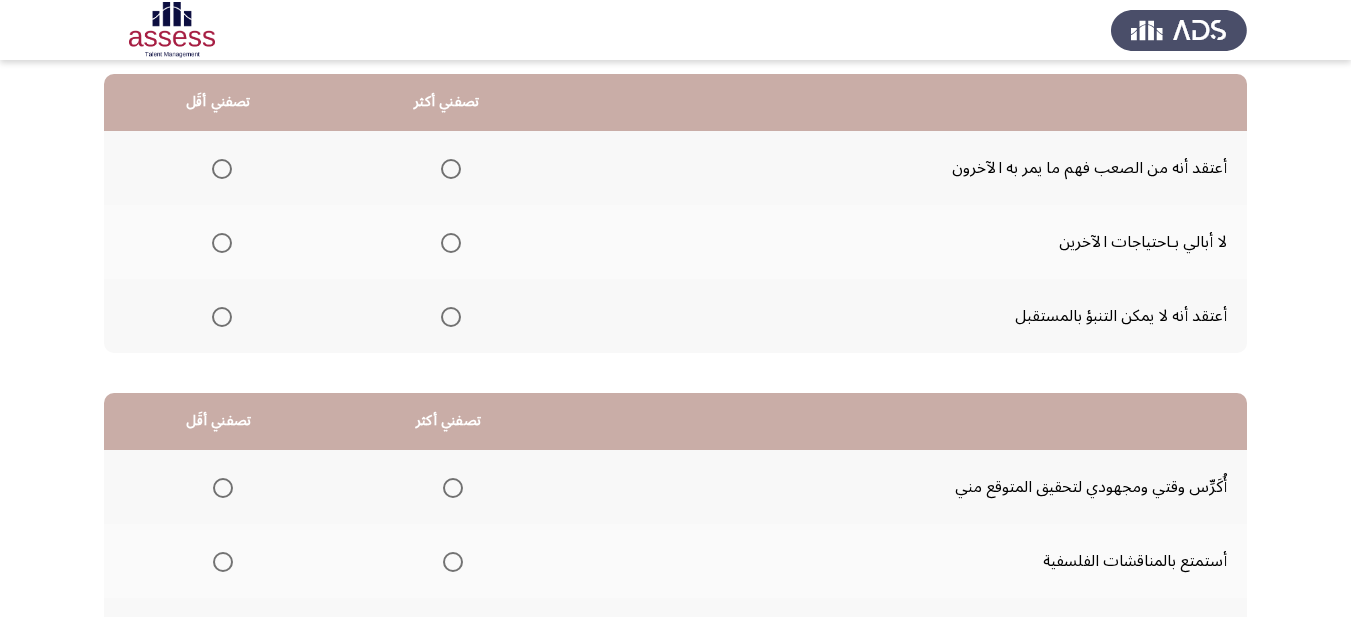 scroll, scrollTop: 200, scrollLeft: 0, axis: vertical 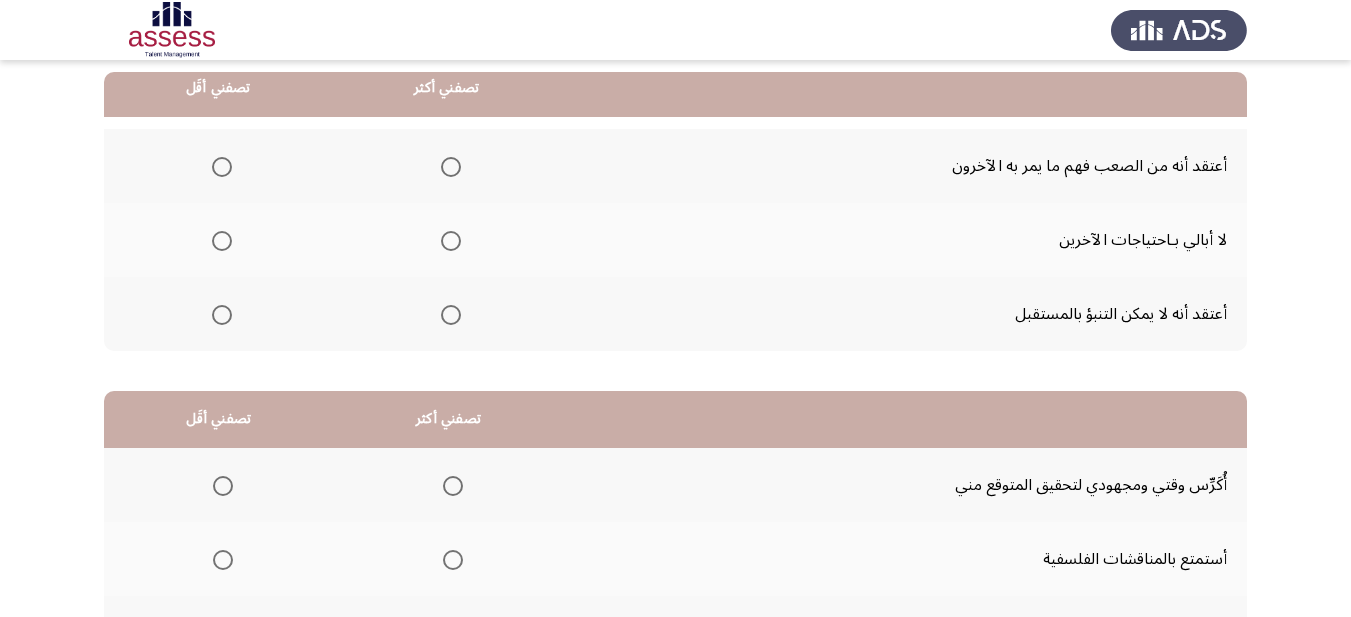 click at bounding box center (222, 241) 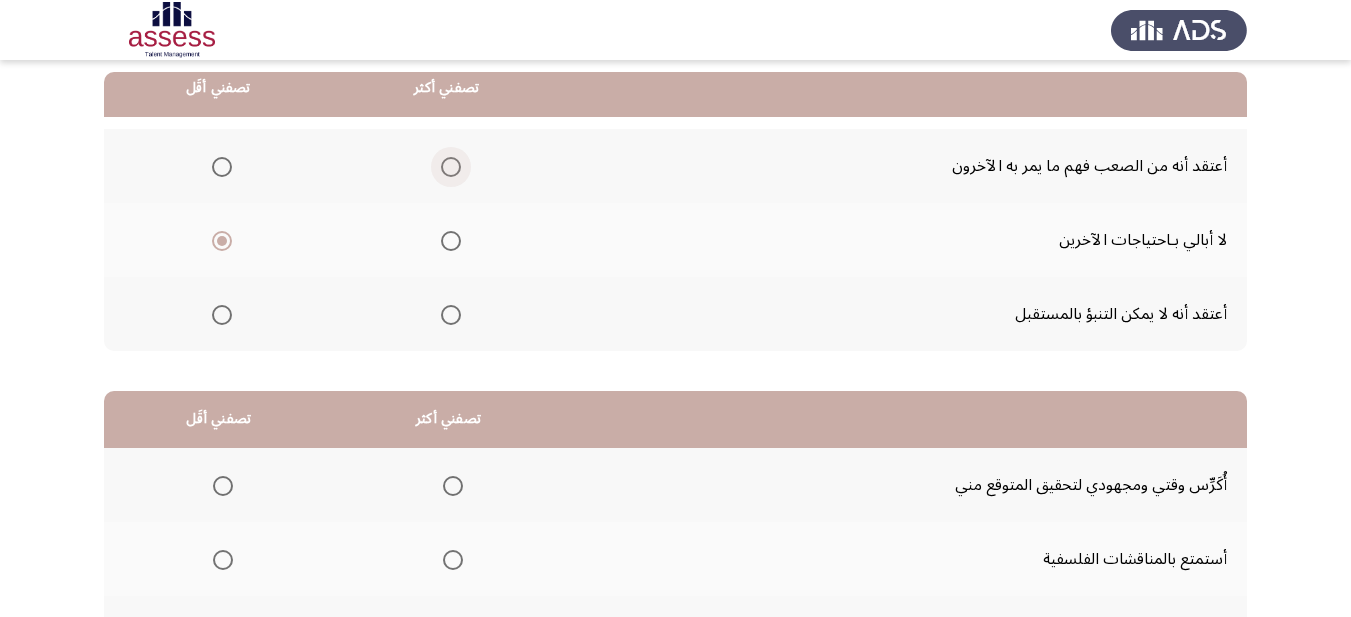 click at bounding box center [451, 167] 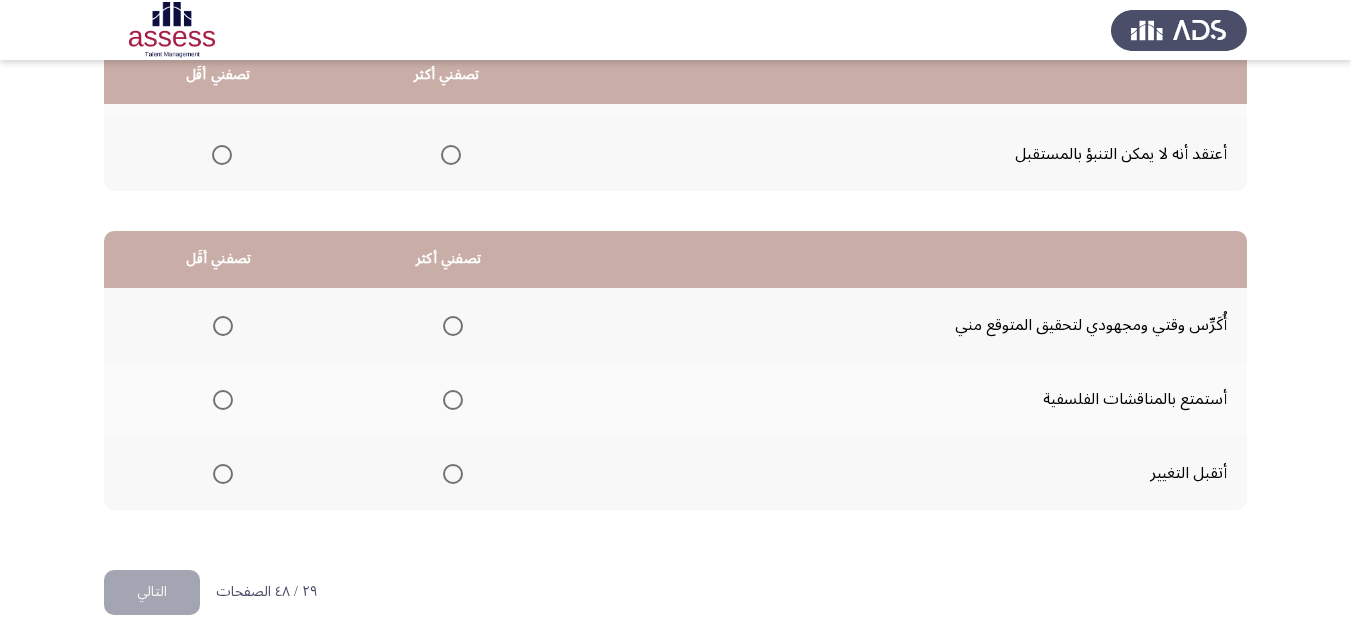 scroll, scrollTop: 393, scrollLeft: 0, axis: vertical 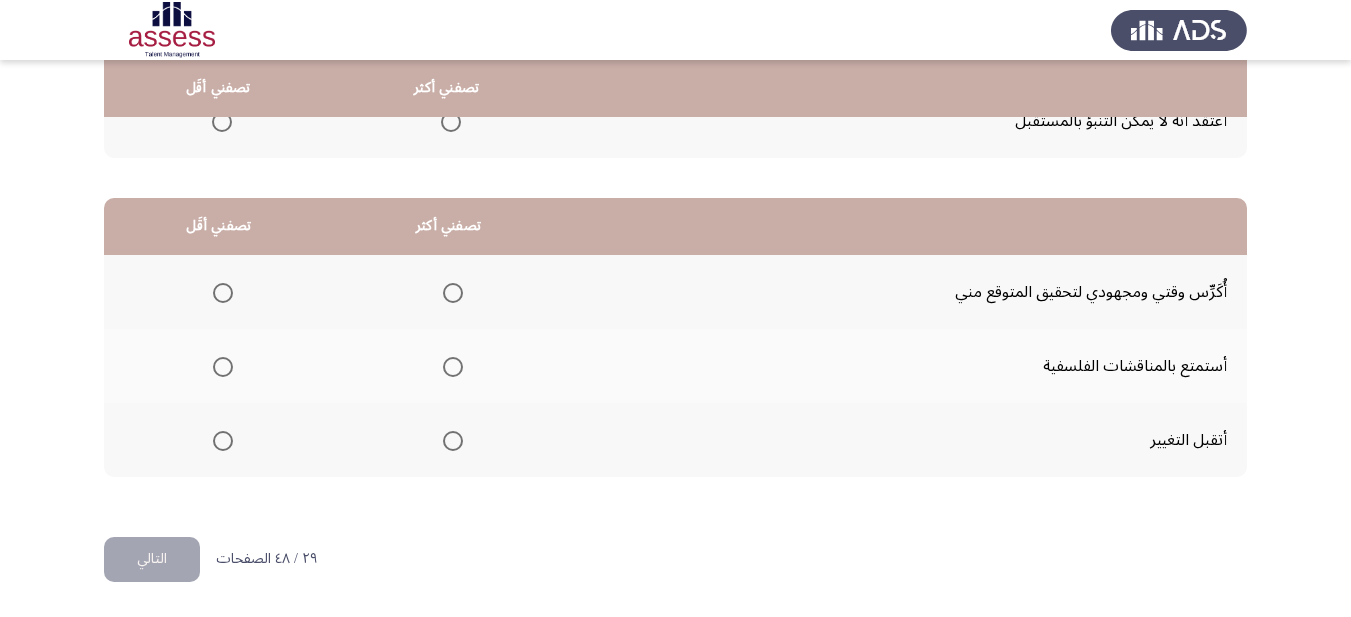 click at bounding box center (453, 293) 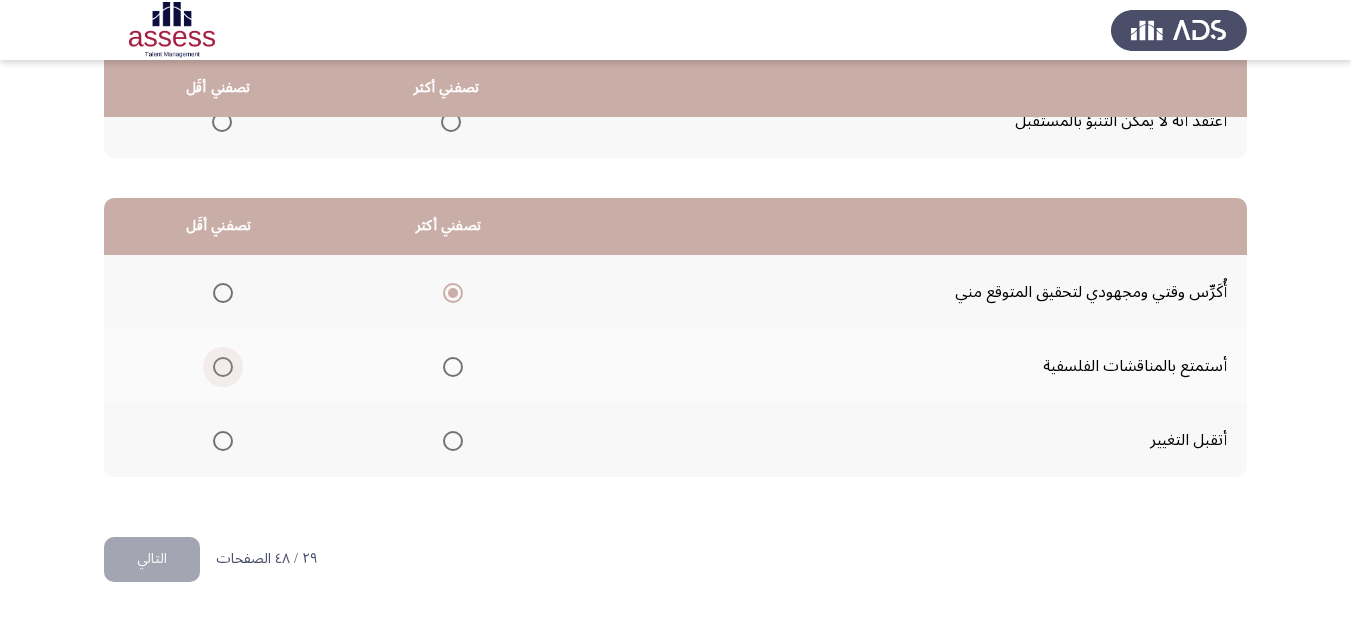 click at bounding box center (223, 367) 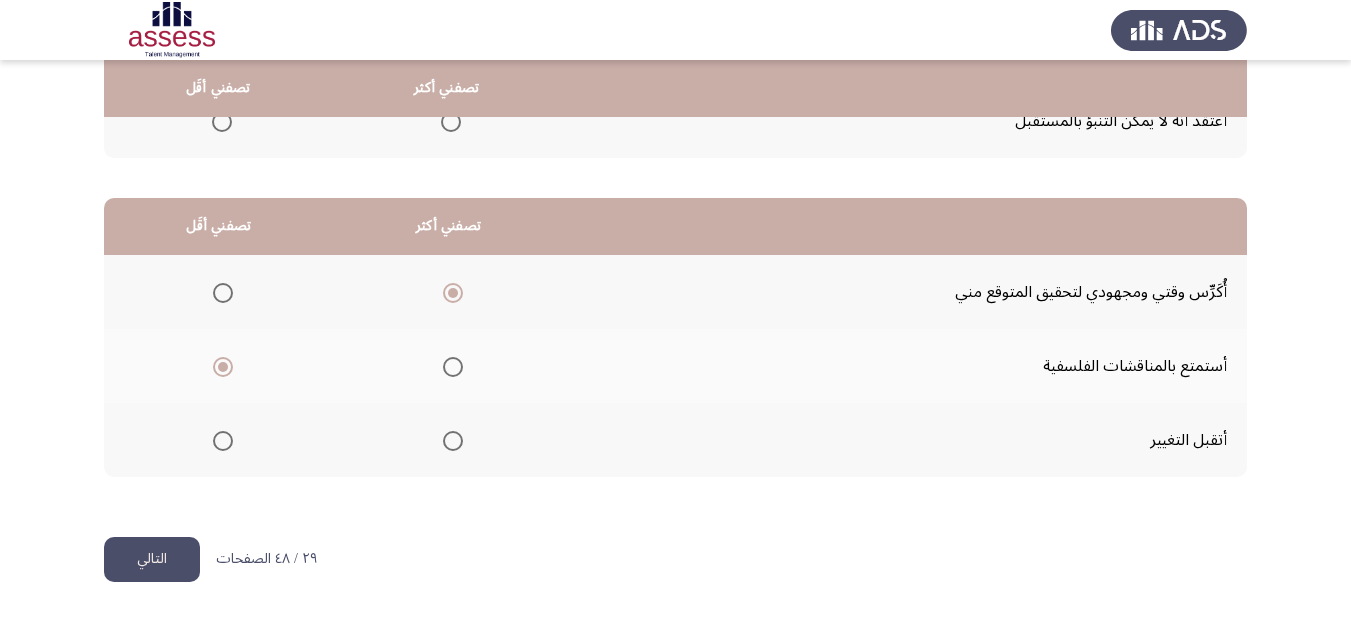 click on "التالي" 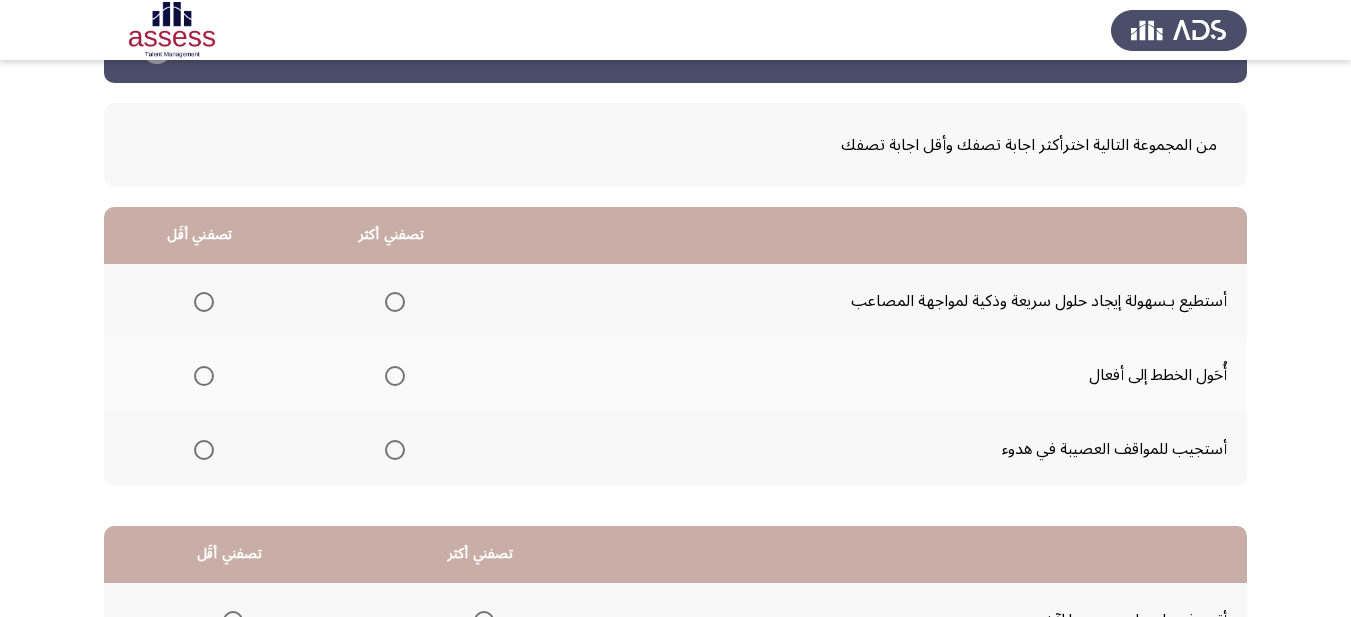 scroll, scrollTop: 100, scrollLeft: 0, axis: vertical 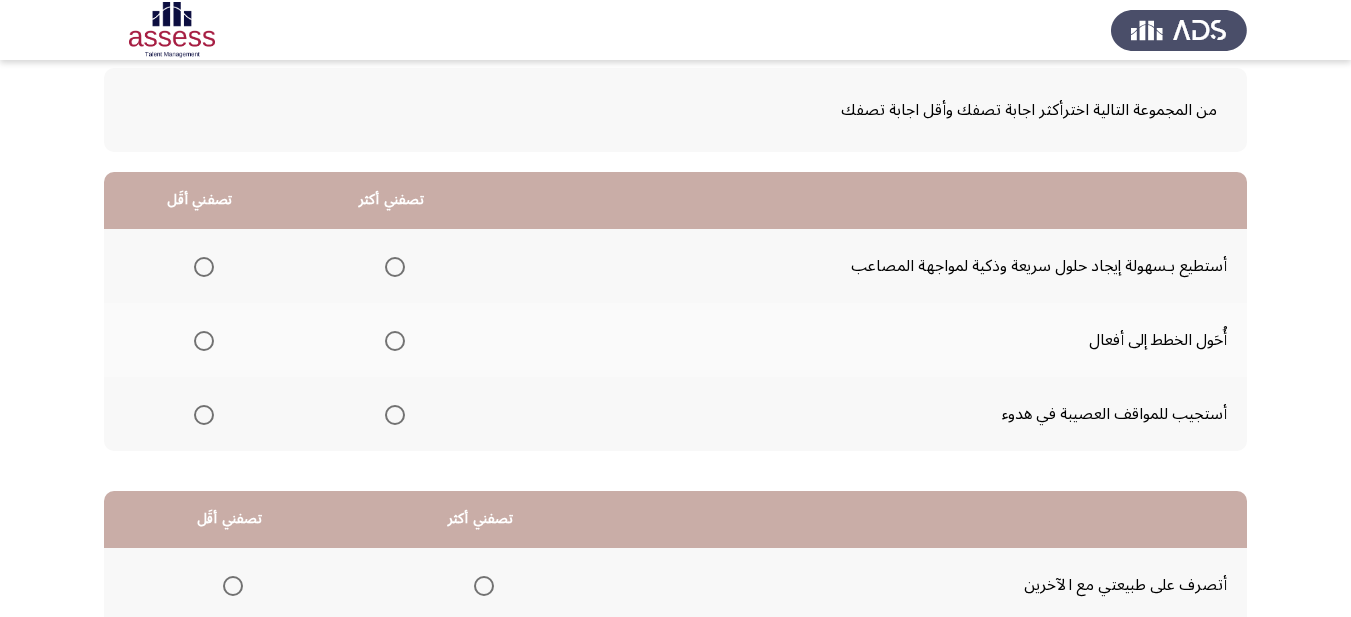click at bounding box center [395, 415] 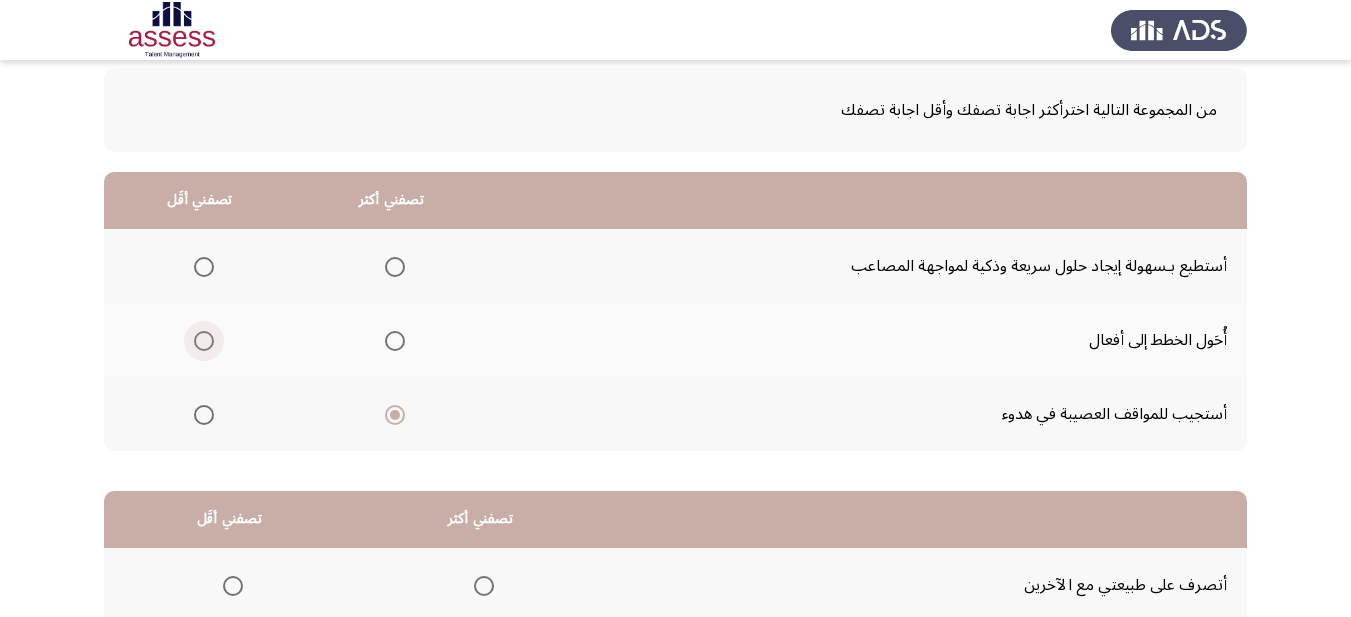 click at bounding box center (204, 341) 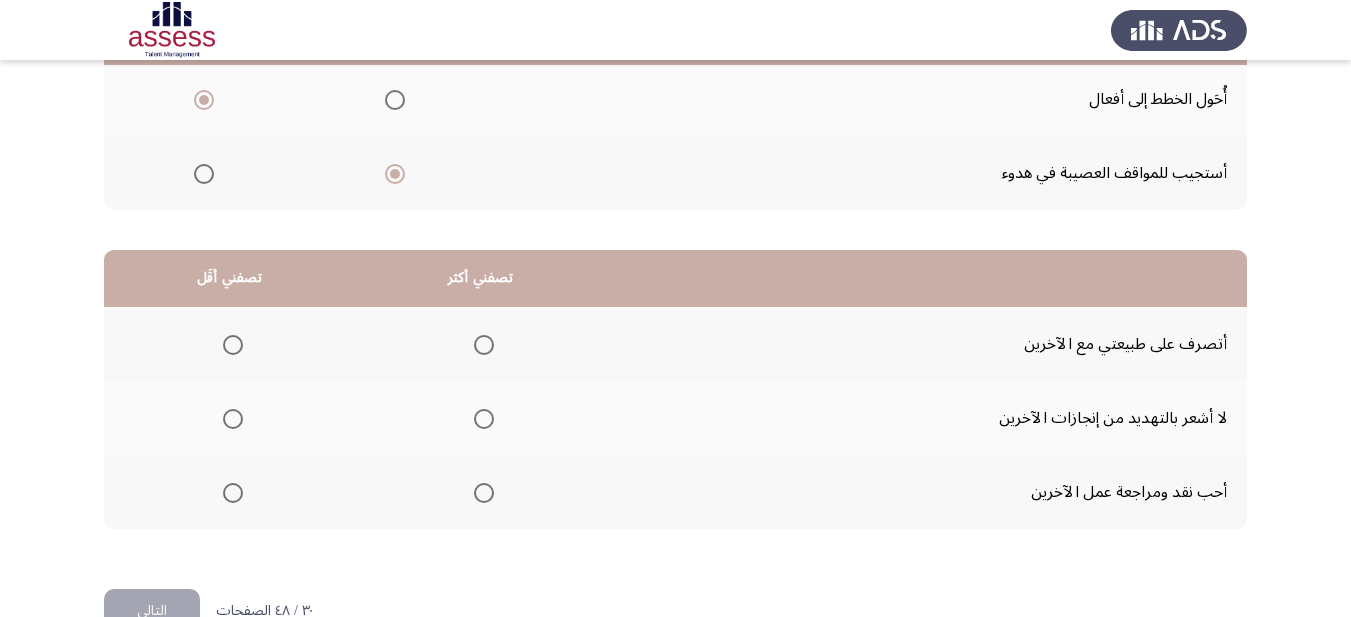 scroll, scrollTop: 393, scrollLeft: 0, axis: vertical 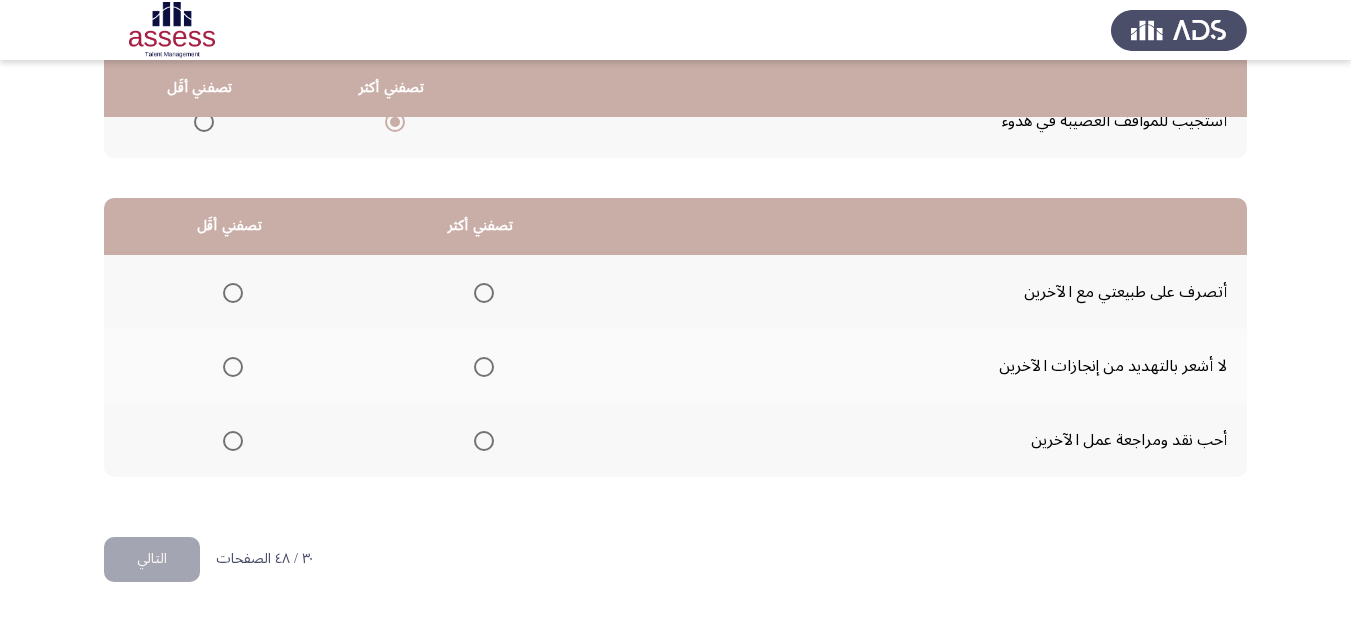 click at bounding box center [484, 293] 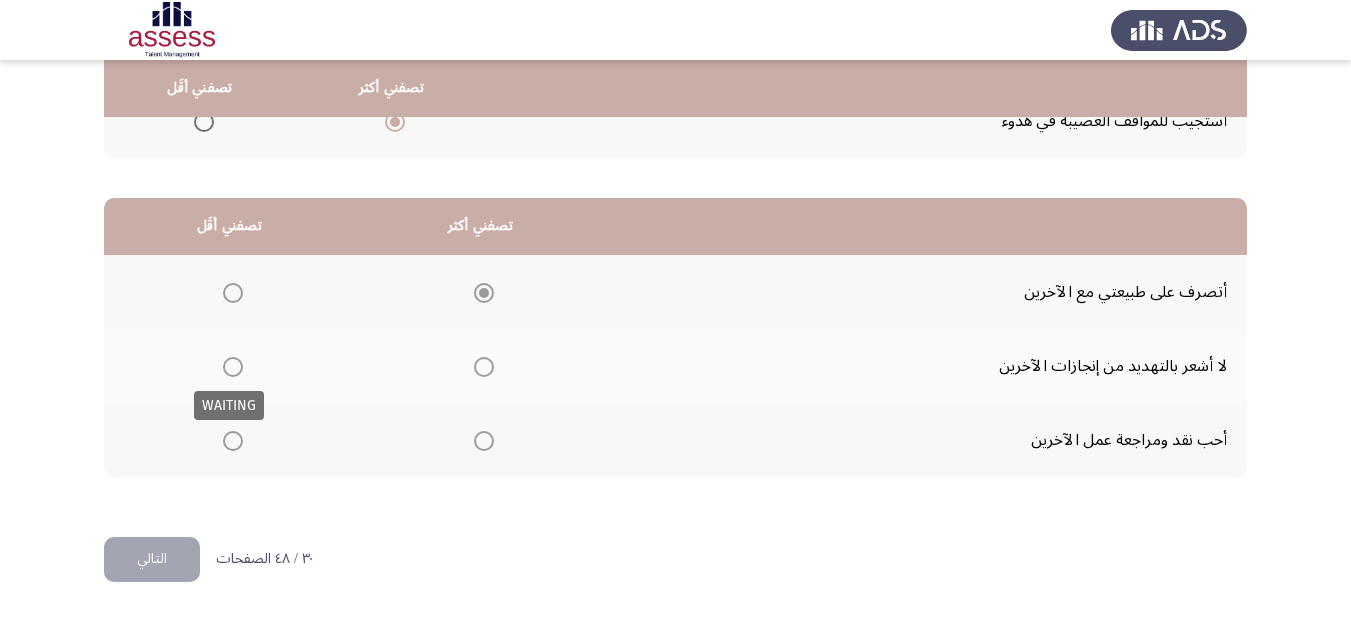click at bounding box center (233, 367) 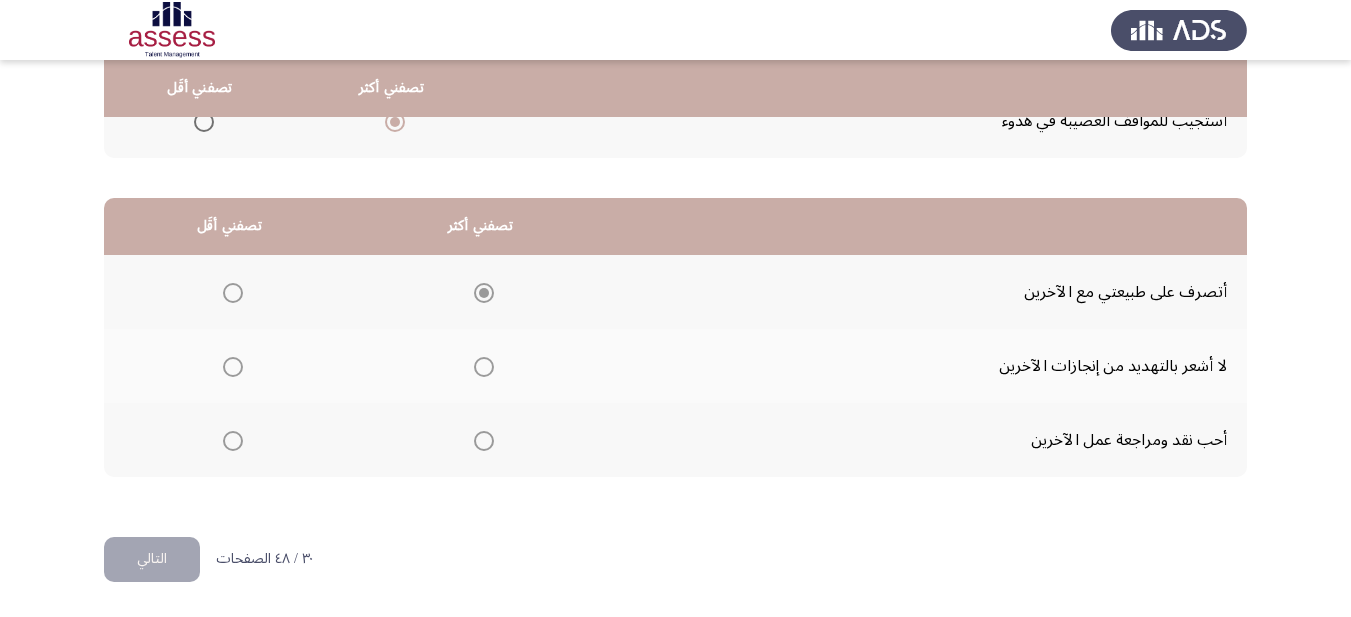 click 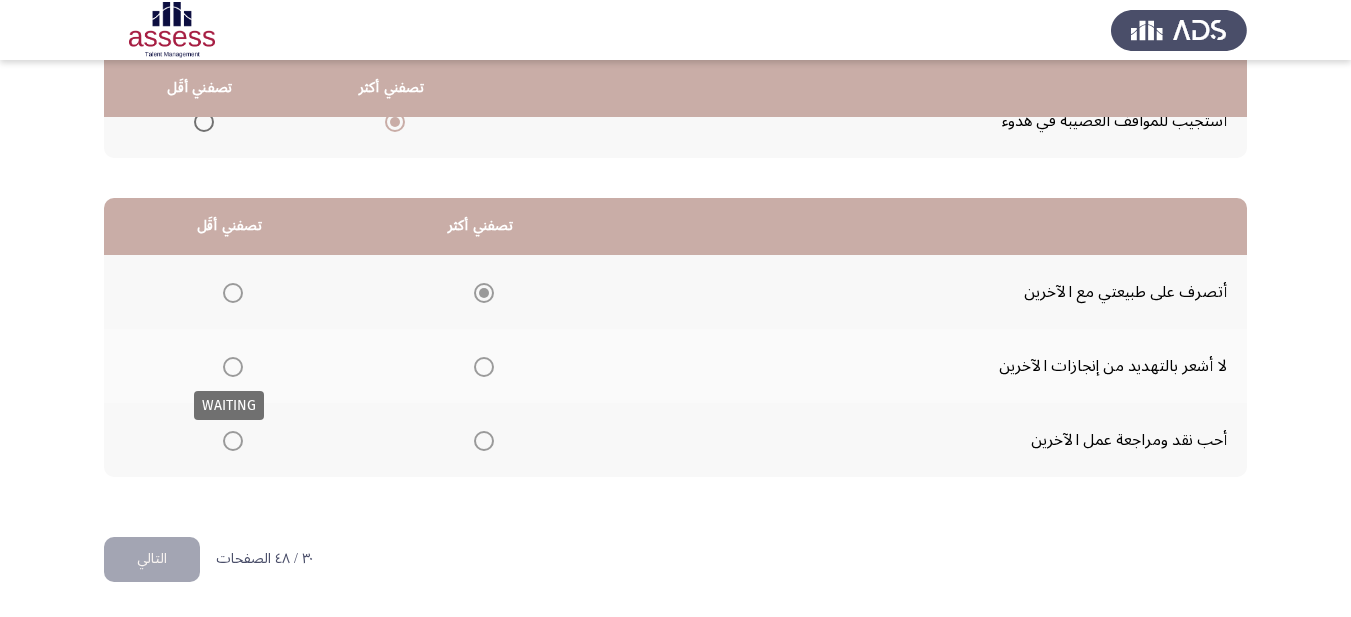 drag, startPoint x: 186, startPoint y: 432, endPoint x: 175, endPoint y: 426, distance: 12.529964 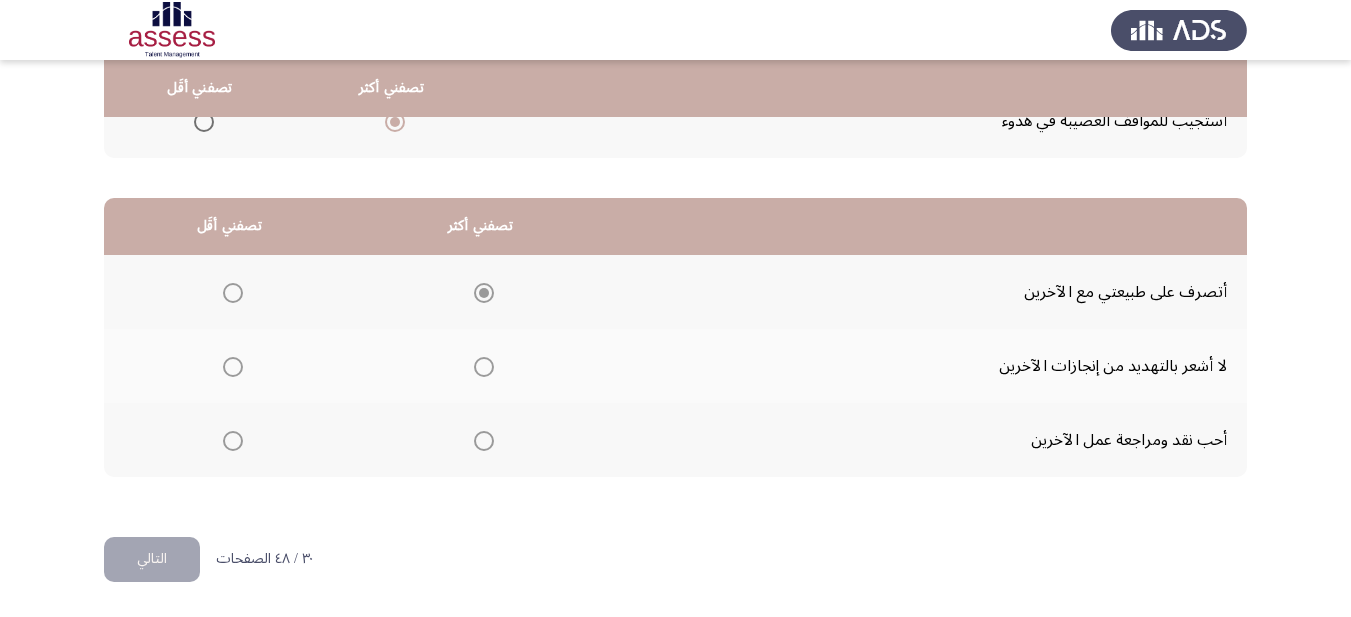 click 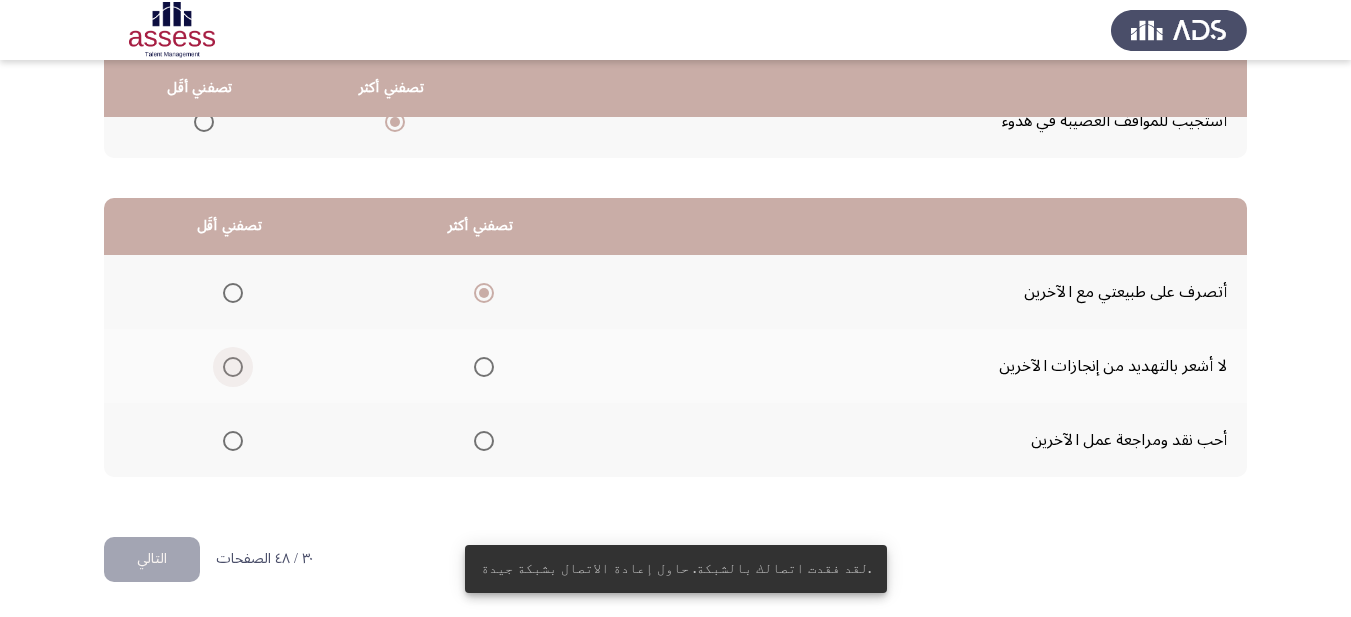 click at bounding box center [233, 367] 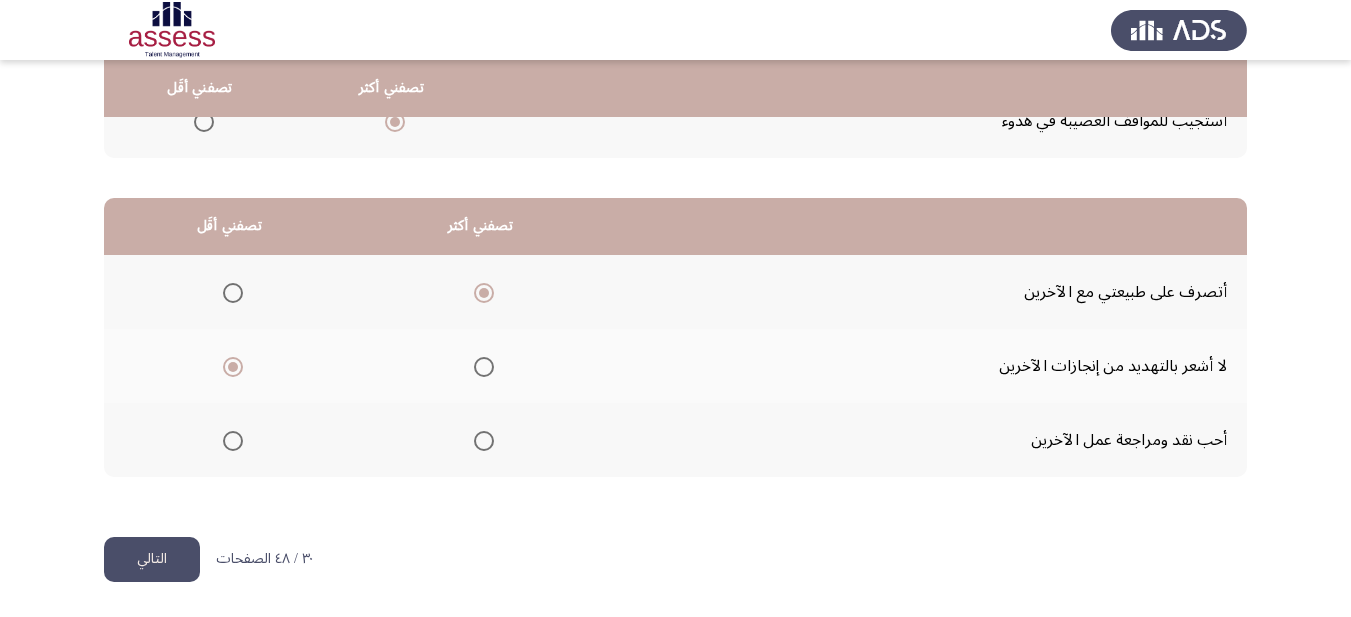 click on "التالي" 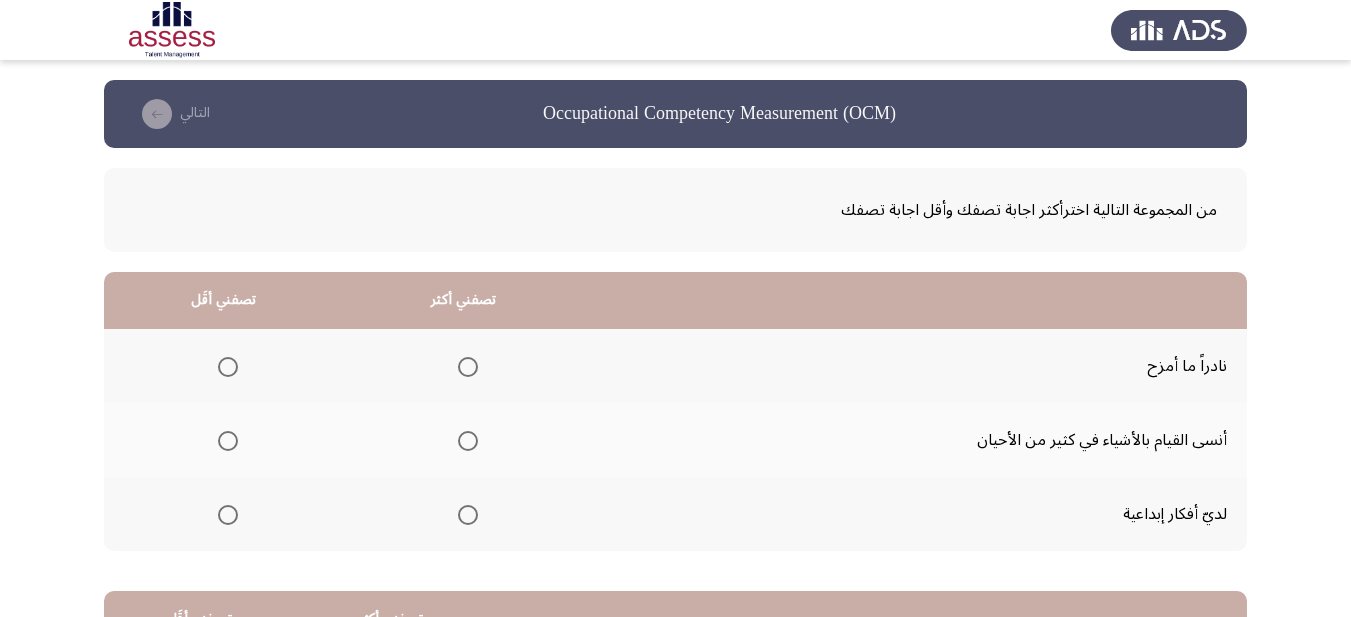 click at bounding box center (228, 441) 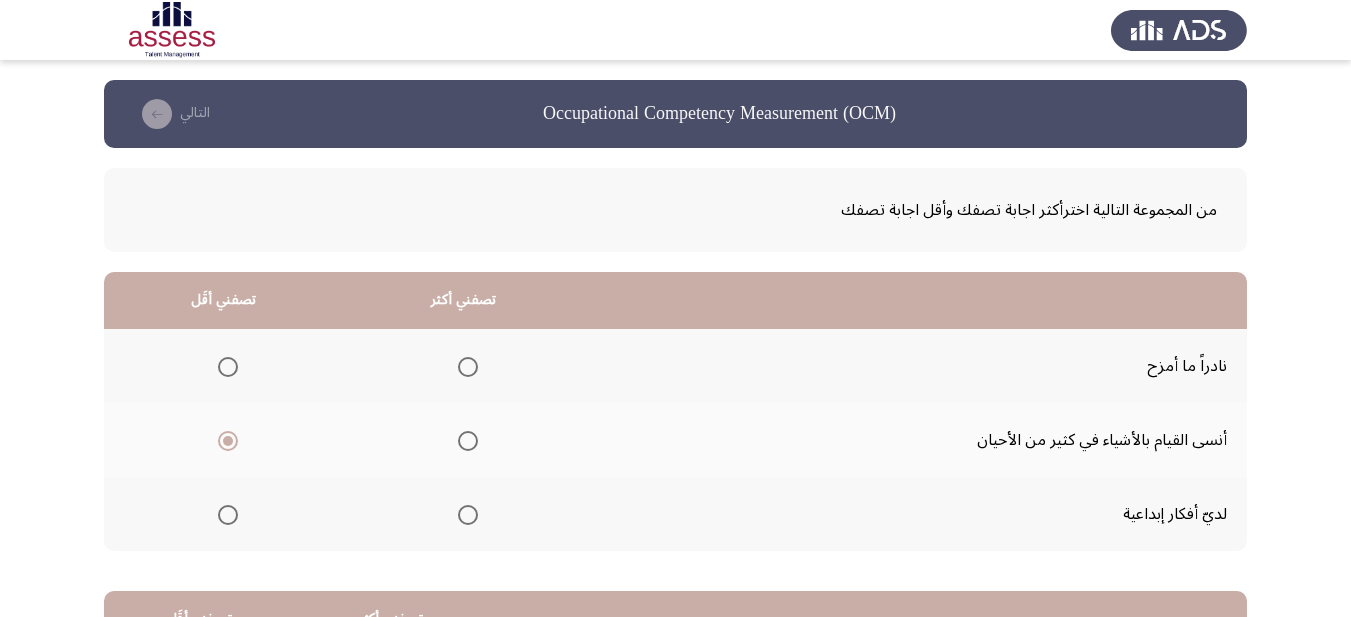 click 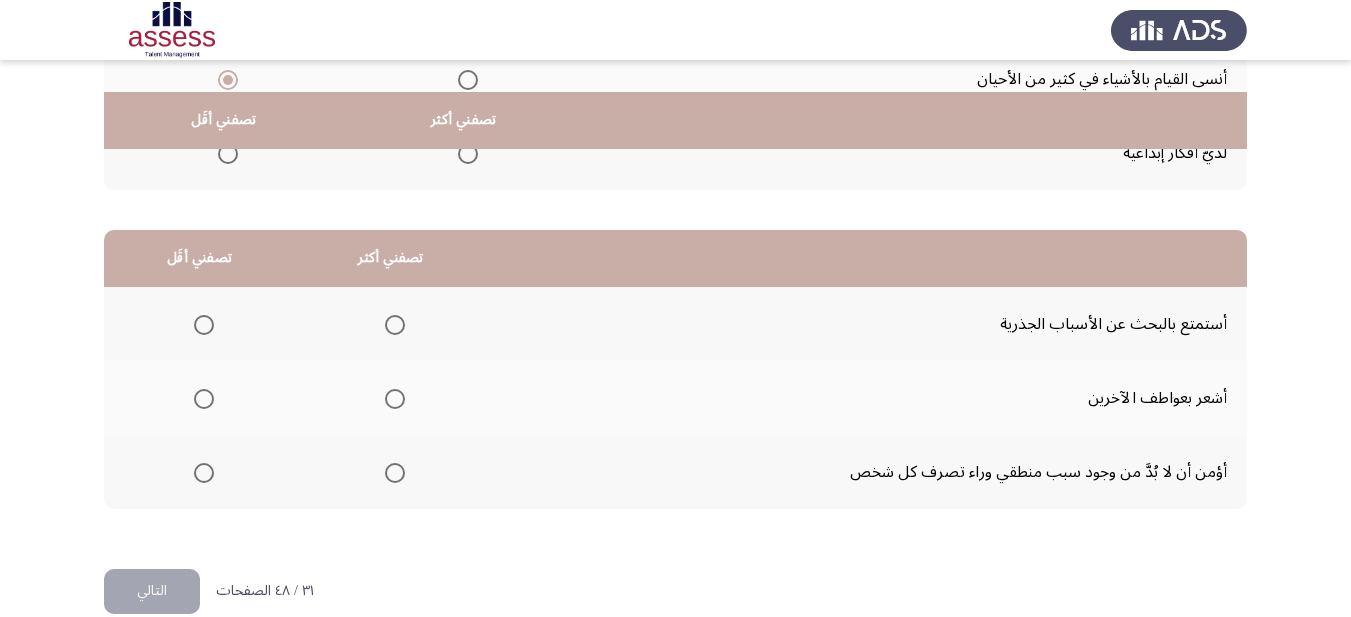scroll, scrollTop: 393, scrollLeft: 0, axis: vertical 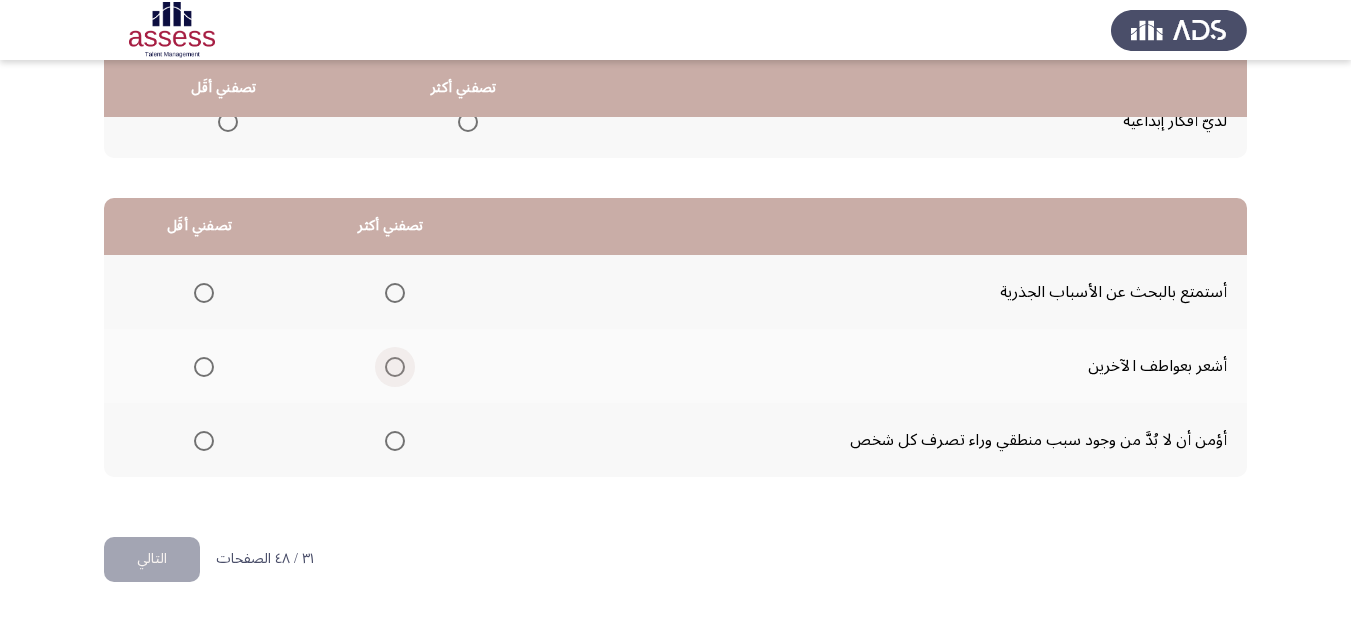 click at bounding box center (395, 367) 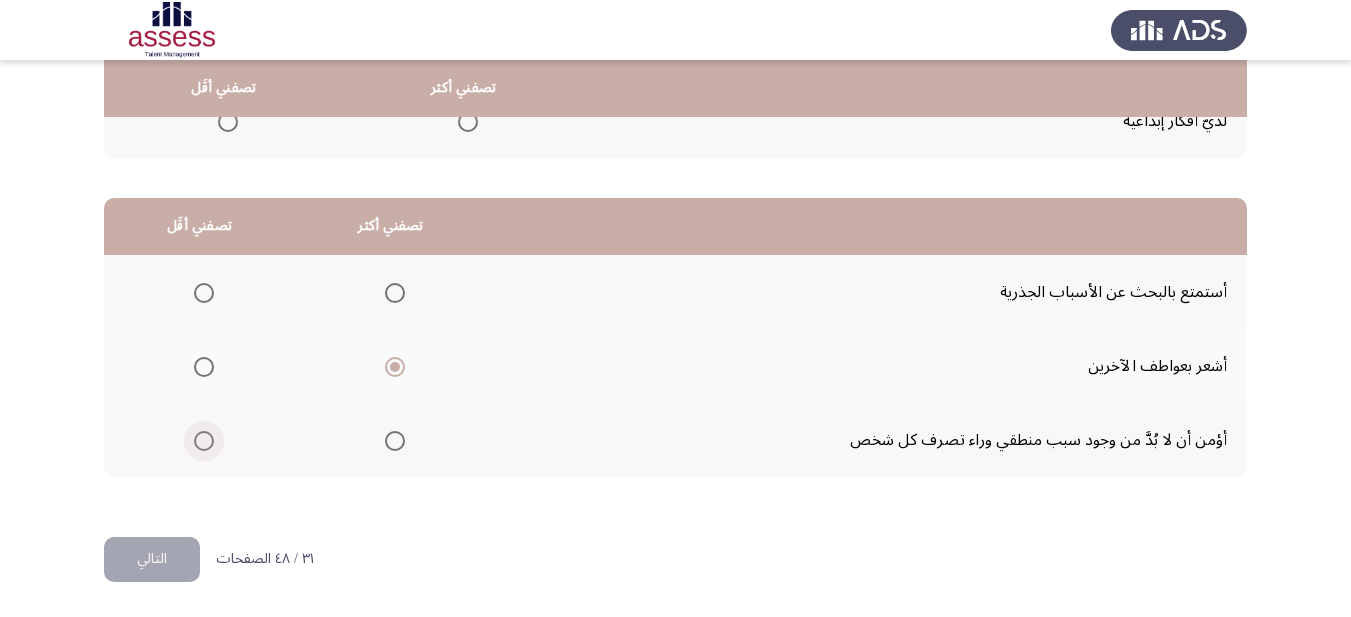 click at bounding box center [204, 441] 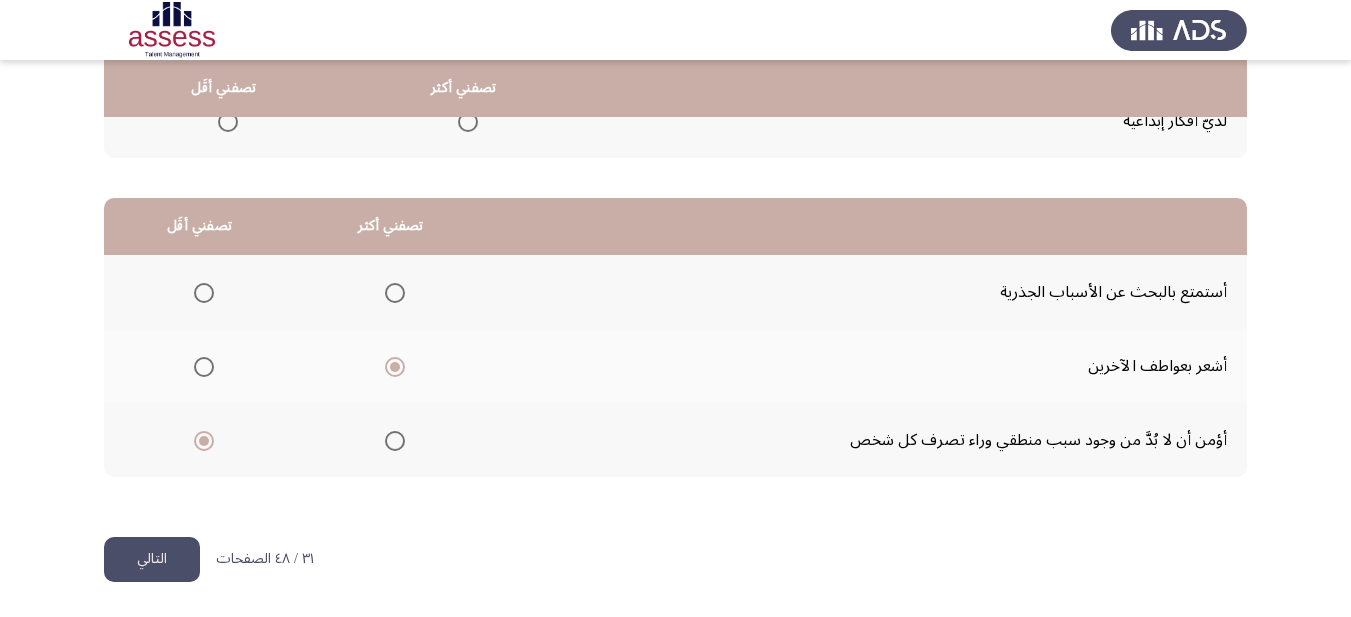 click on "التالي" 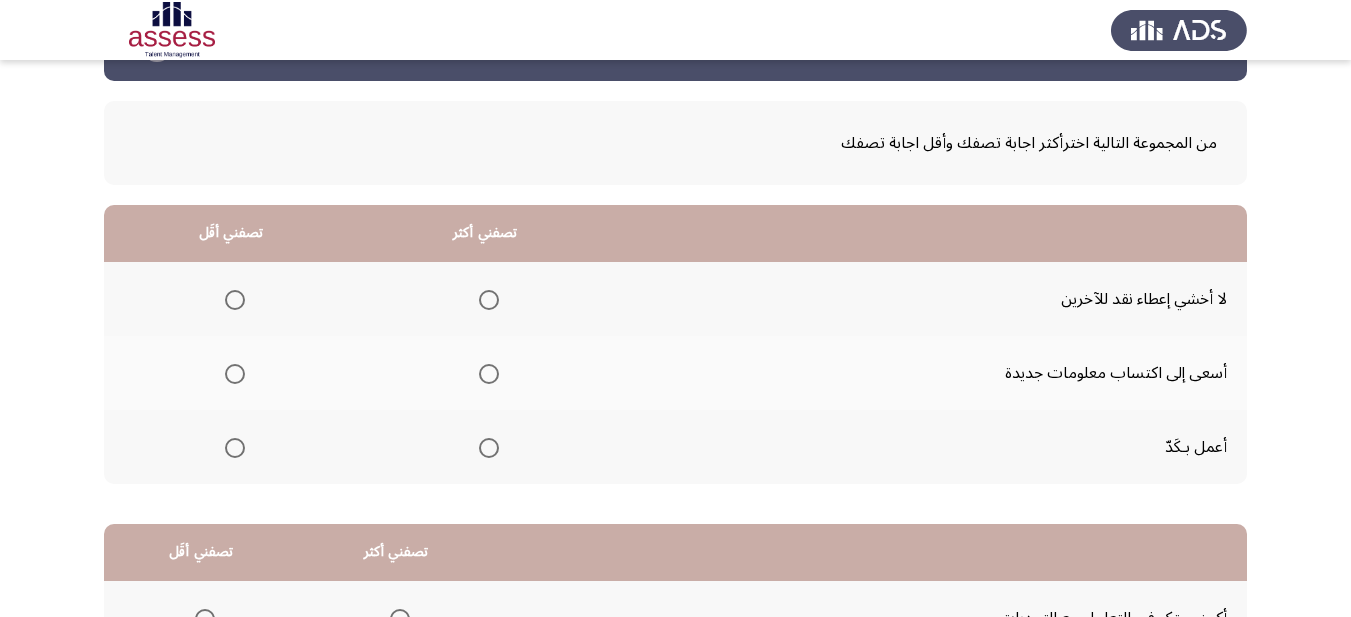 scroll, scrollTop: 100, scrollLeft: 0, axis: vertical 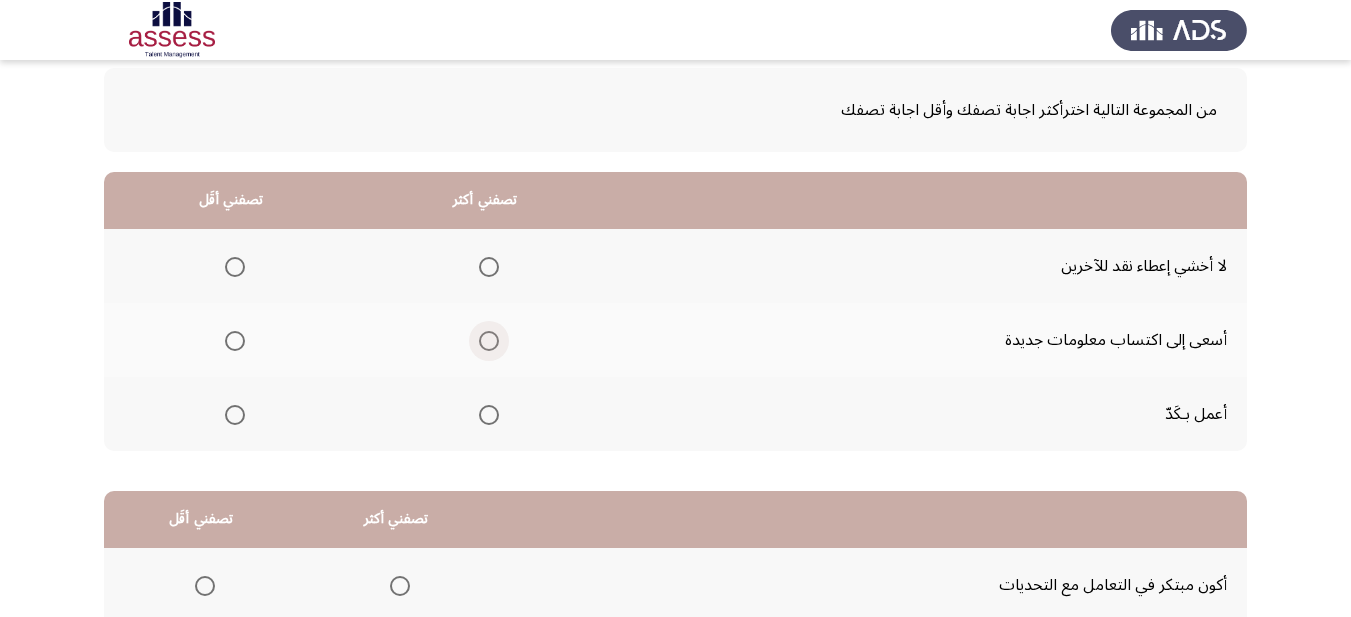 click at bounding box center [489, 341] 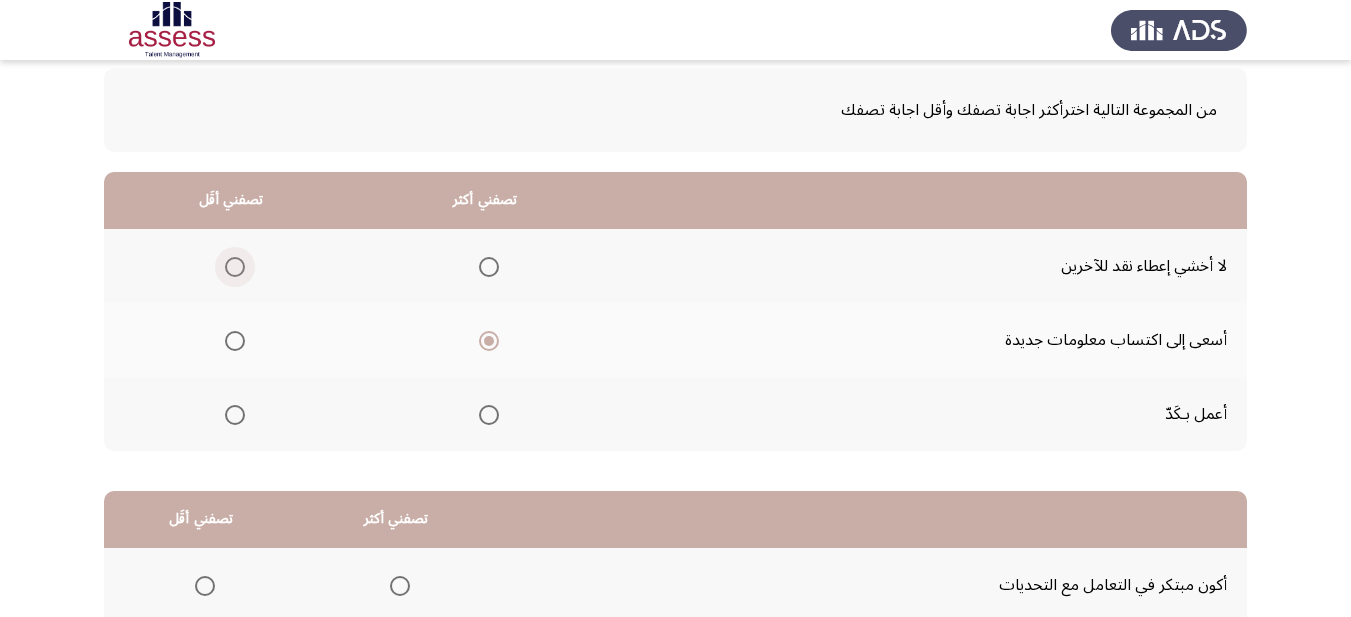 click at bounding box center (235, 267) 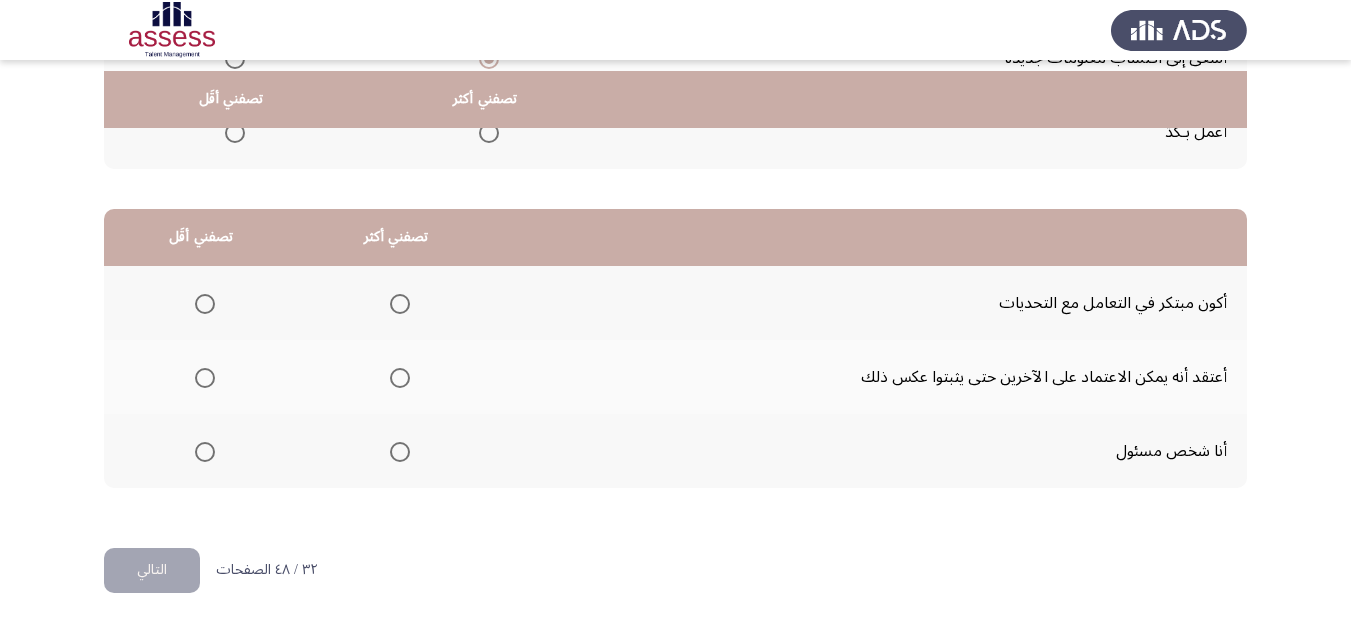 scroll, scrollTop: 393, scrollLeft: 0, axis: vertical 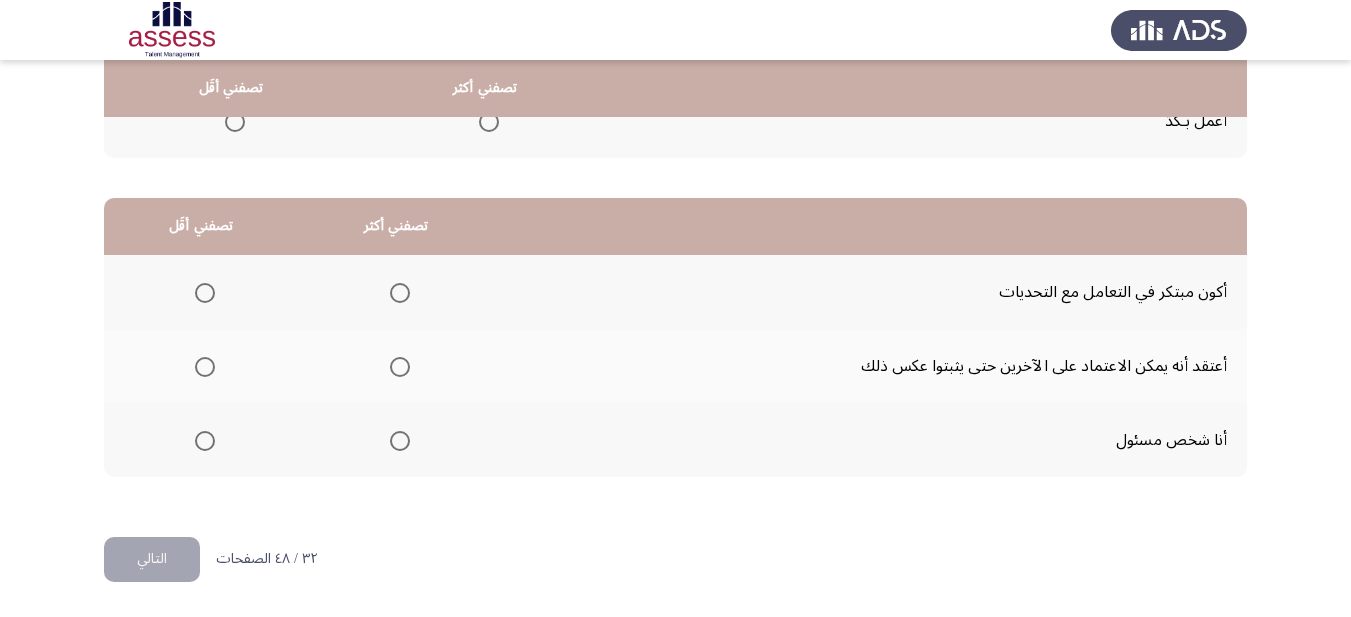 click at bounding box center (400, 367) 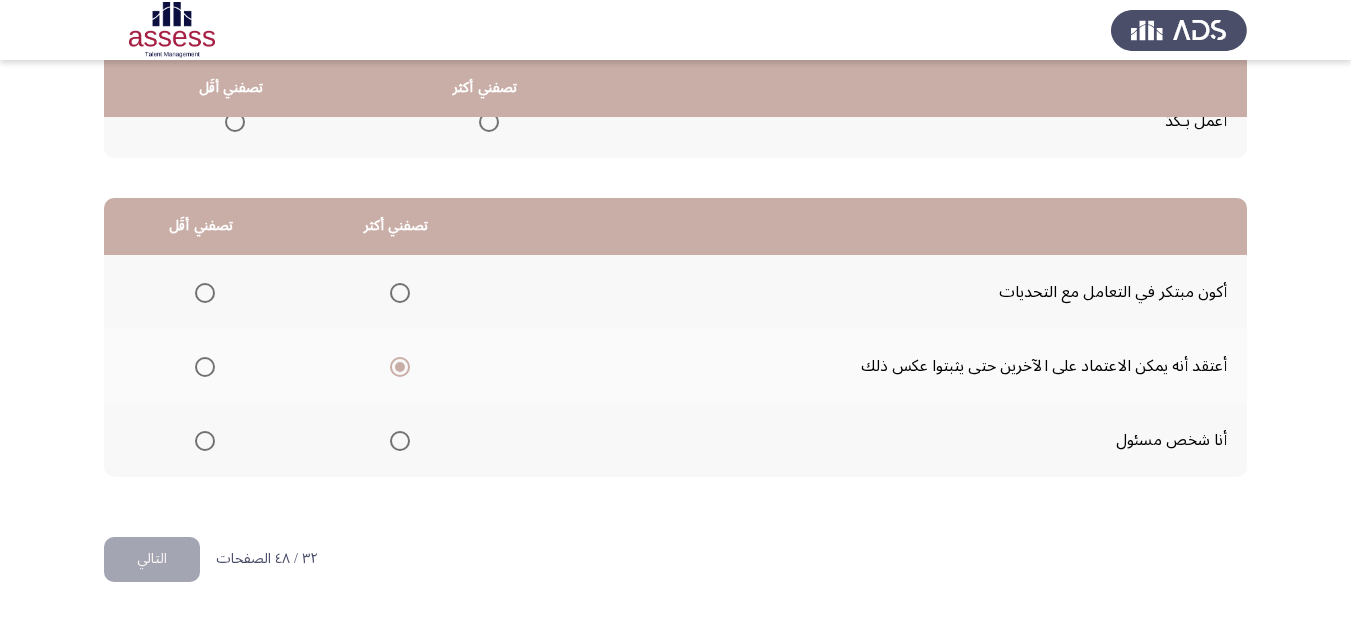 click at bounding box center (205, 293) 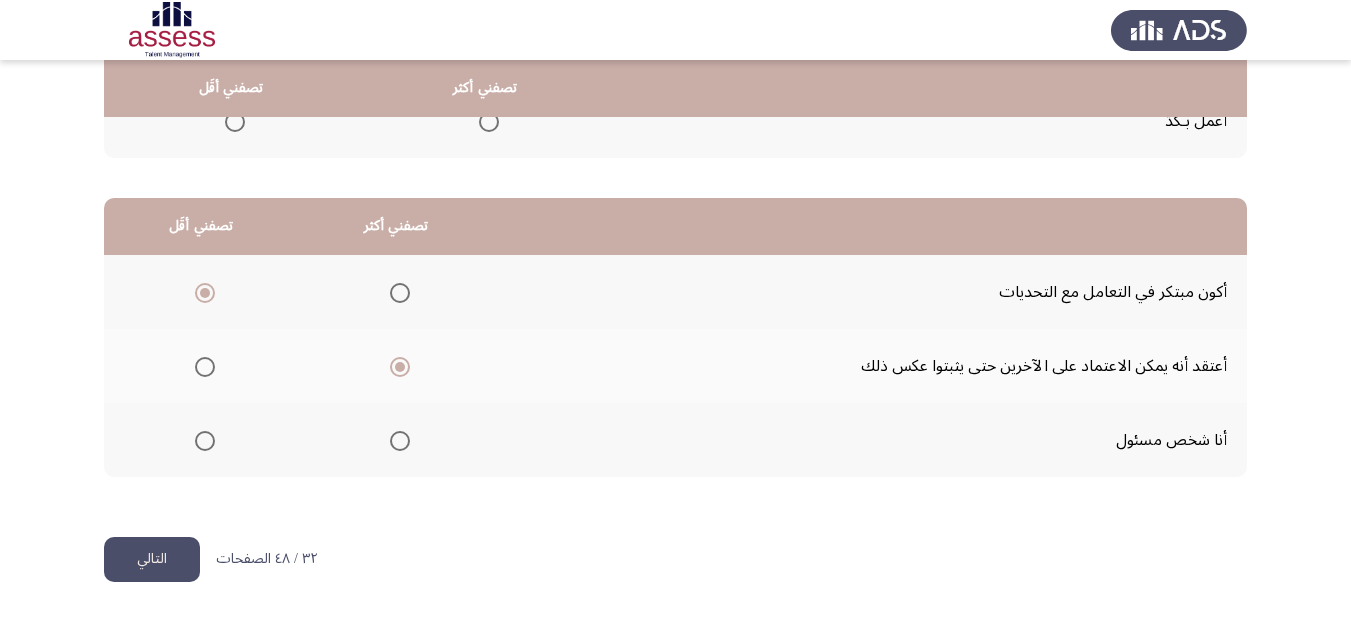 click on "التالي" 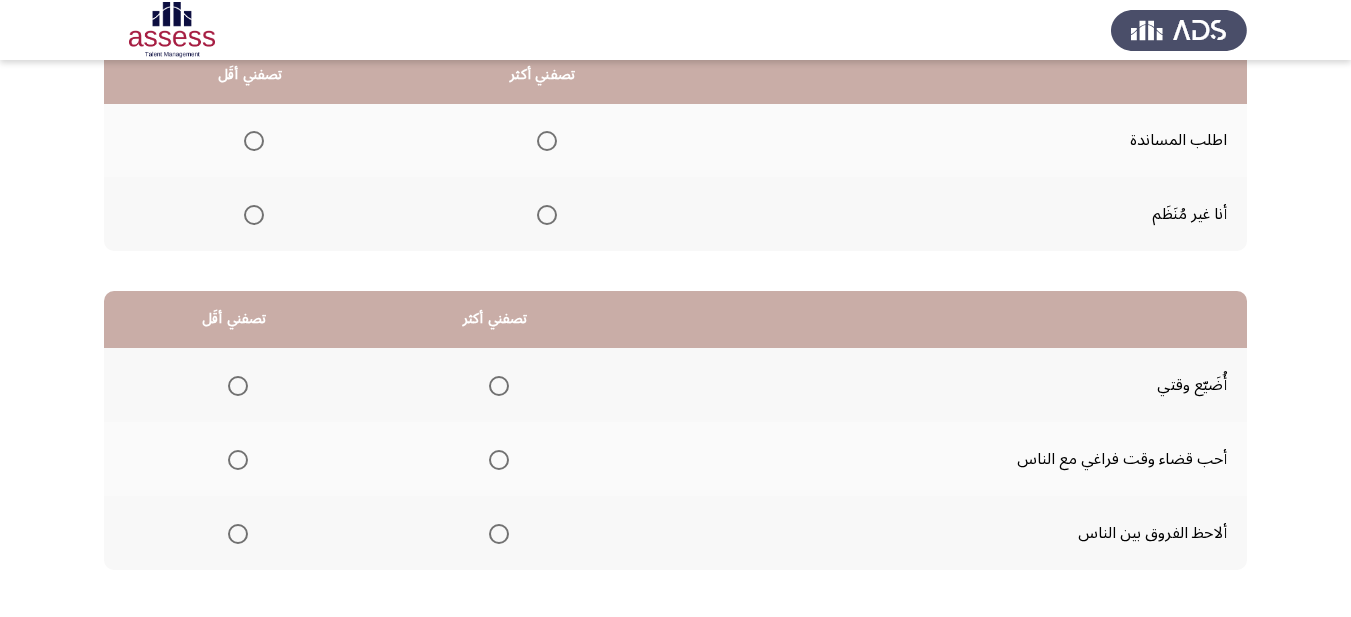 scroll, scrollTop: 200, scrollLeft: 0, axis: vertical 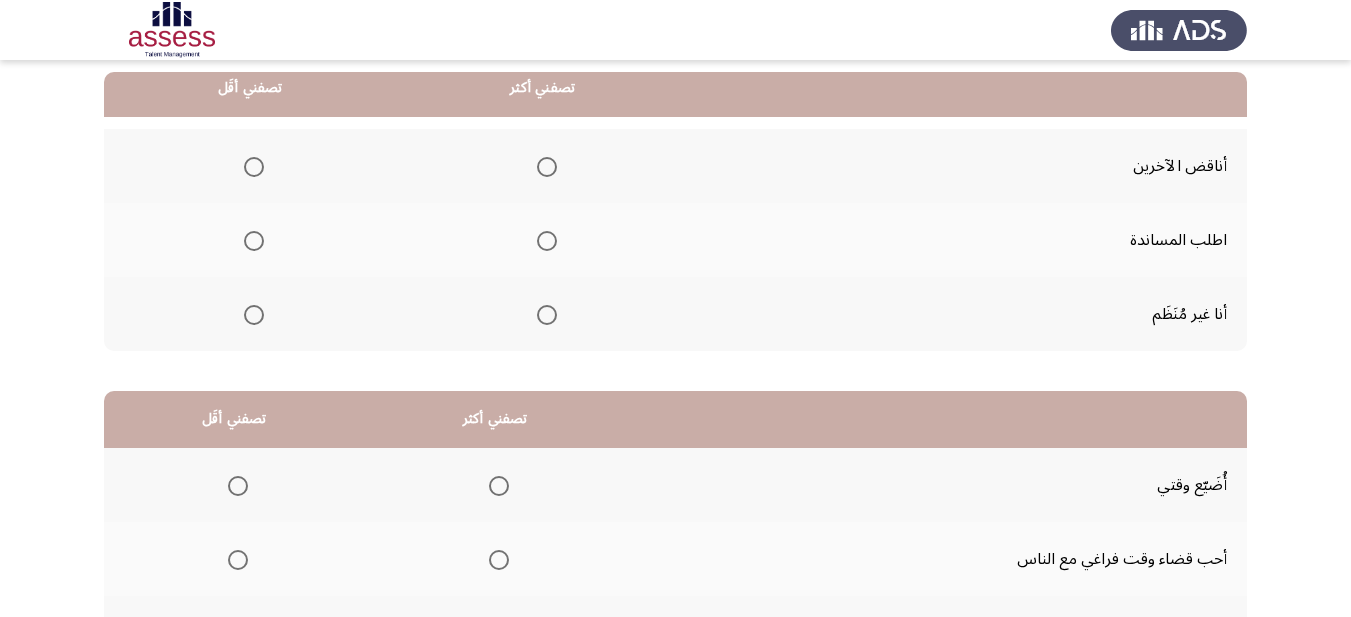 click at bounding box center (547, 241) 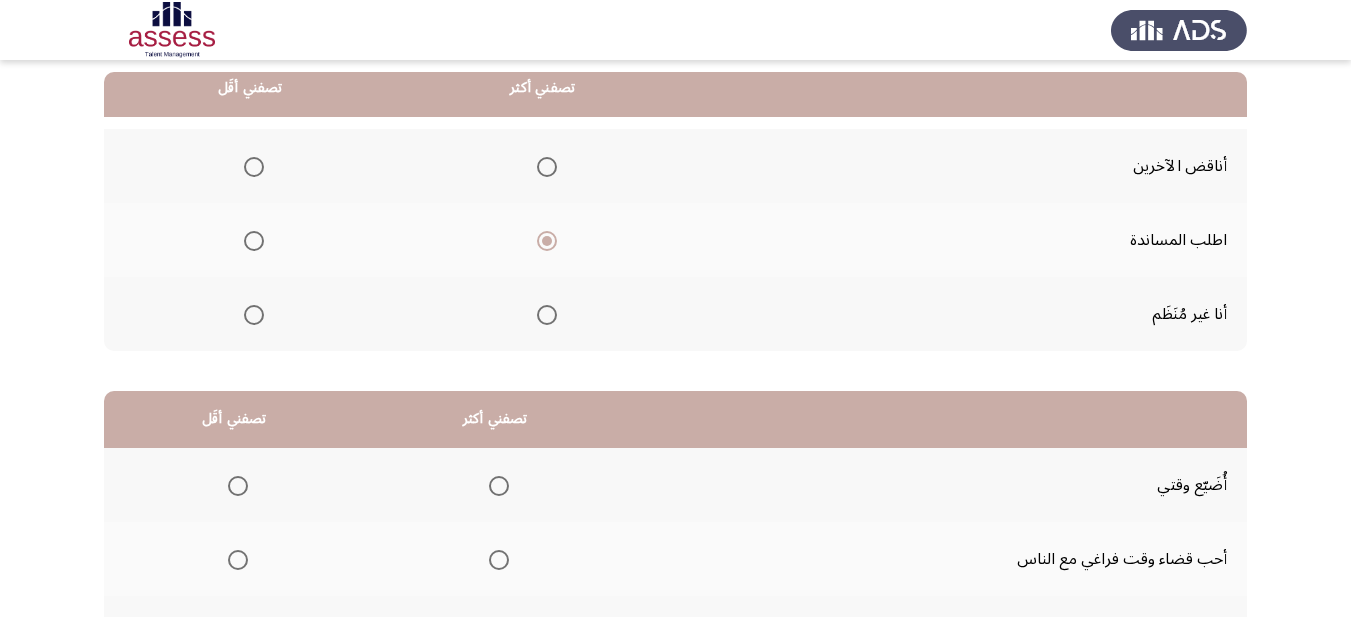 click at bounding box center (254, 167) 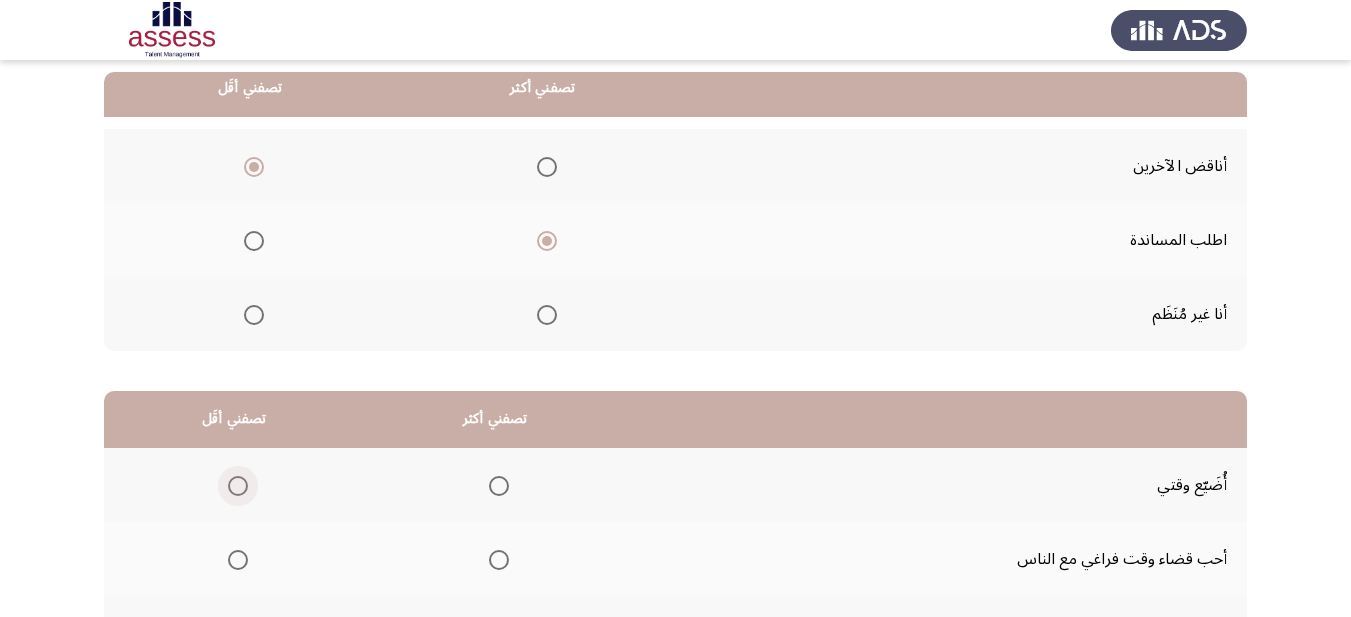 click at bounding box center [238, 486] 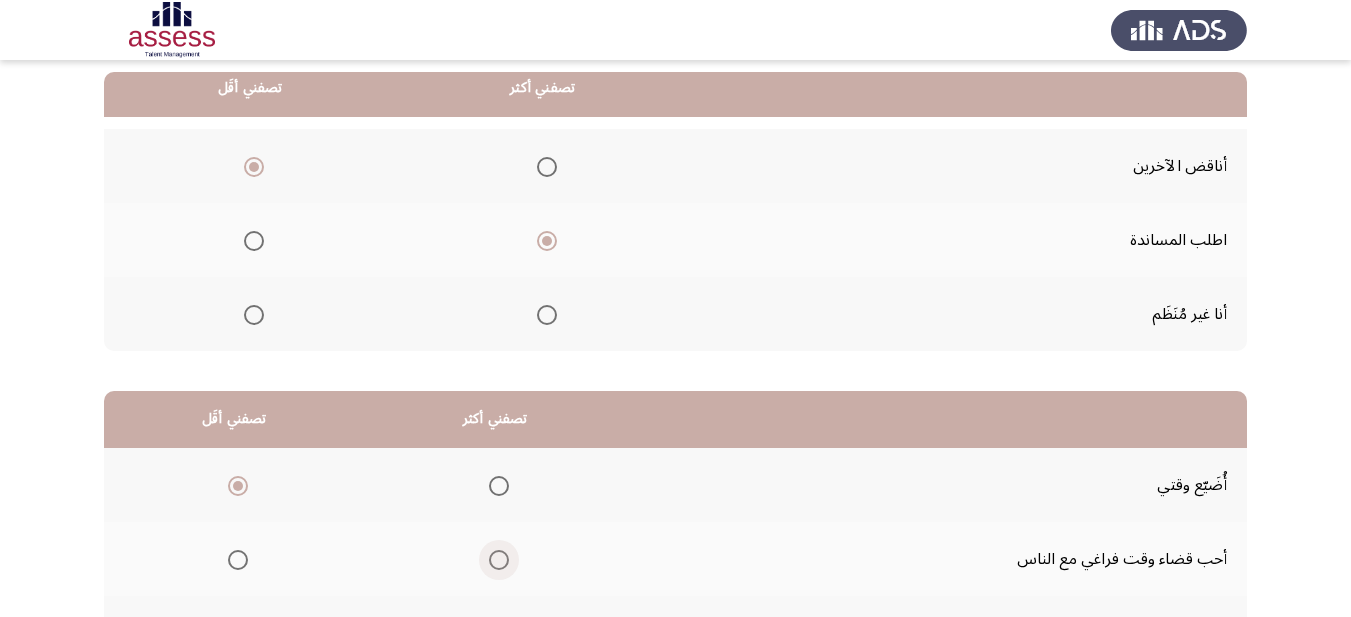 click at bounding box center [499, 560] 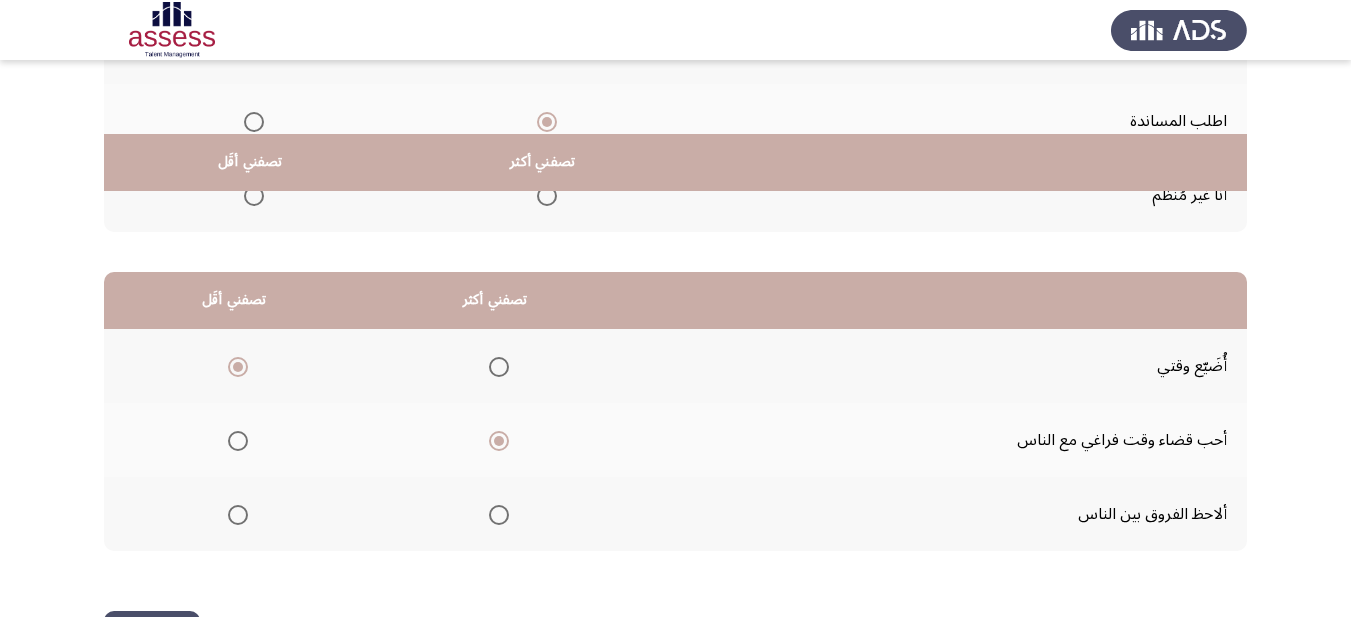 scroll, scrollTop: 393, scrollLeft: 0, axis: vertical 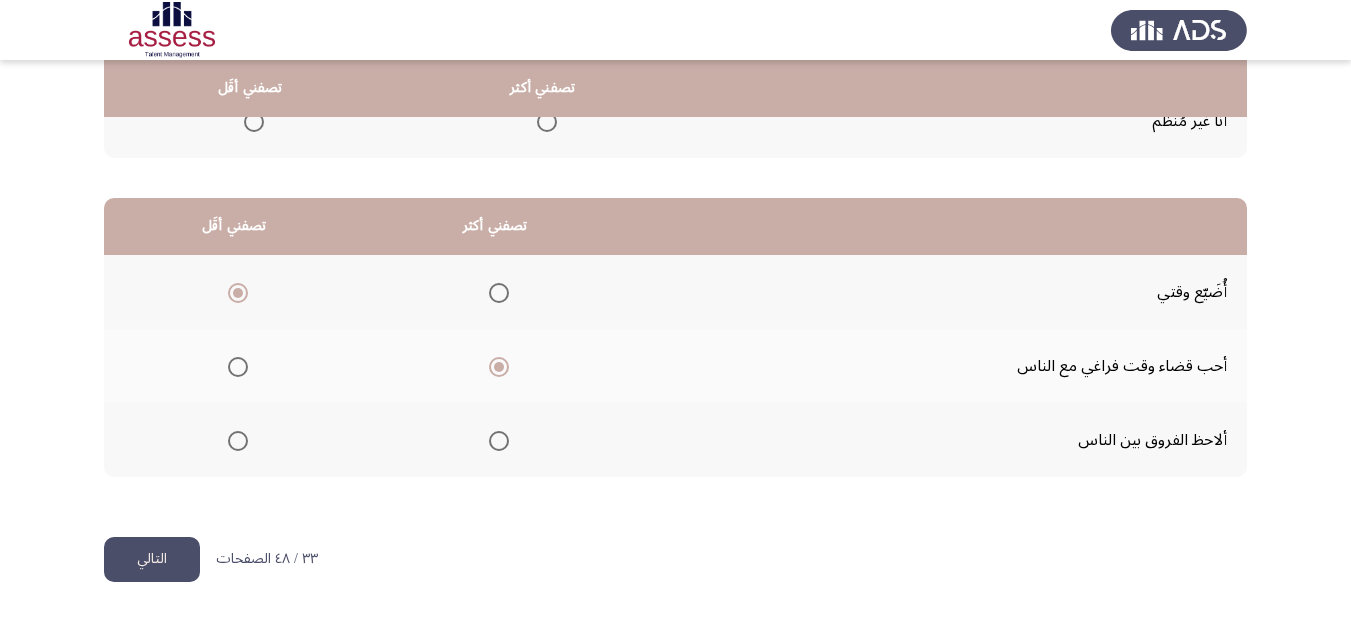click on "التالي" 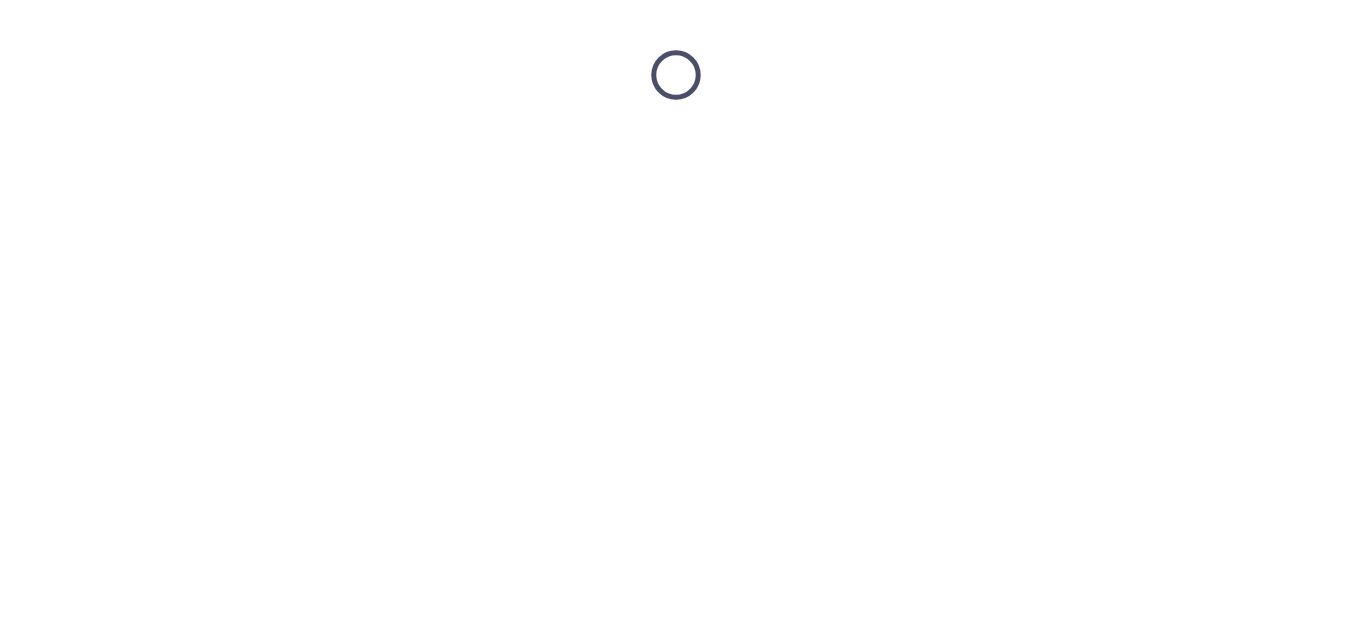 scroll, scrollTop: 0, scrollLeft: 0, axis: both 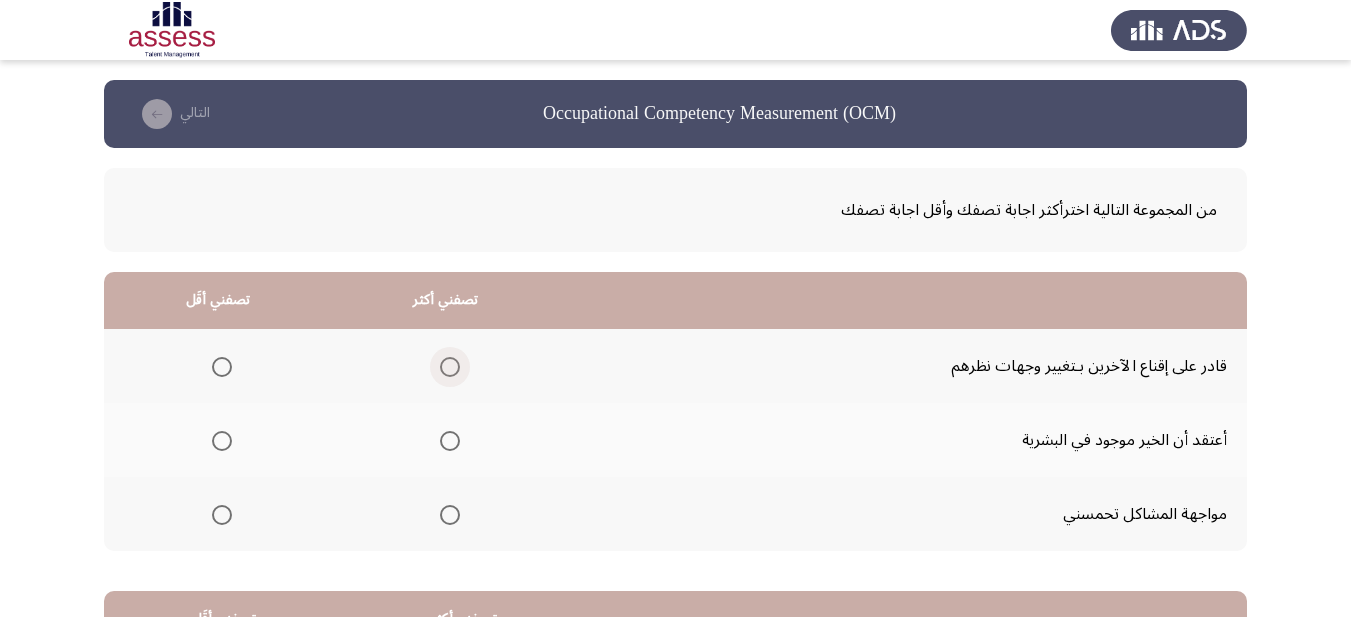 click at bounding box center (450, 367) 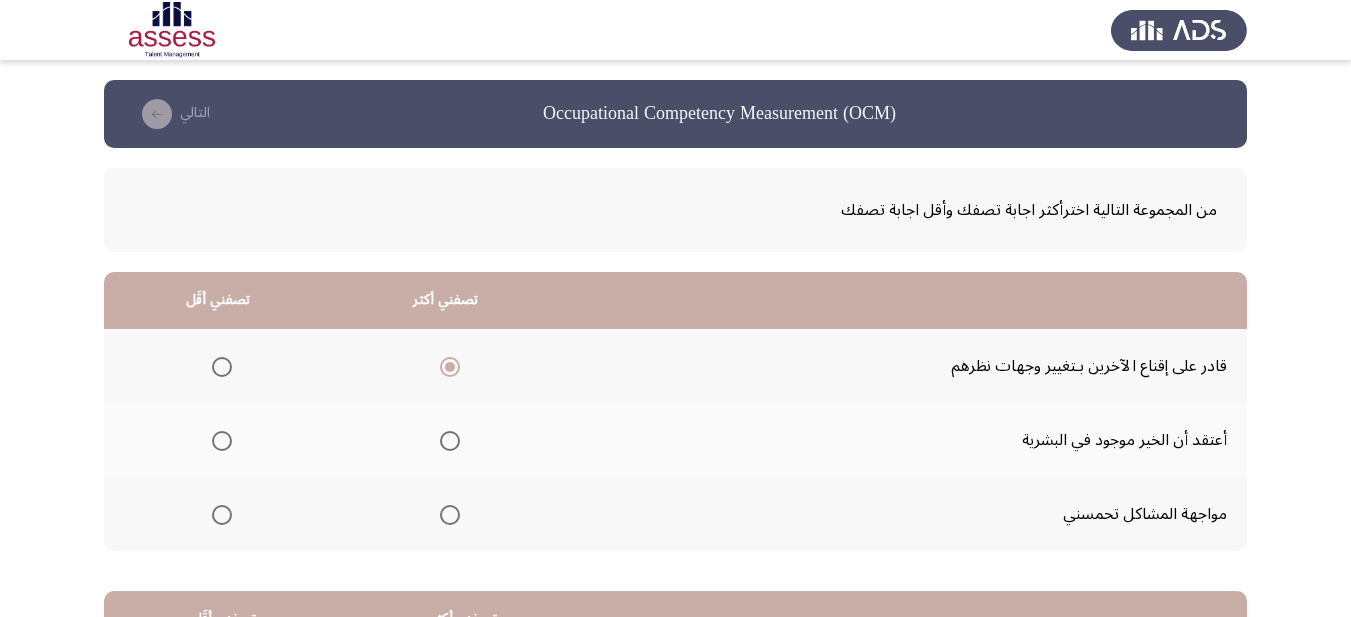 click at bounding box center (222, 441) 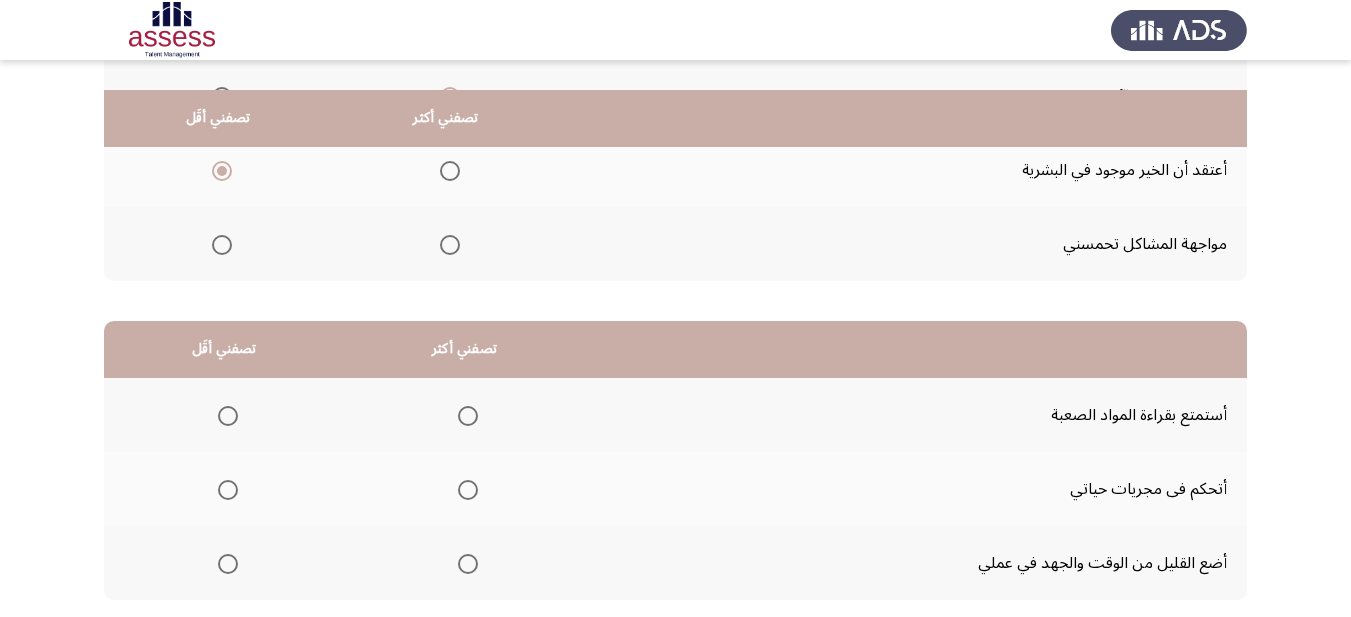 scroll, scrollTop: 300, scrollLeft: 0, axis: vertical 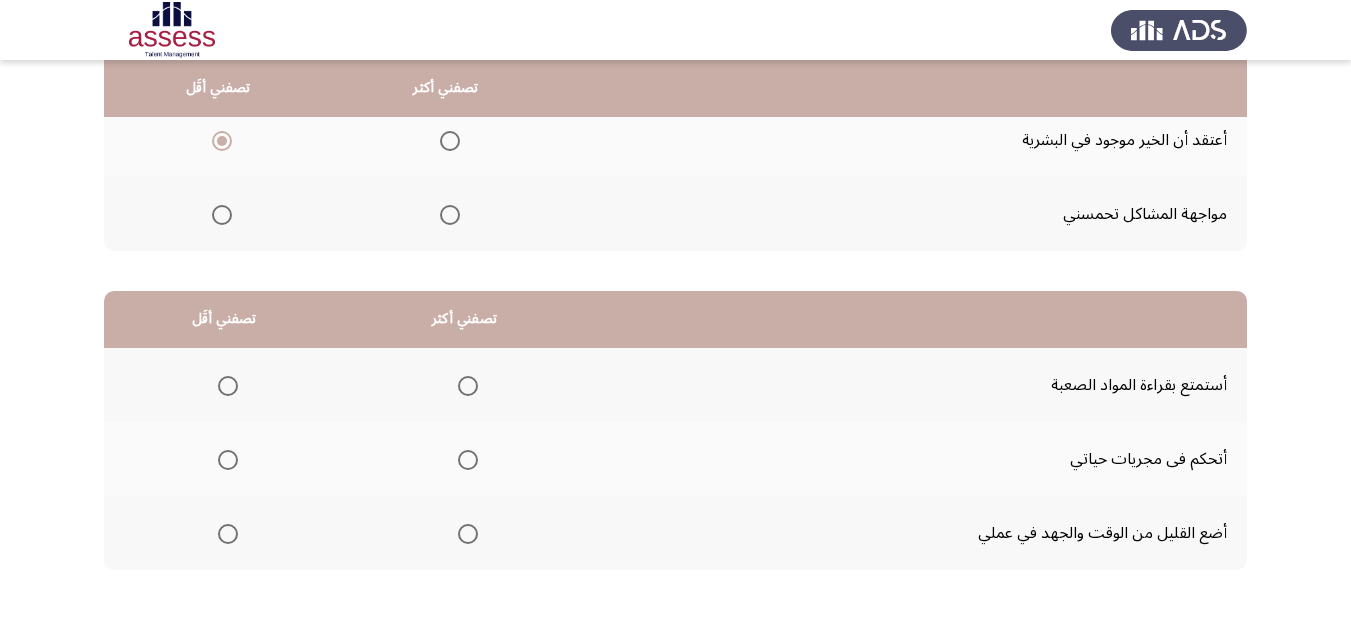 click at bounding box center [468, 386] 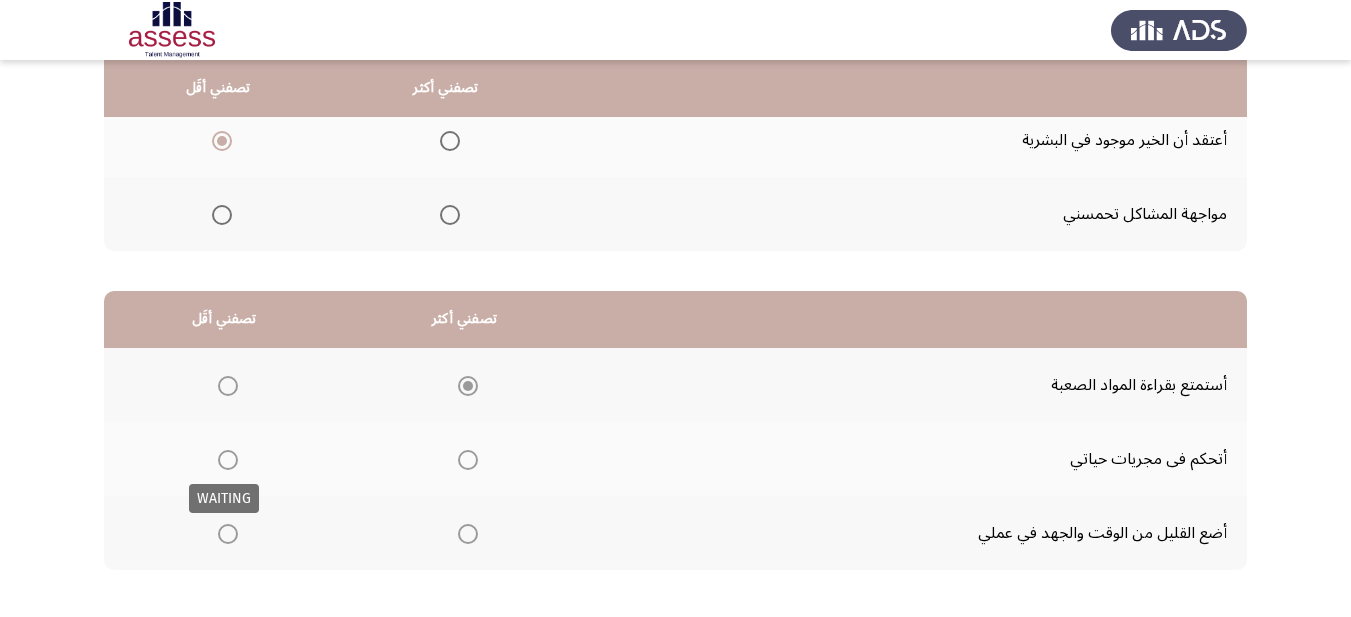 click at bounding box center (228, 460) 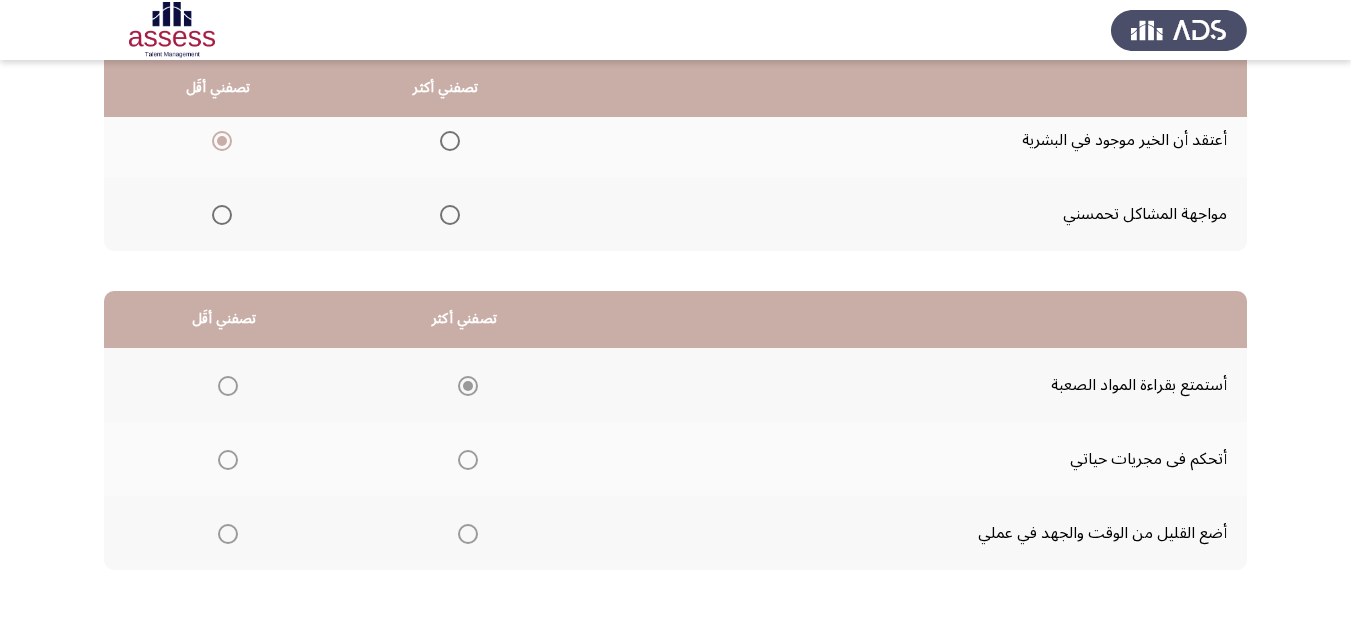click 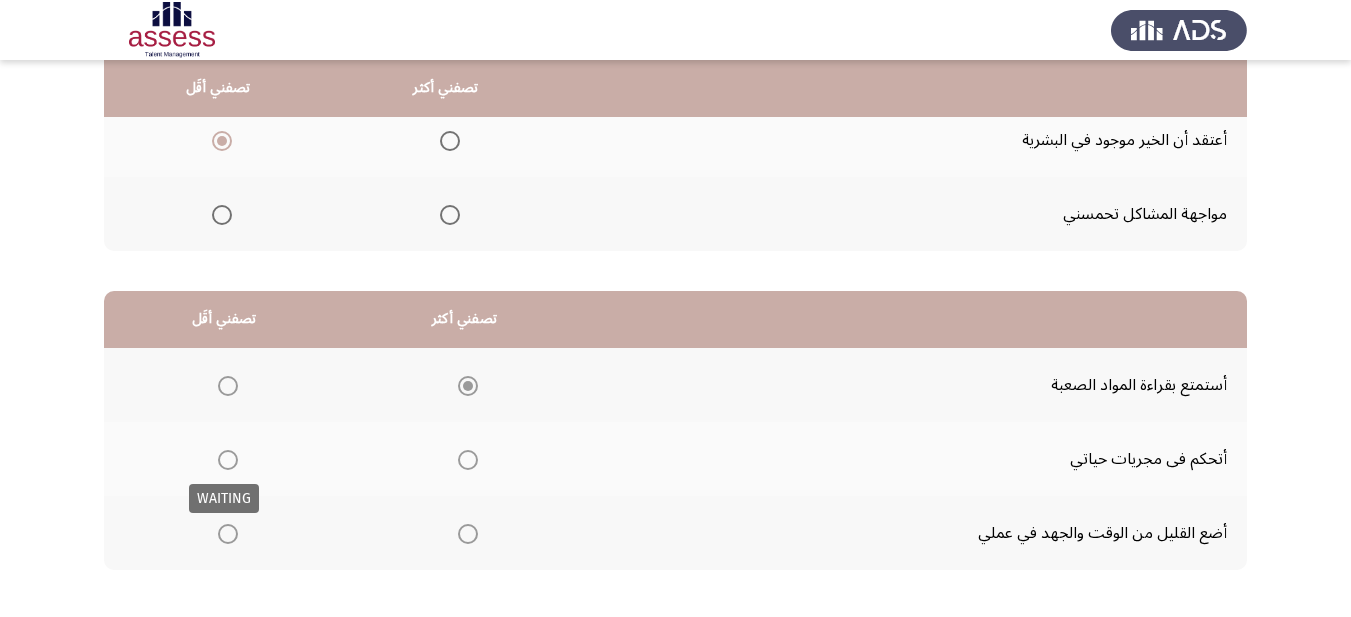 drag, startPoint x: 236, startPoint y: 461, endPoint x: 238, endPoint y: 473, distance: 12.165525 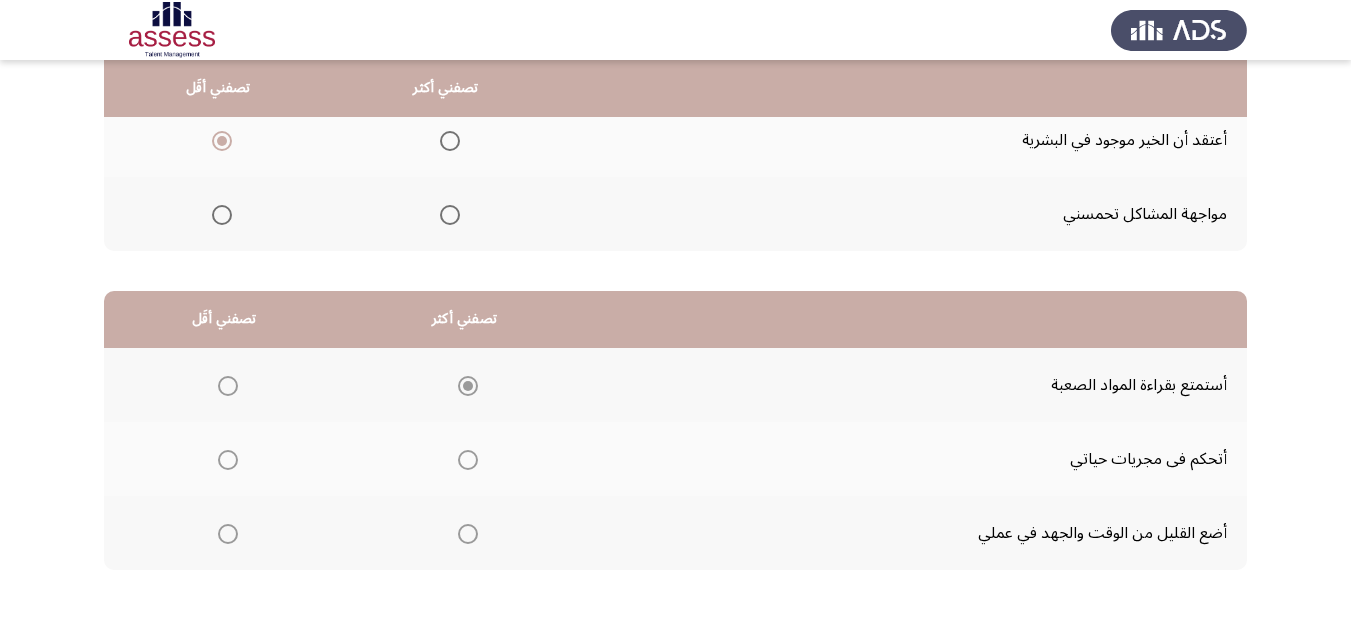 click on "Occupational Competency Measurement (OCM)   التالي  من المجموعة التالية اخترأكثر اجابة تصفك وأقل اجابة تصفك  تصفني أكثر   تصفني أقَل  قادر على إقناع الآخرين بـتغيير وجهات نظرهم     أعتقد أن الخير موجود في البشرية     مواجهة المشاكل تحمسني      تصفني أكثر   تصفني أقَل  أستمتع بقراءة المواد الصعبة     أتحكم فى مجريات حياتي     أضع القليل من الوقت والجهد في عملي      ٣٤ / ٤٨ الصفحات   التالي" 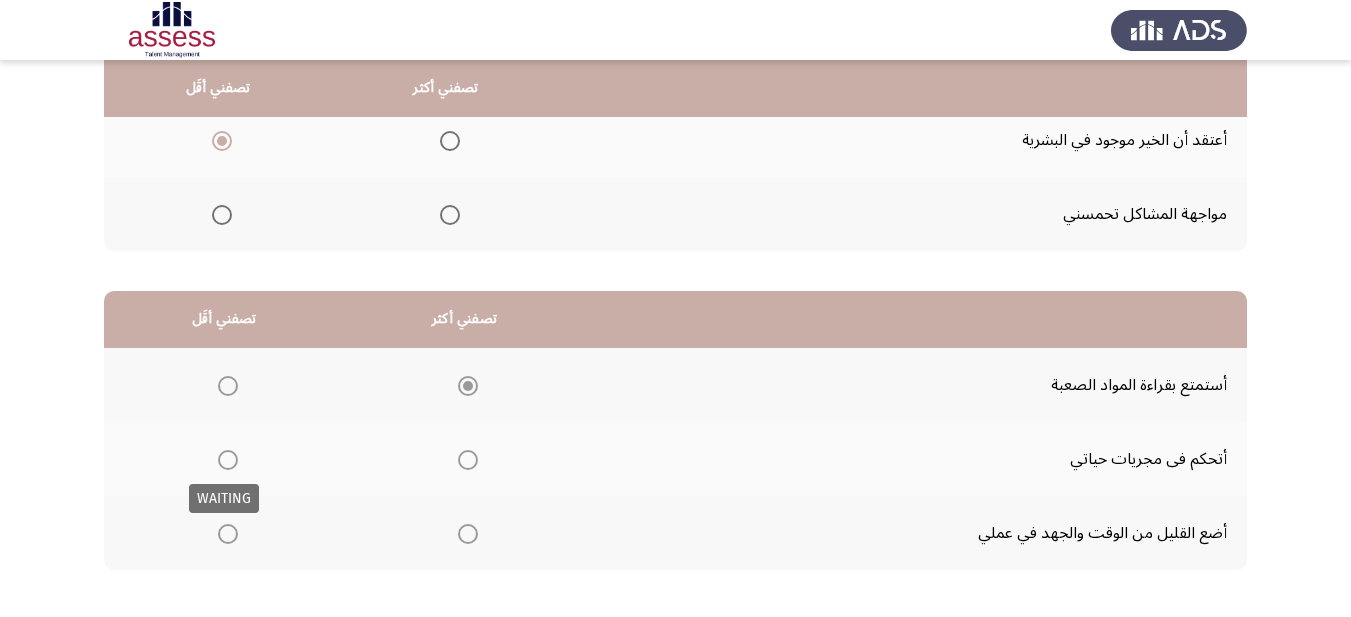 click at bounding box center [228, 460] 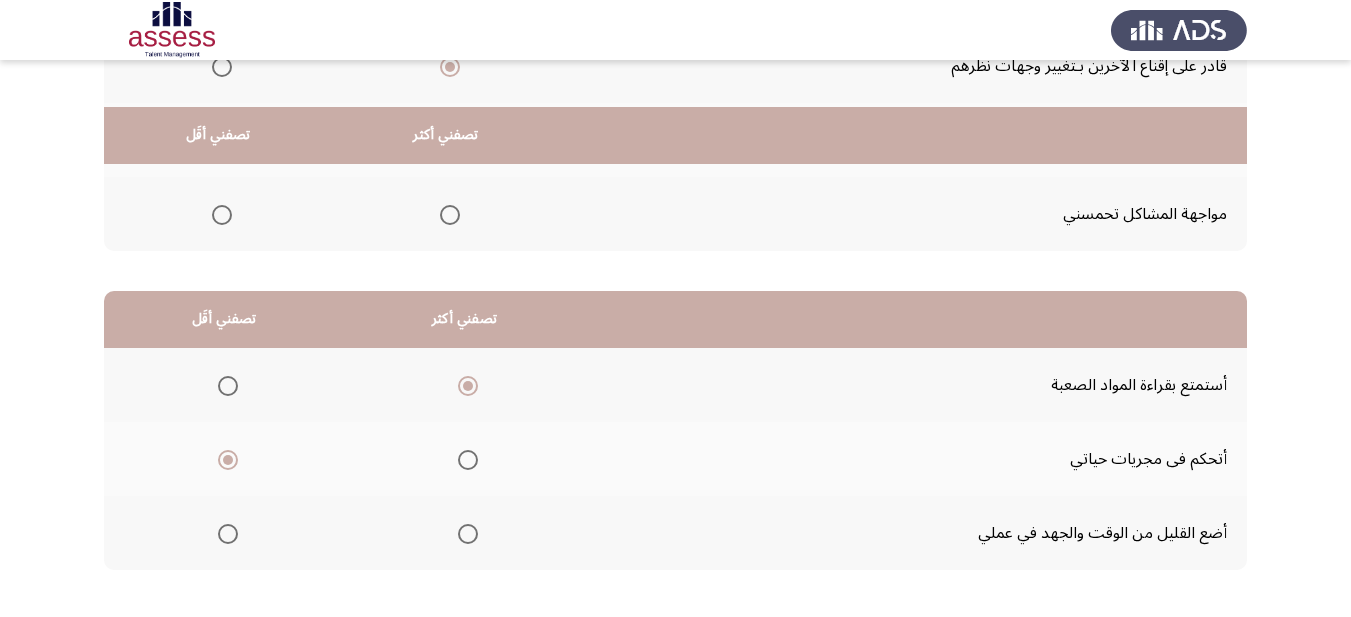 scroll, scrollTop: 393, scrollLeft: 0, axis: vertical 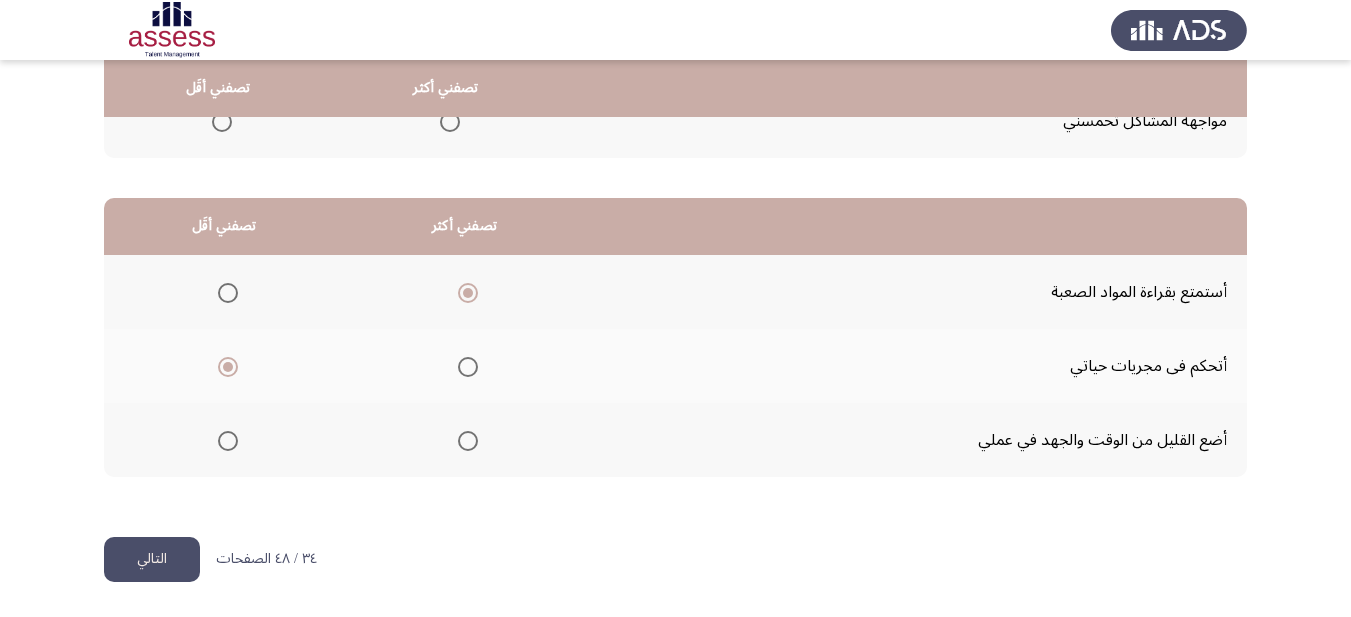 click on "التالي" 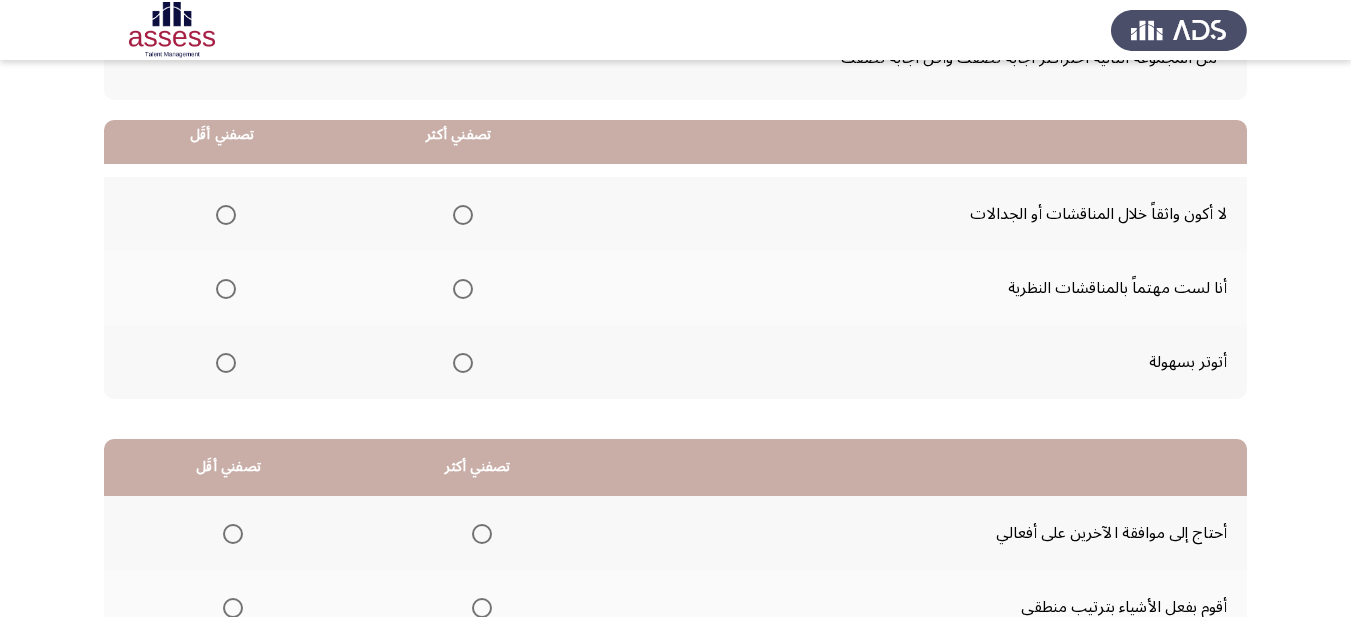 scroll, scrollTop: 200, scrollLeft: 0, axis: vertical 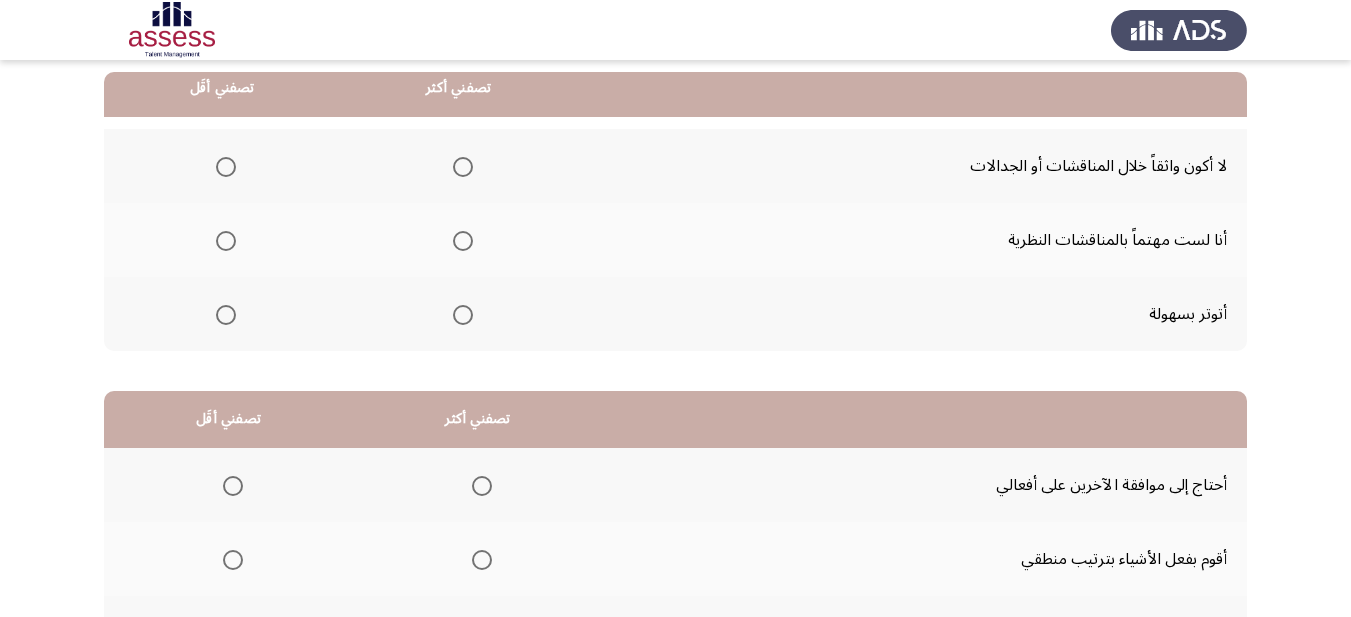 click at bounding box center (463, 167) 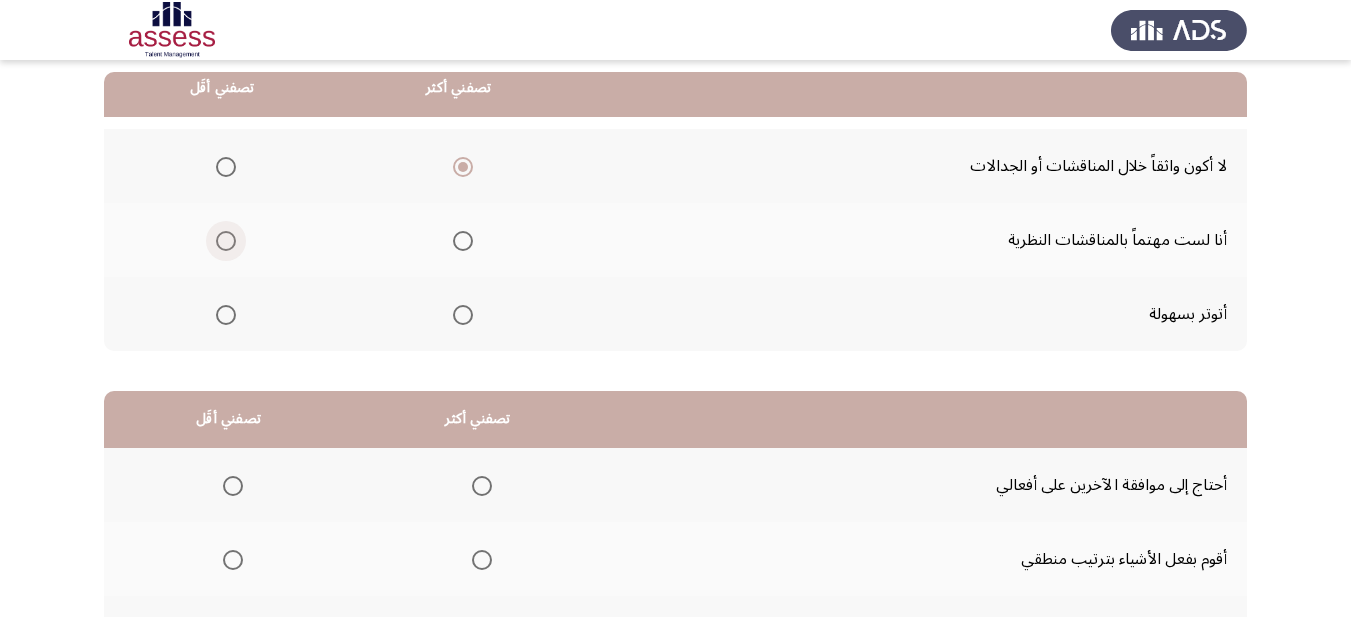 click at bounding box center [226, 241] 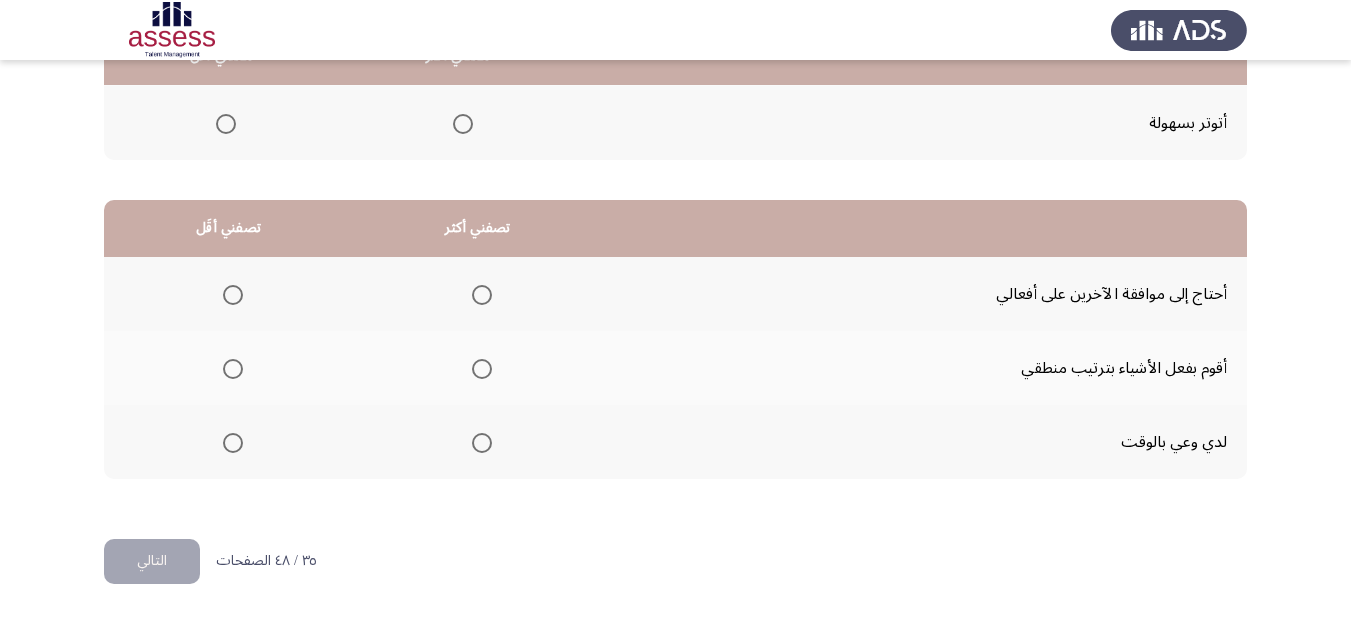 scroll, scrollTop: 393, scrollLeft: 0, axis: vertical 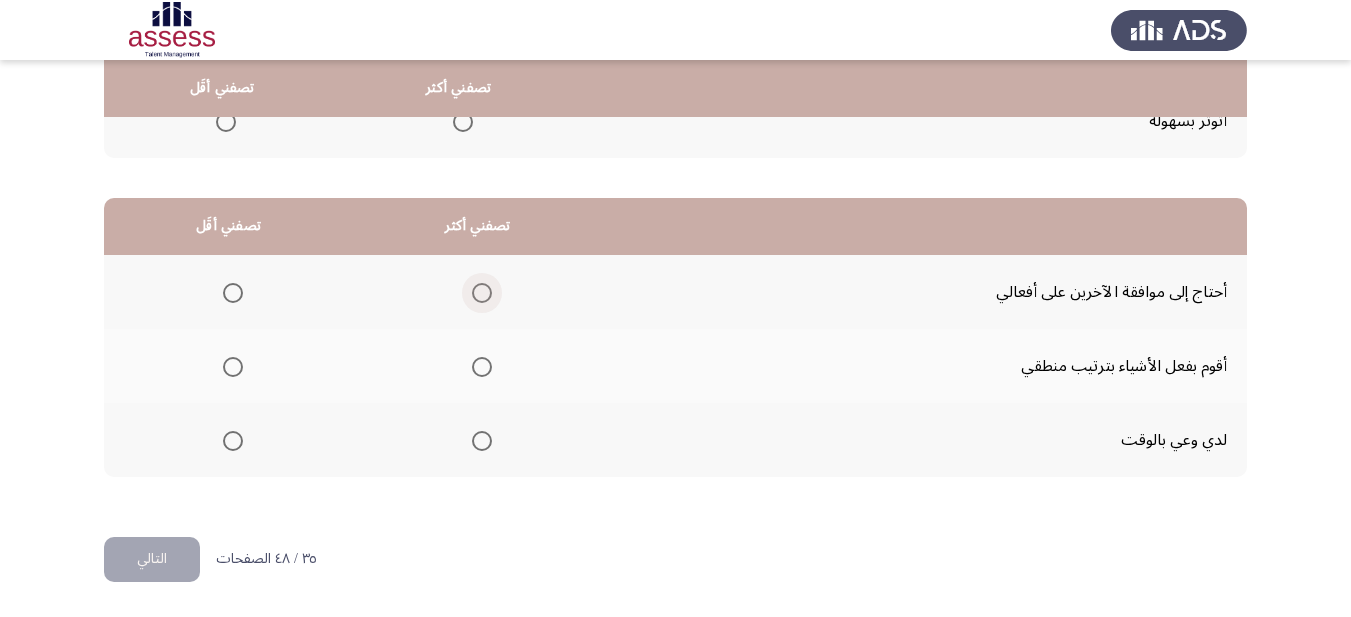 click at bounding box center (482, 293) 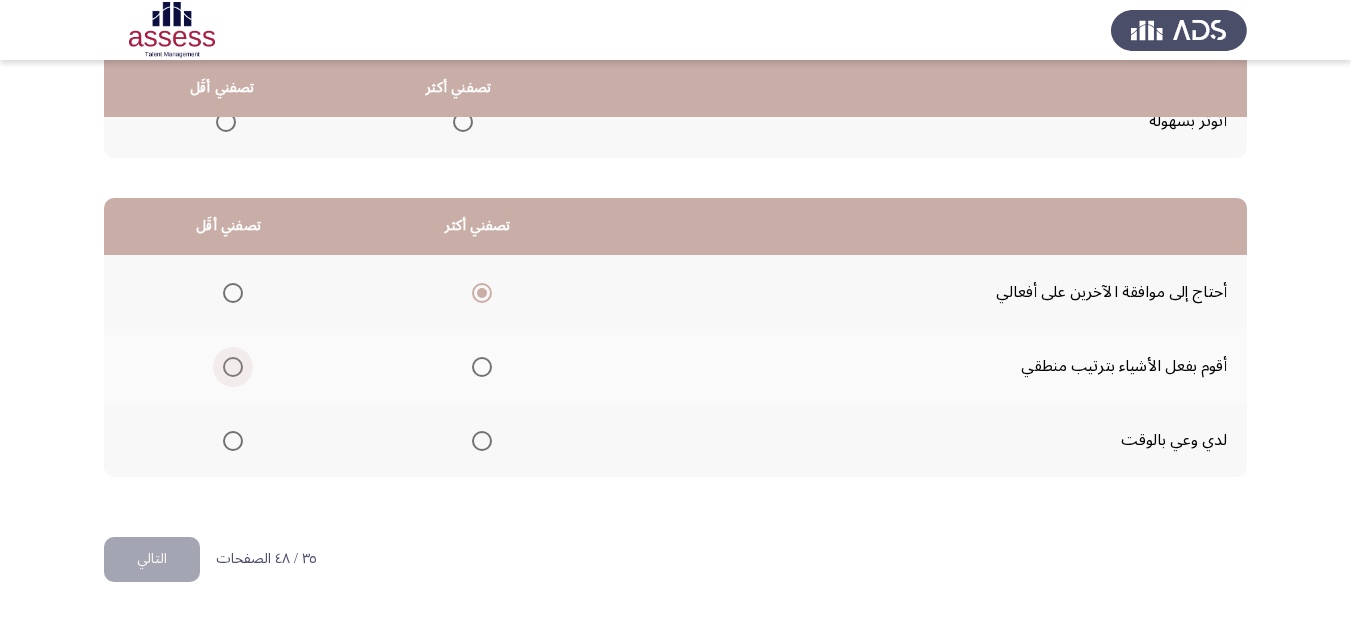 click at bounding box center [233, 367] 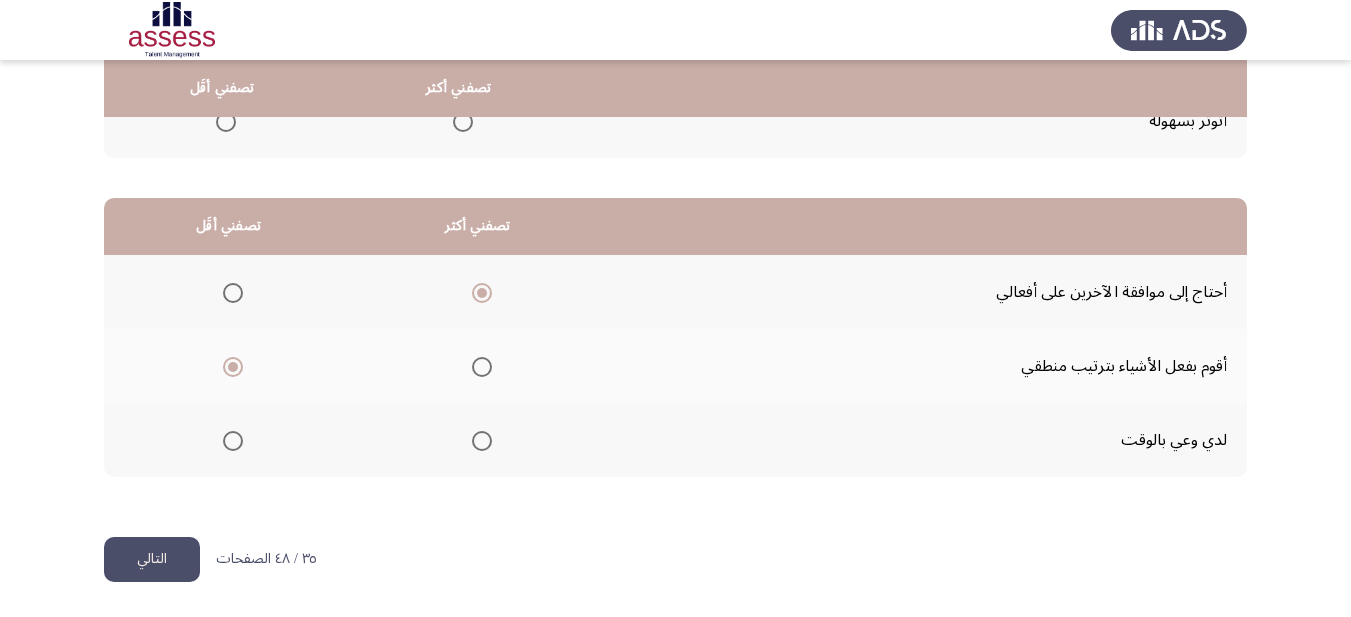 click on "التالي" 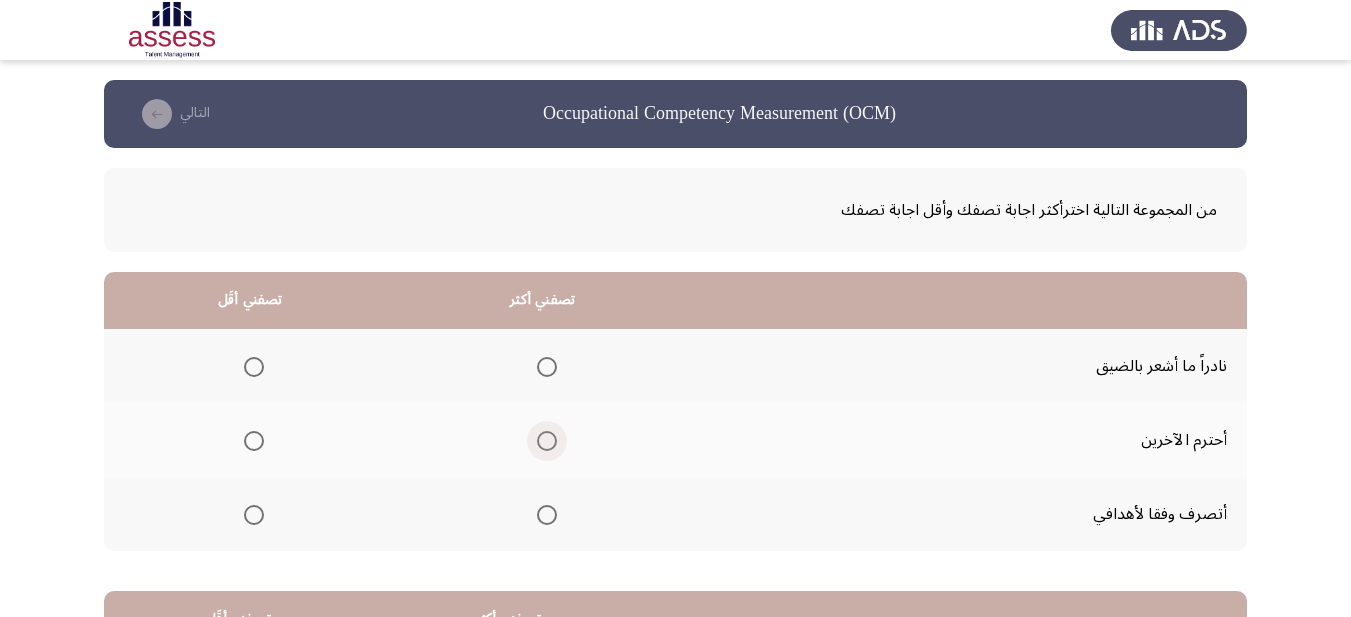 click at bounding box center (547, 441) 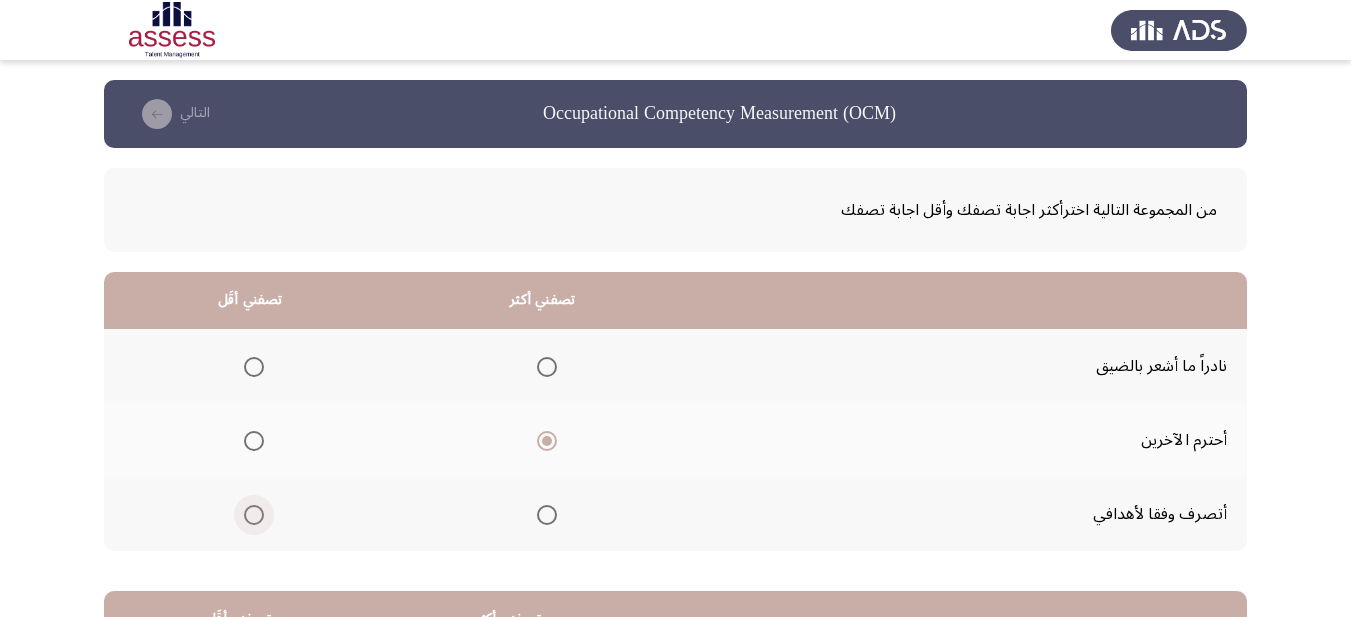click at bounding box center (254, 515) 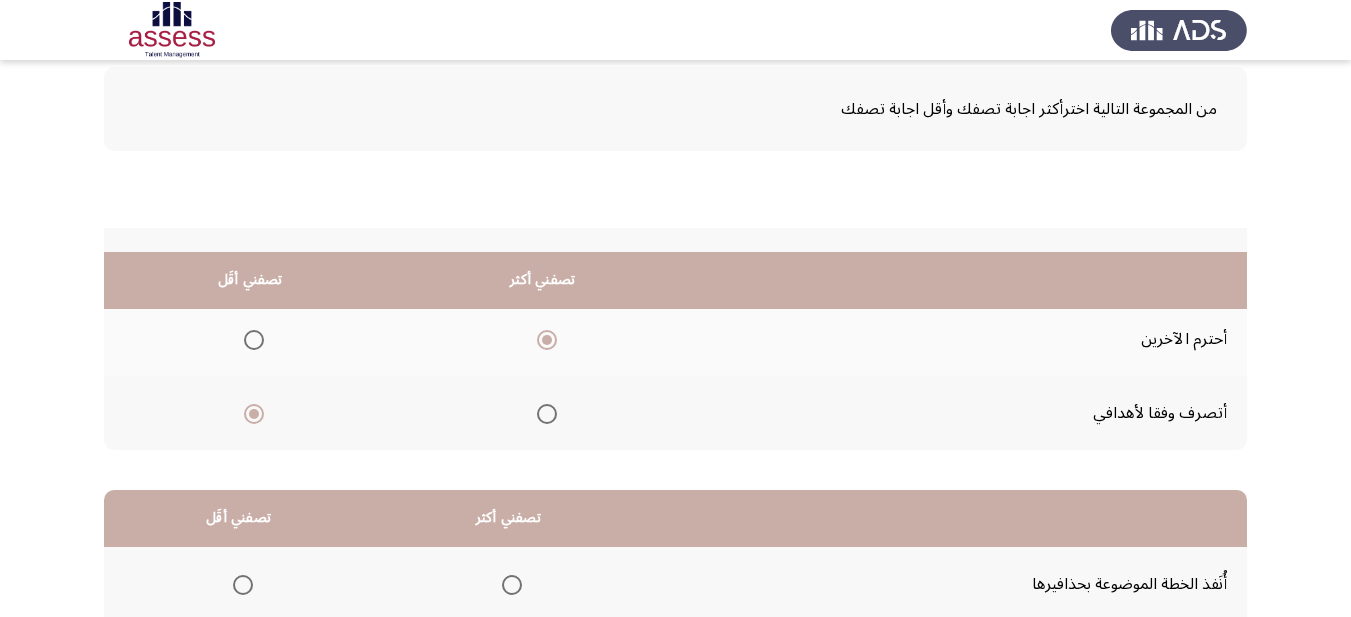 scroll, scrollTop: 300, scrollLeft: 0, axis: vertical 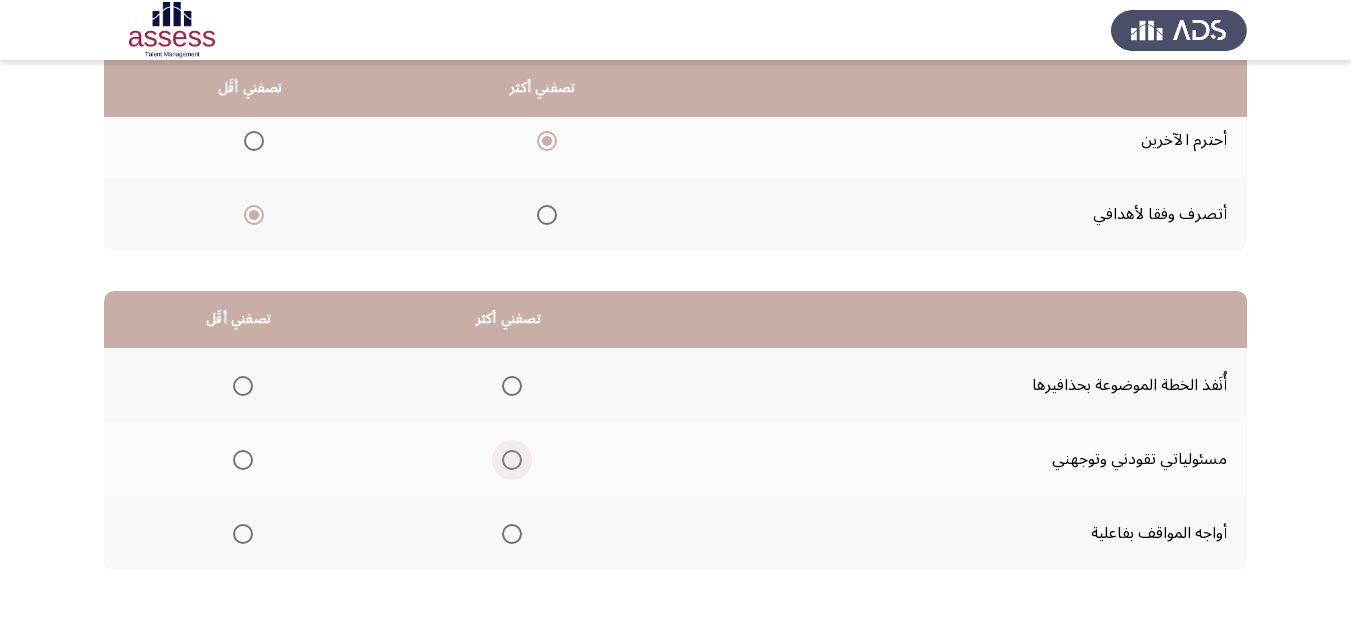 click at bounding box center [512, 460] 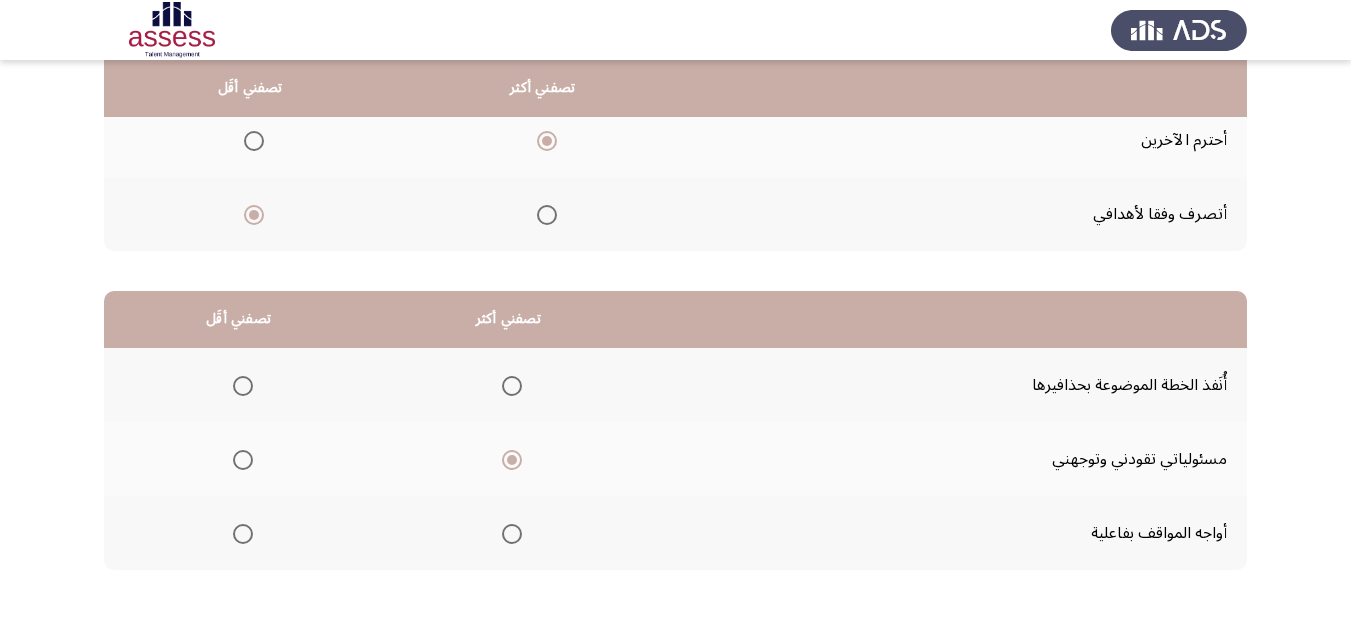 click at bounding box center [243, 534] 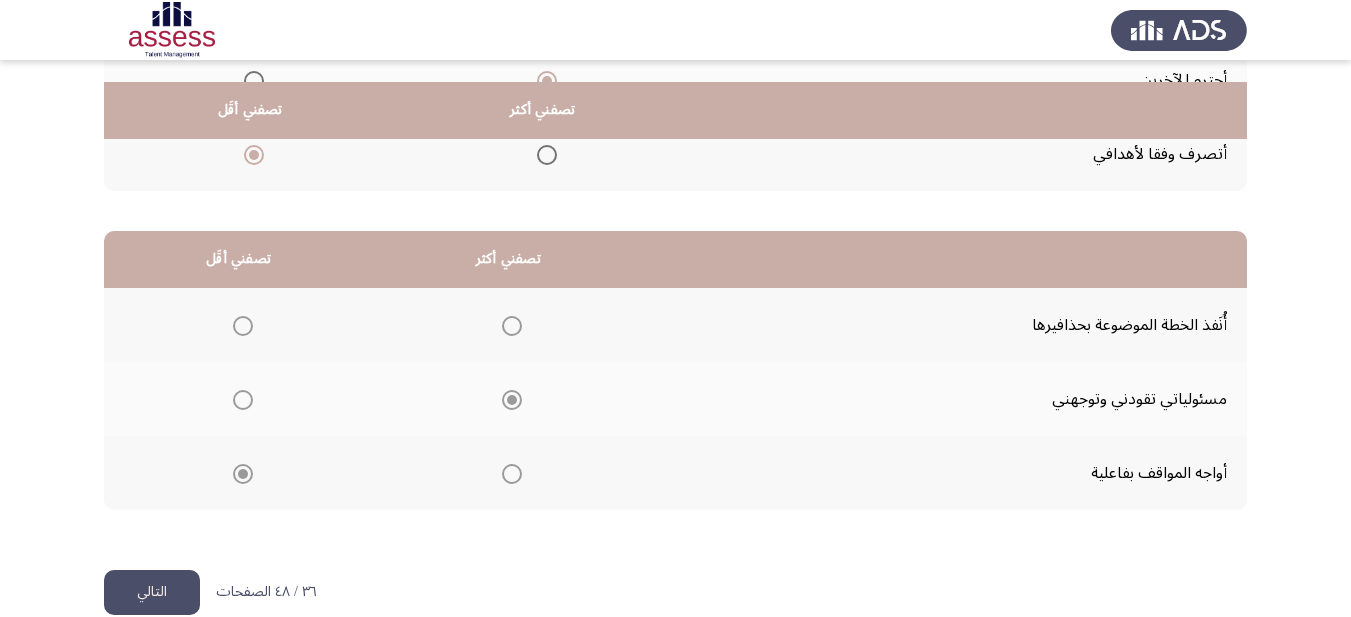 scroll, scrollTop: 393, scrollLeft: 0, axis: vertical 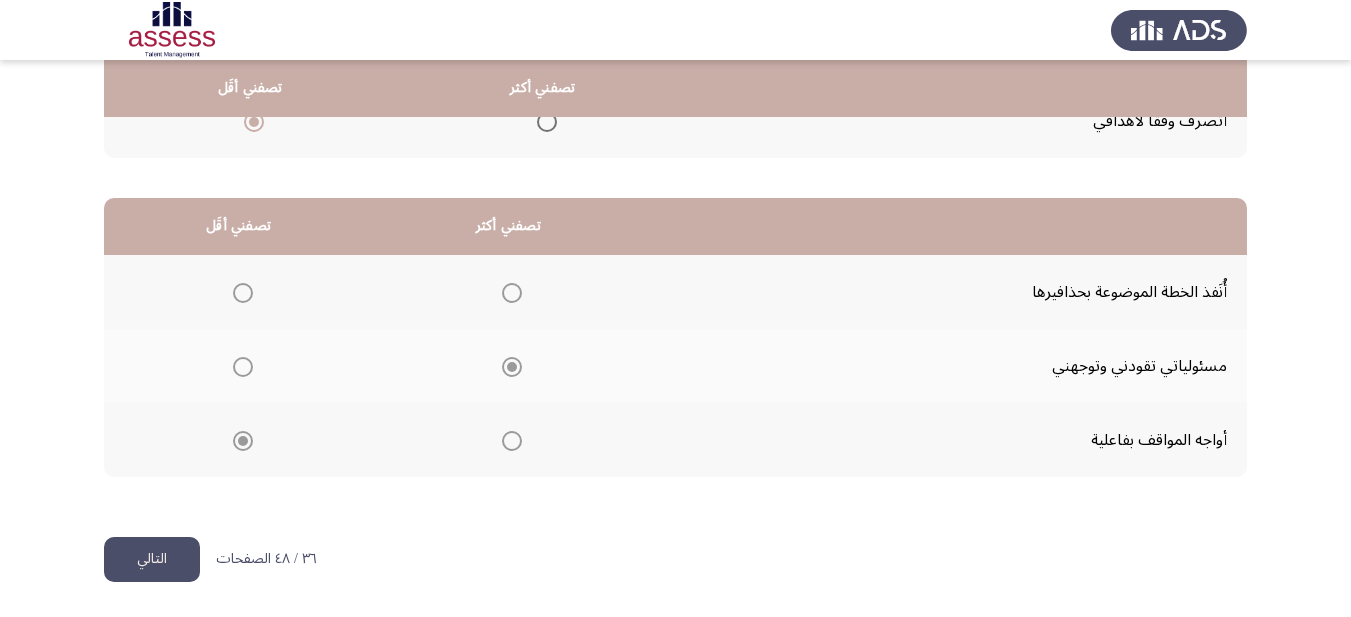 click on "التالي" 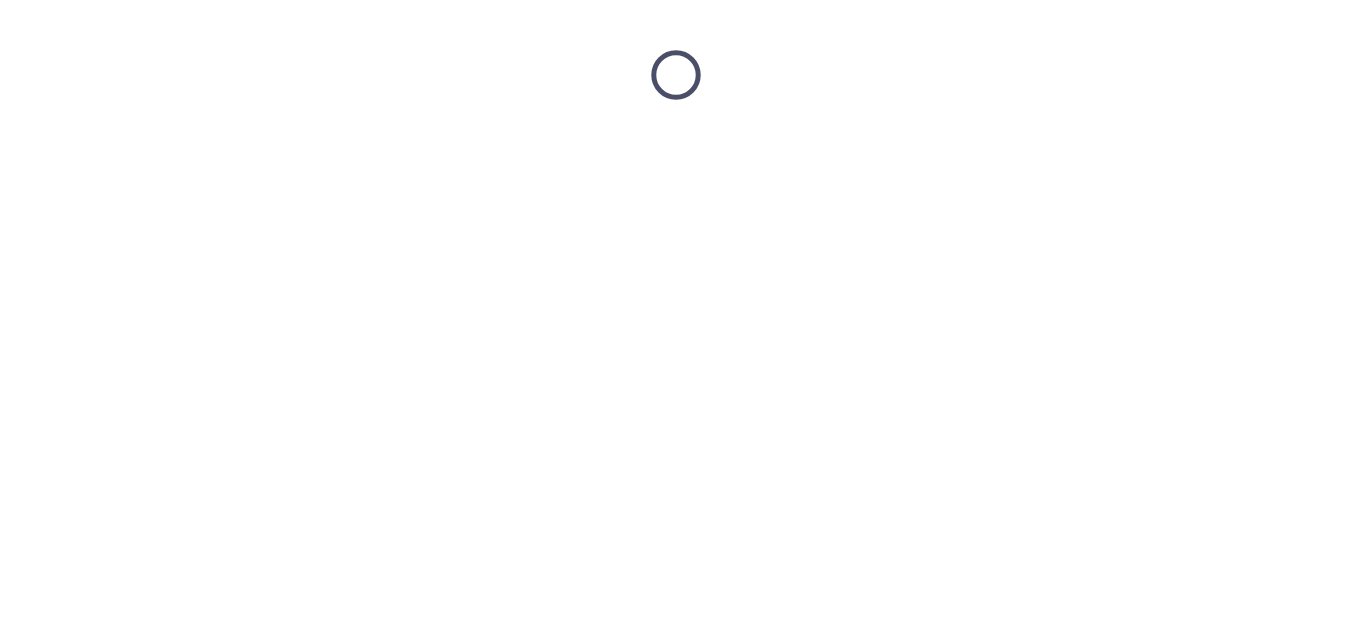 scroll, scrollTop: 0, scrollLeft: 0, axis: both 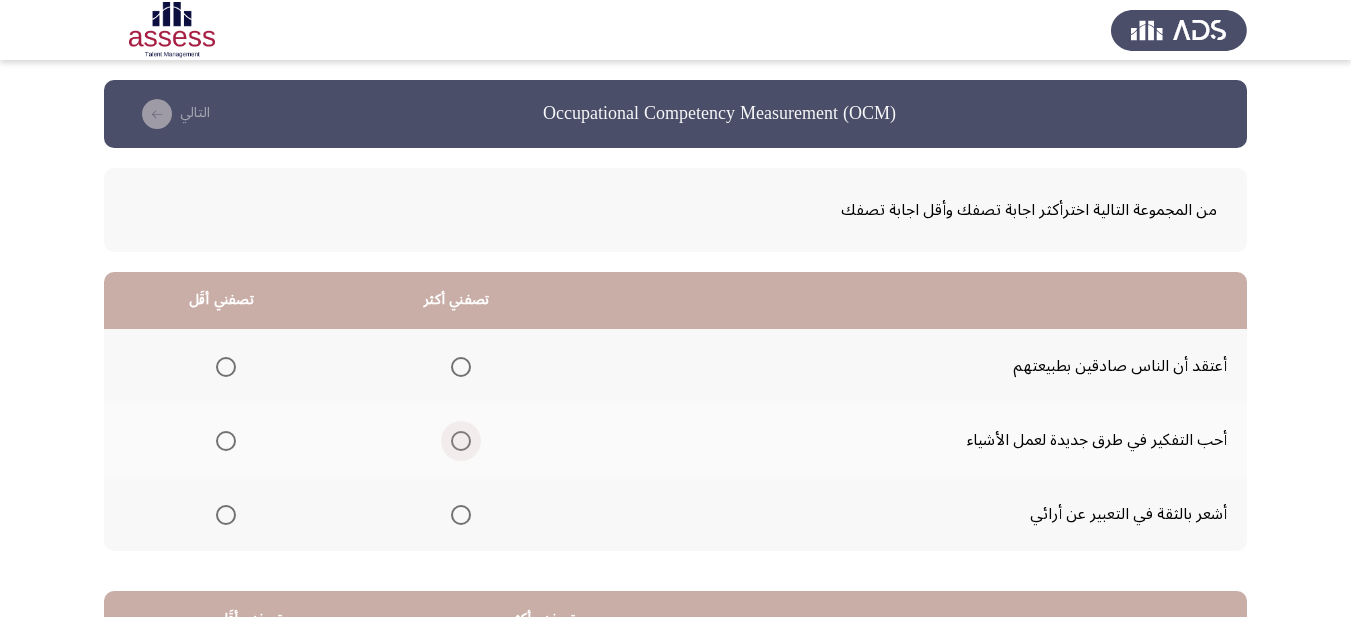 click at bounding box center [461, 441] 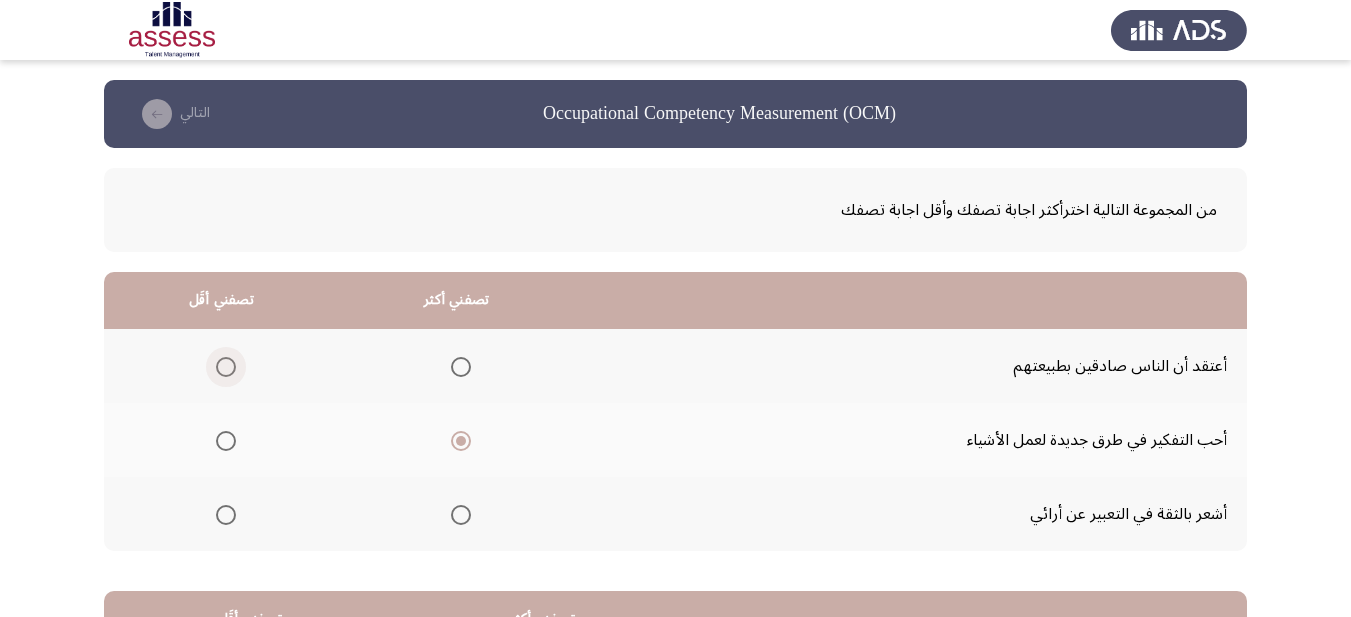 click at bounding box center (226, 367) 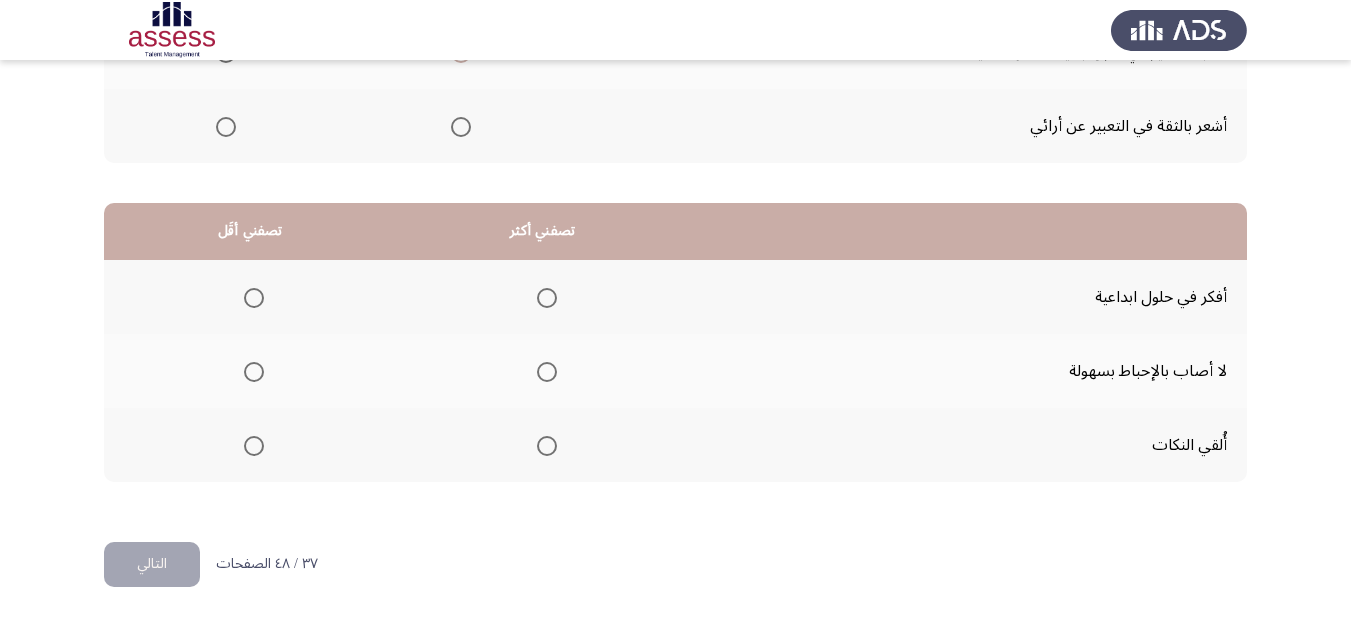 scroll, scrollTop: 393, scrollLeft: 0, axis: vertical 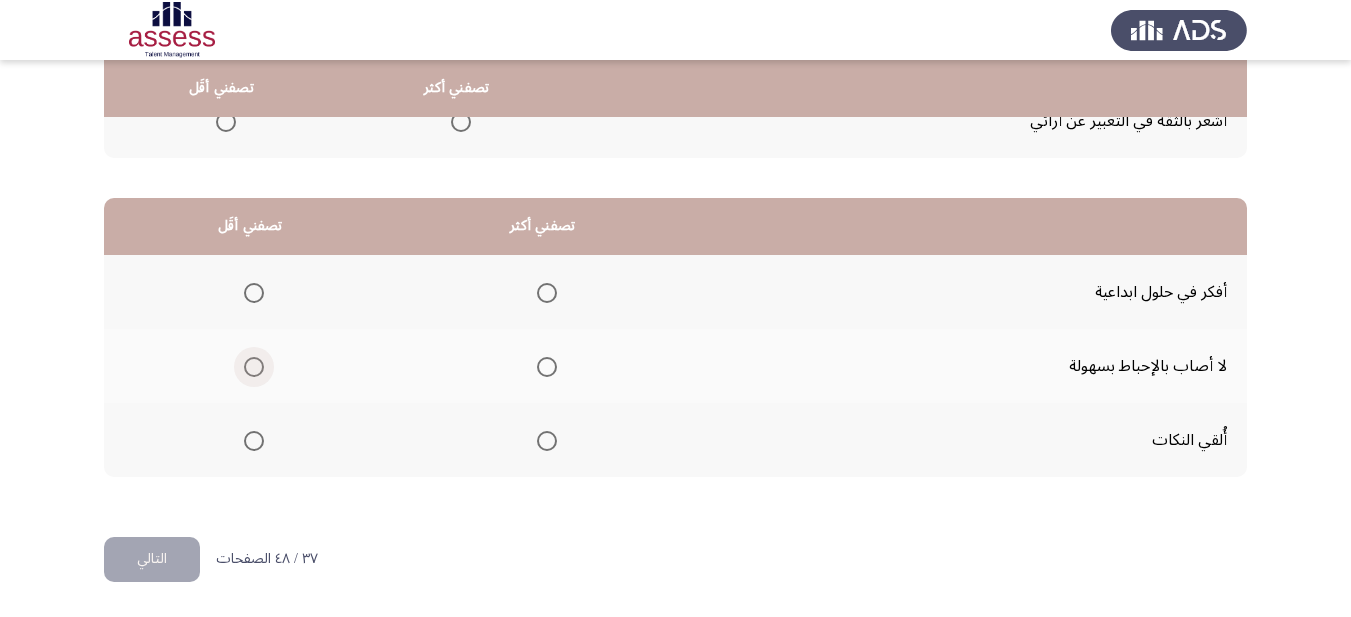 click at bounding box center (254, 367) 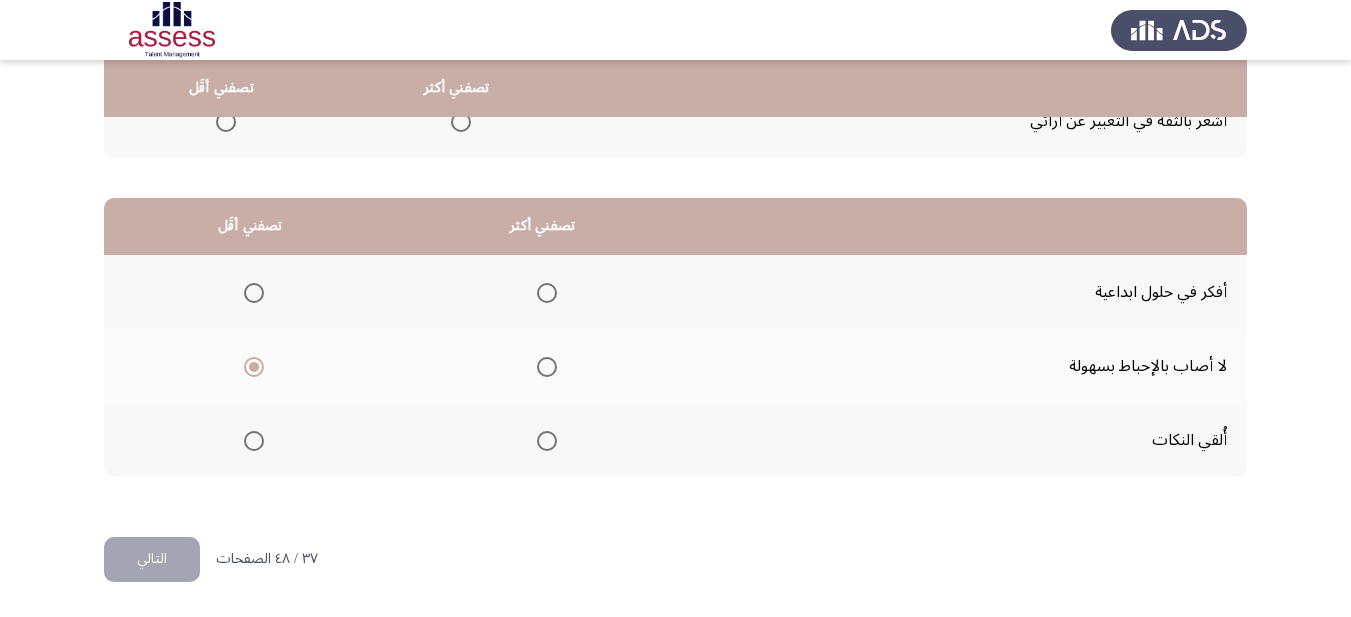 click at bounding box center (547, 293) 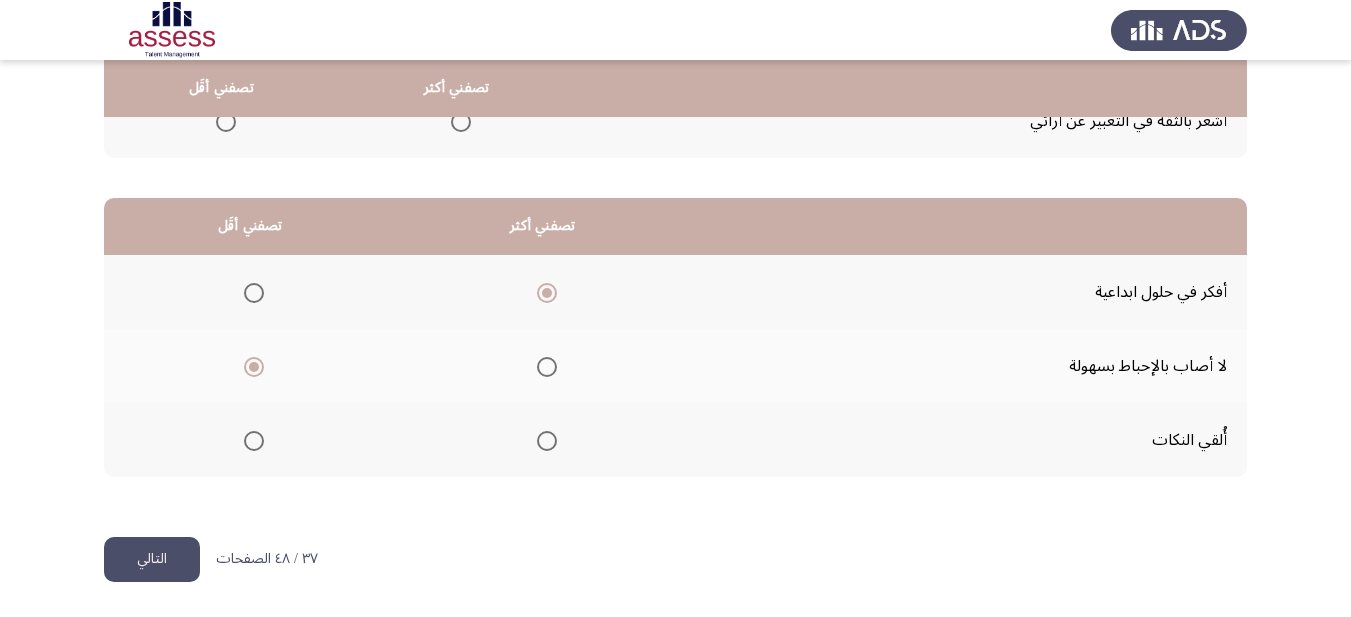 click on "التالي" 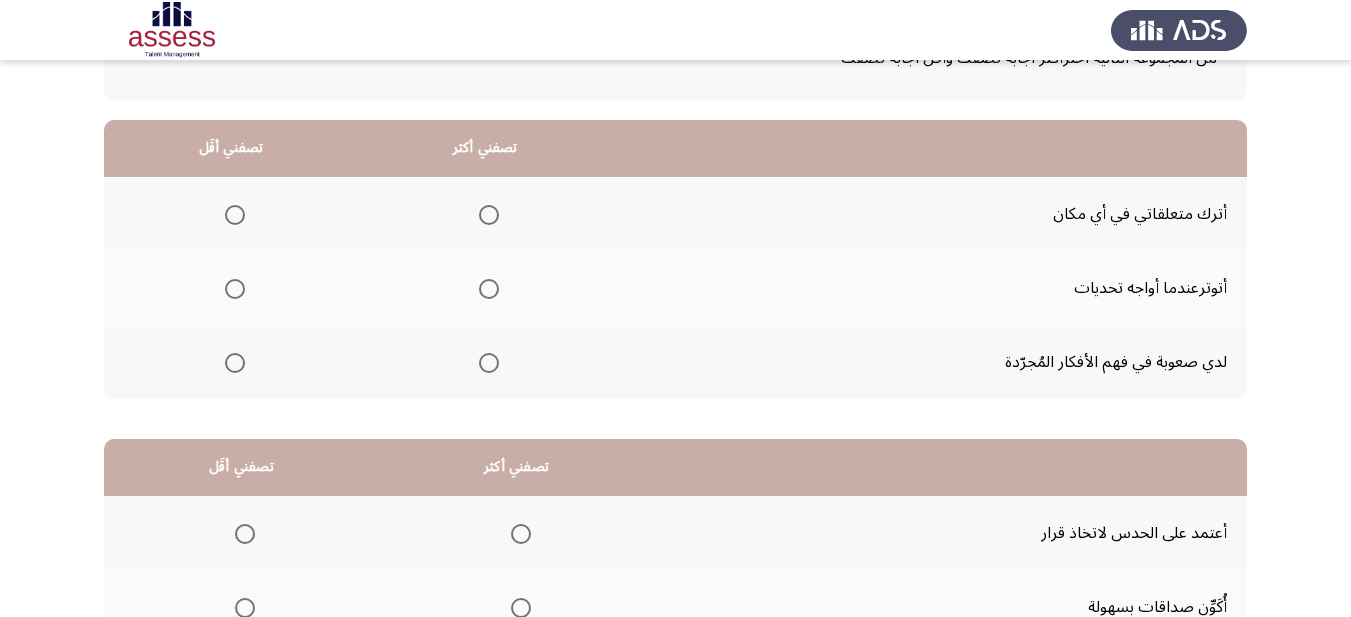scroll, scrollTop: 200, scrollLeft: 0, axis: vertical 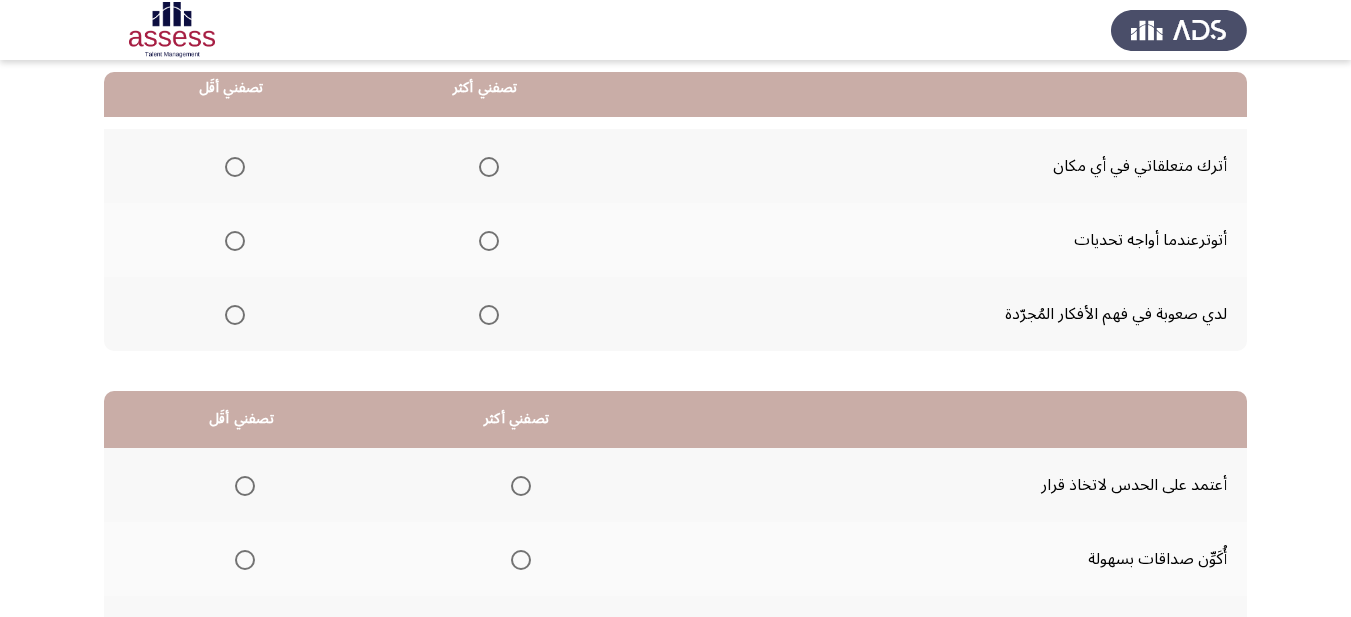 click at bounding box center [235, 241] 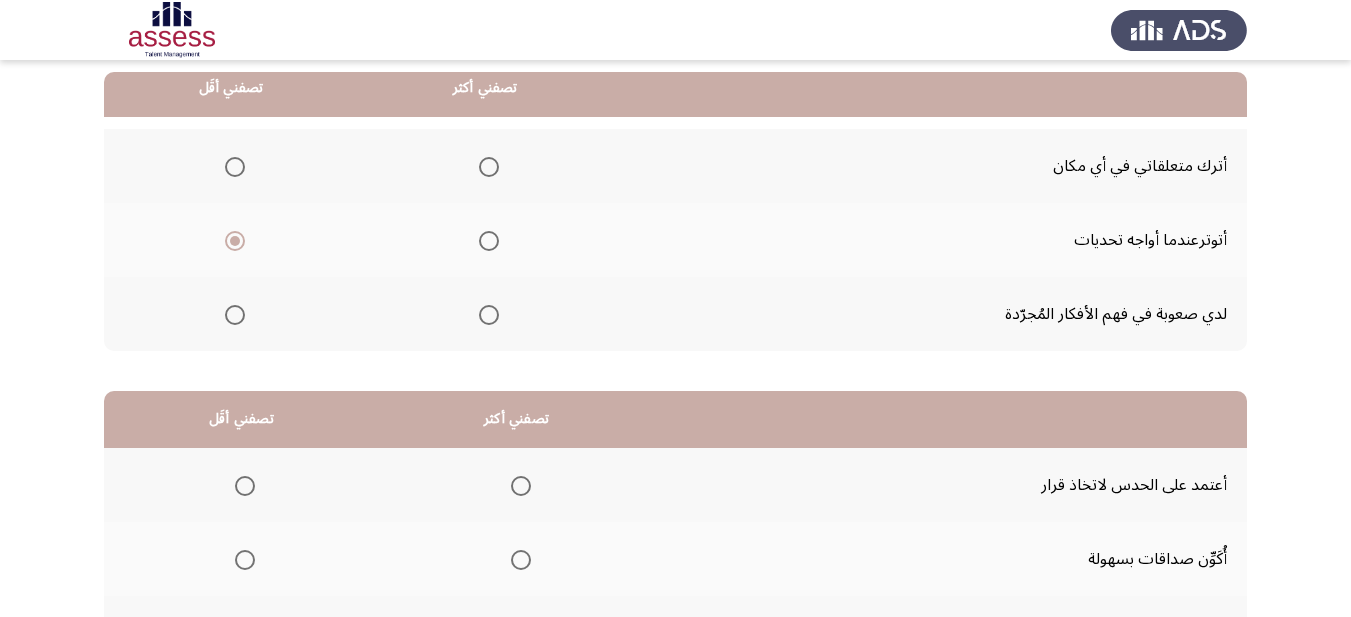 click at bounding box center [489, 315] 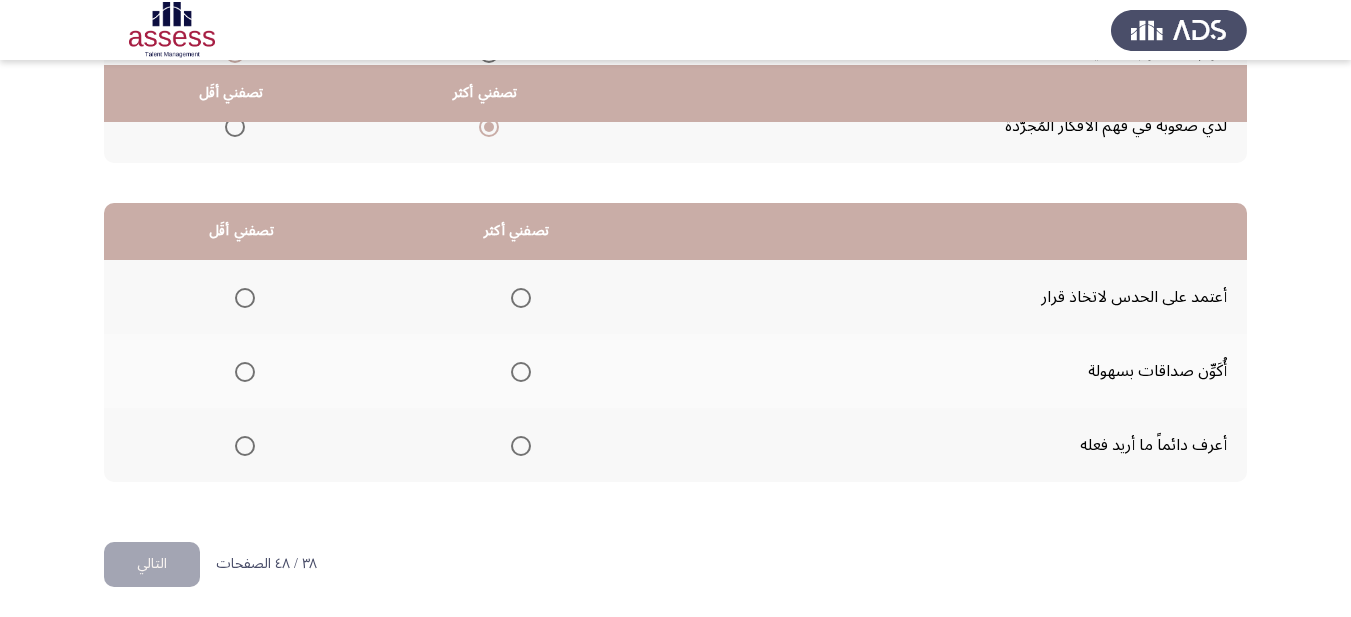 scroll, scrollTop: 393, scrollLeft: 0, axis: vertical 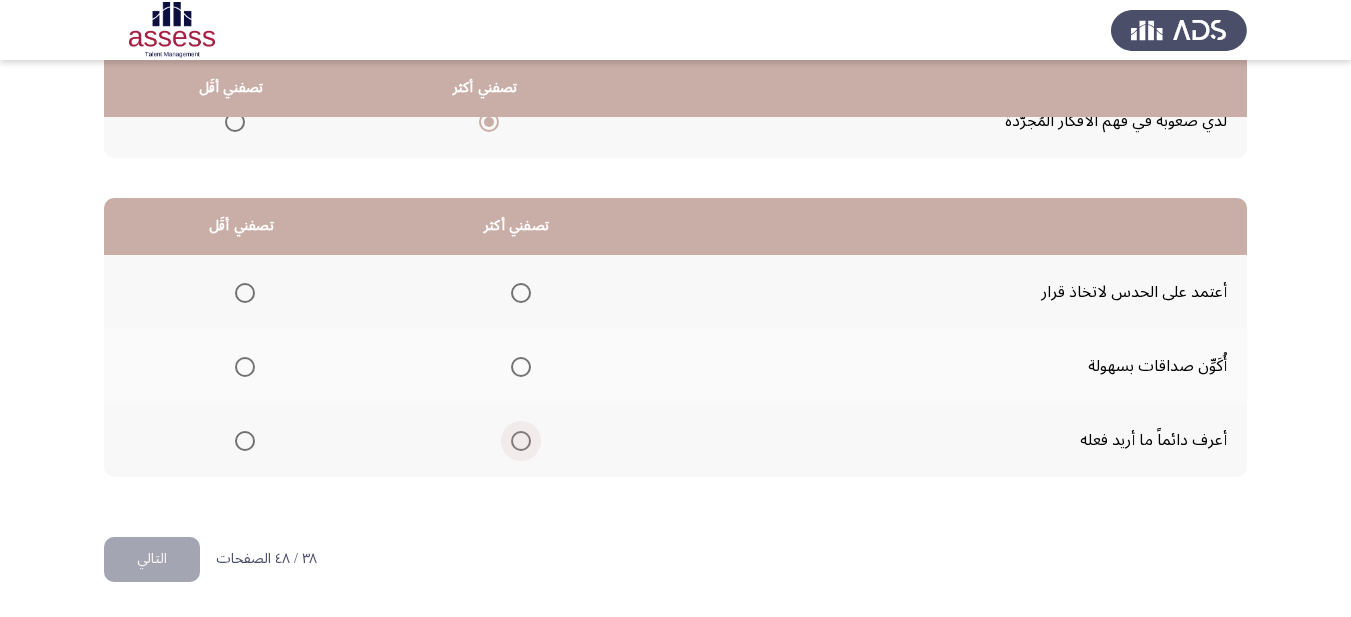 click at bounding box center [521, 441] 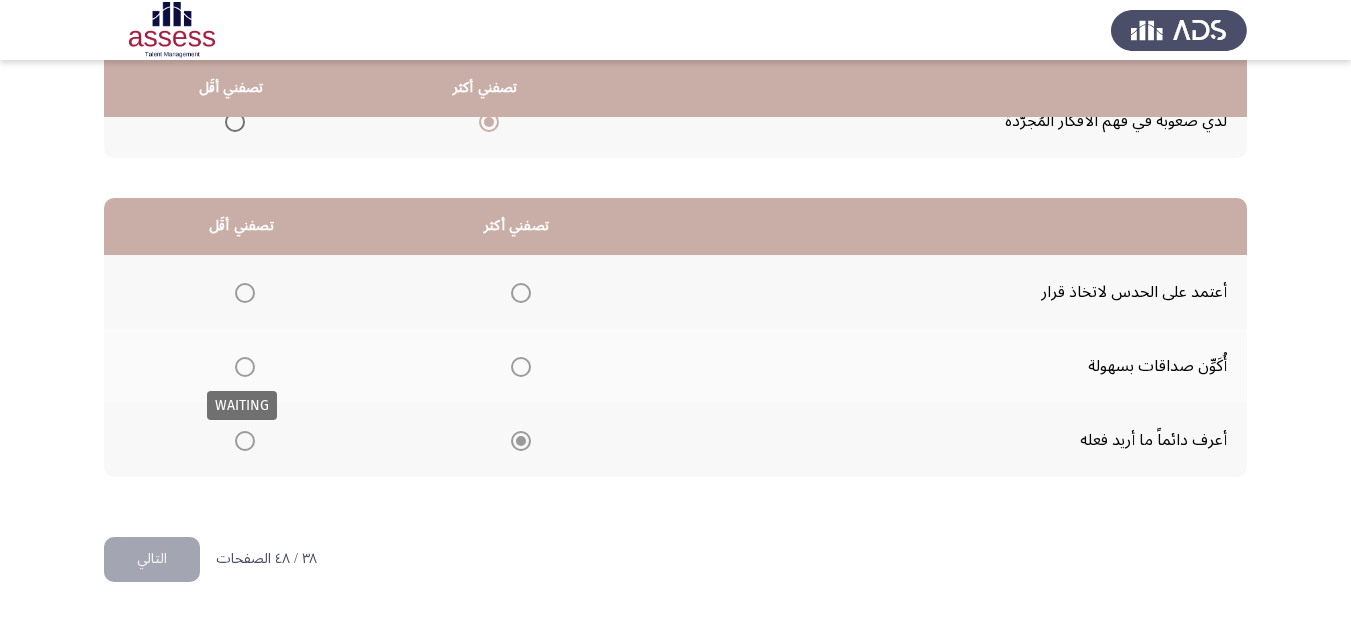 click at bounding box center [245, 367] 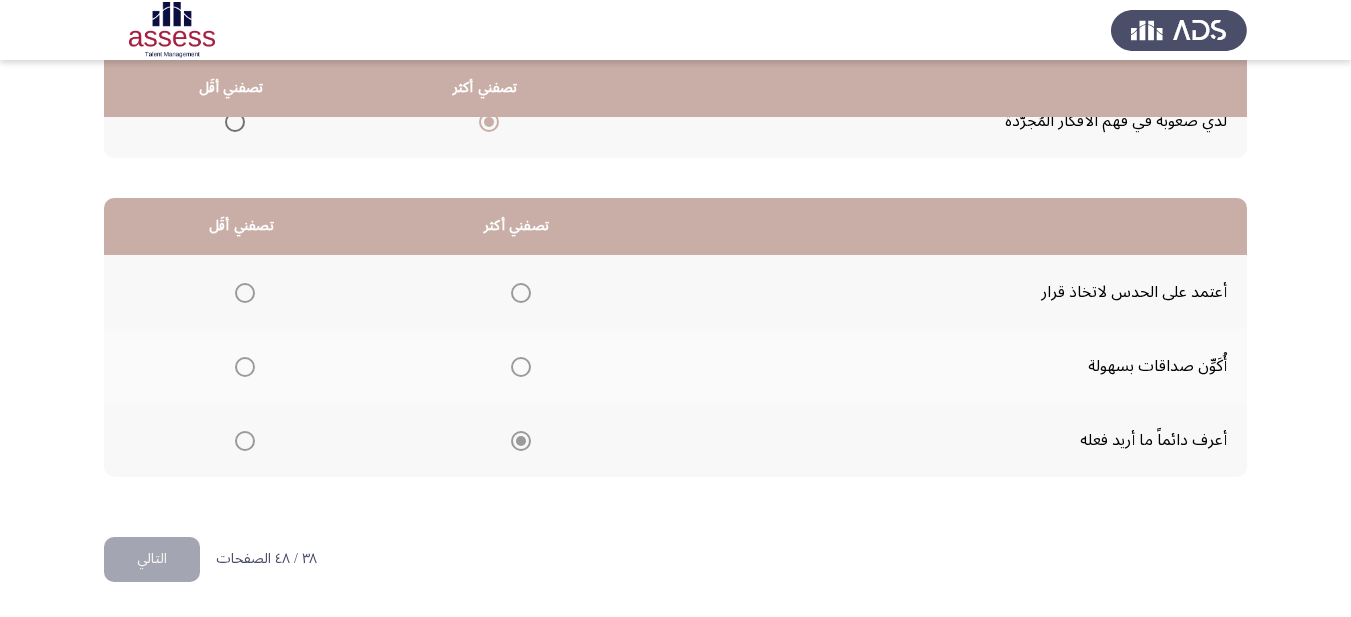 click 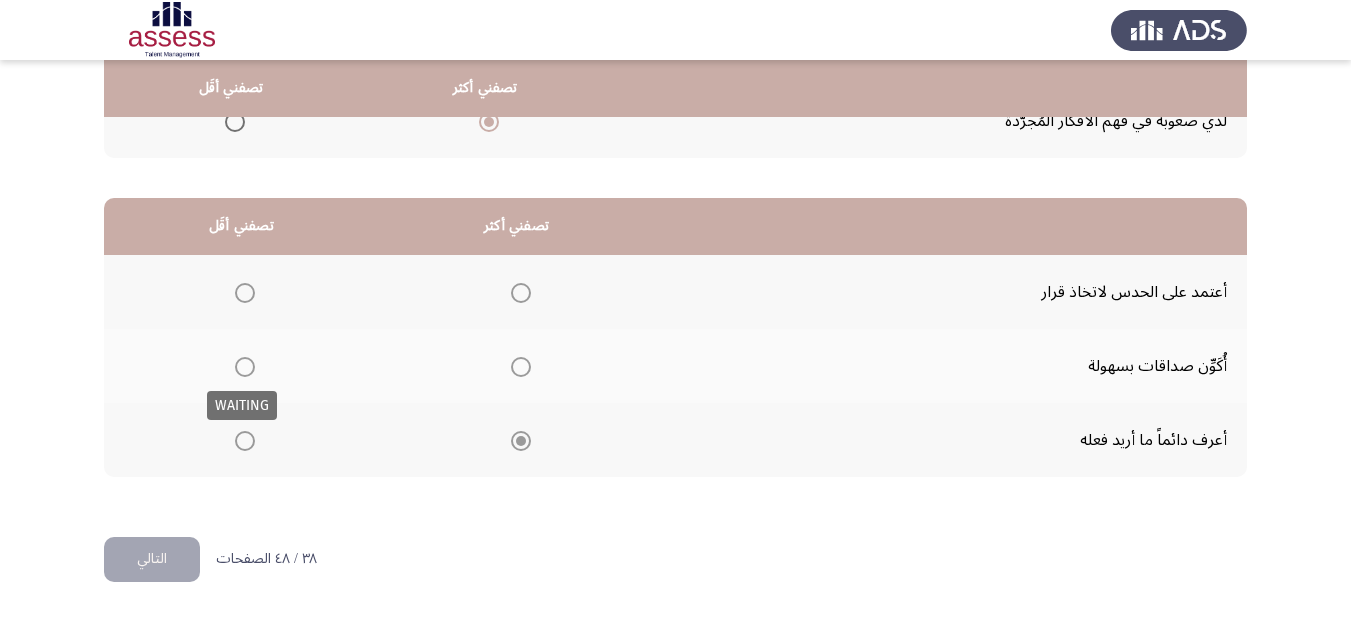 click at bounding box center (245, 367) 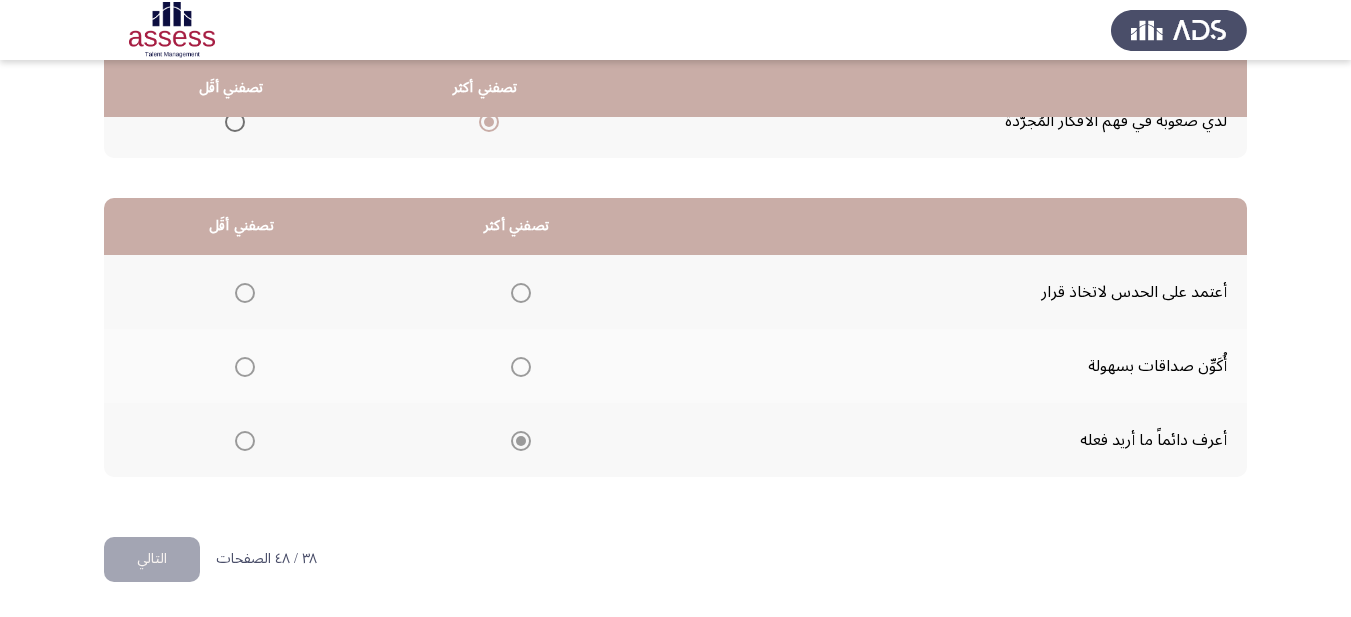 click 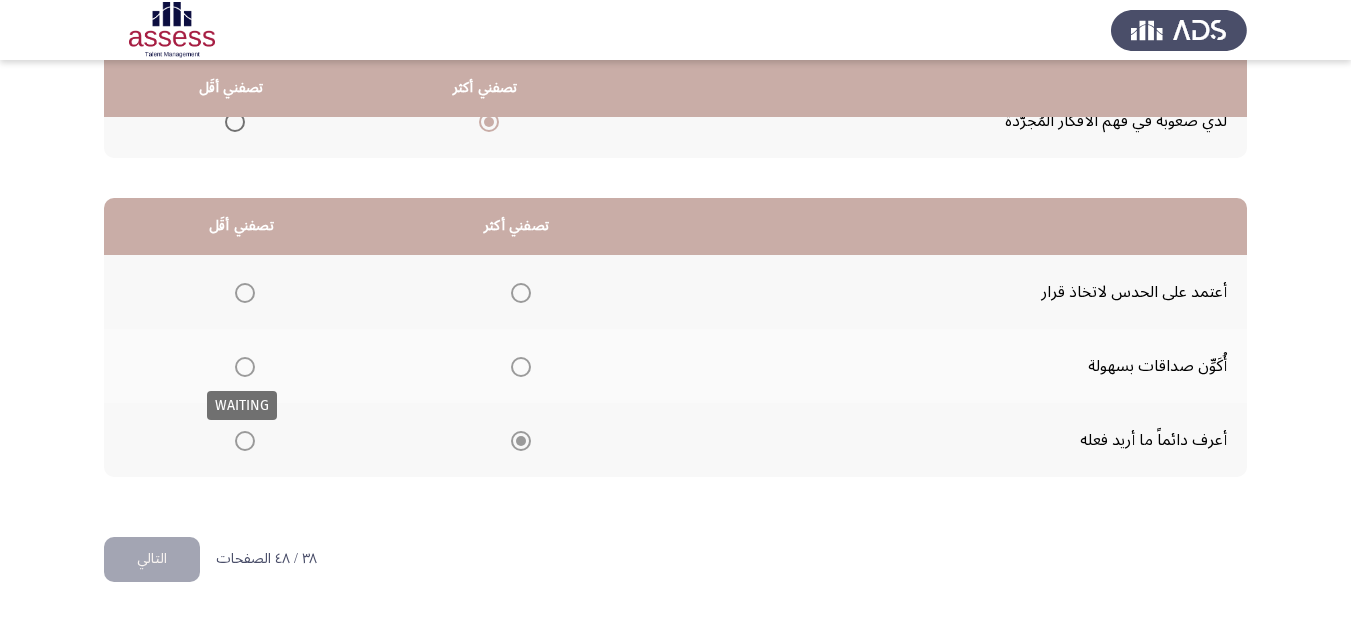 click at bounding box center [245, 367] 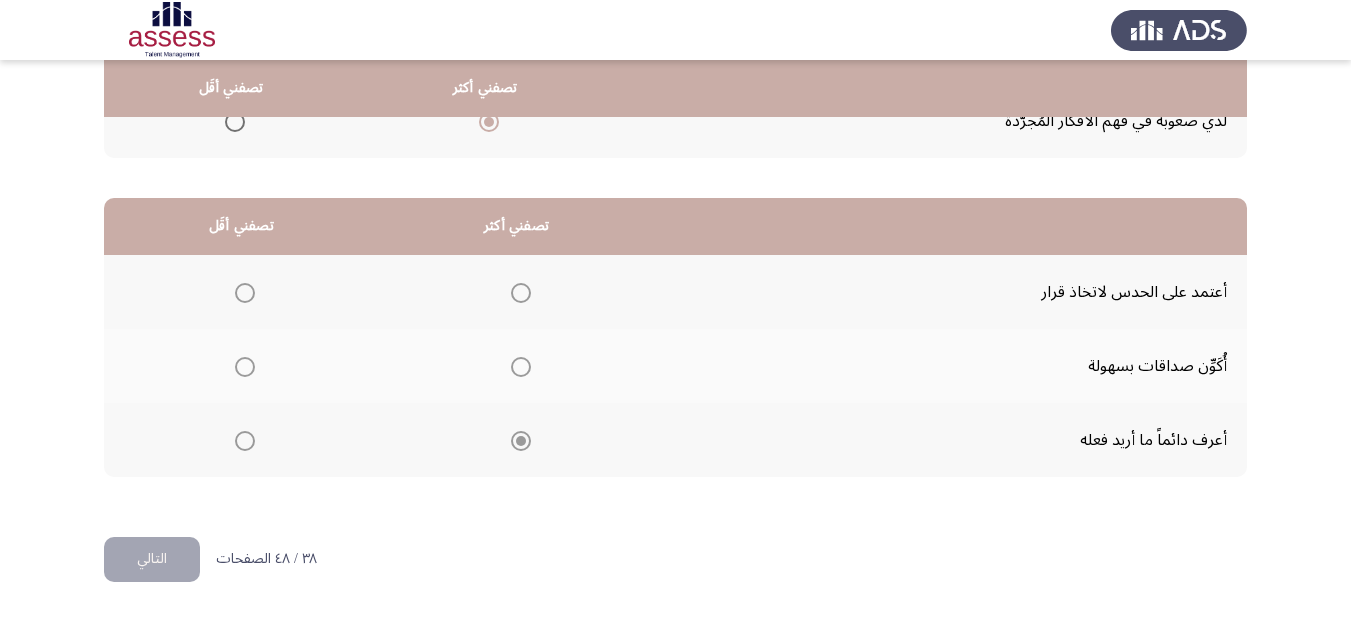 click at bounding box center (245, 367) 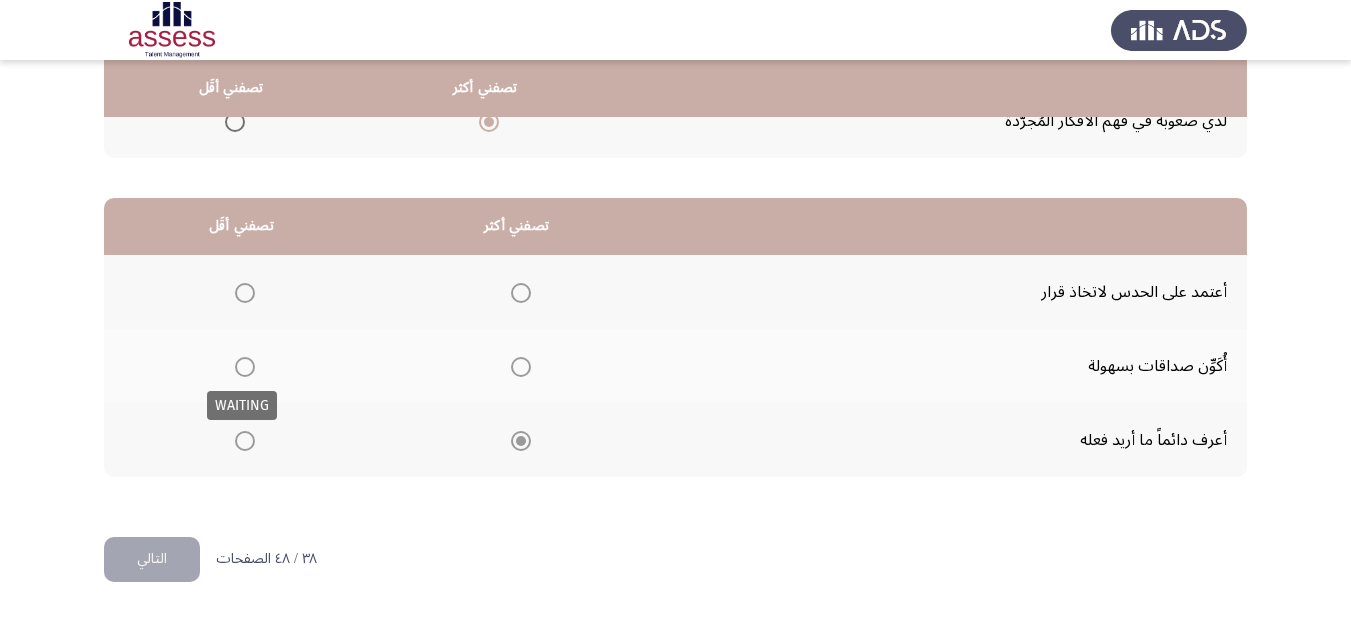 click at bounding box center (245, 367) 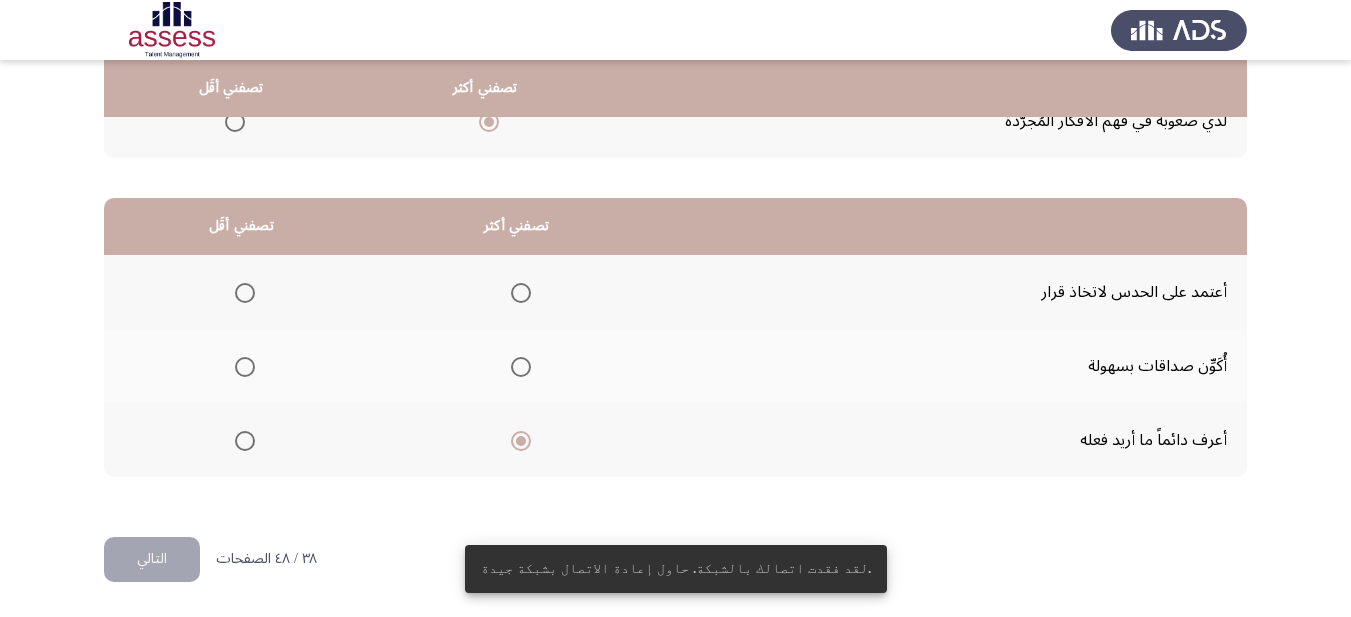 click at bounding box center (245, 367) 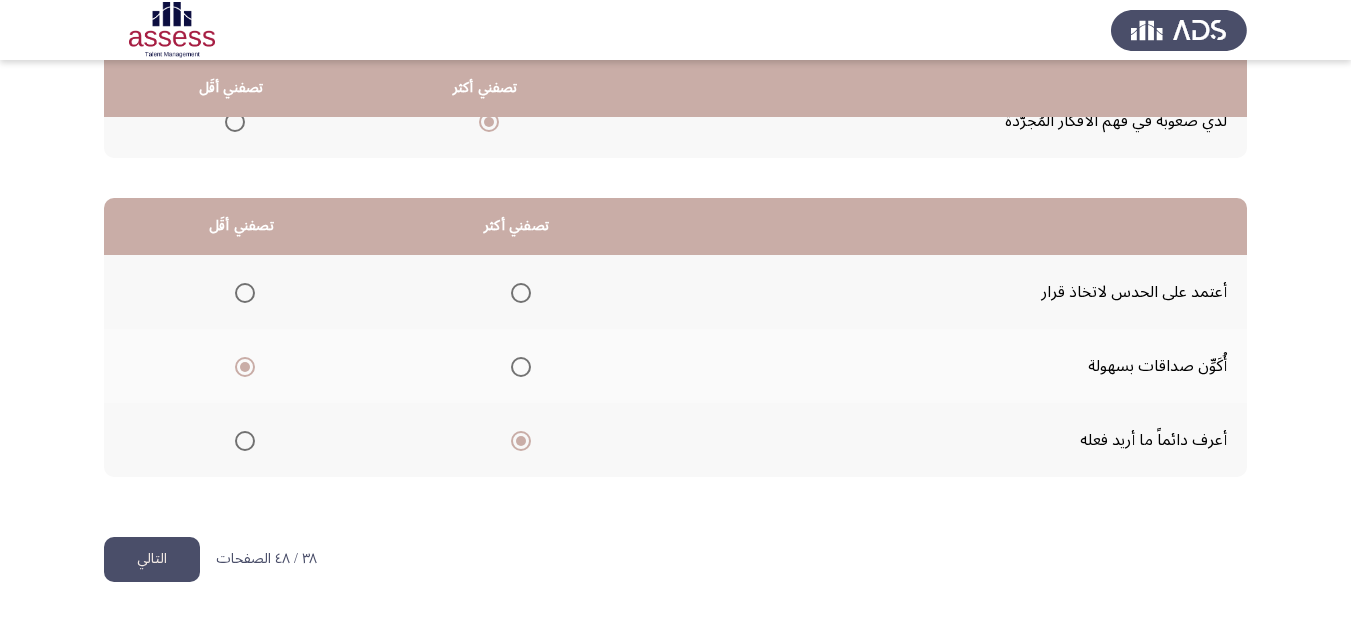 click on "التالي" 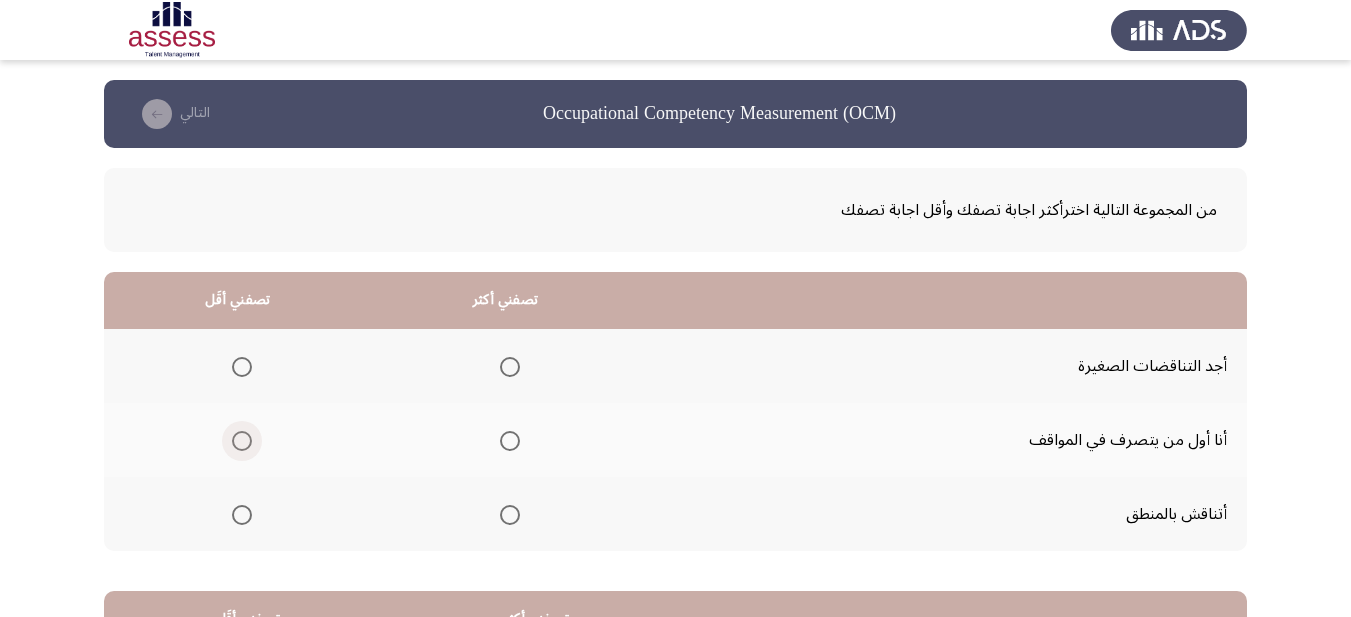 click at bounding box center [242, 441] 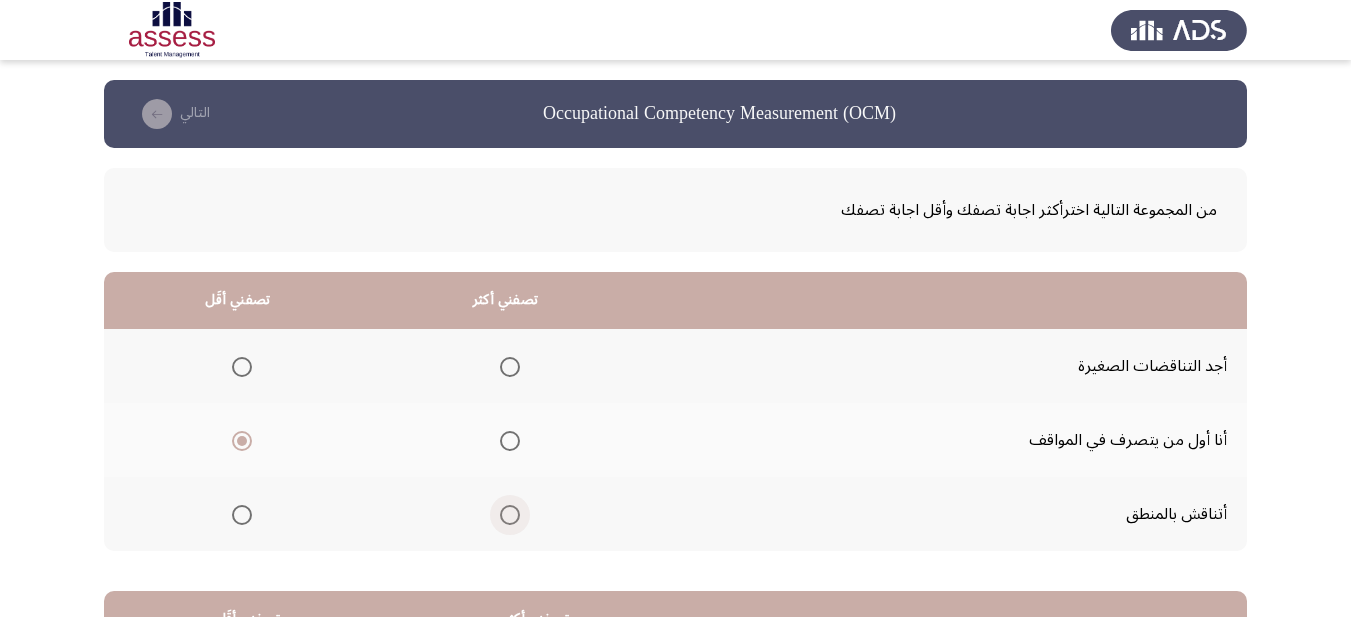 click at bounding box center (510, 515) 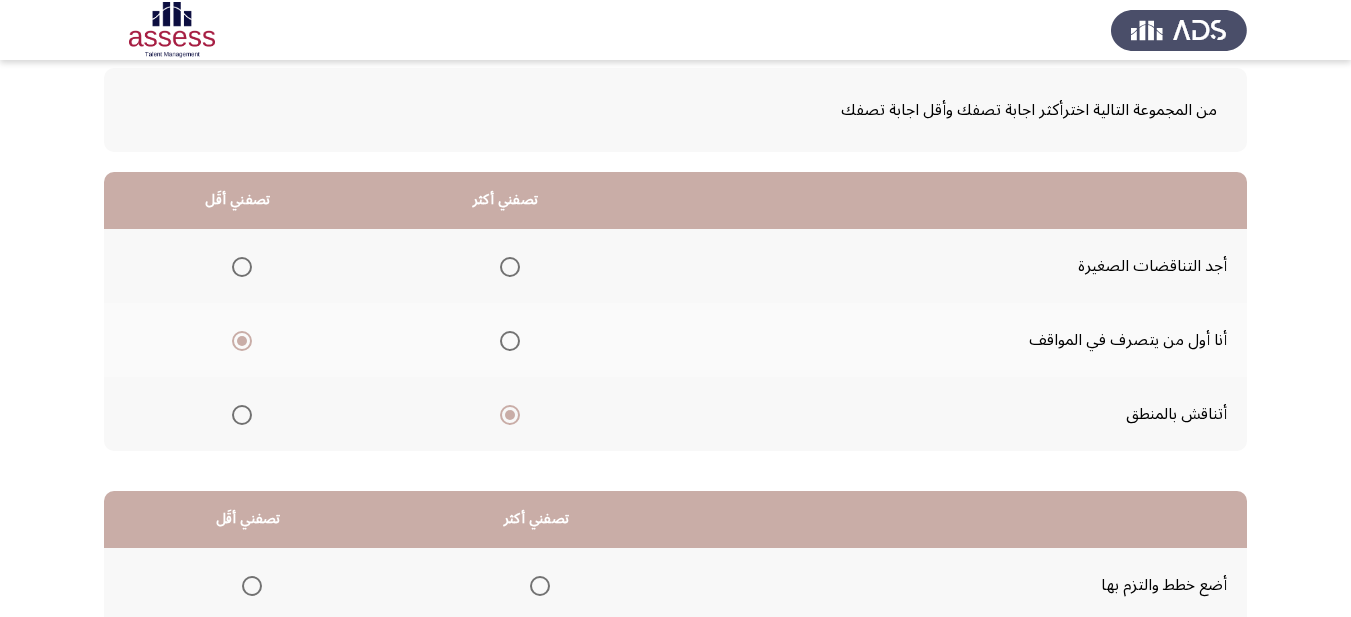 scroll, scrollTop: 393, scrollLeft: 0, axis: vertical 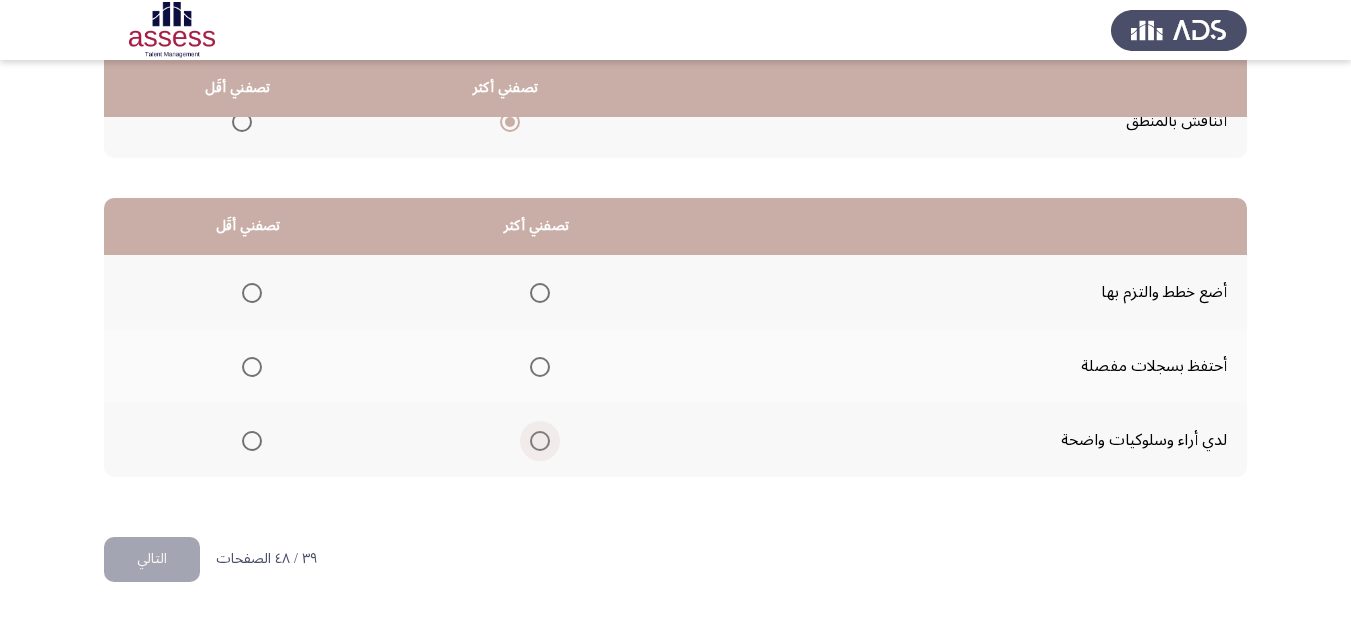 click at bounding box center [540, 441] 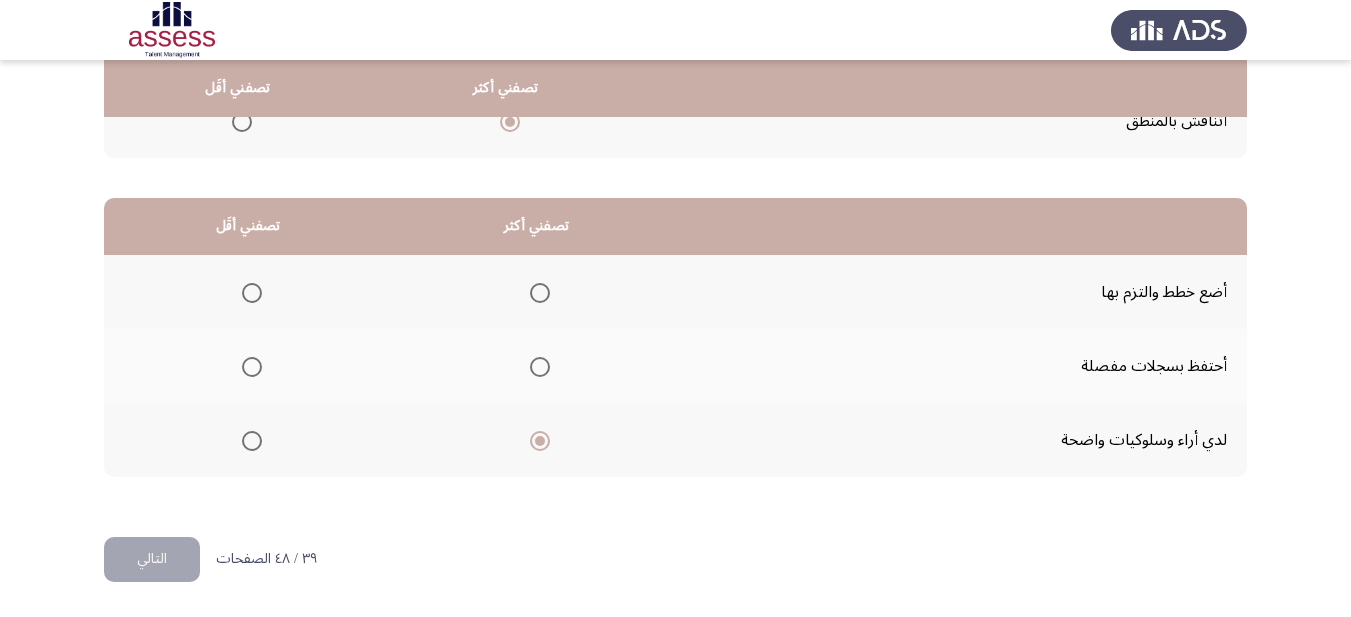 click at bounding box center (252, 367) 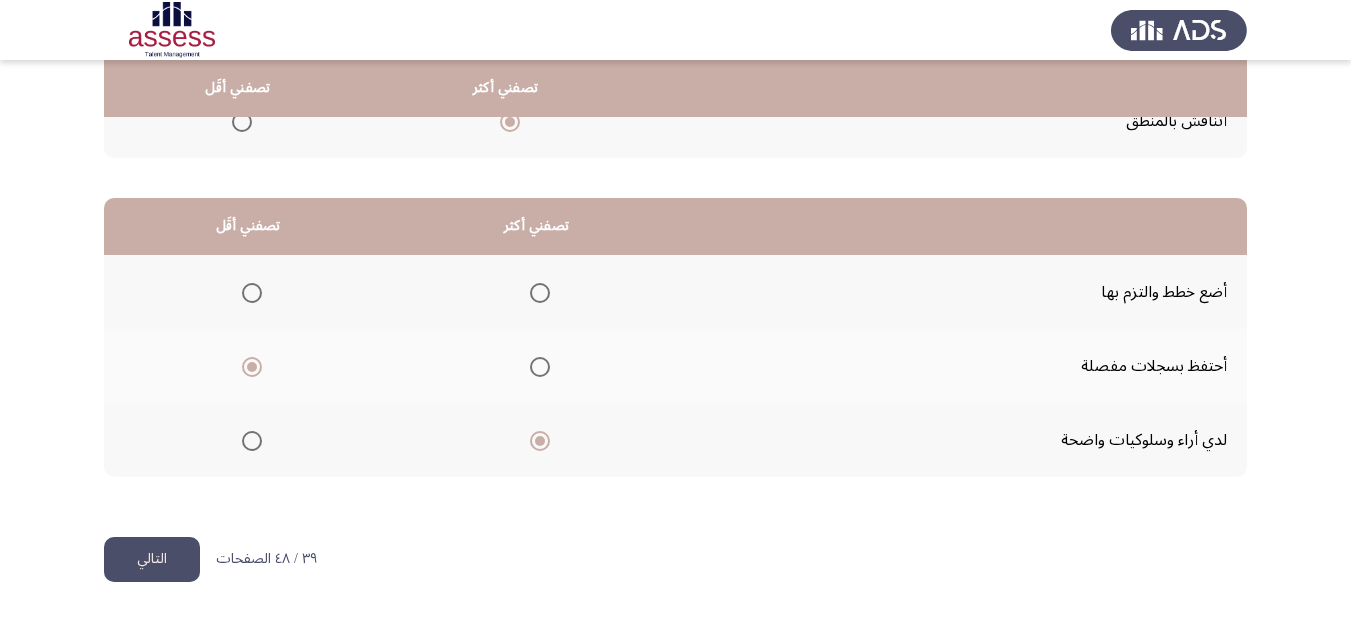 click on "التالي" 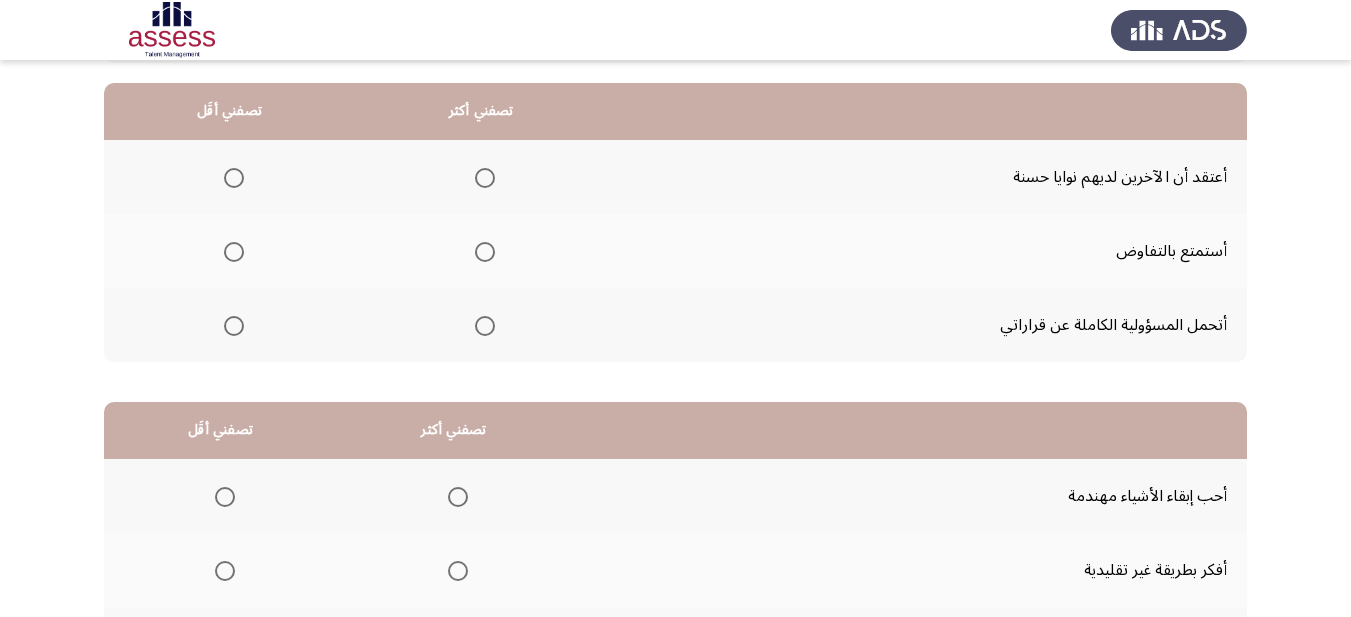 scroll, scrollTop: 200, scrollLeft: 0, axis: vertical 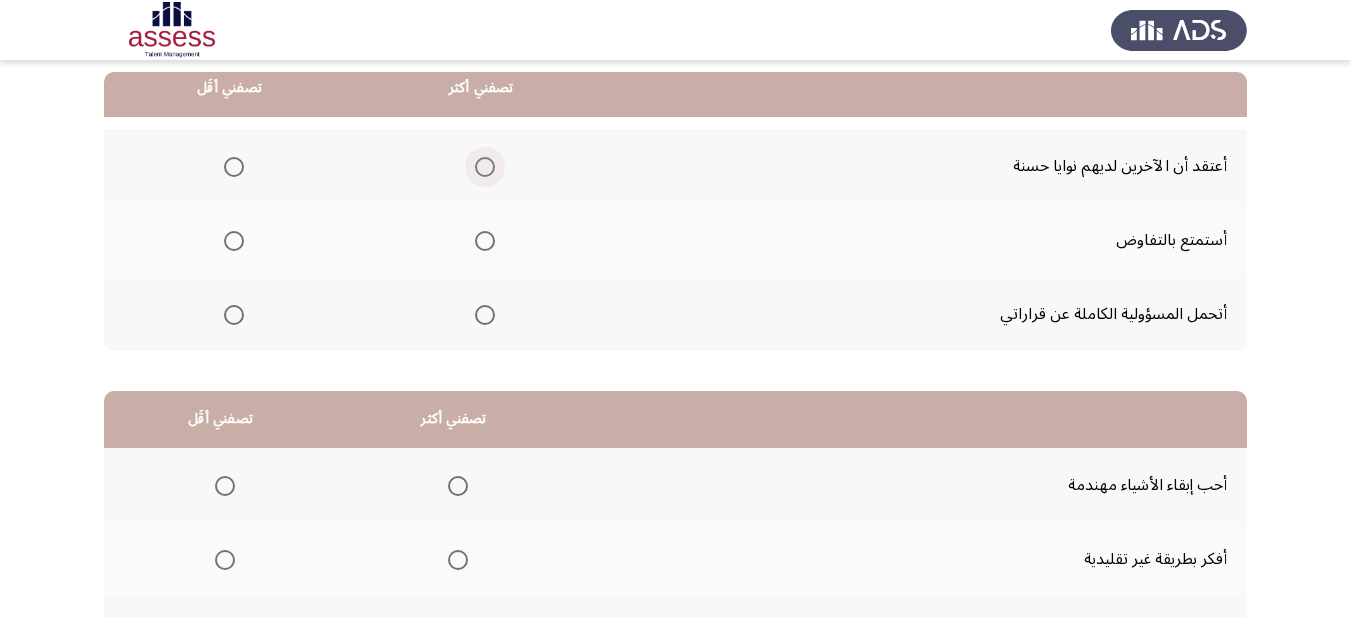 click at bounding box center [485, 167] 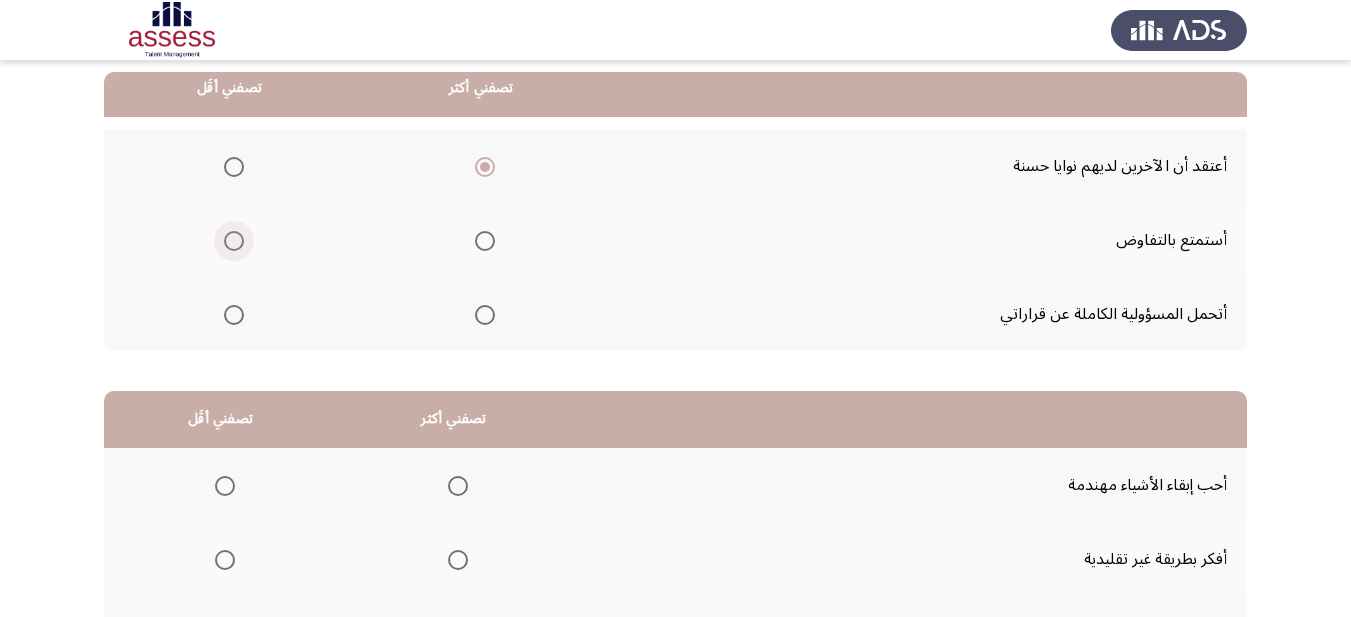 click at bounding box center [234, 241] 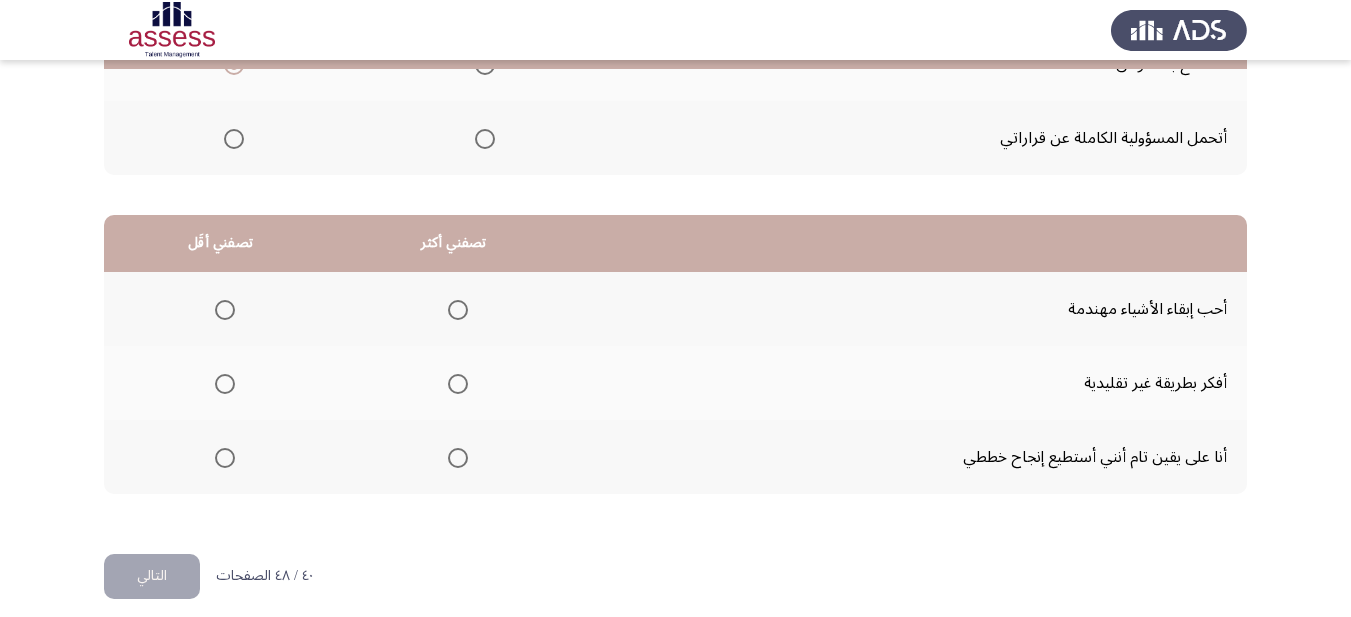 scroll, scrollTop: 393, scrollLeft: 0, axis: vertical 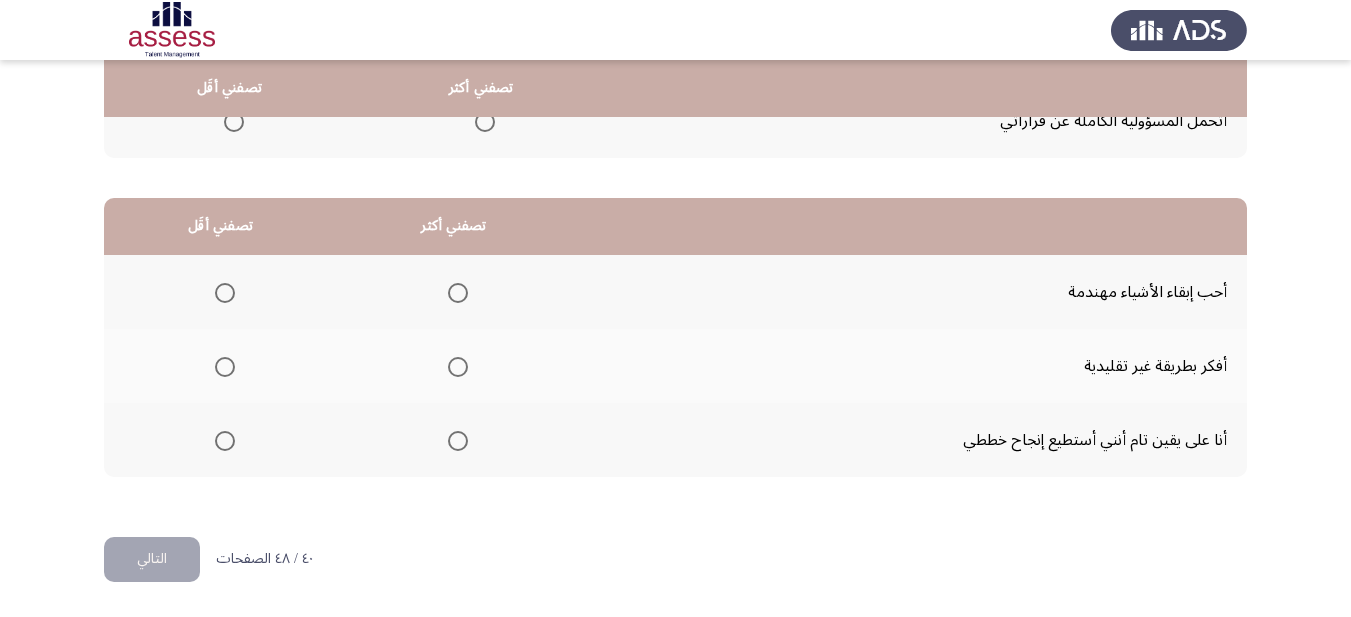 click at bounding box center [225, 367] 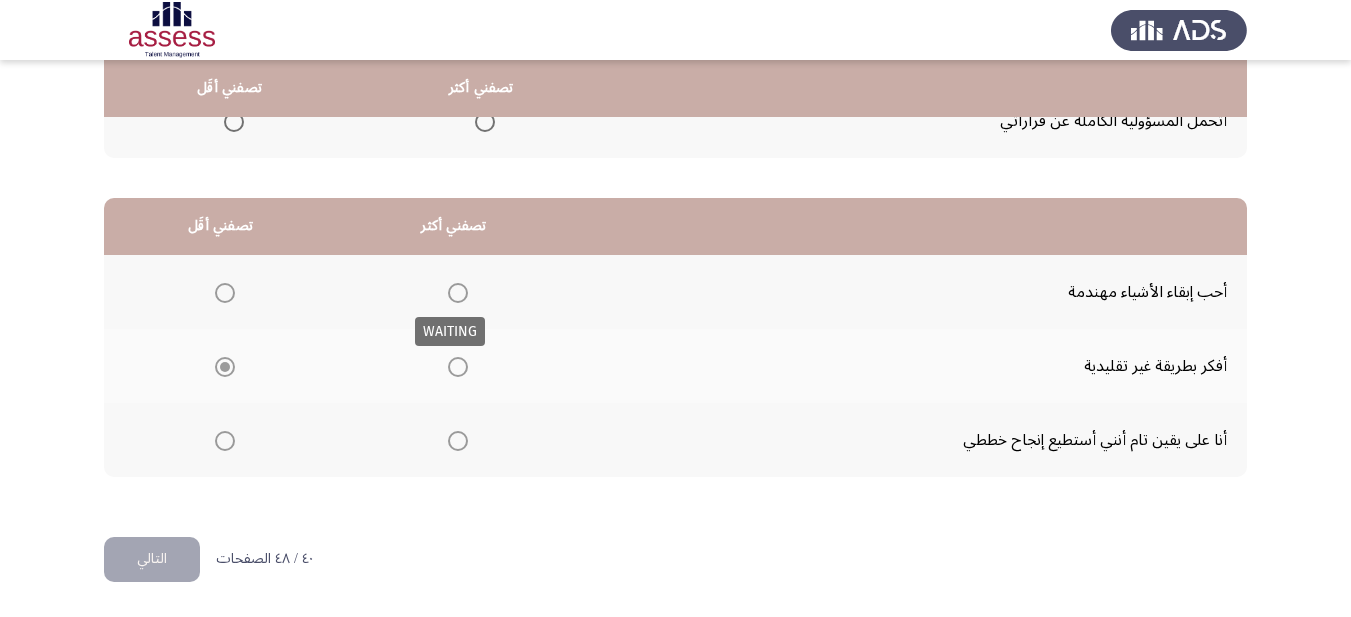 click at bounding box center (458, 293) 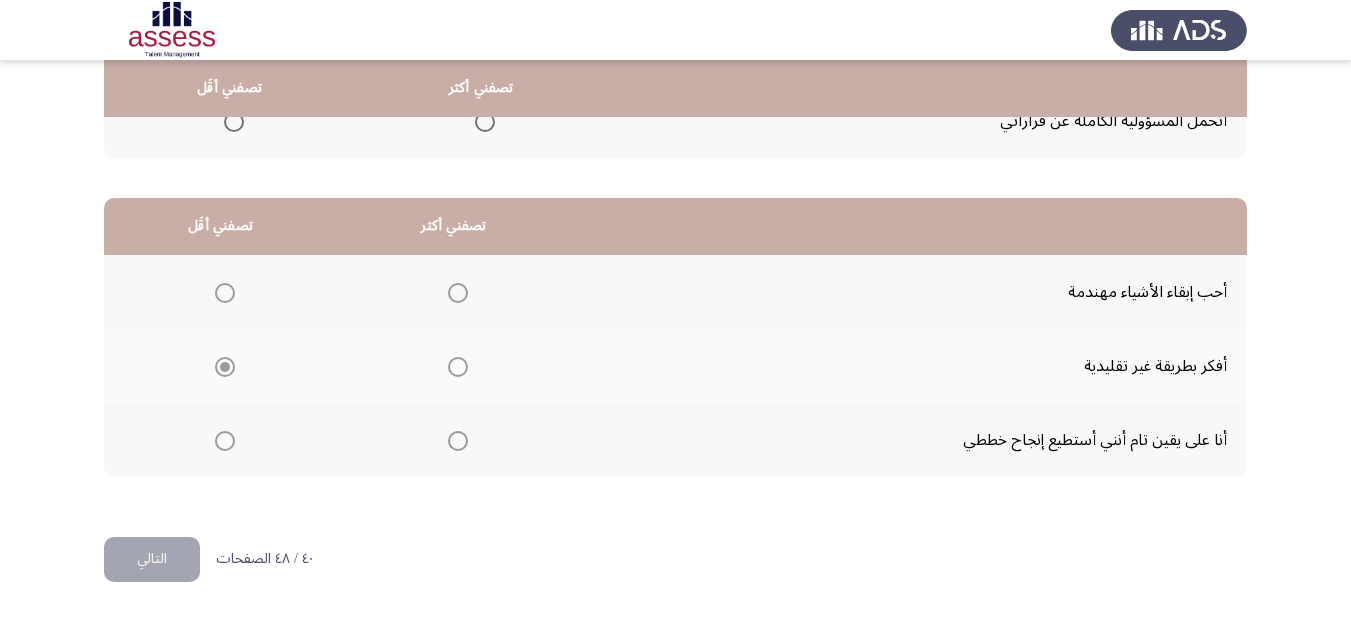 click 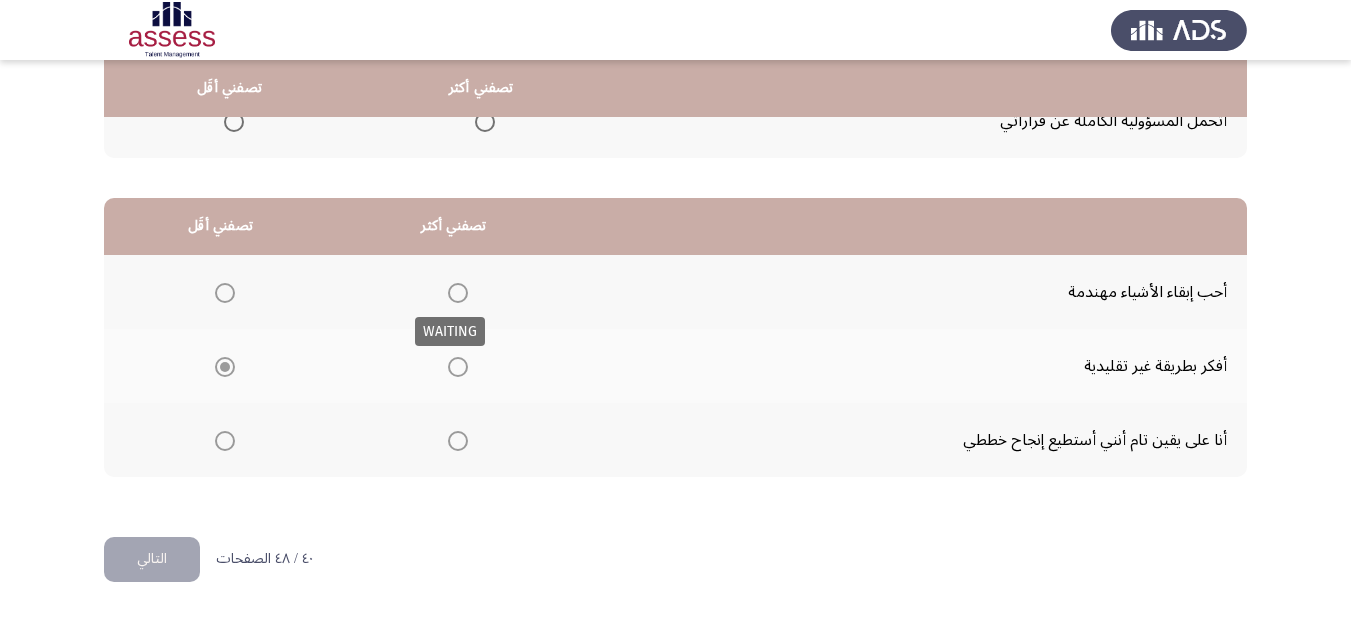 click at bounding box center [458, 293] 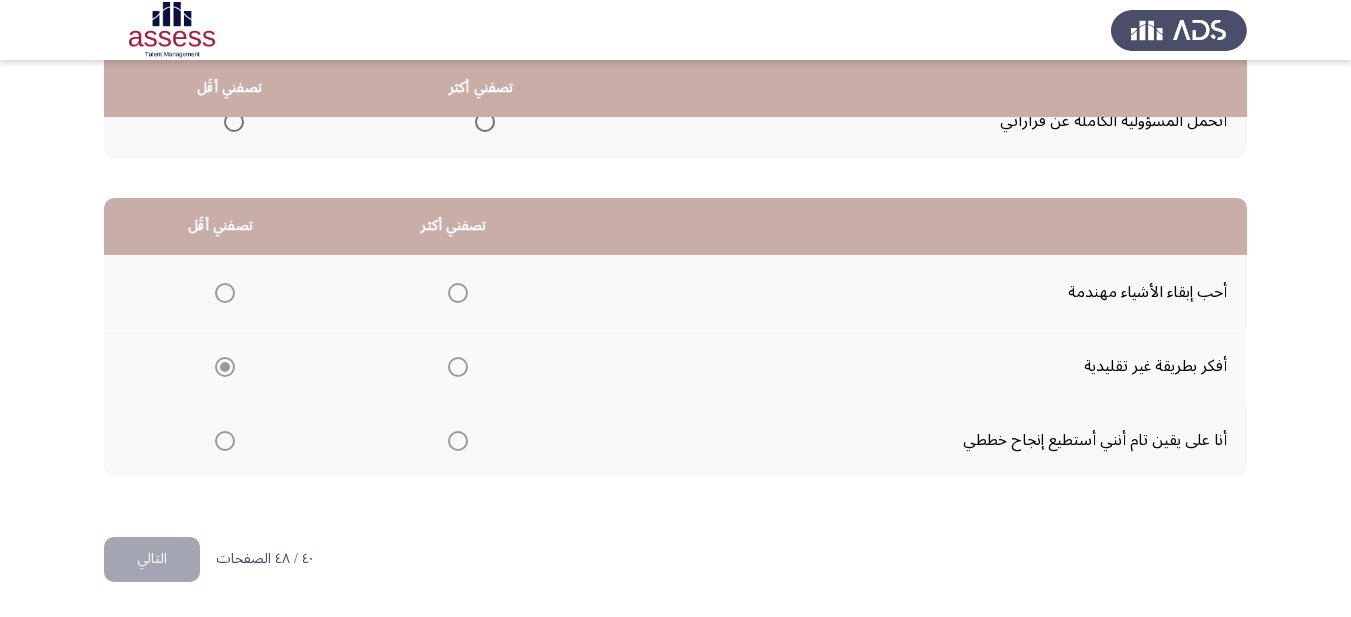 click on "أنا على يقين تام أنني أستطيع إنجاح خططي" 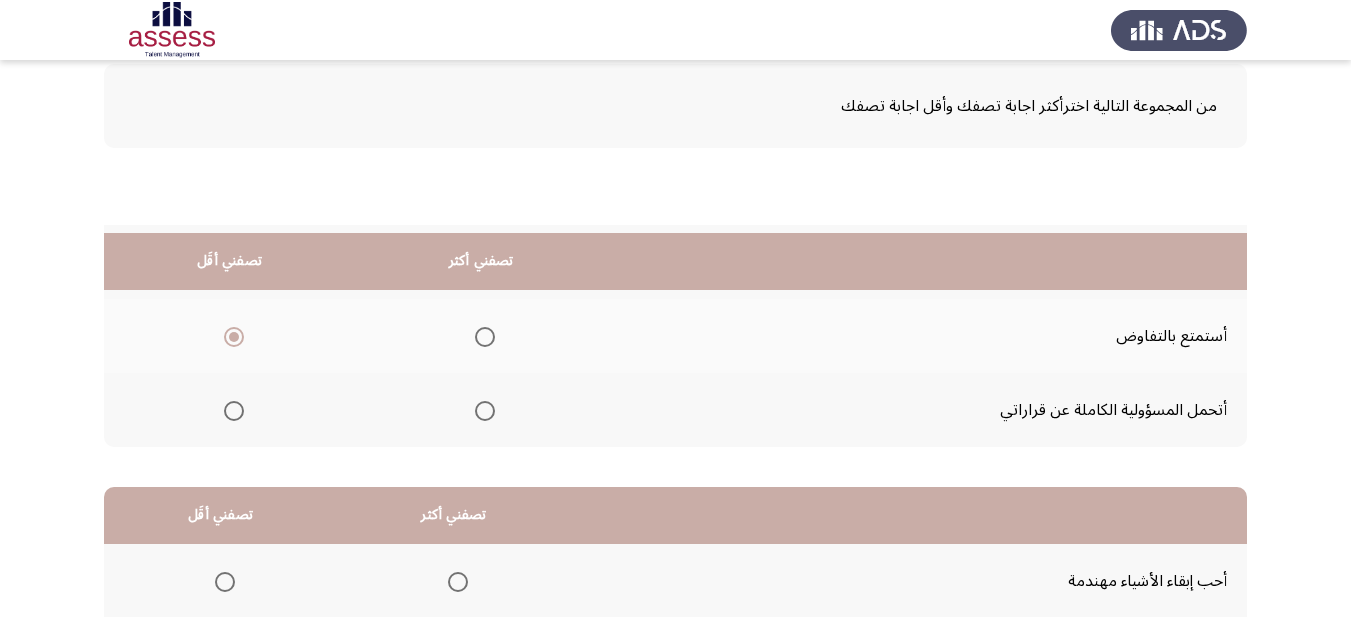 scroll, scrollTop: 393, scrollLeft: 0, axis: vertical 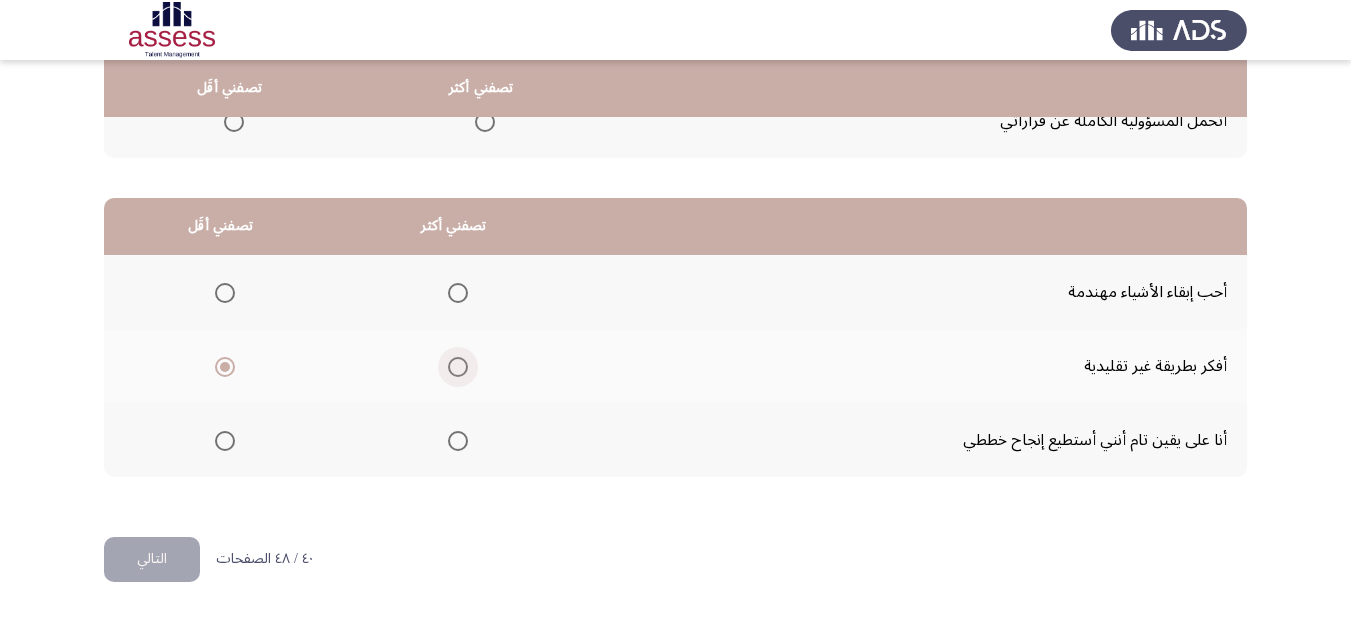click at bounding box center (458, 367) 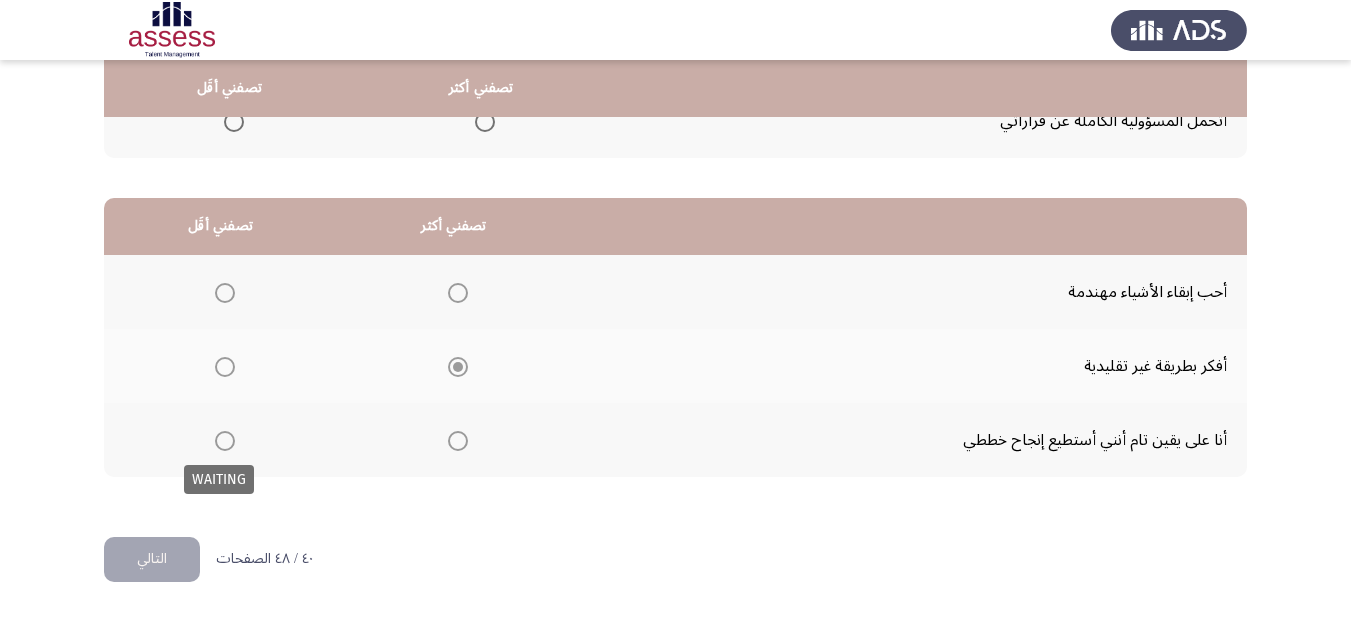 drag, startPoint x: 230, startPoint y: 444, endPoint x: 250, endPoint y: 461, distance: 26.24881 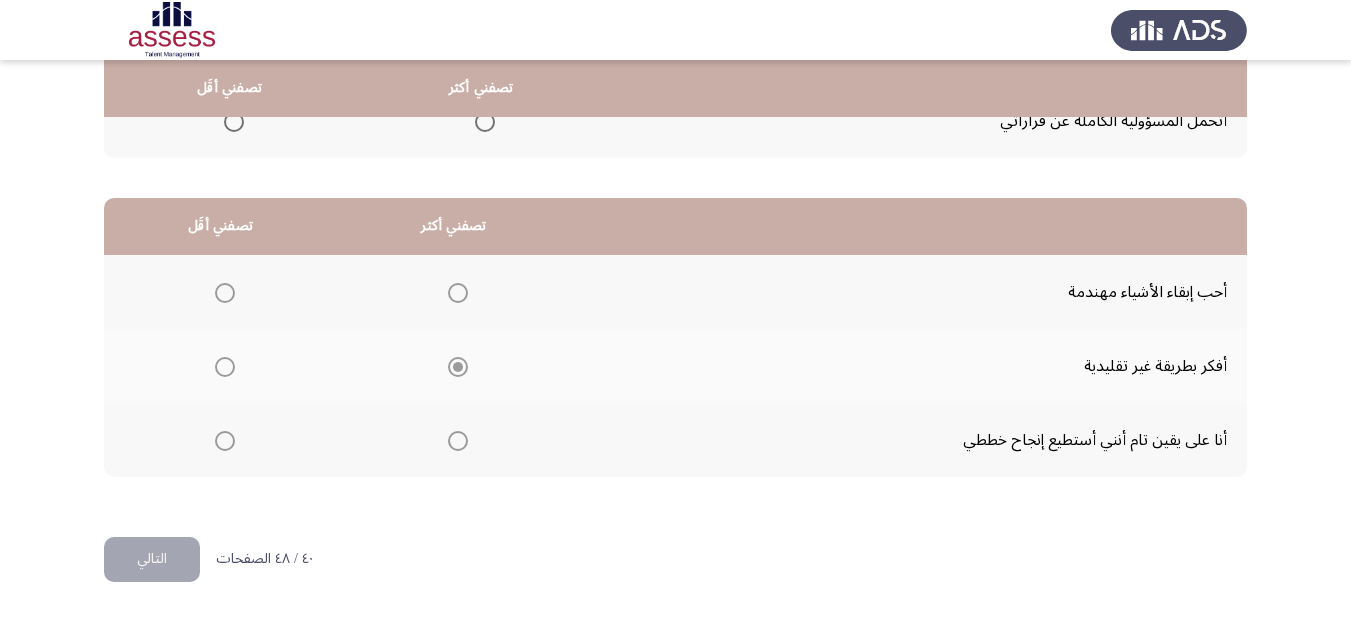 click 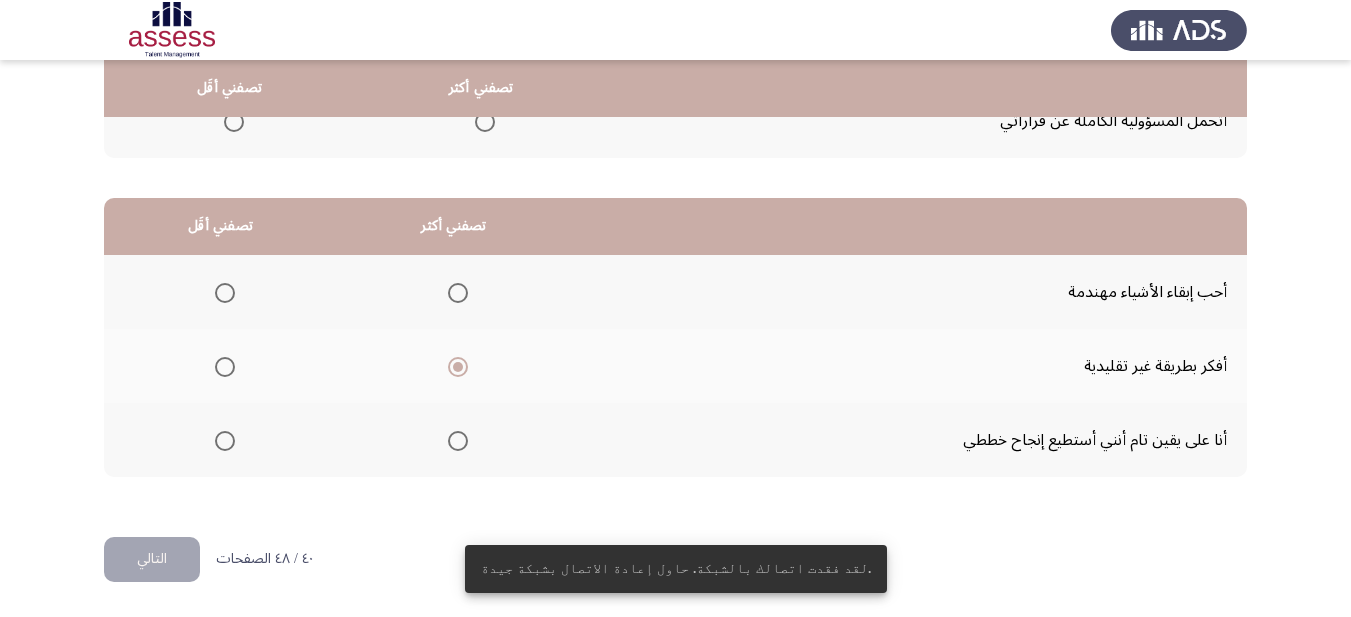 click at bounding box center (225, 441) 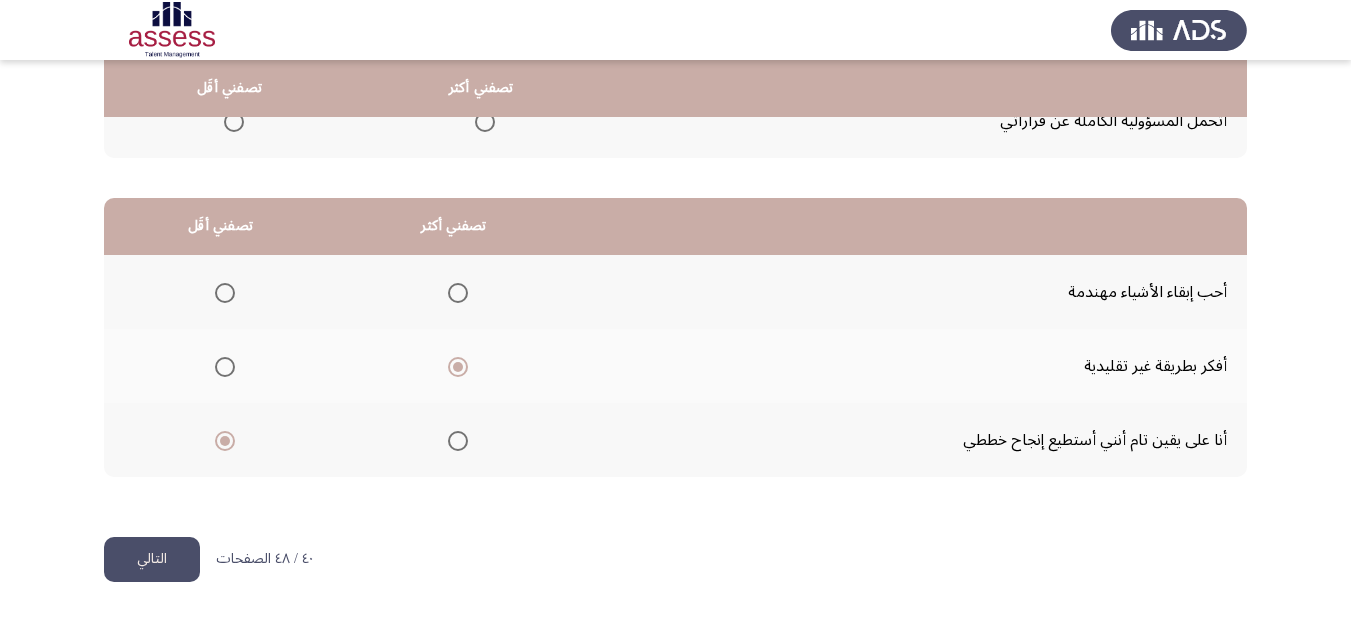 click on "التالي" 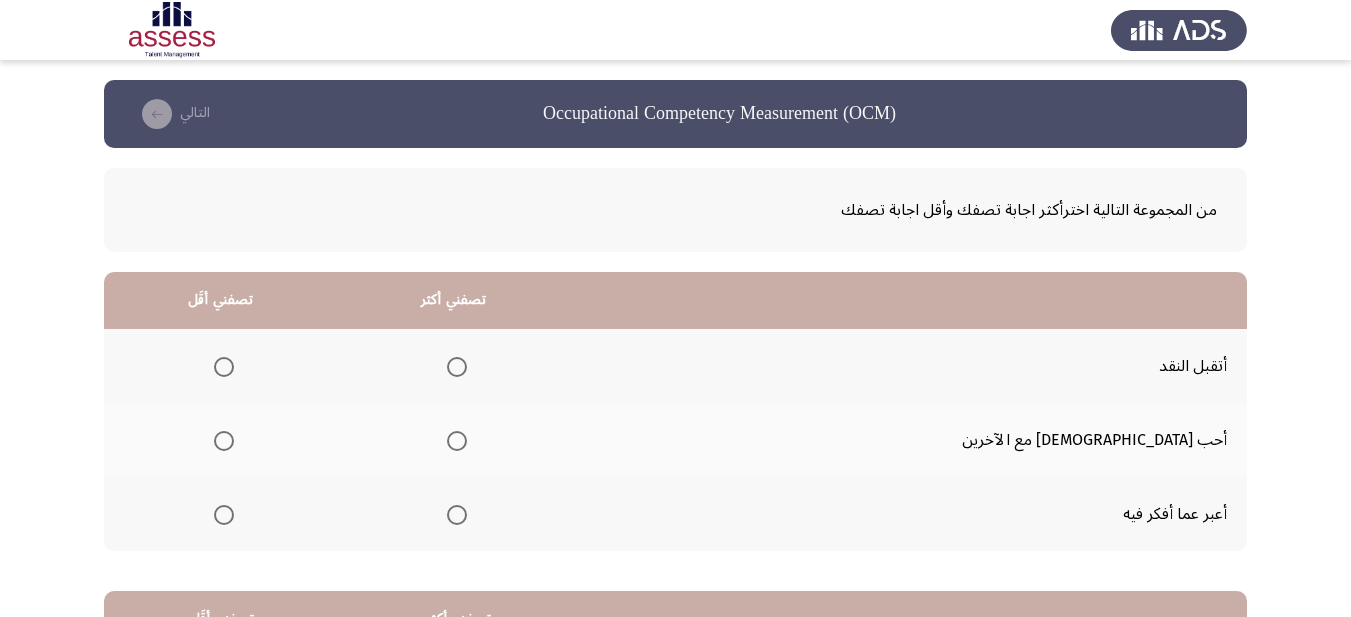 click at bounding box center (457, 441) 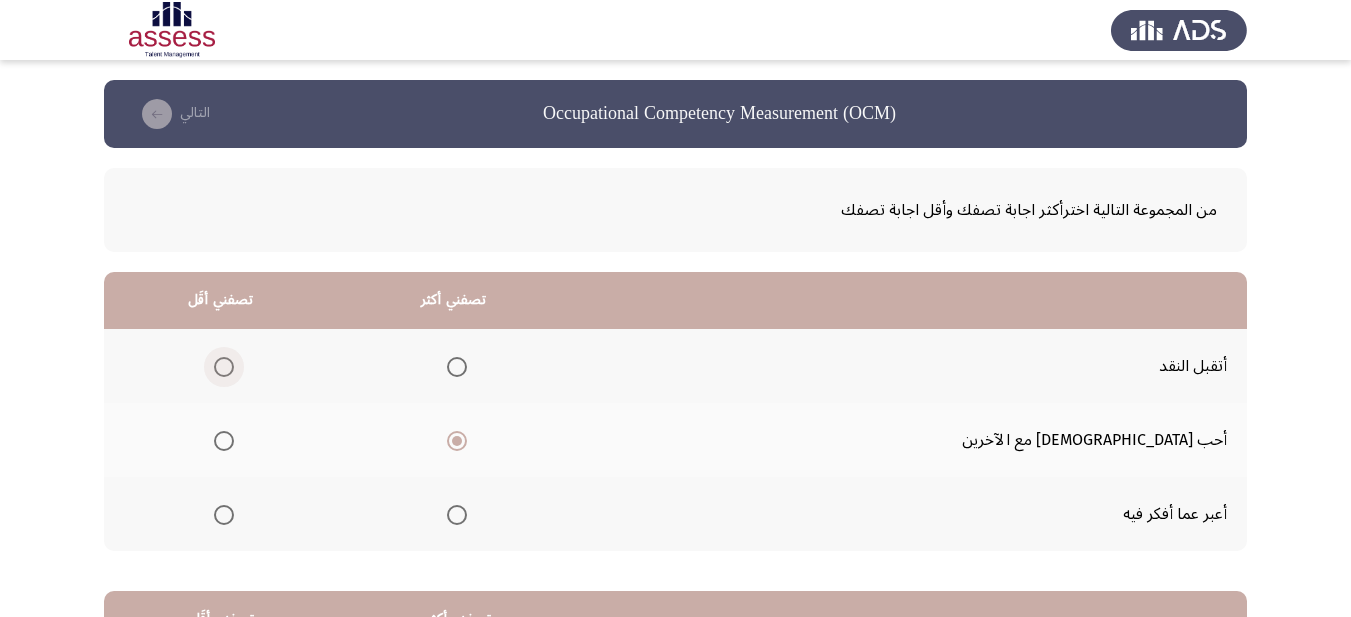 click at bounding box center [224, 367] 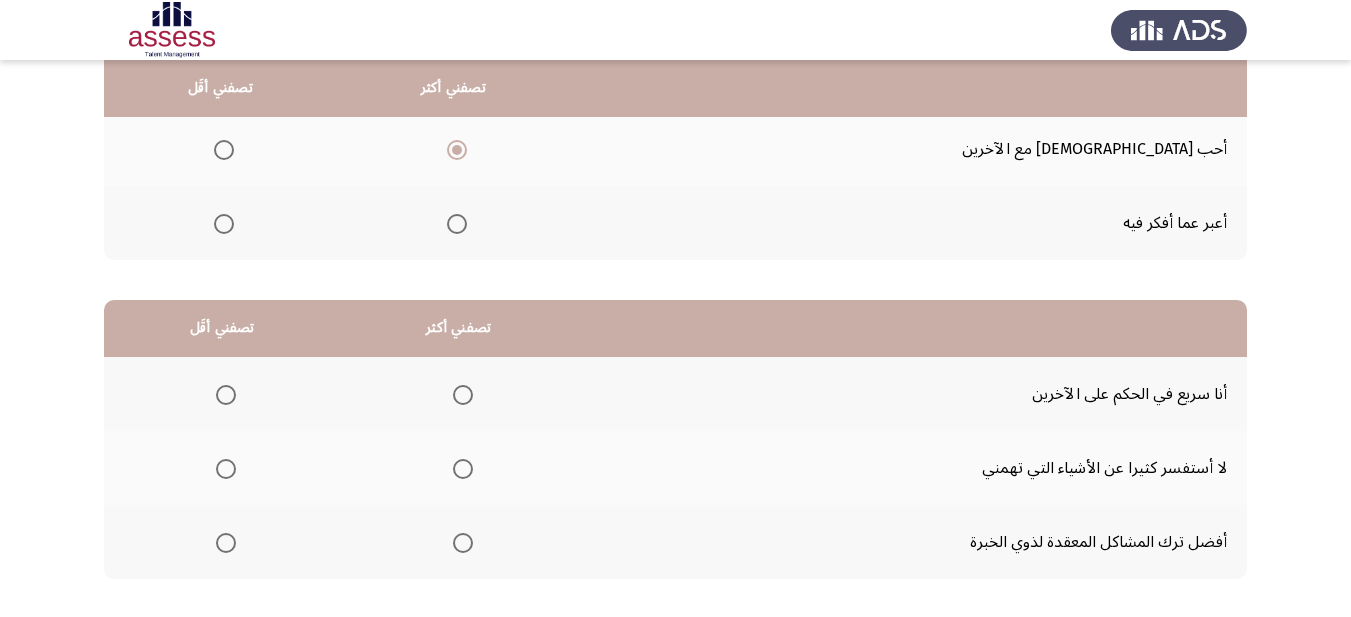 scroll, scrollTop: 300, scrollLeft: 0, axis: vertical 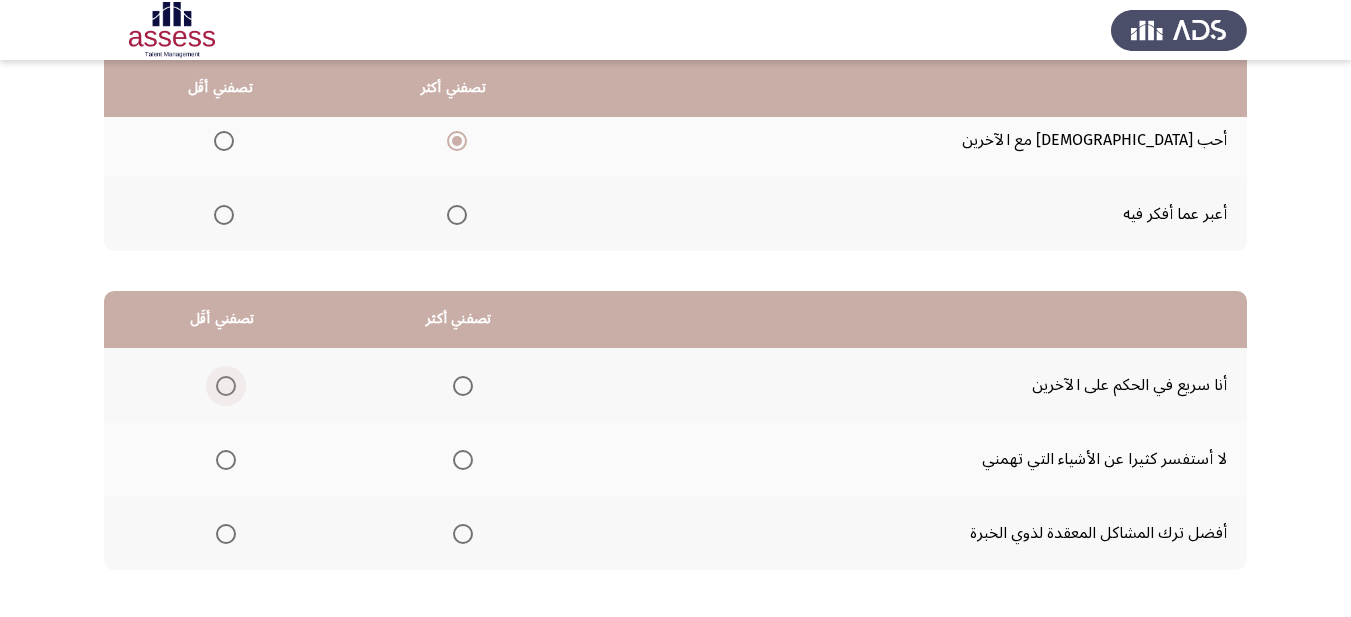 click at bounding box center (226, 386) 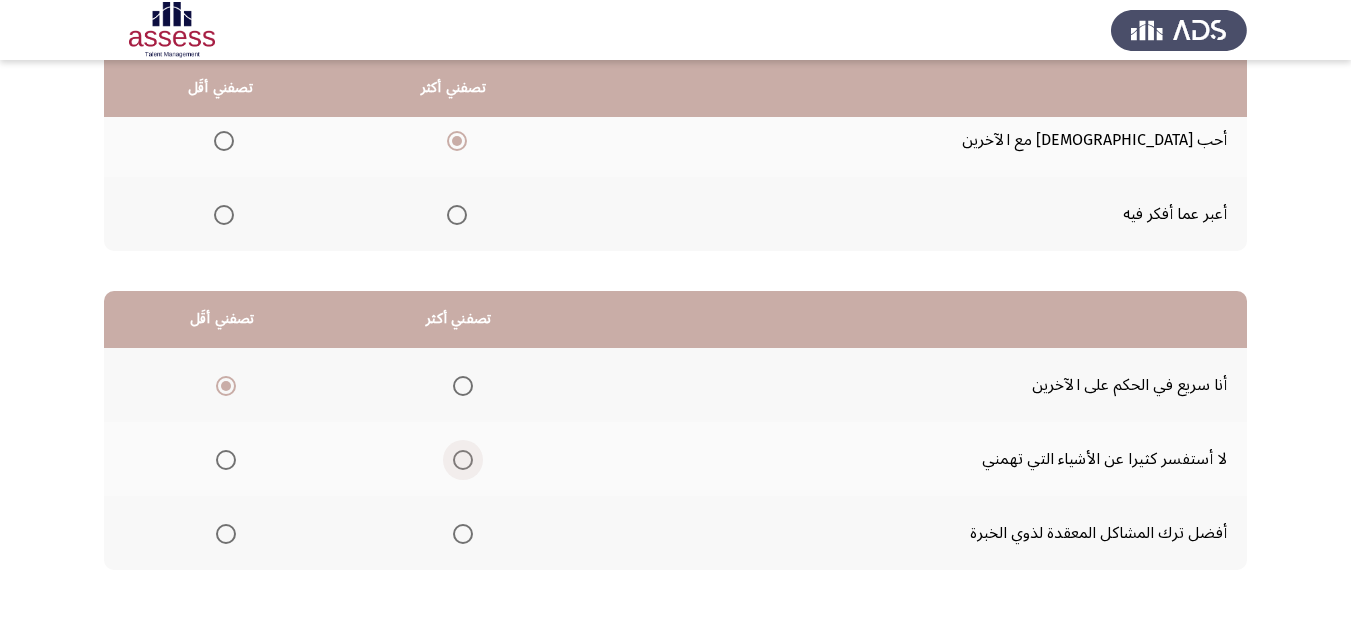 click at bounding box center (463, 460) 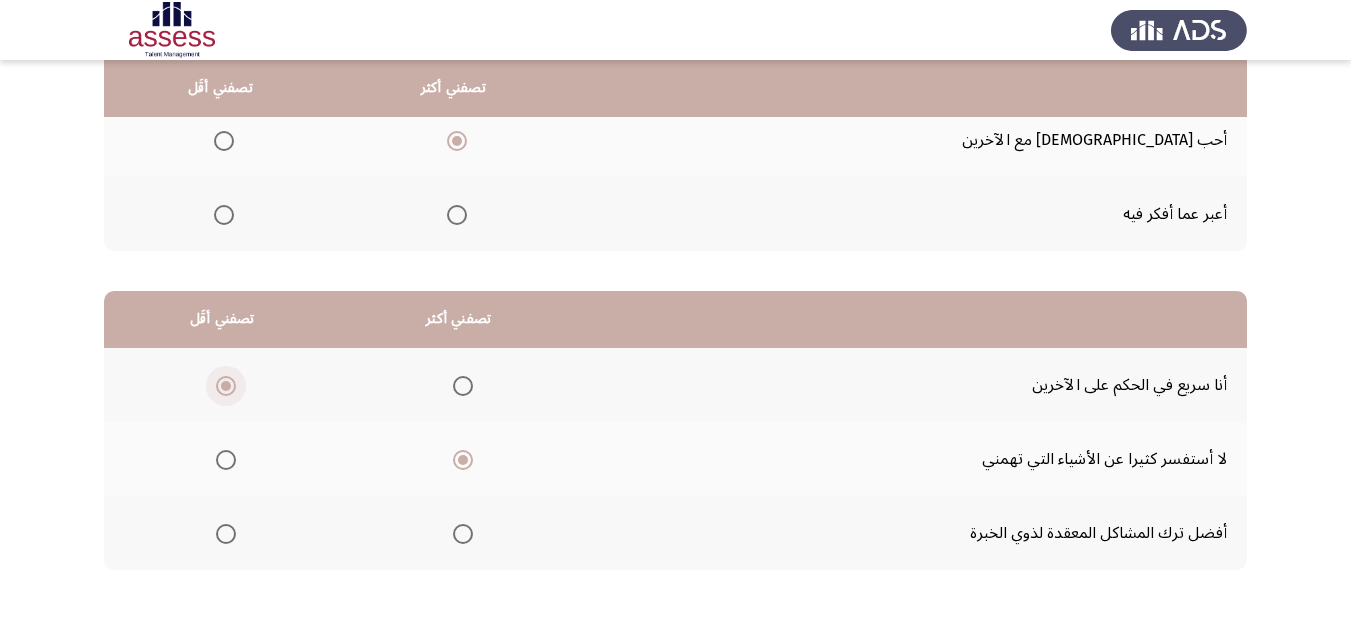 click at bounding box center [226, 386] 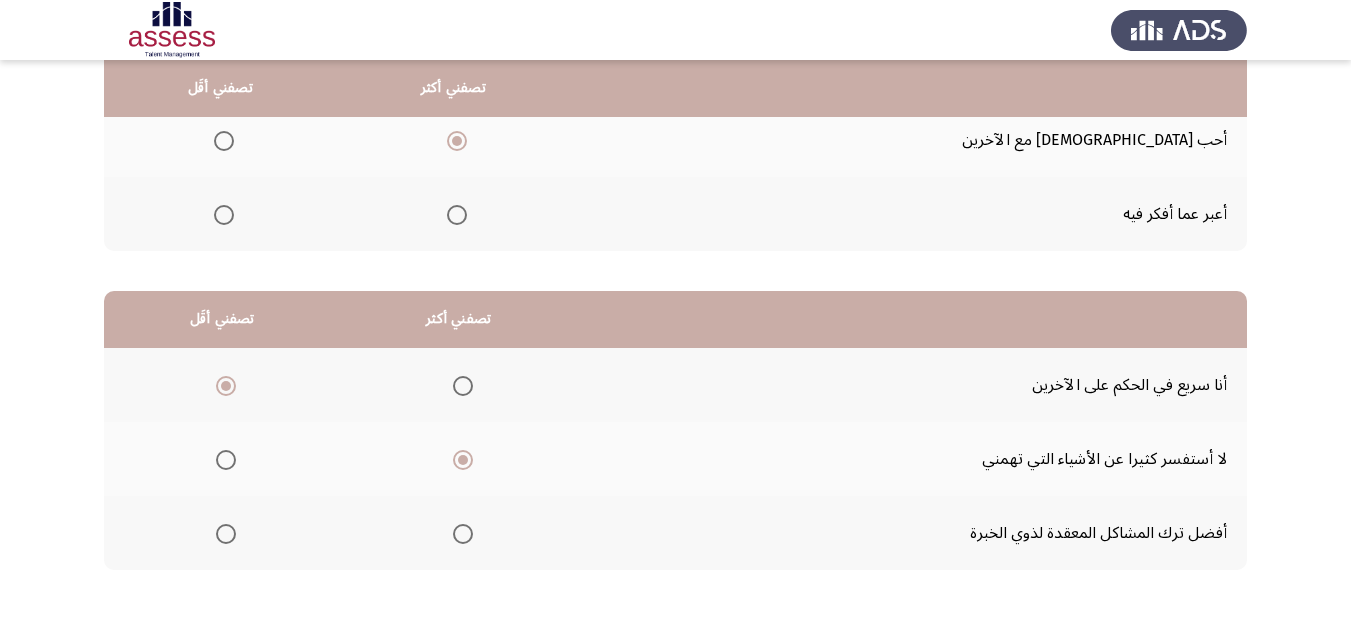 click at bounding box center [463, 460] 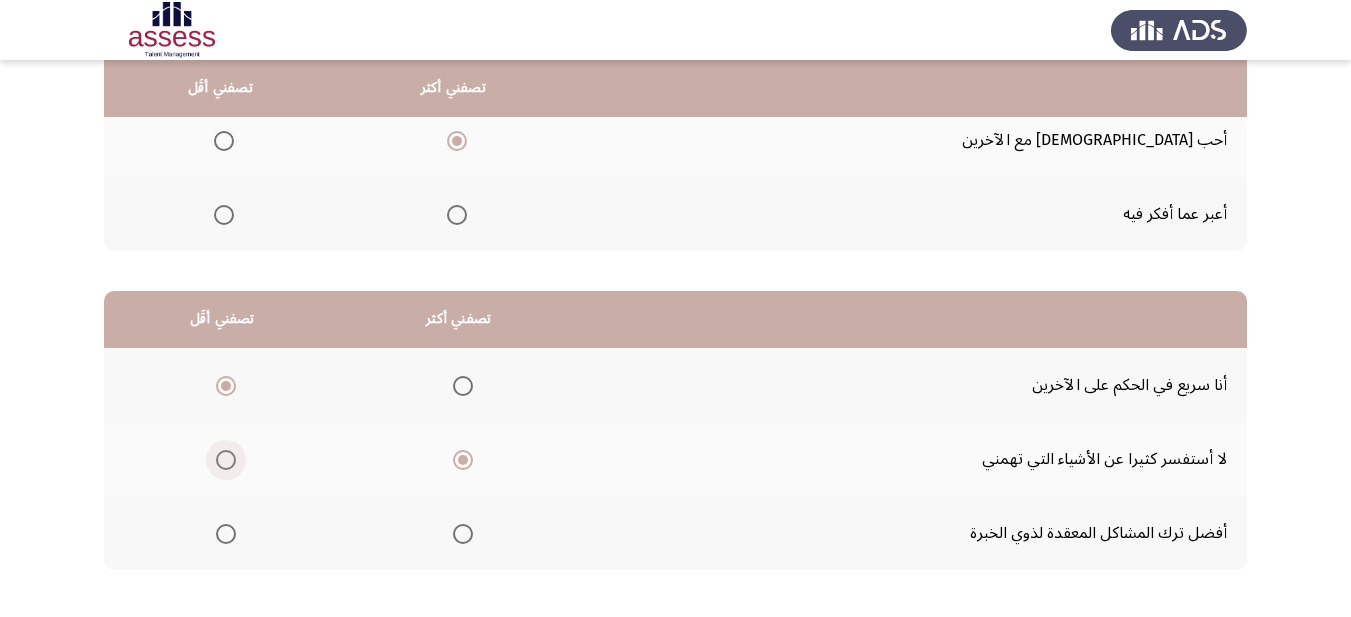 click at bounding box center (226, 460) 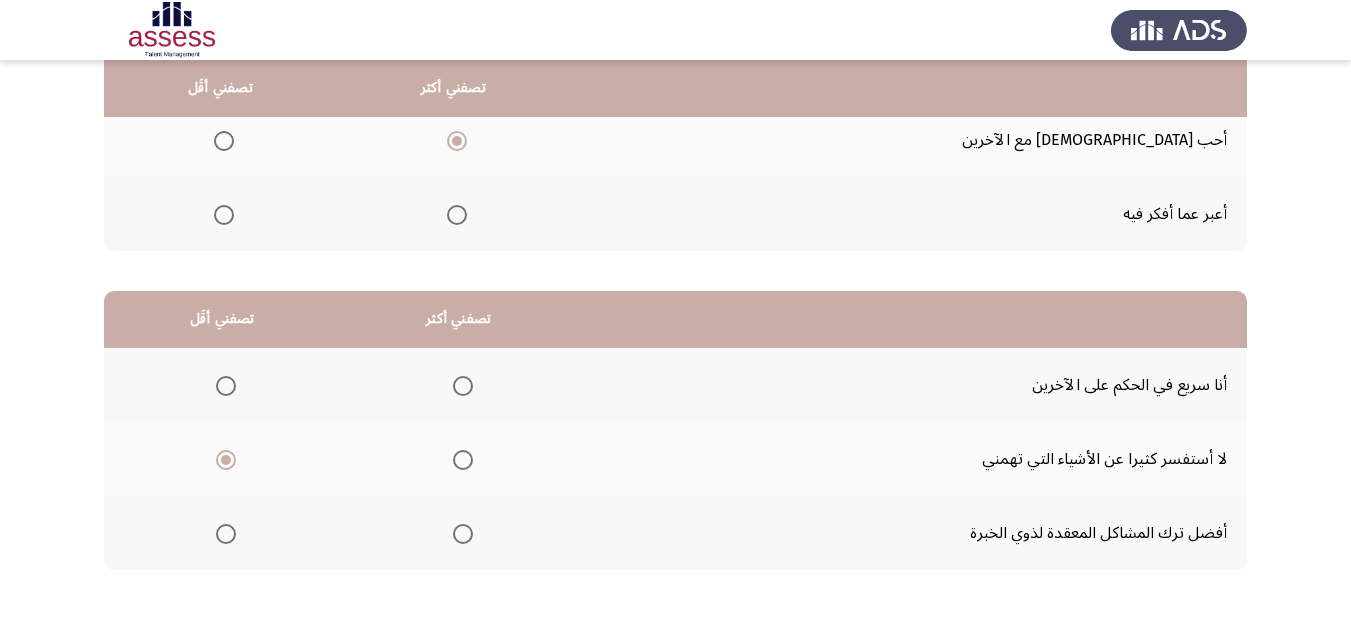 click 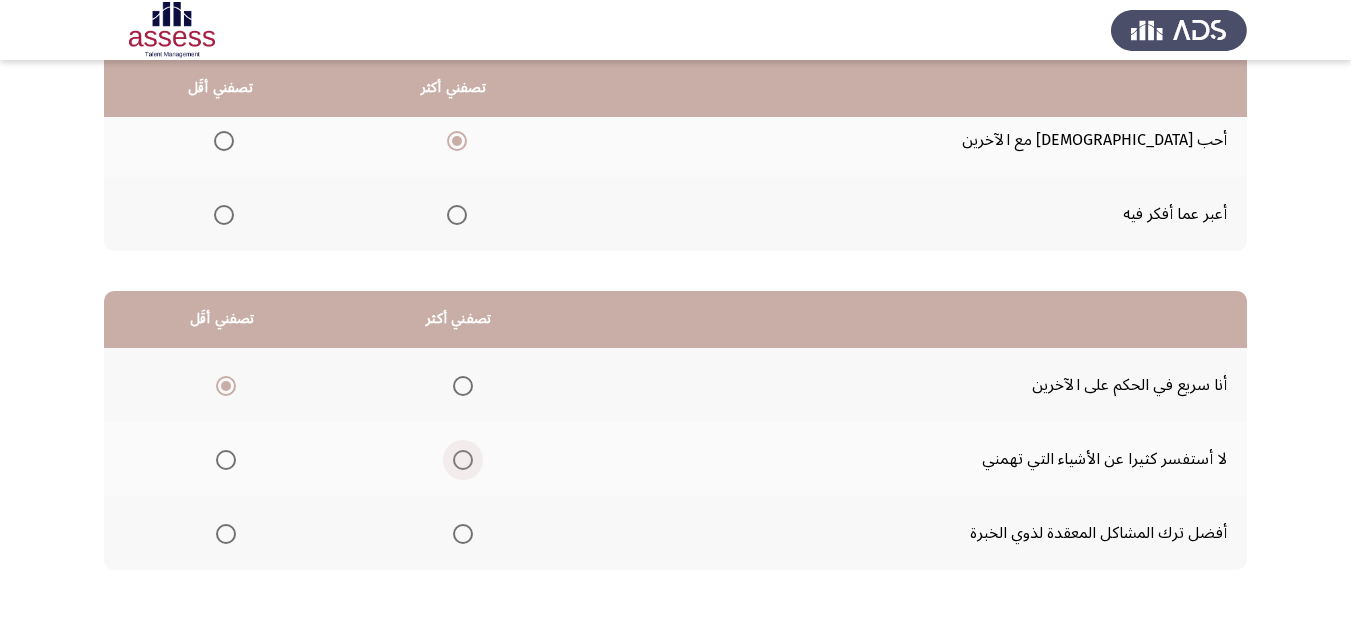 click at bounding box center [463, 460] 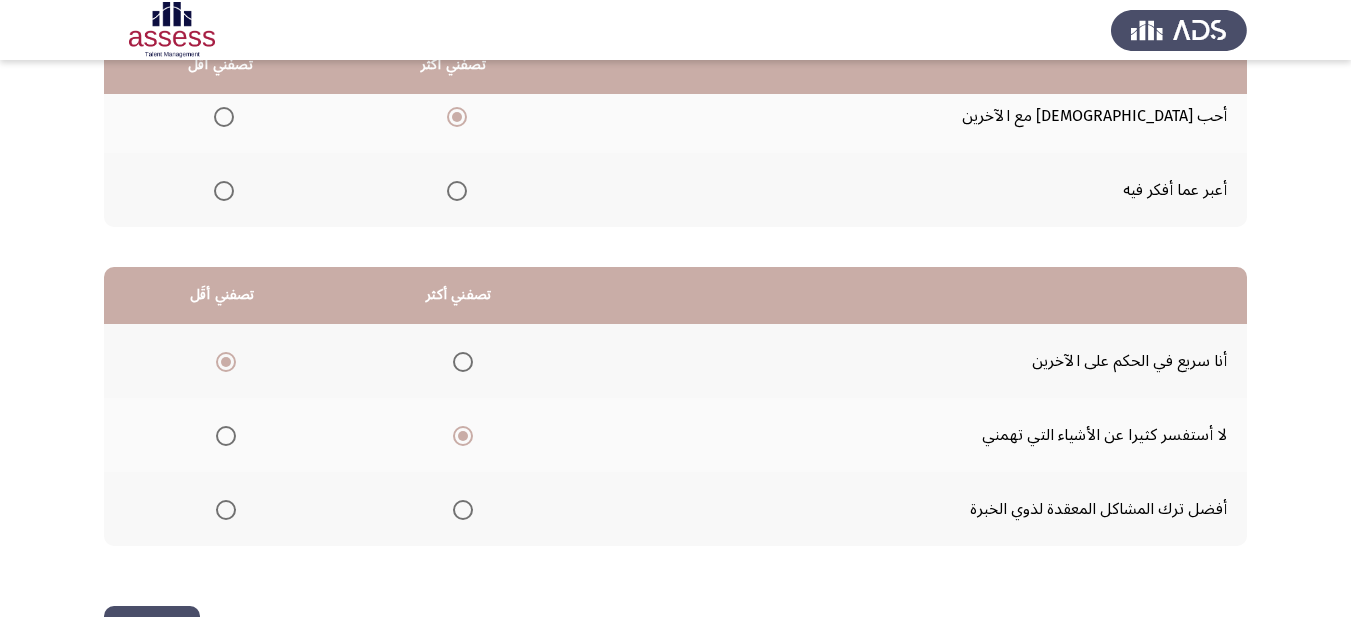 scroll, scrollTop: 393, scrollLeft: 0, axis: vertical 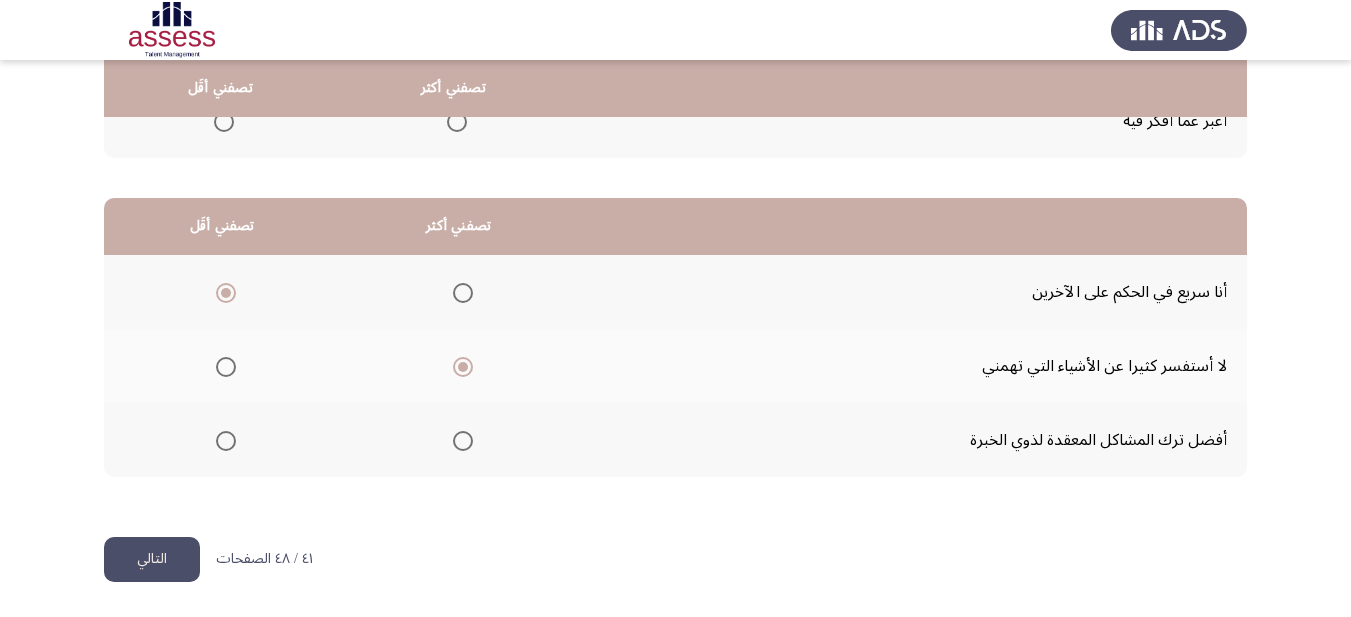click on "التالي" 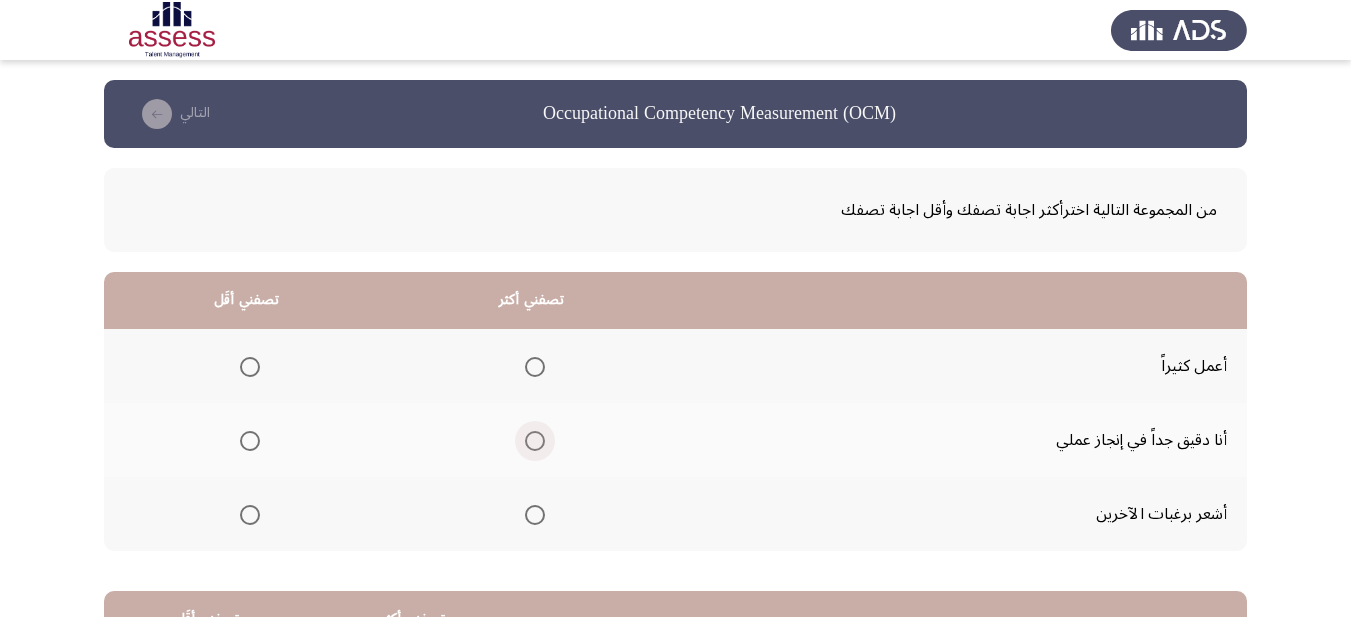 click at bounding box center [535, 441] 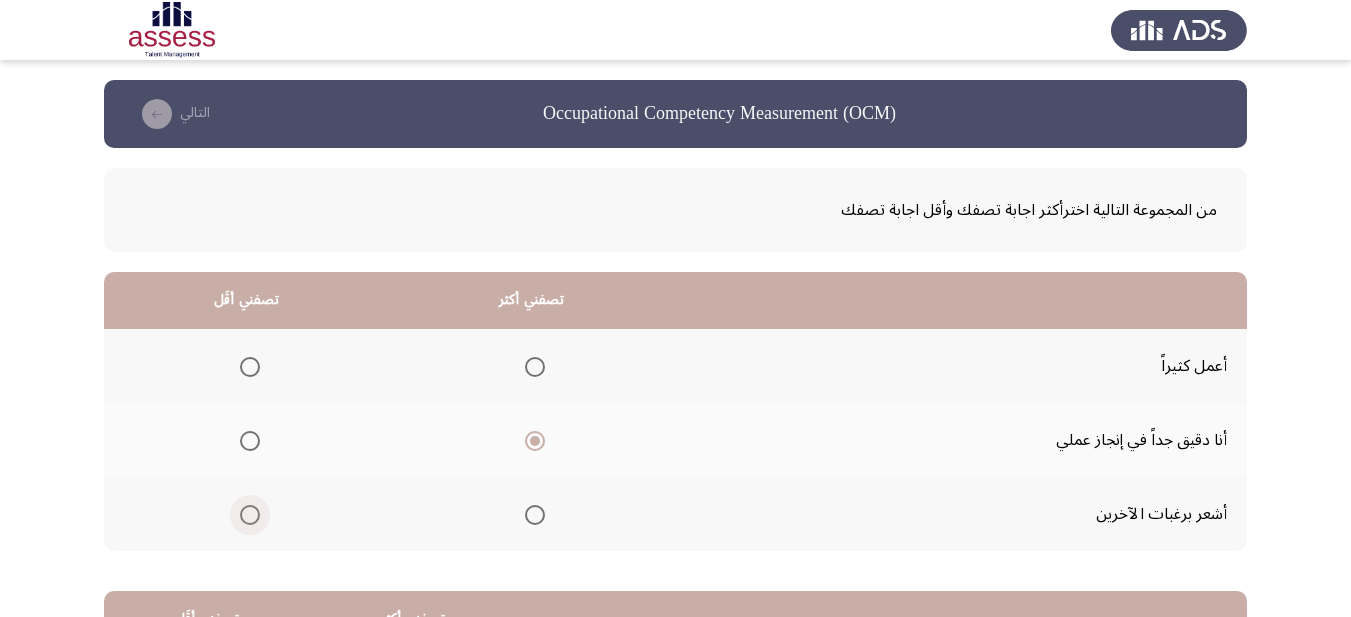 click at bounding box center (250, 515) 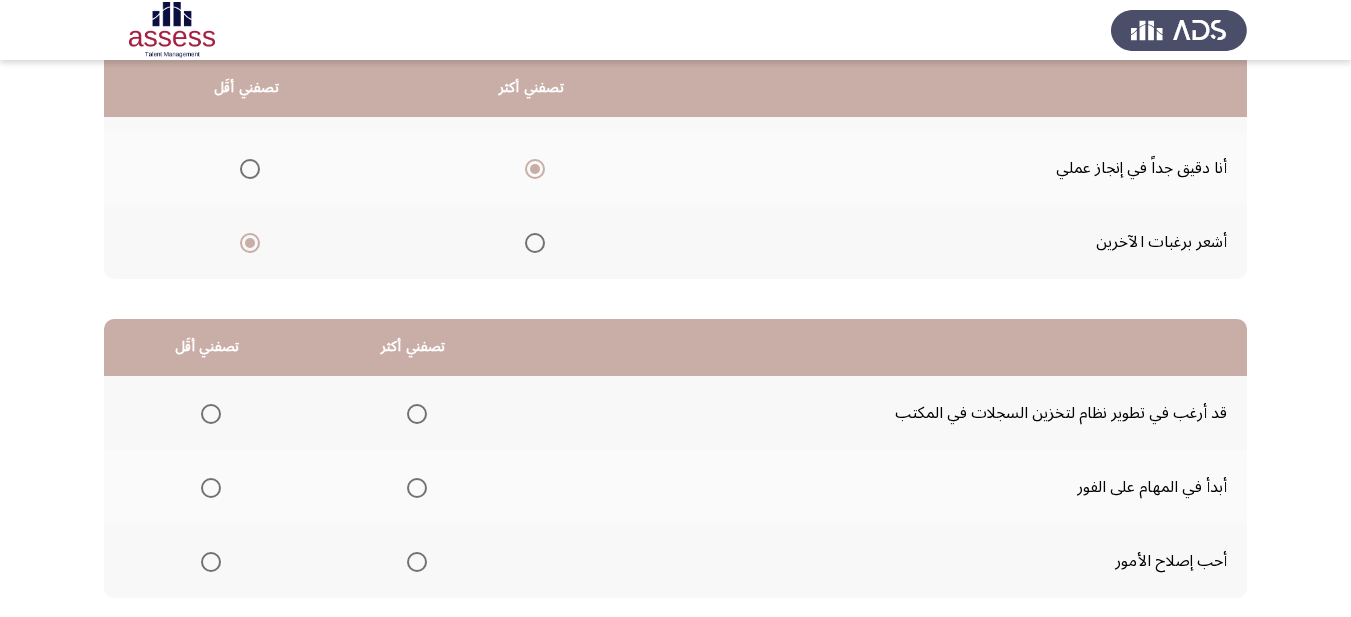 scroll, scrollTop: 300, scrollLeft: 0, axis: vertical 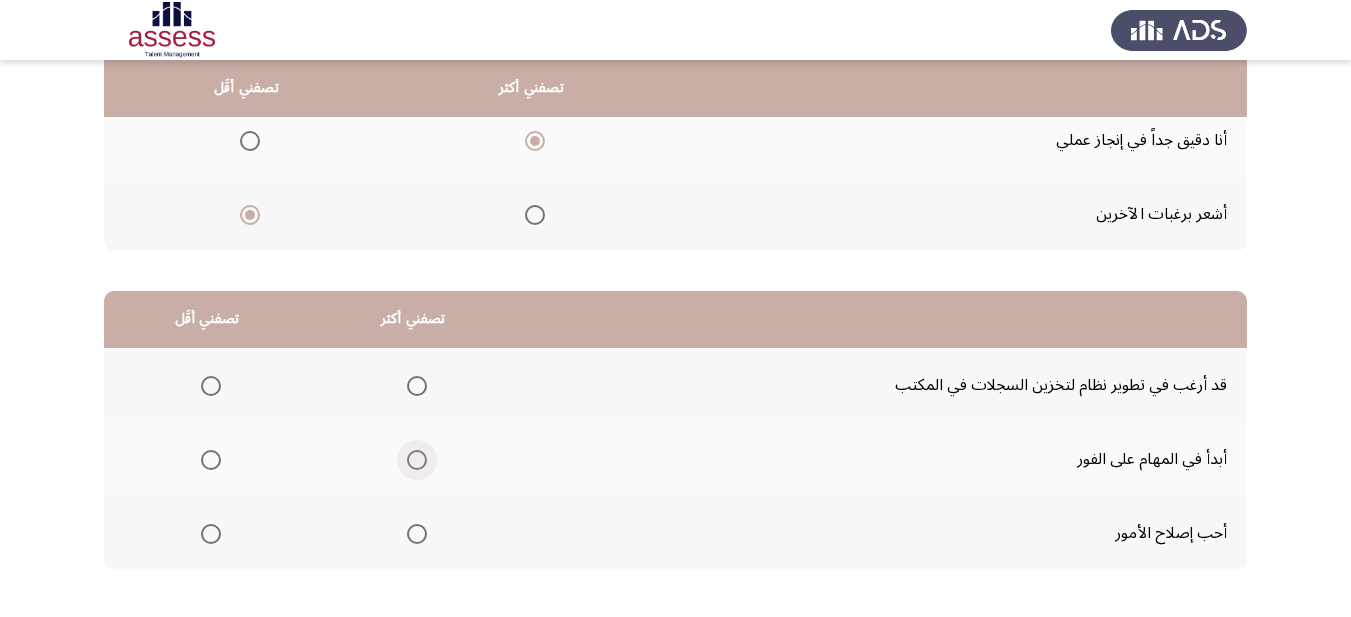 click at bounding box center [417, 460] 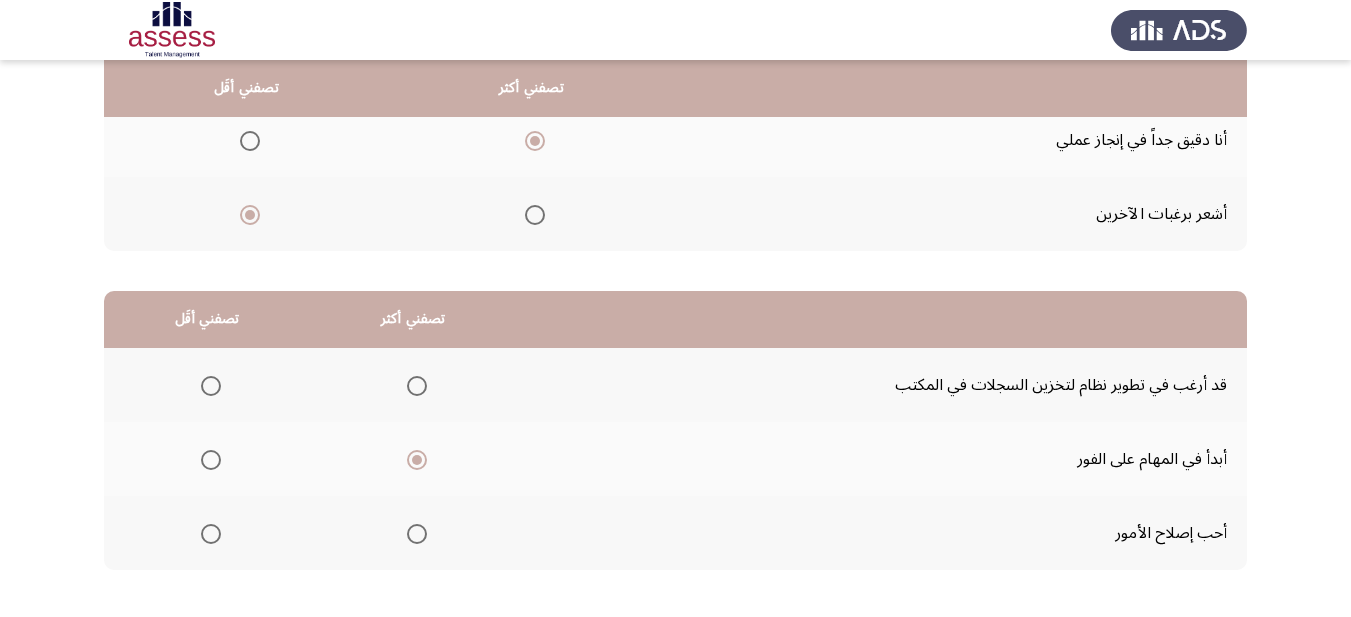 click at bounding box center (211, 534) 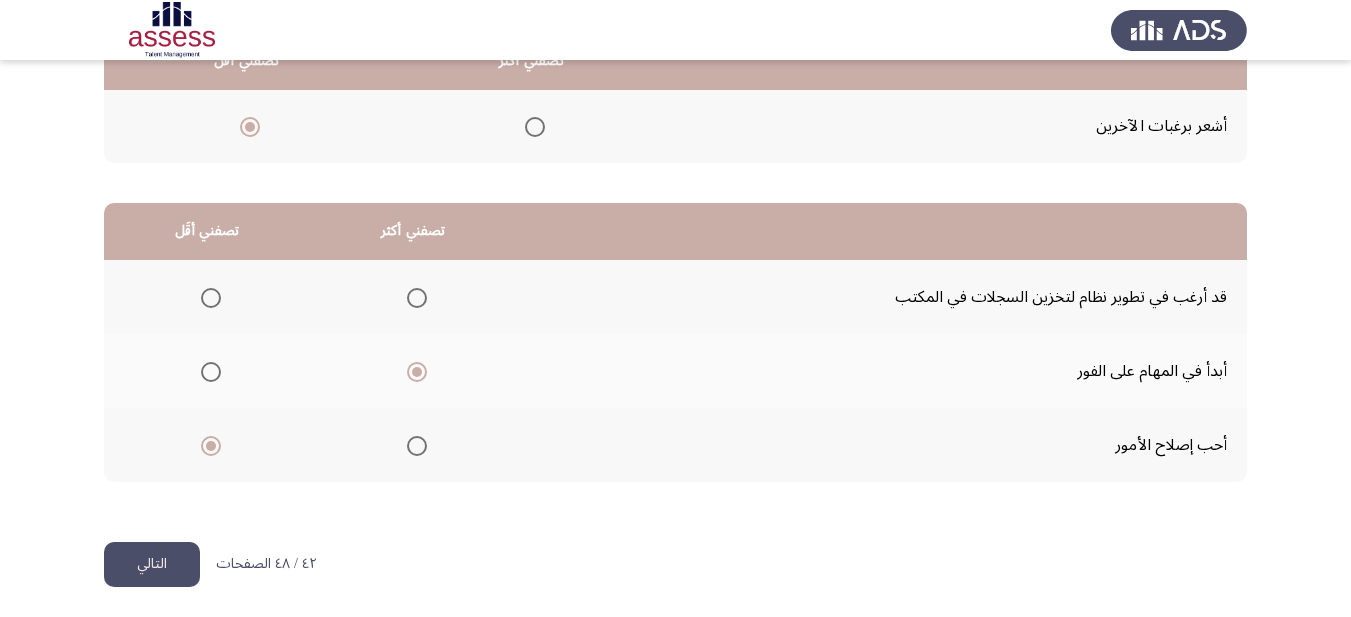 scroll, scrollTop: 393, scrollLeft: 0, axis: vertical 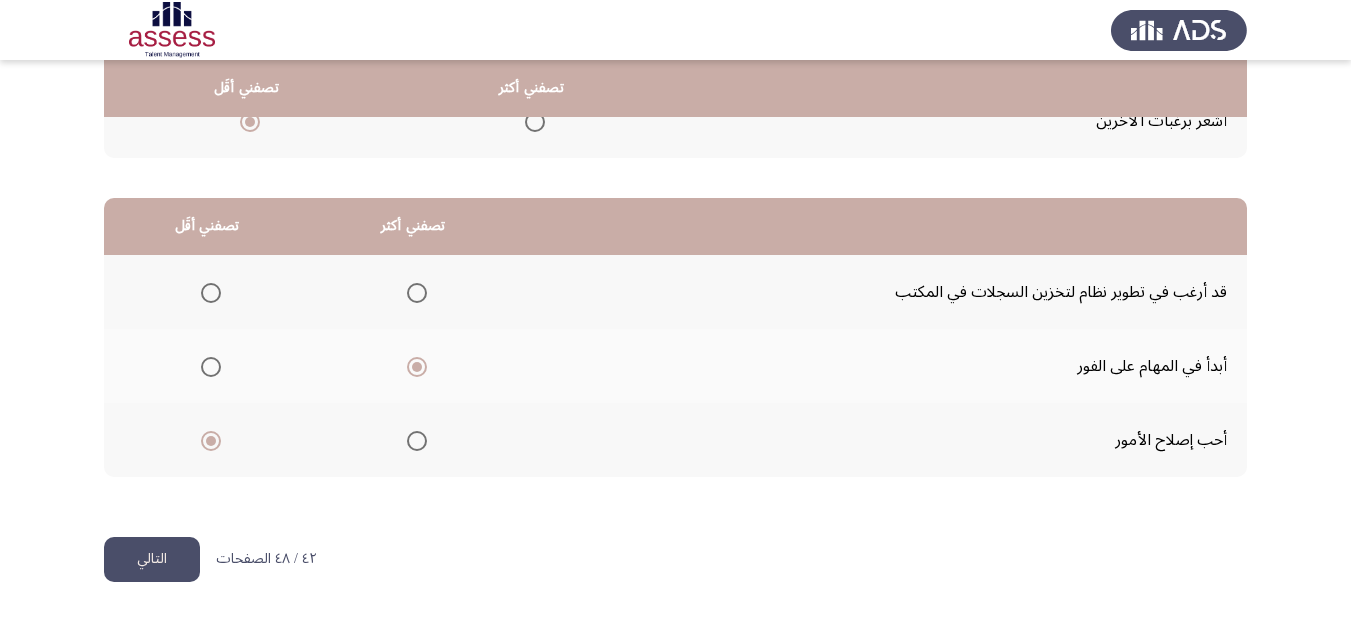 click on "التالي" 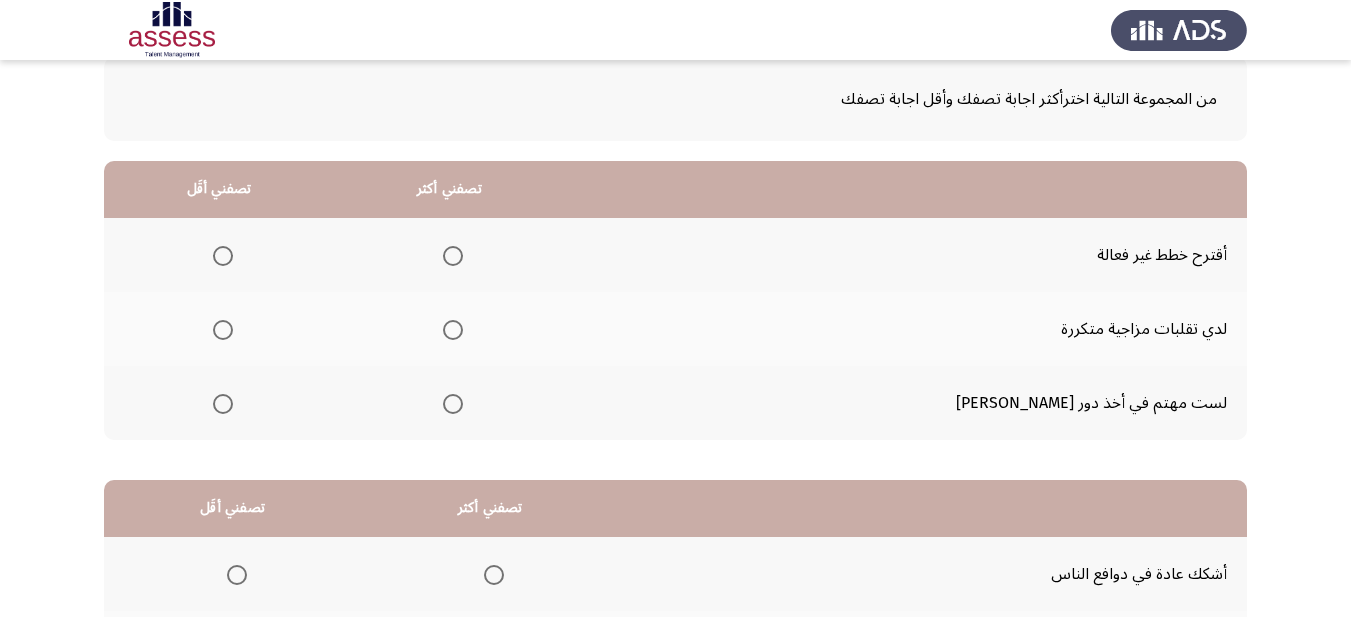 scroll, scrollTop: 100, scrollLeft: 0, axis: vertical 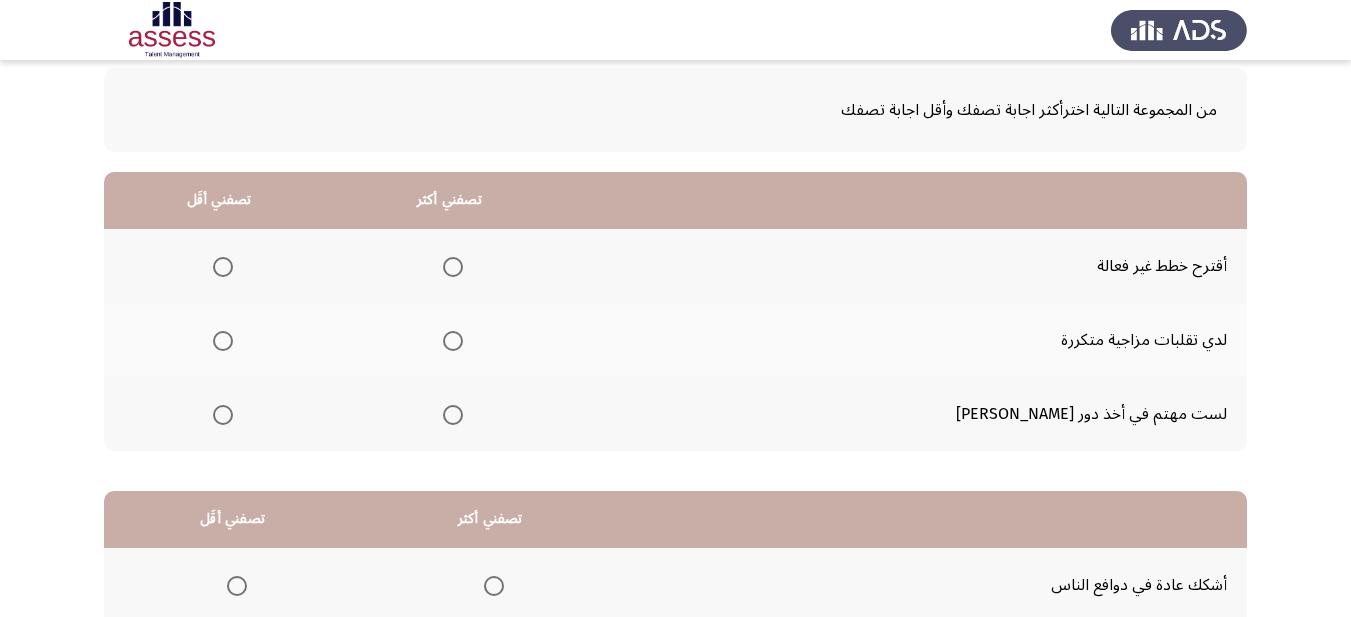 click at bounding box center (453, 267) 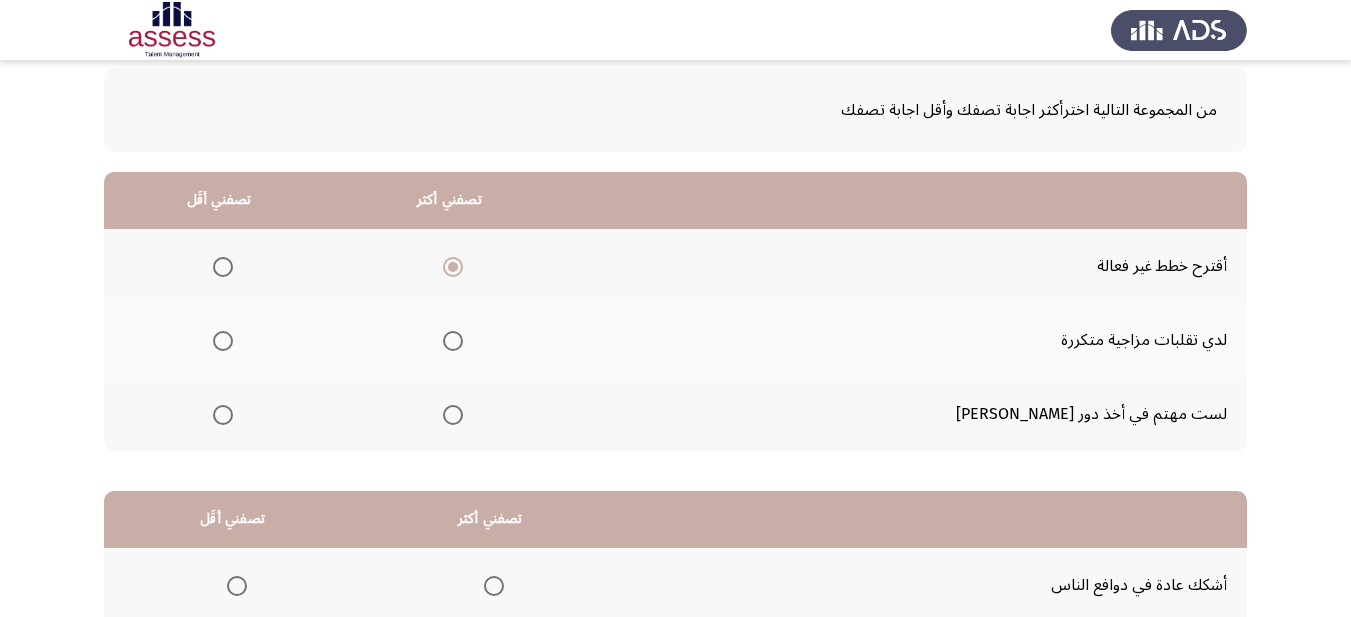 click at bounding box center [223, 415] 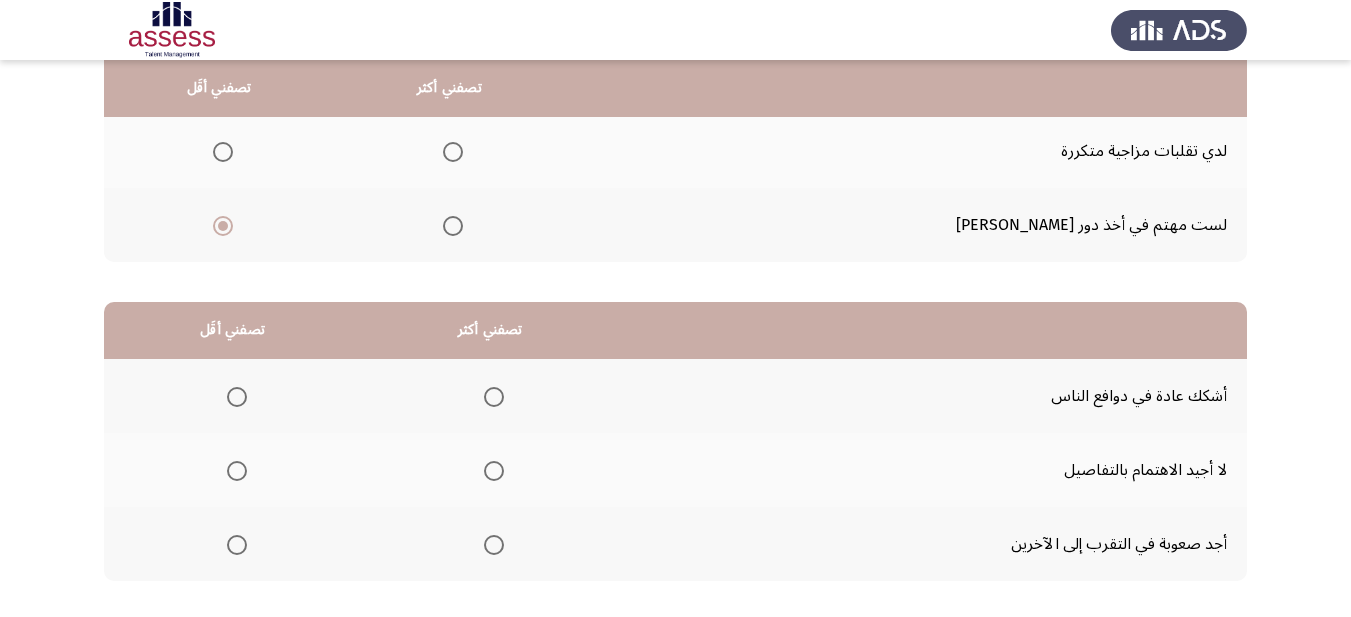 scroll, scrollTop: 300, scrollLeft: 0, axis: vertical 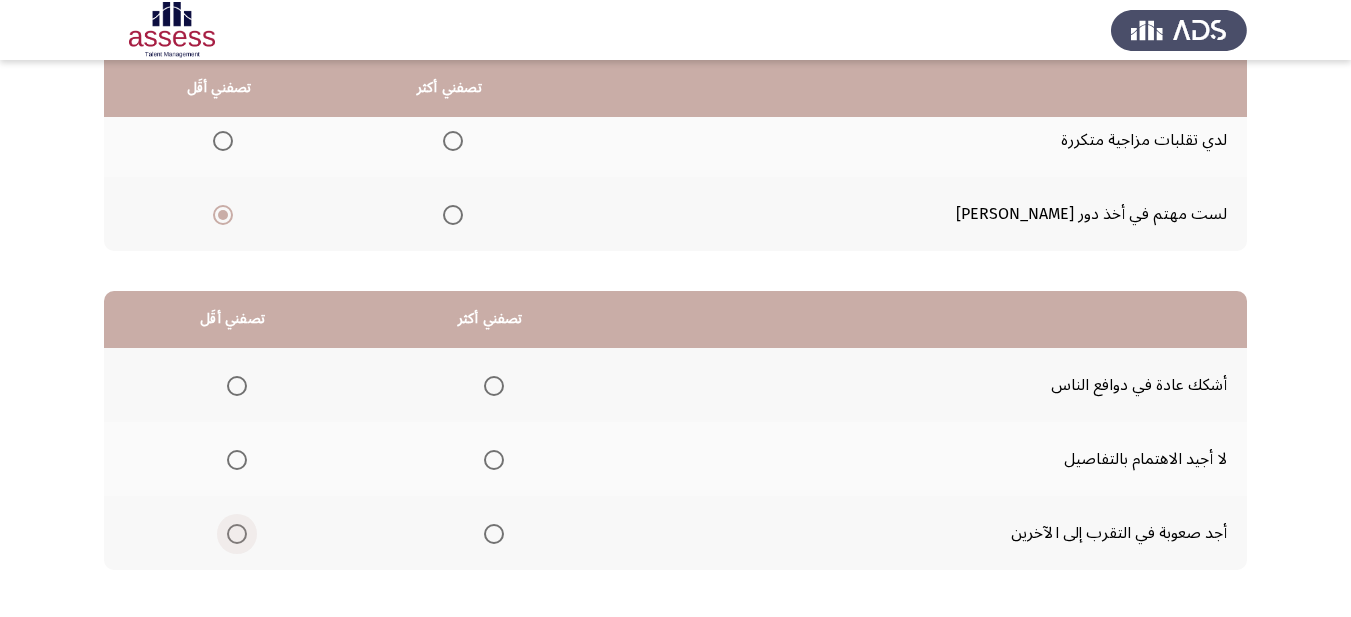 click at bounding box center (237, 534) 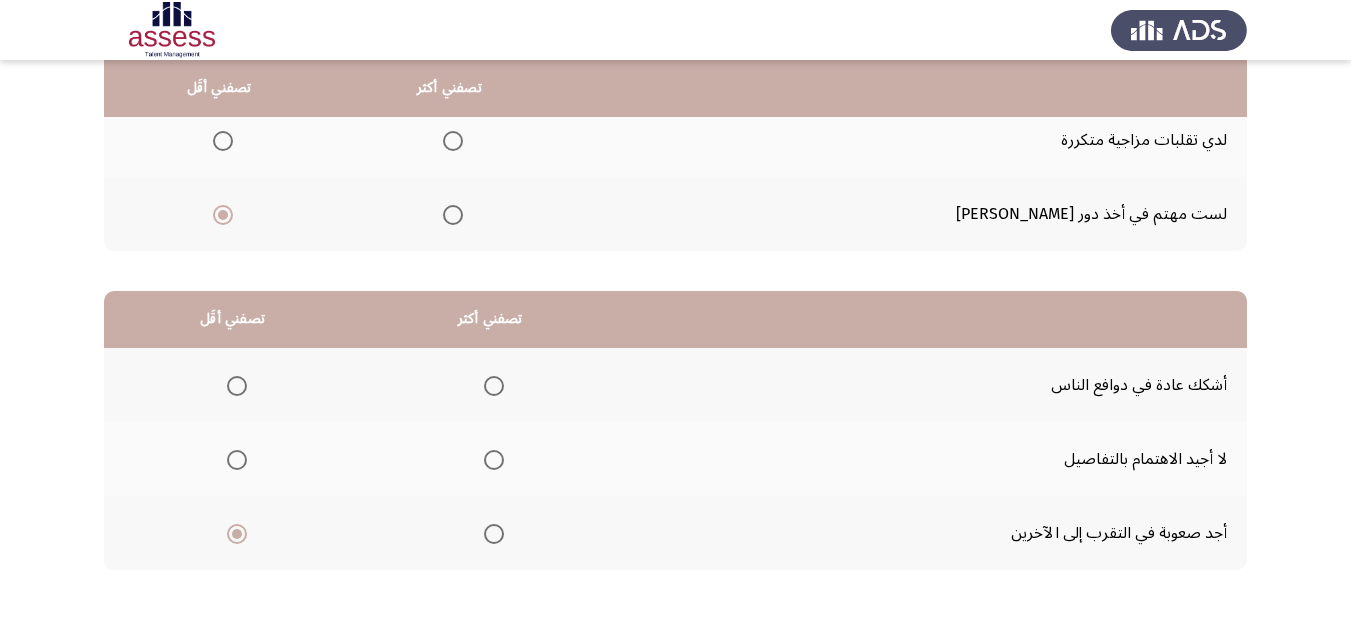 click at bounding box center [237, 460] 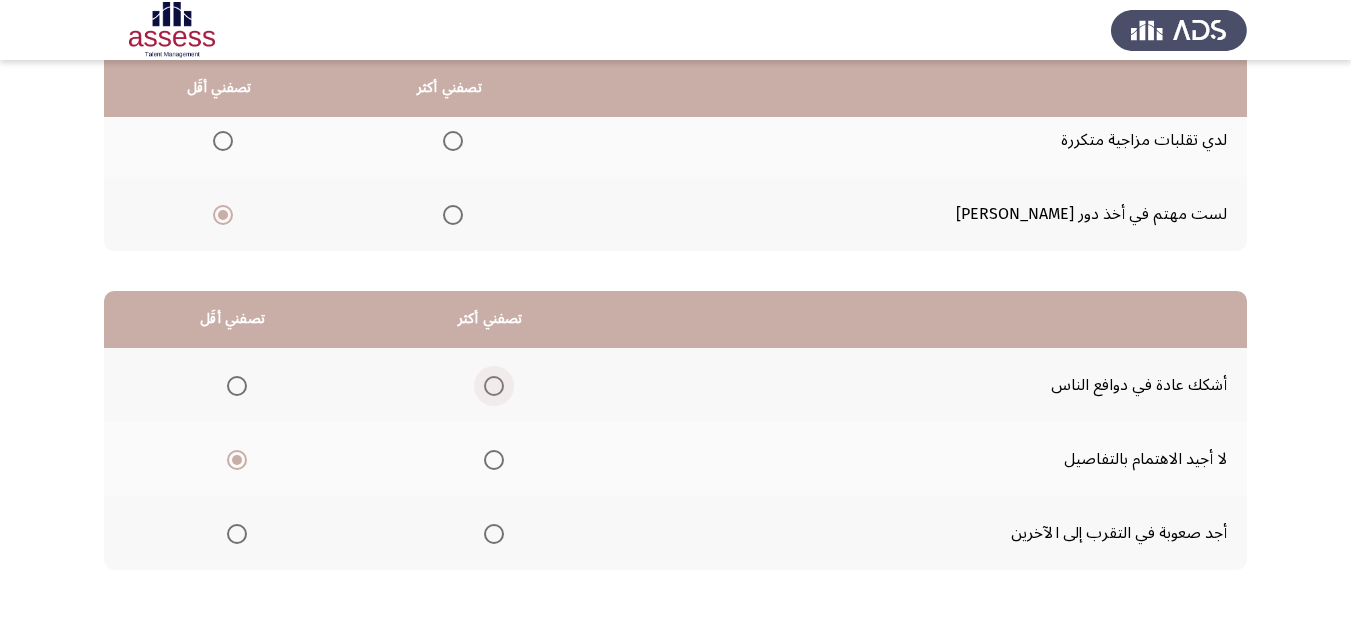click at bounding box center (494, 386) 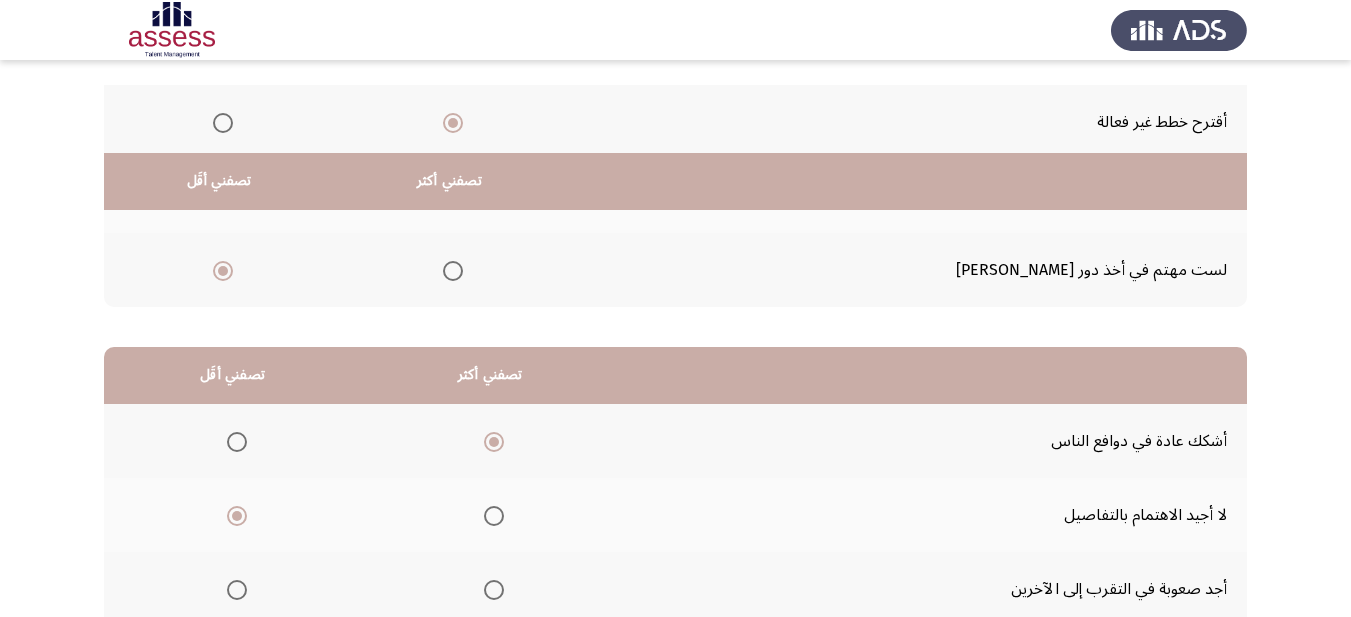 scroll, scrollTop: 393, scrollLeft: 0, axis: vertical 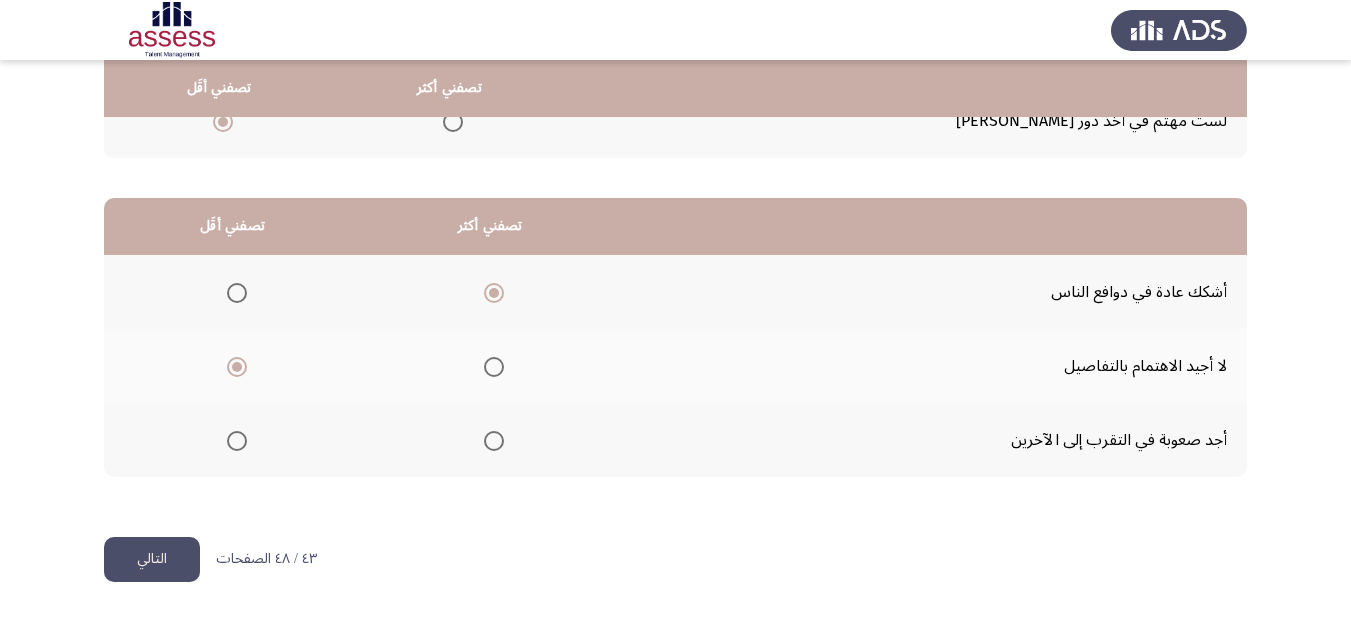click on "التالي" 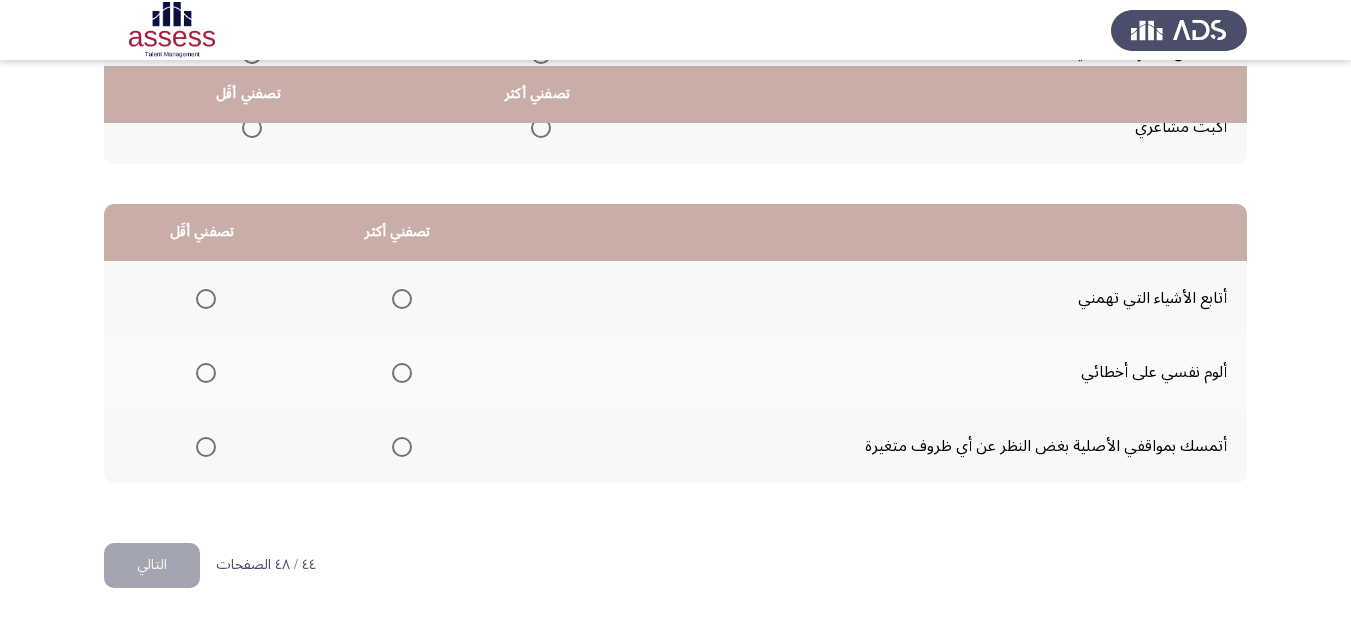 scroll, scrollTop: 393, scrollLeft: 0, axis: vertical 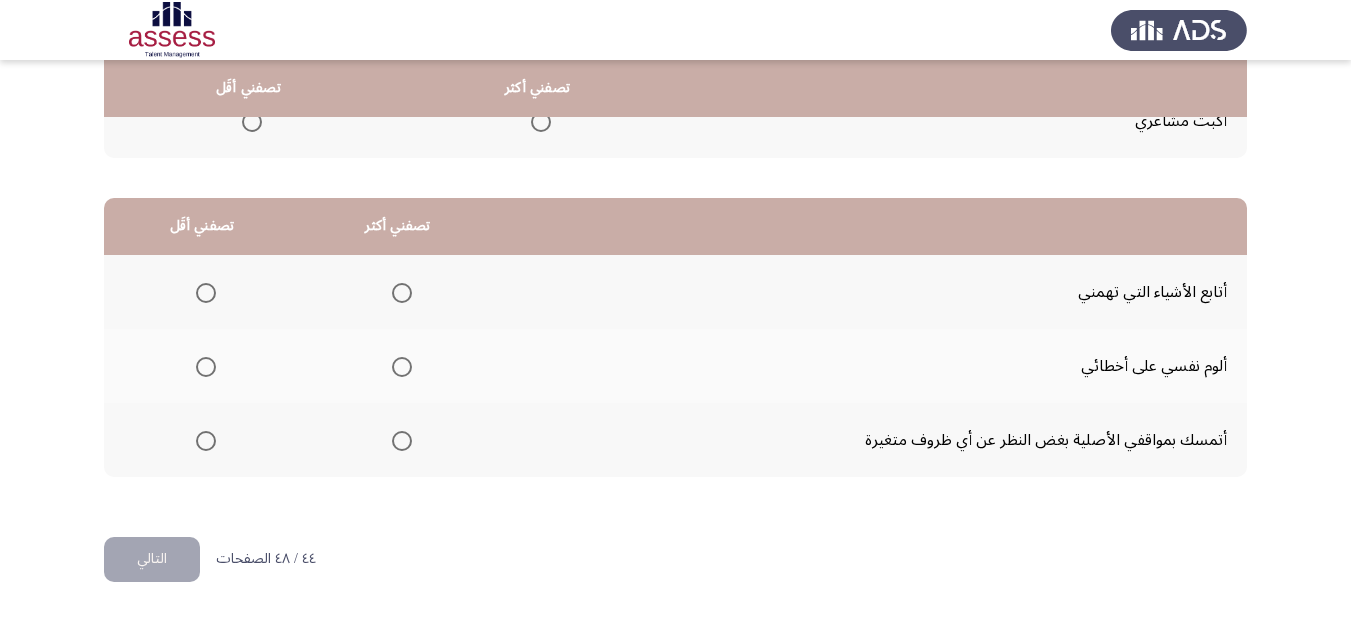 click at bounding box center [402, 367] 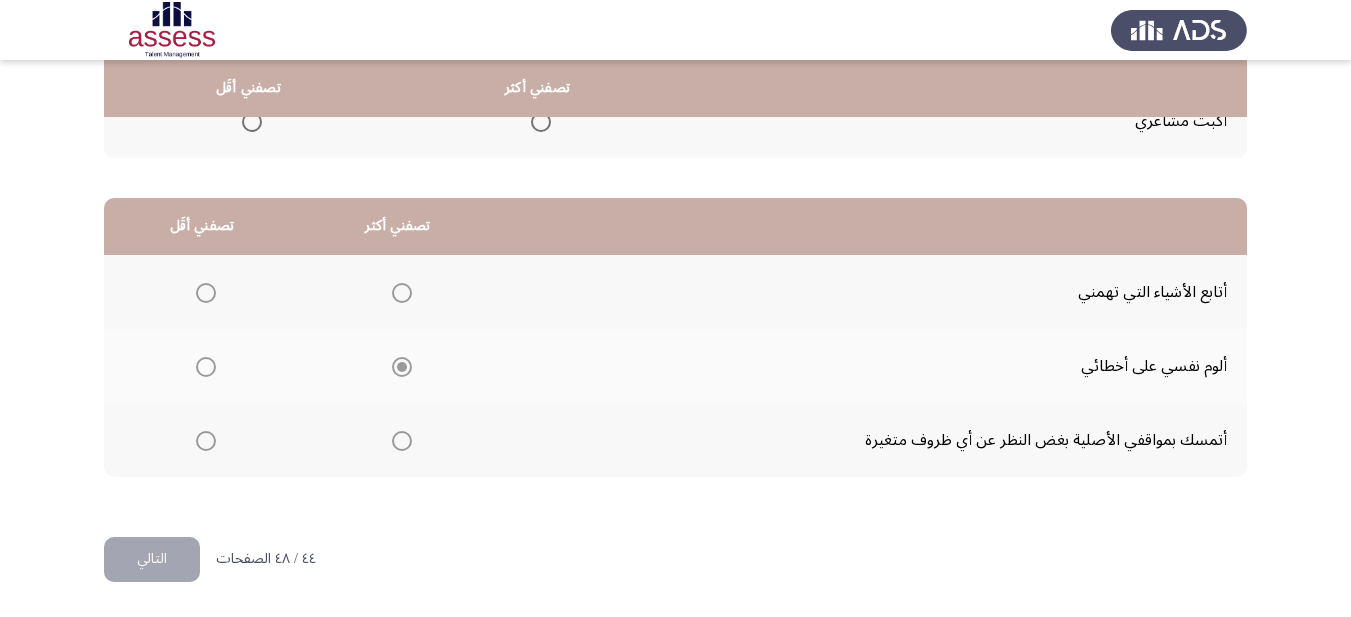 click 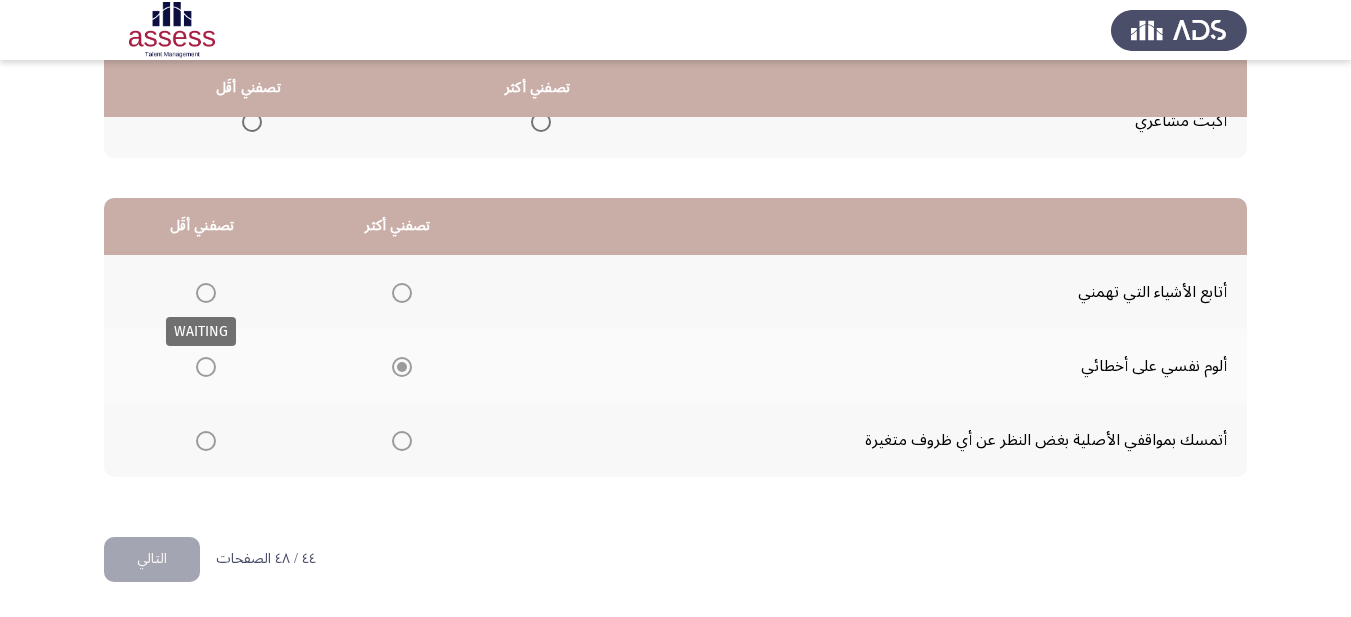 click at bounding box center [206, 293] 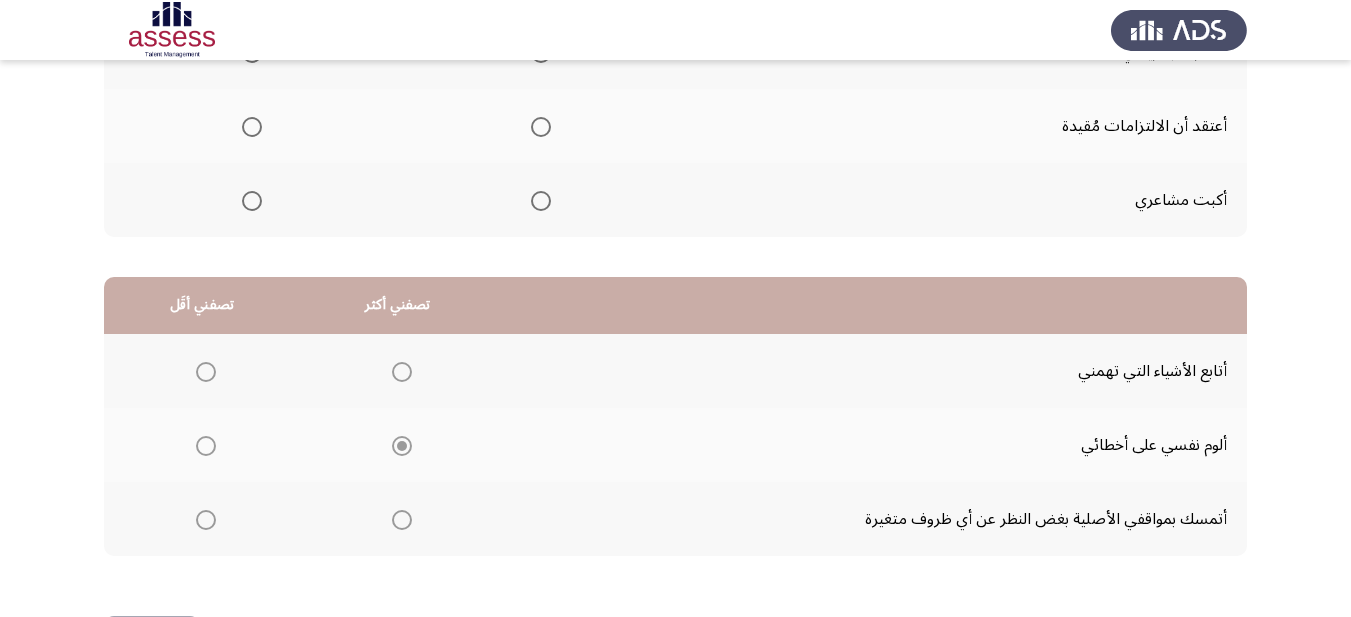 scroll, scrollTop: 393, scrollLeft: 0, axis: vertical 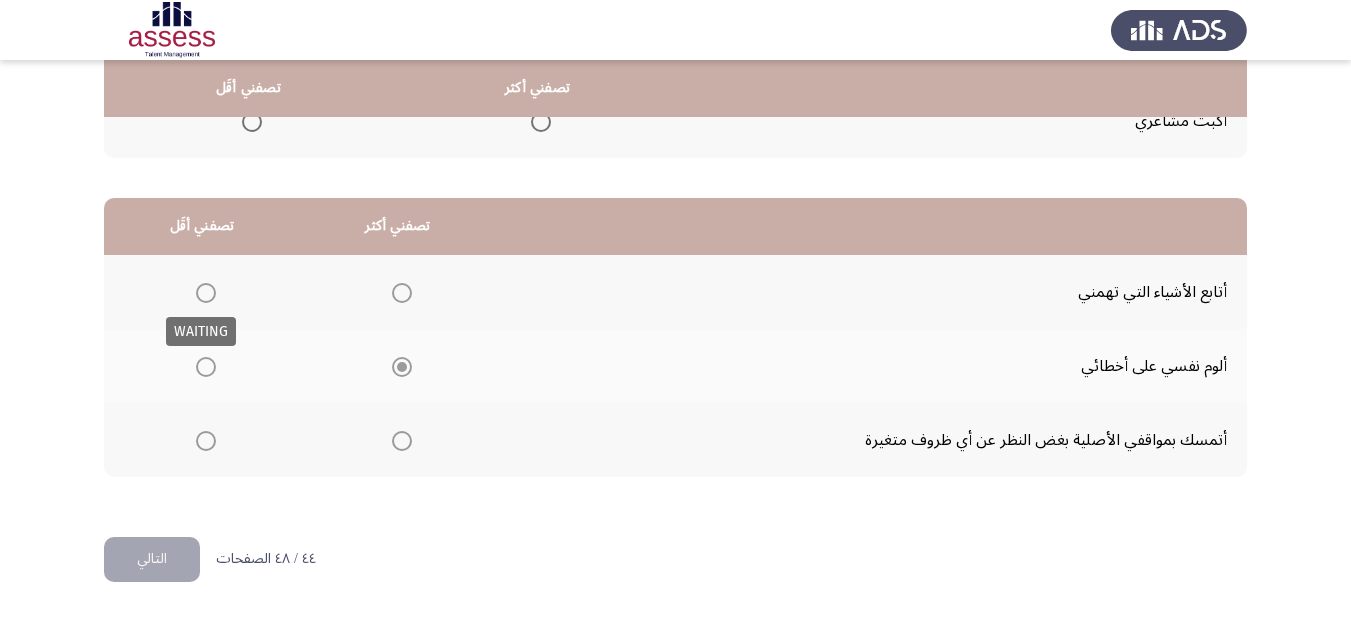 click at bounding box center (206, 293) 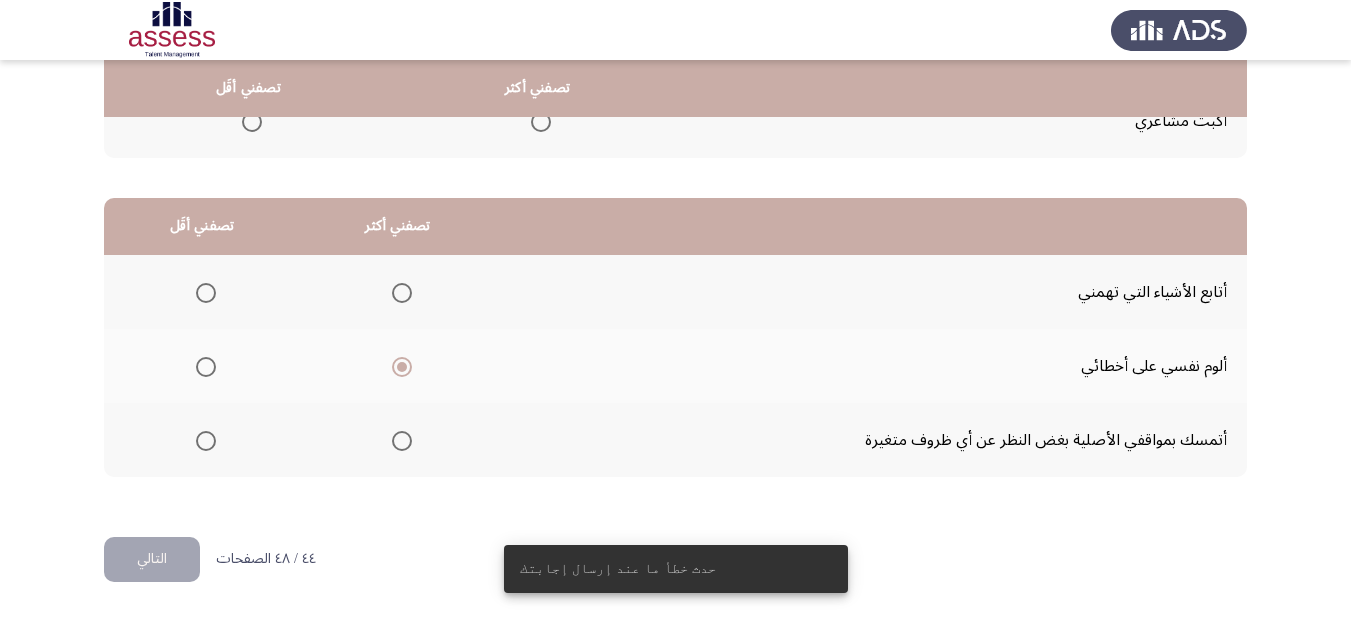 click at bounding box center [206, 293] 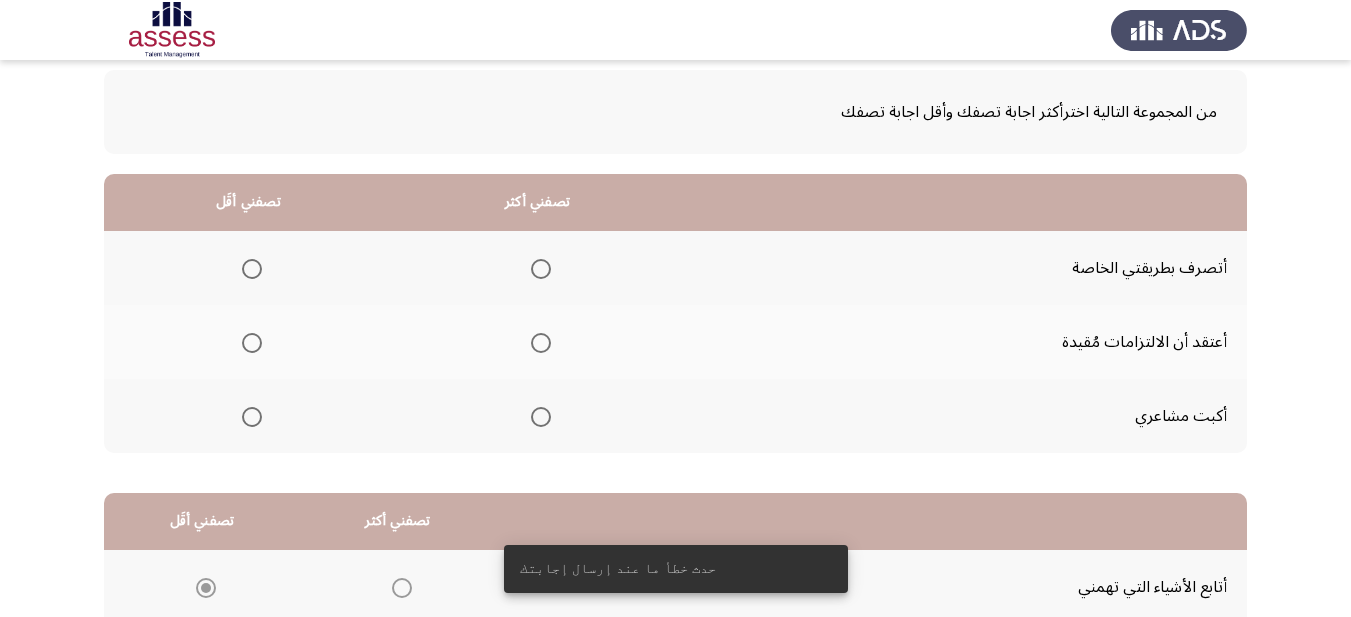 scroll, scrollTop: 93, scrollLeft: 0, axis: vertical 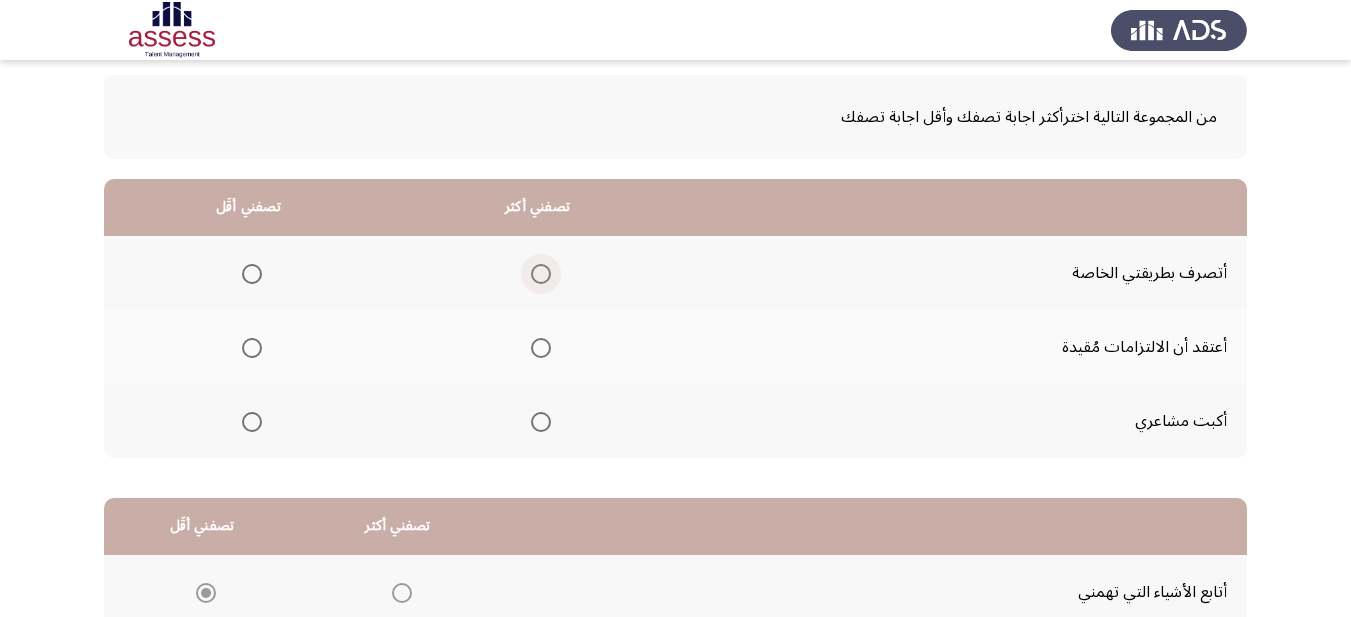 click at bounding box center (541, 274) 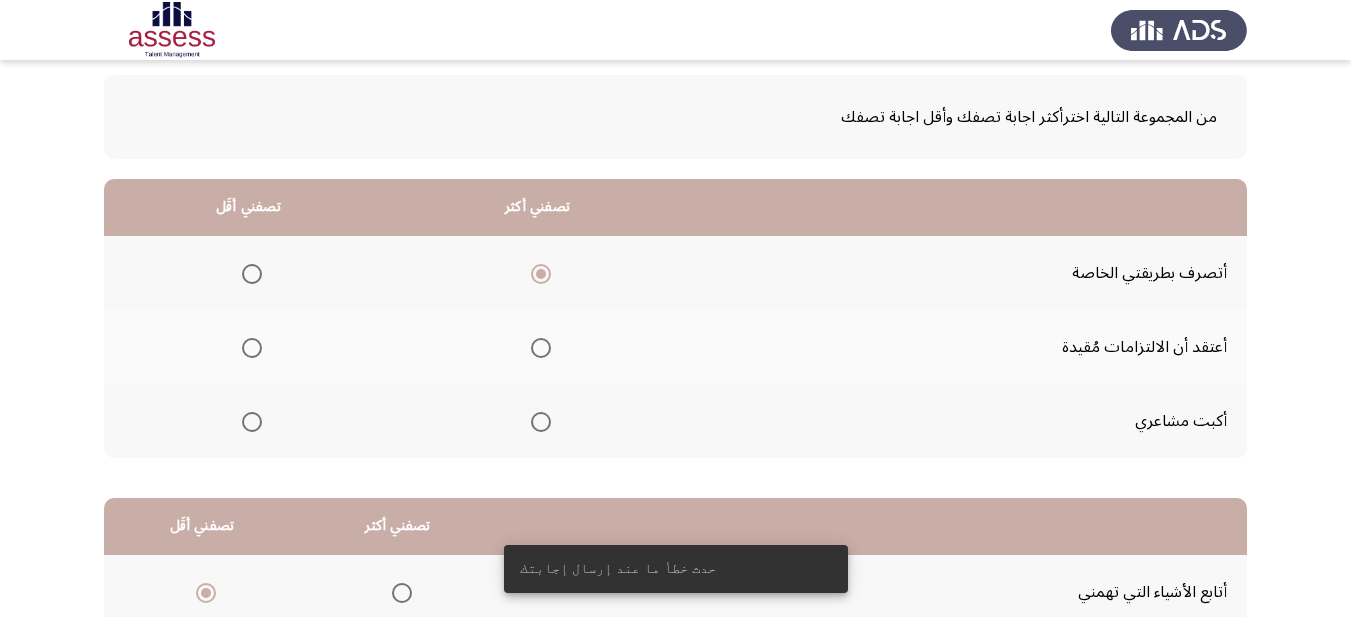 click 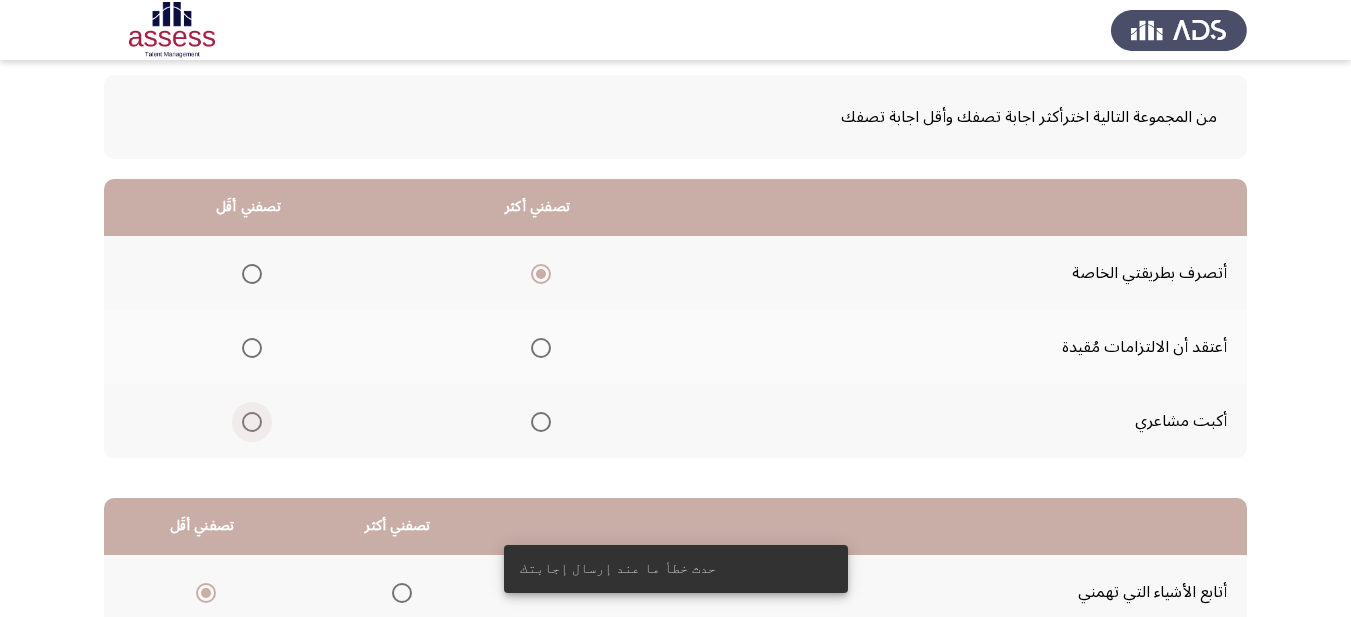 click at bounding box center (252, 422) 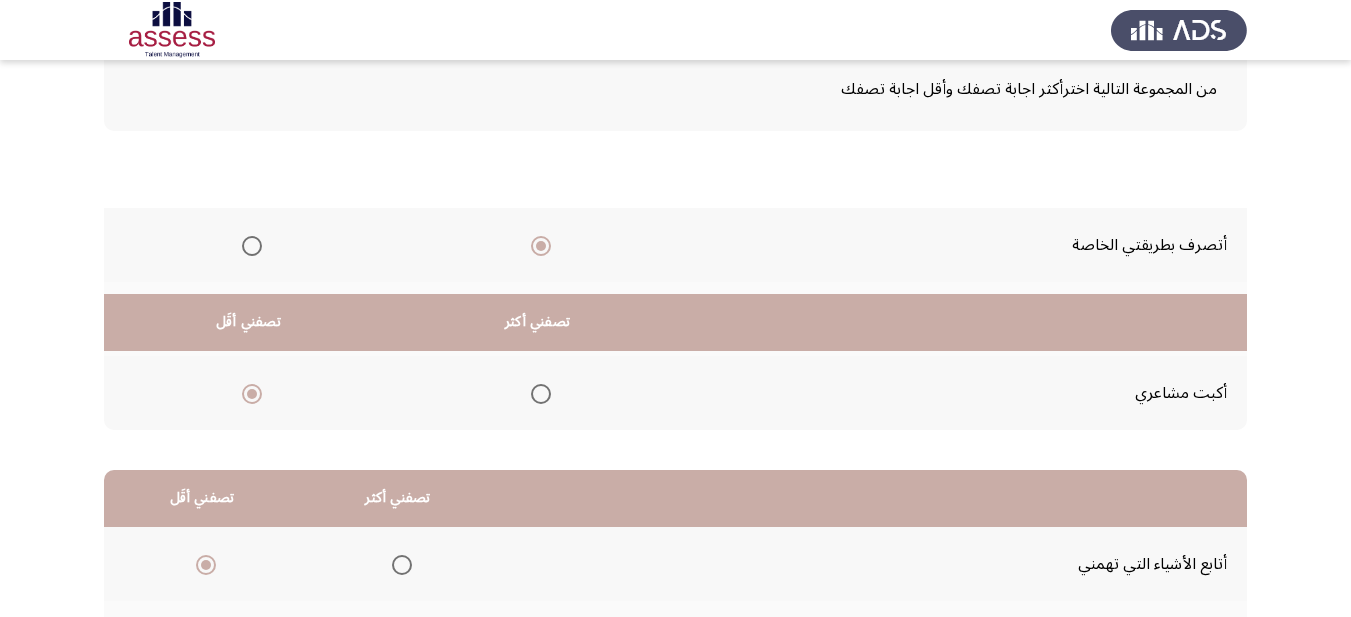 scroll, scrollTop: 393, scrollLeft: 0, axis: vertical 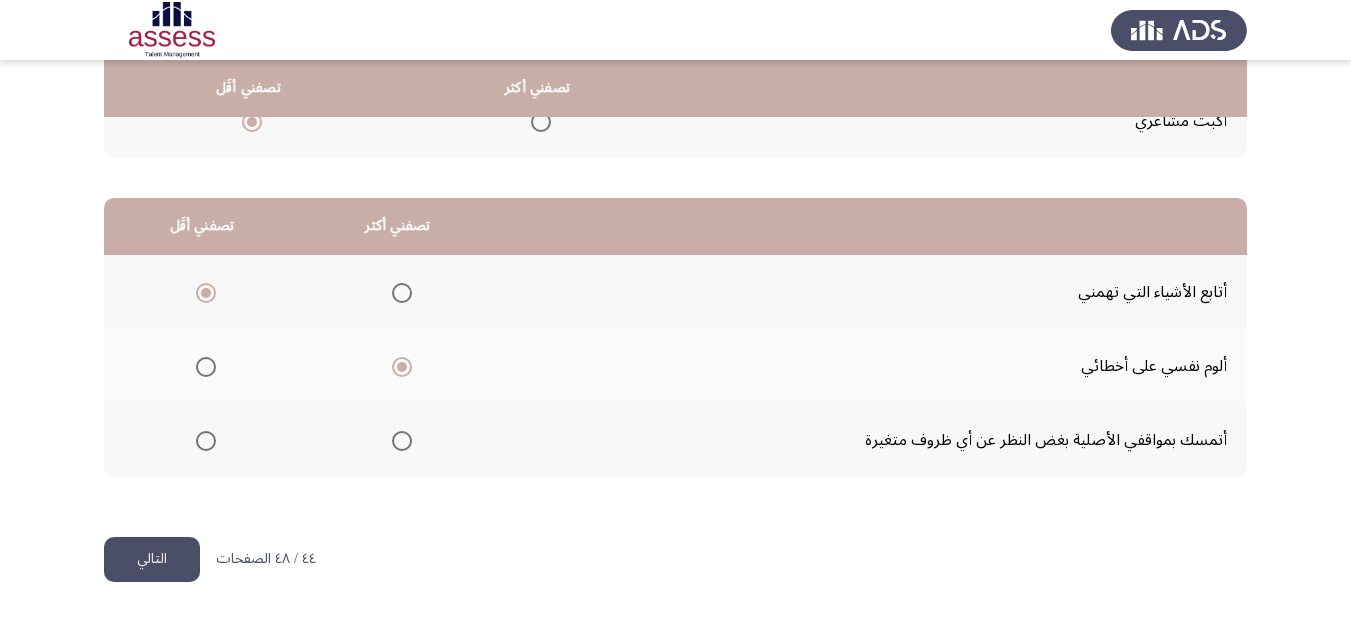 click on "التالي" 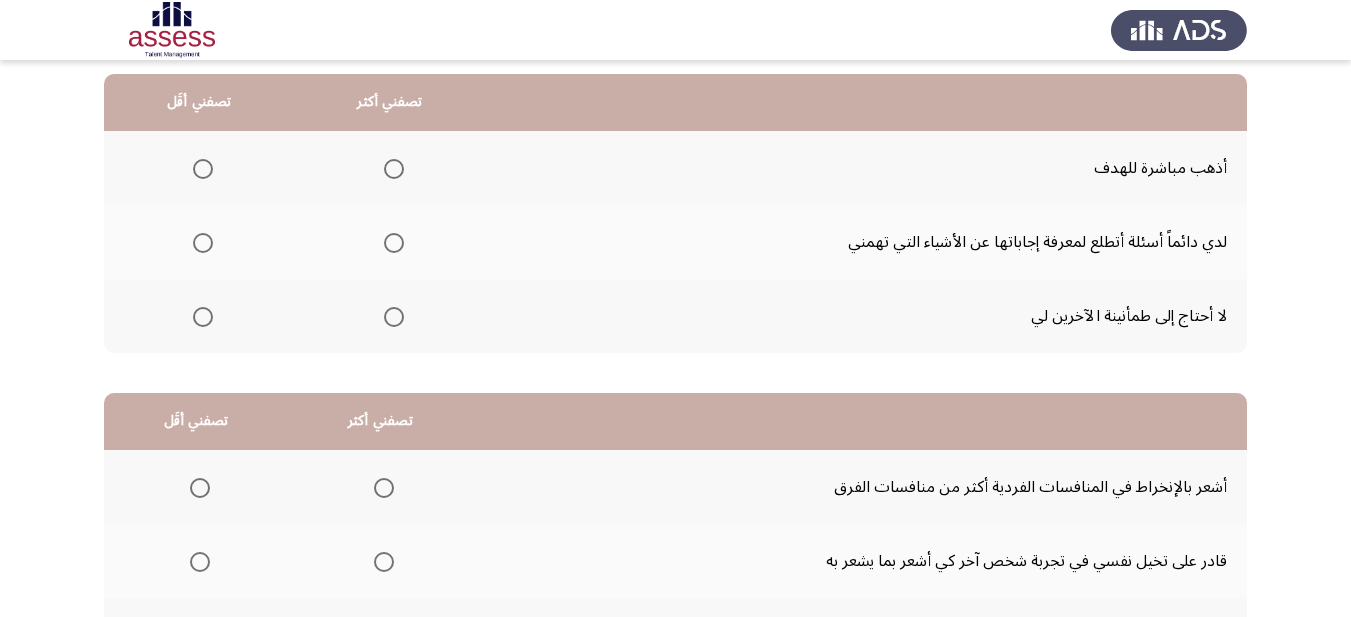 scroll, scrollTop: 200, scrollLeft: 0, axis: vertical 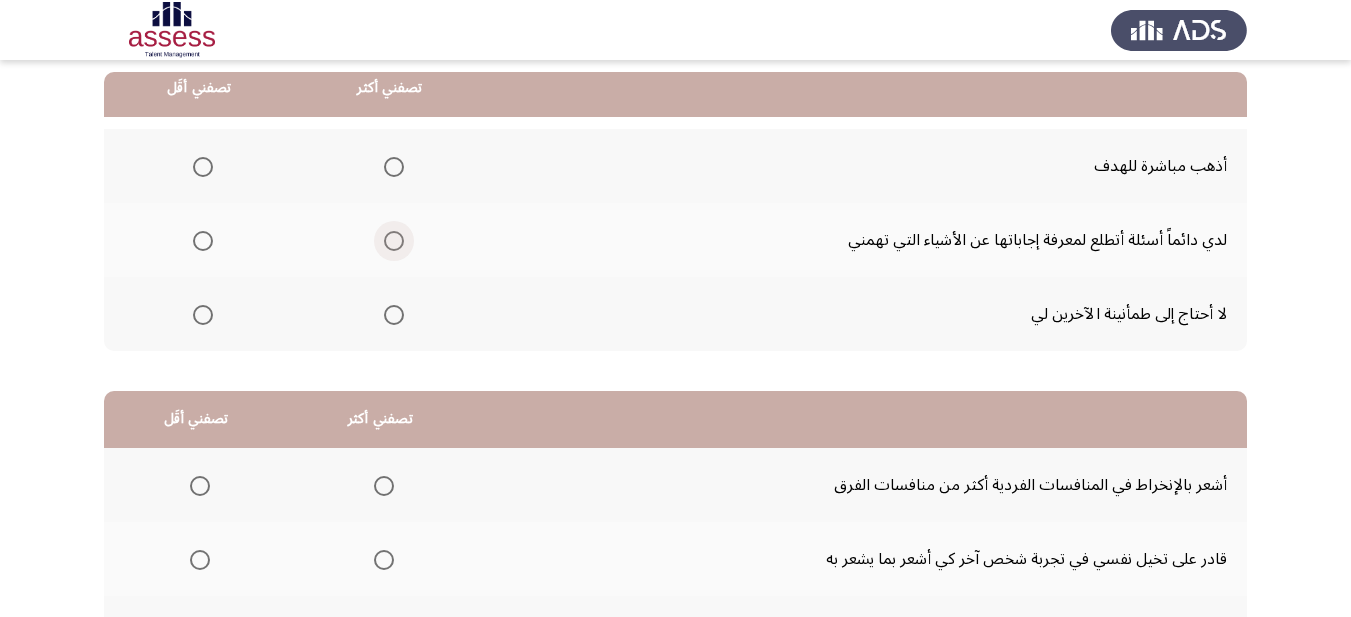 click at bounding box center [394, 241] 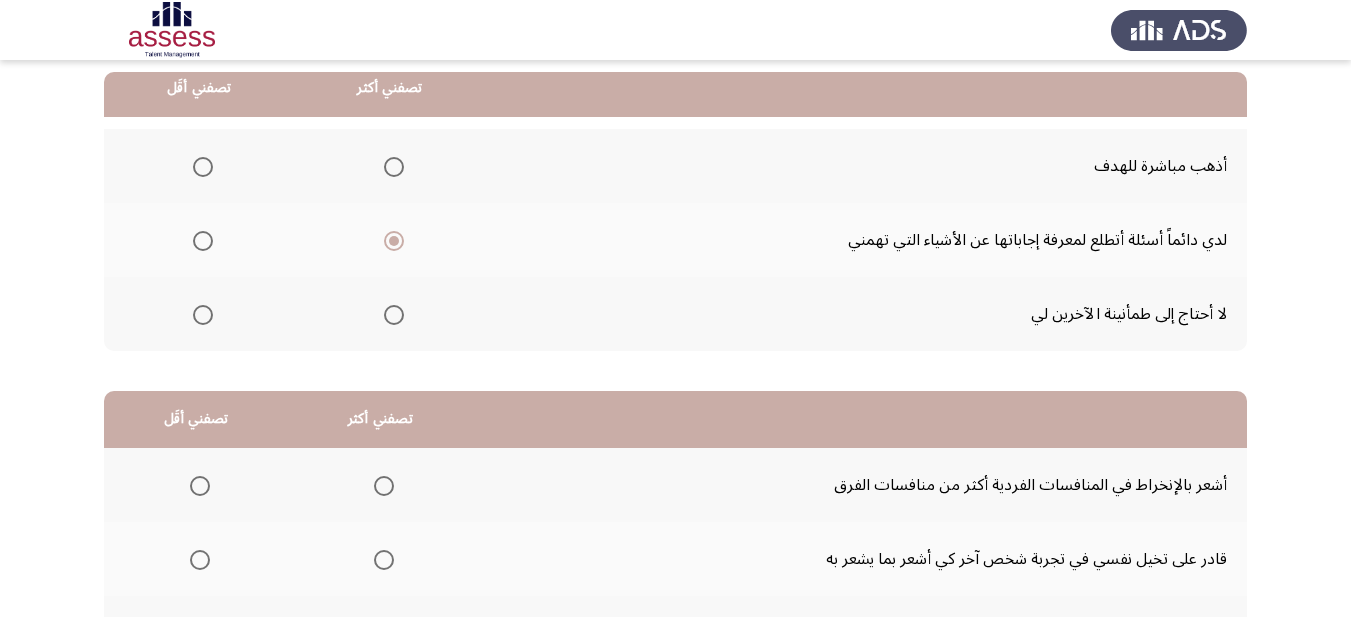 click at bounding box center (203, 167) 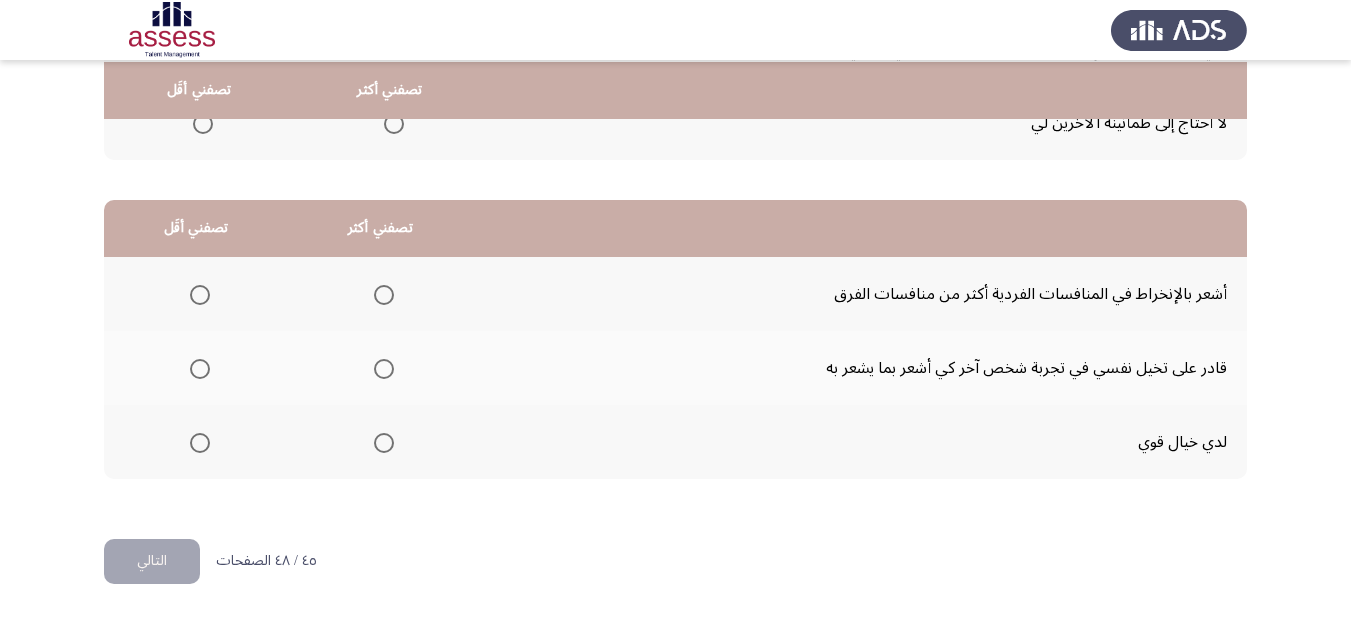 scroll, scrollTop: 393, scrollLeft: 0, axis: vertical 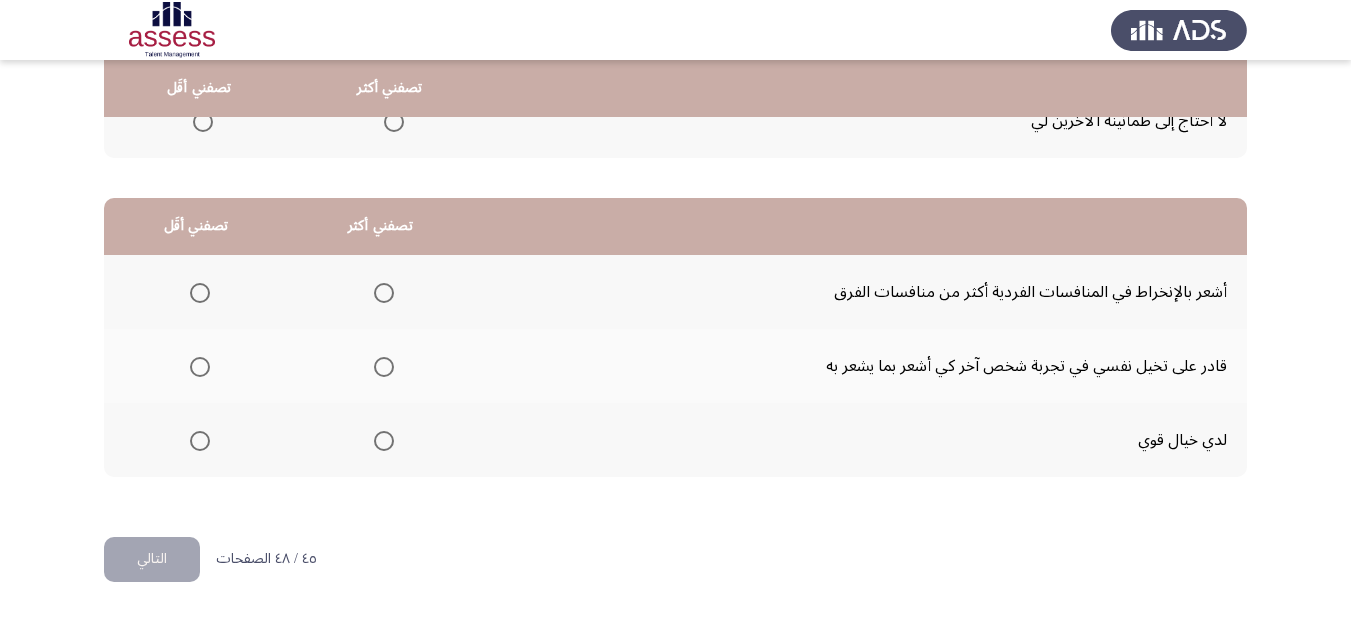 click at bounding box center [384, 367] 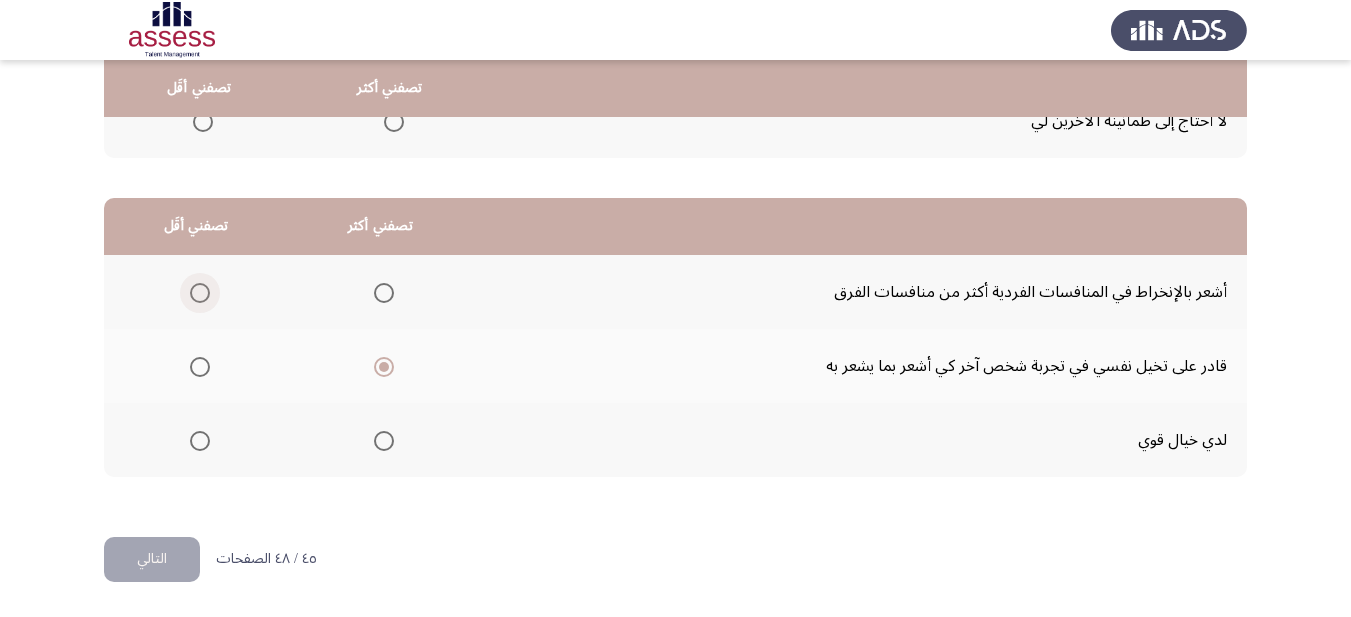 click at bounding box center [200, 293] 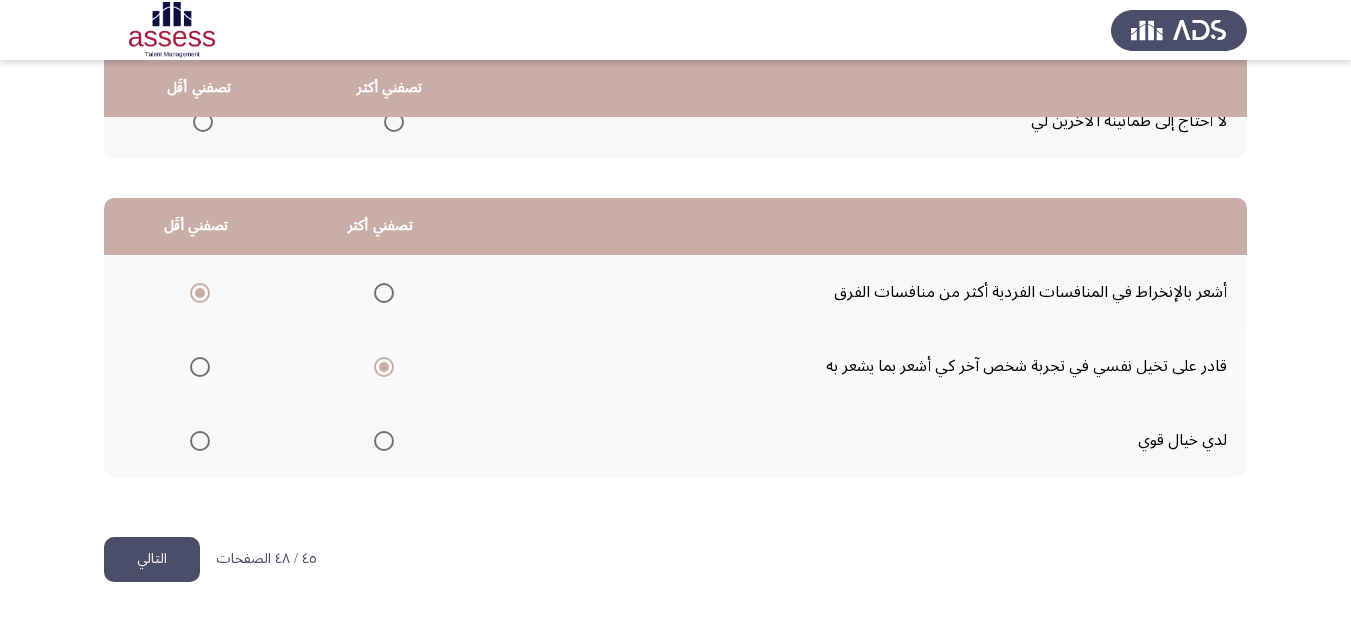 click on "التالي" 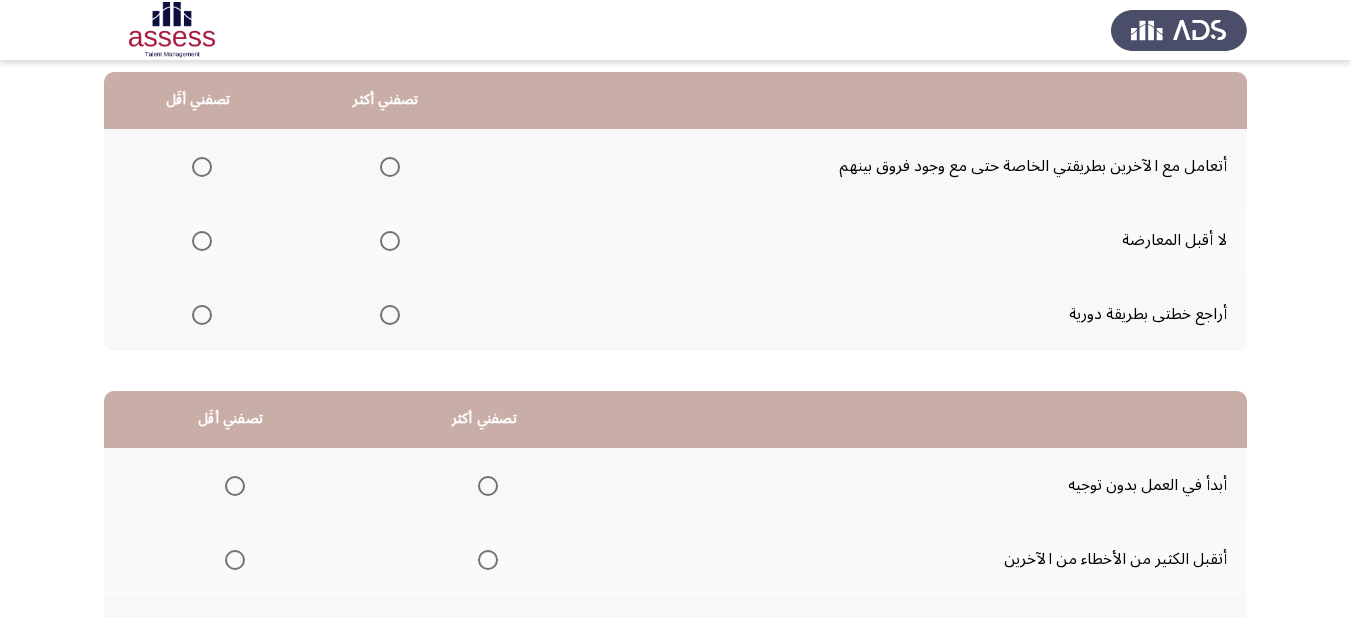 scroll, scrollTop: 100, scrollLeft: 0, axis: vertical 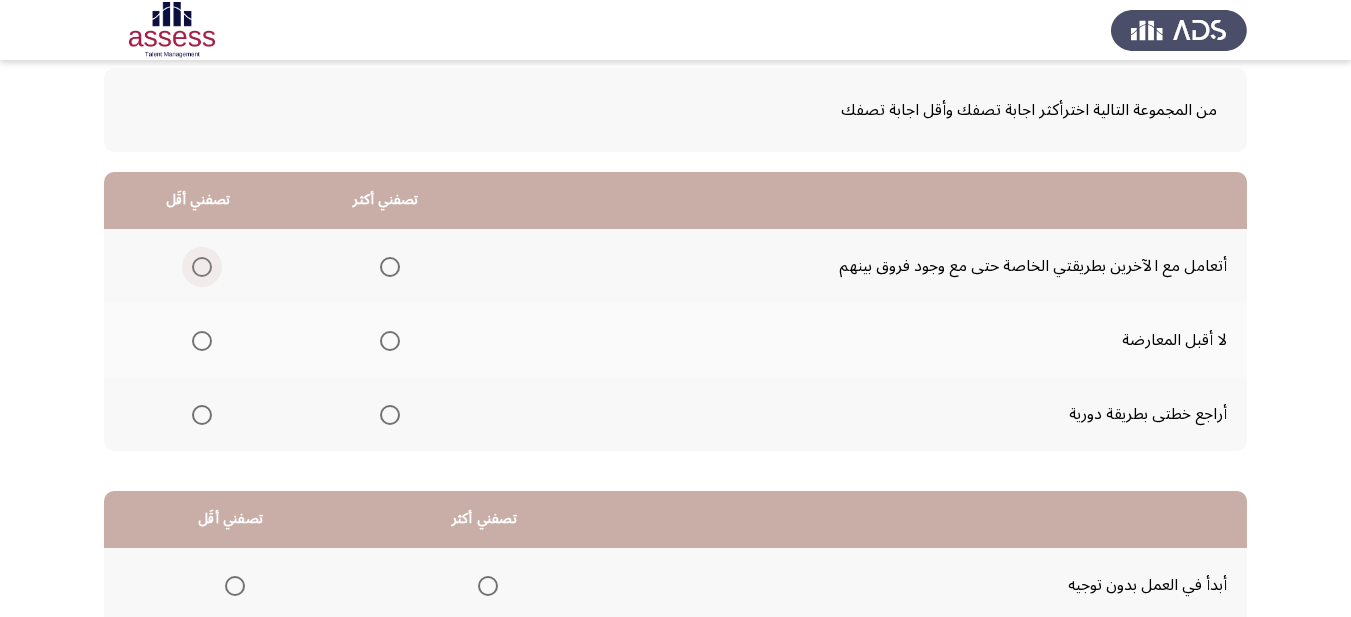 click at bounding box center [202, 267] 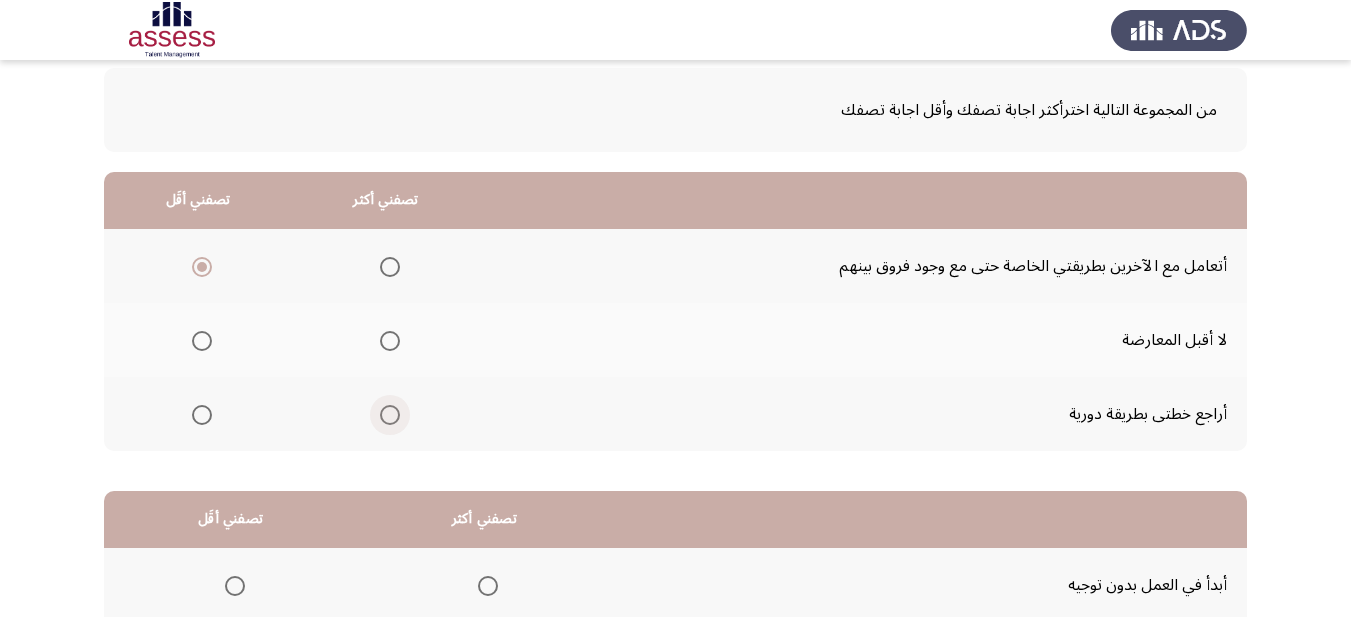 click at bounding box center (390, 415) 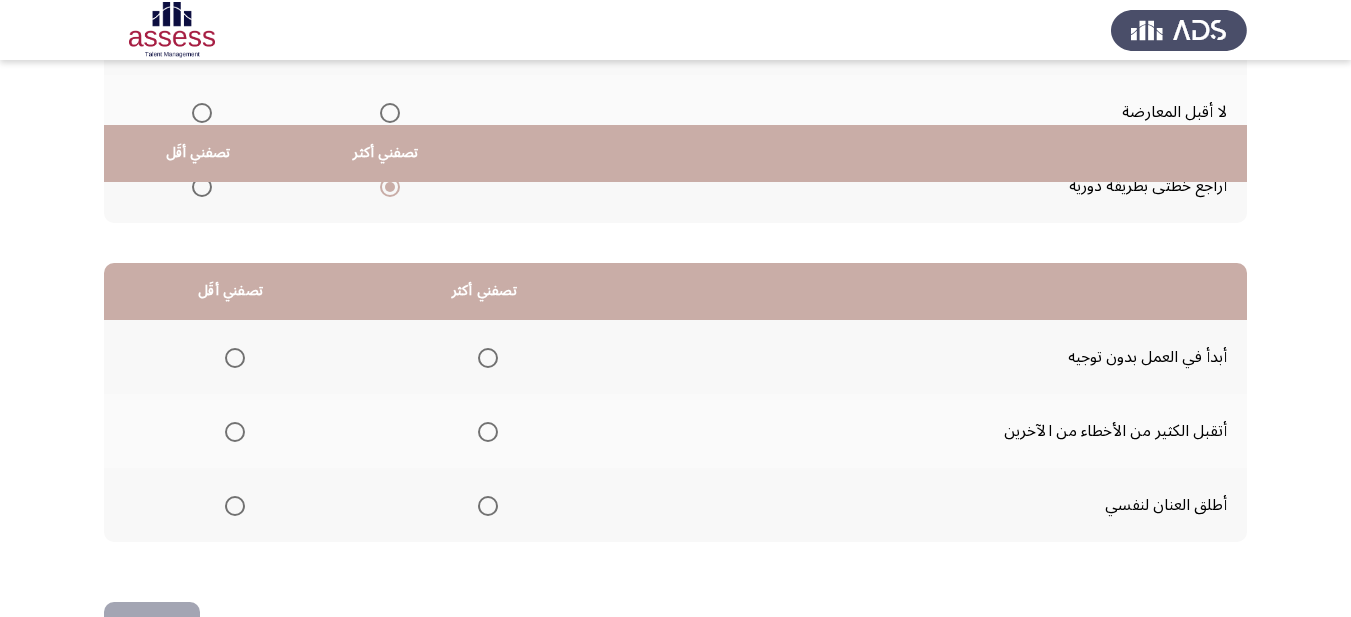 scroll, scrollTop: 393, scrollLeft: 0, axis: vertical 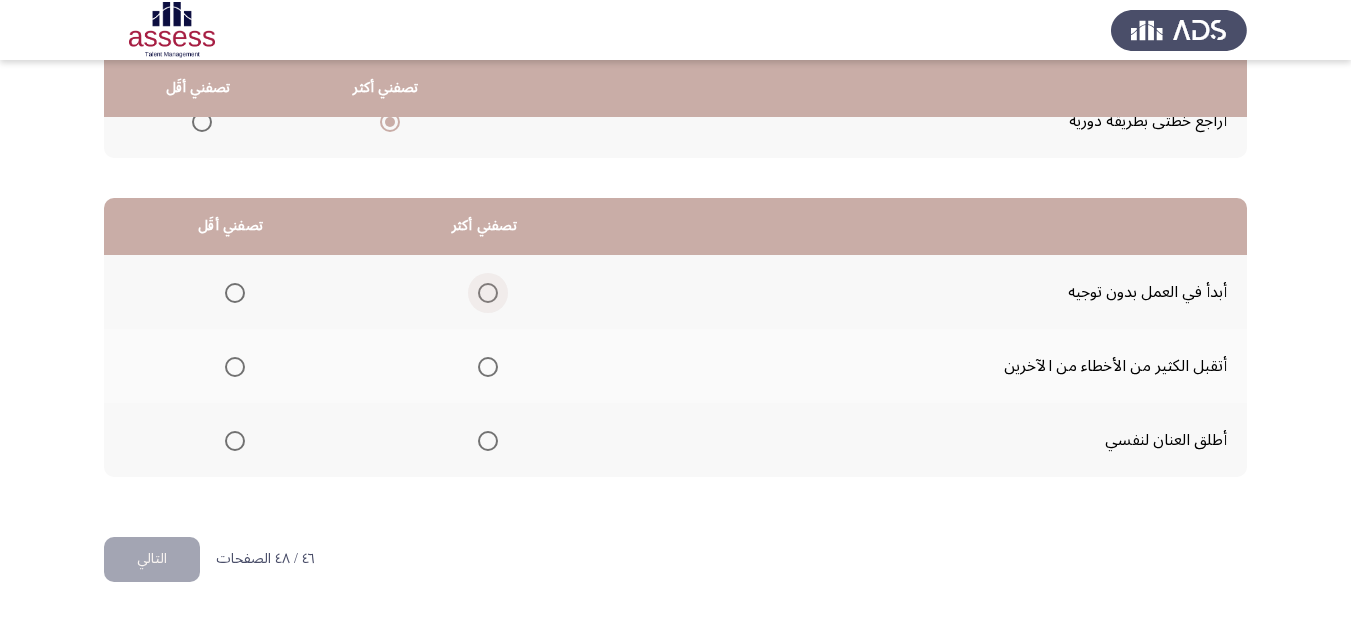 click at bounding box center [488, 293] 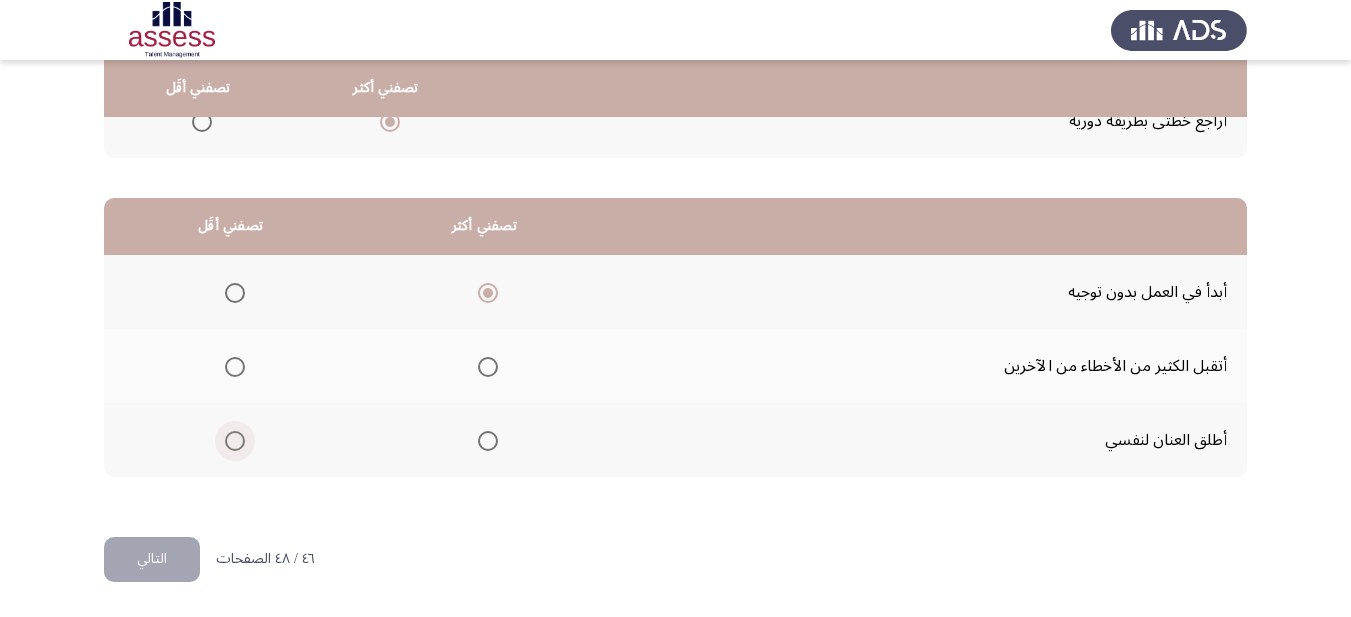 click at bounding box center [235, 441] 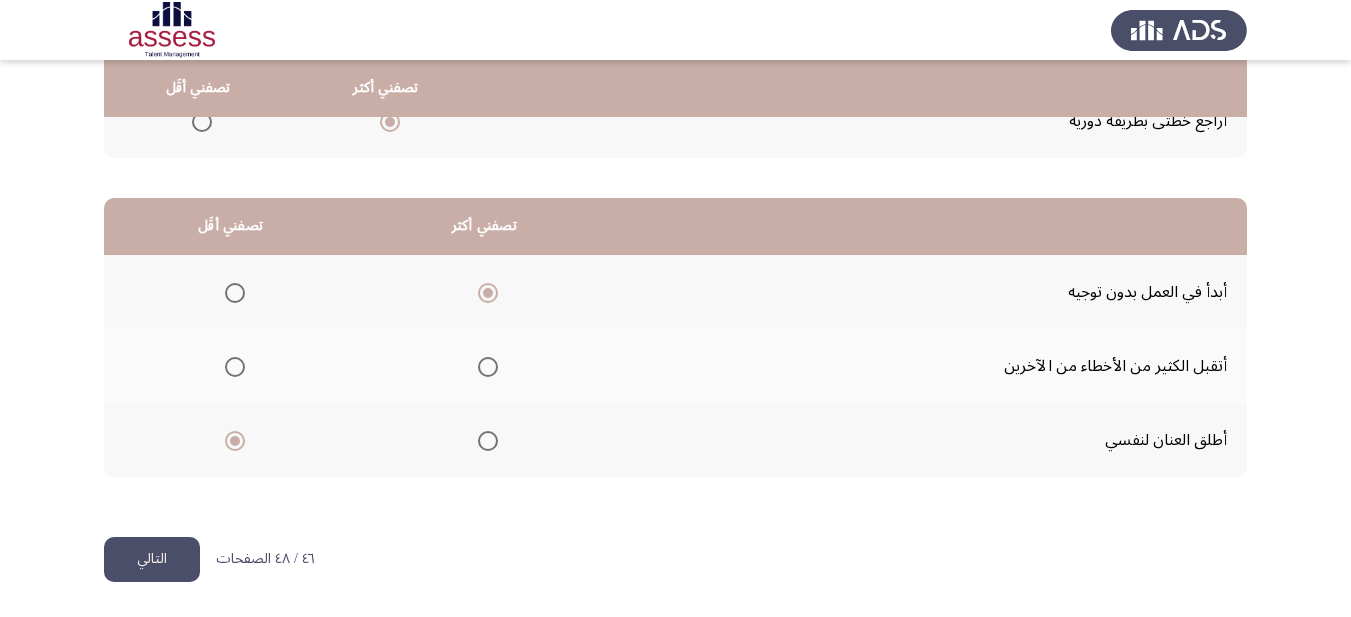 click on "التالي" 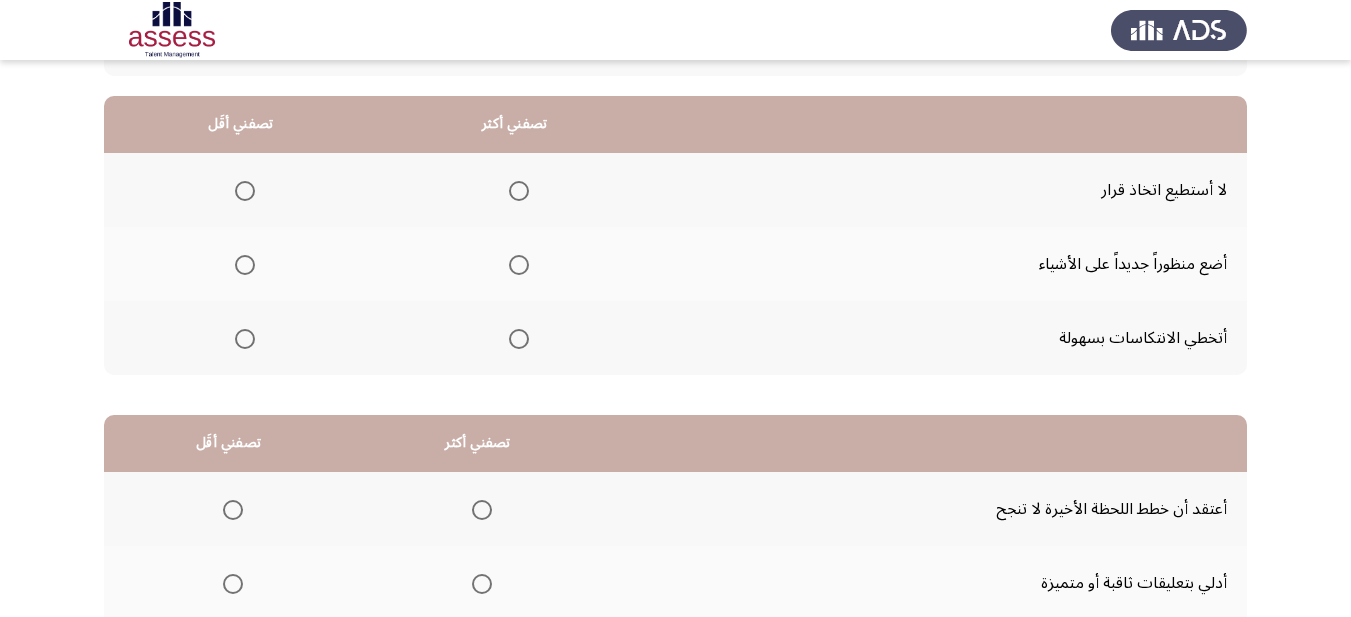 scroll, scrollTop: 200, scrollLeft: 0, axis: vertical 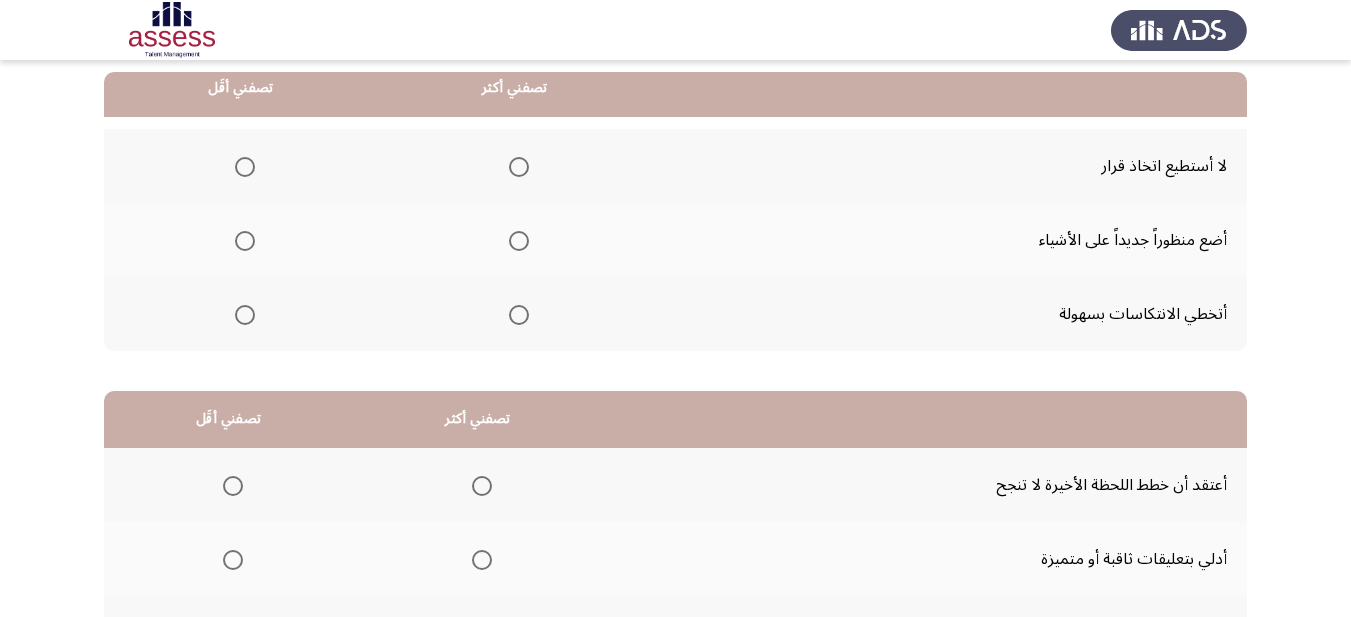 click at bounding box center [519, 167] 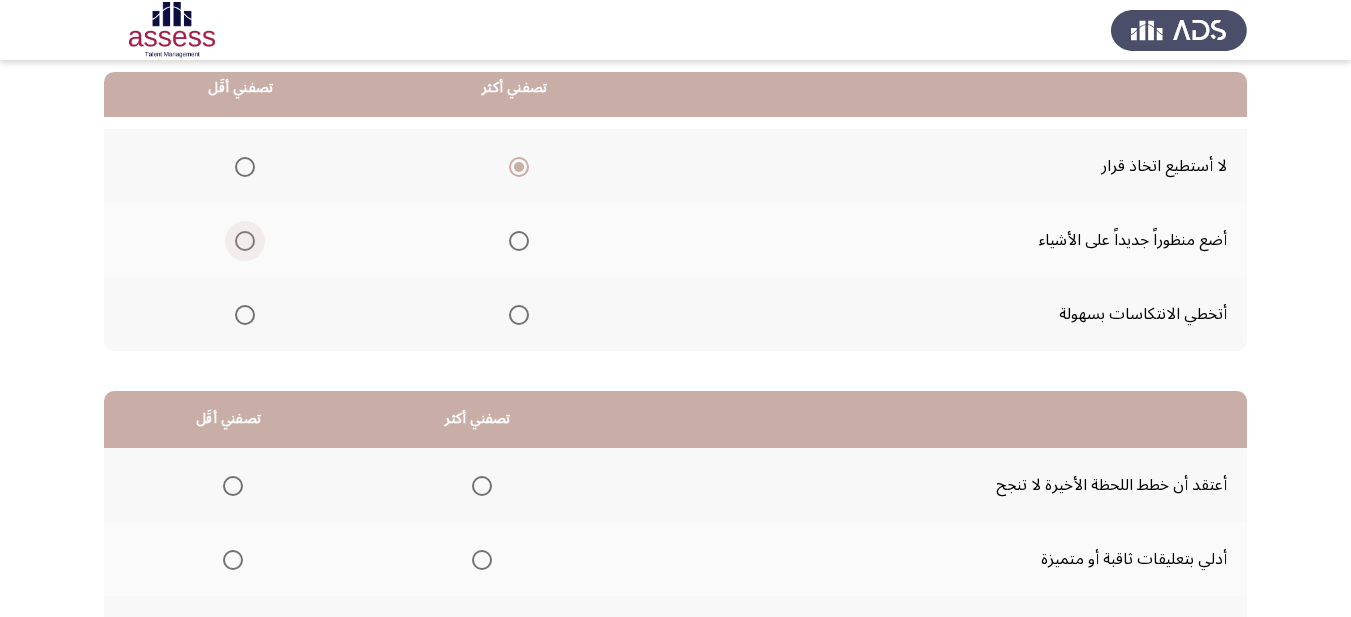 click at bounding box center [245, 241] 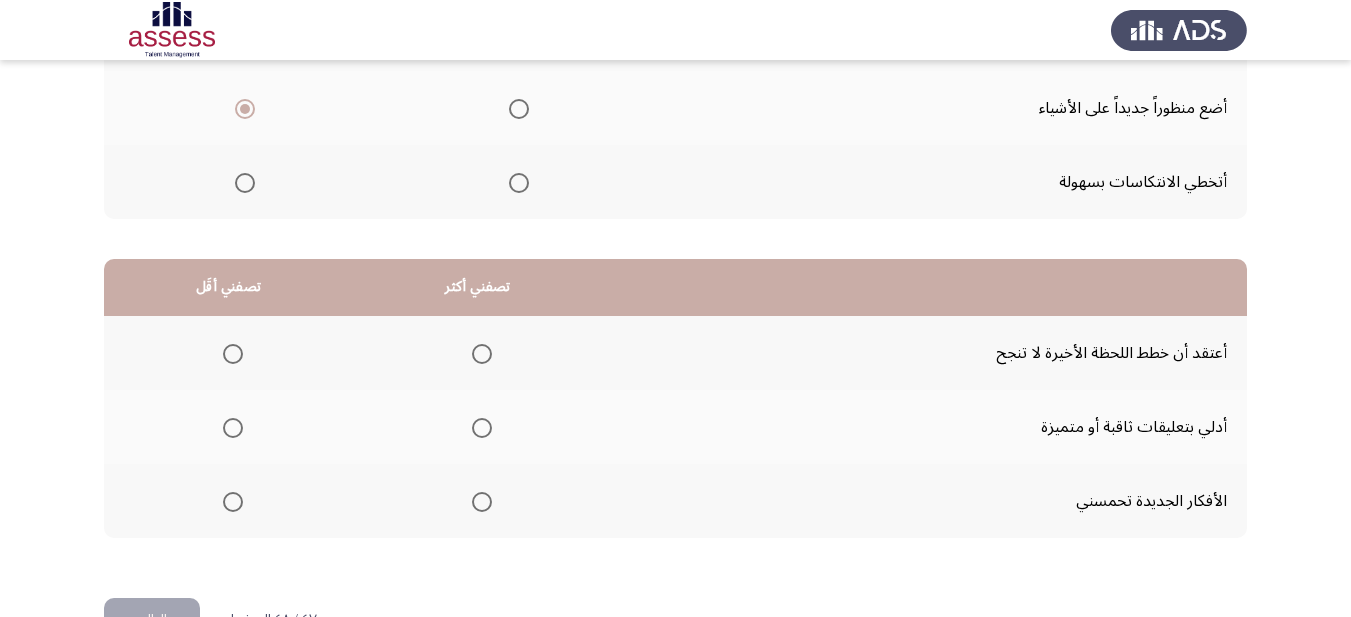 scroll, scrollTop: 393, scrollLeft: 0, axis: vertical 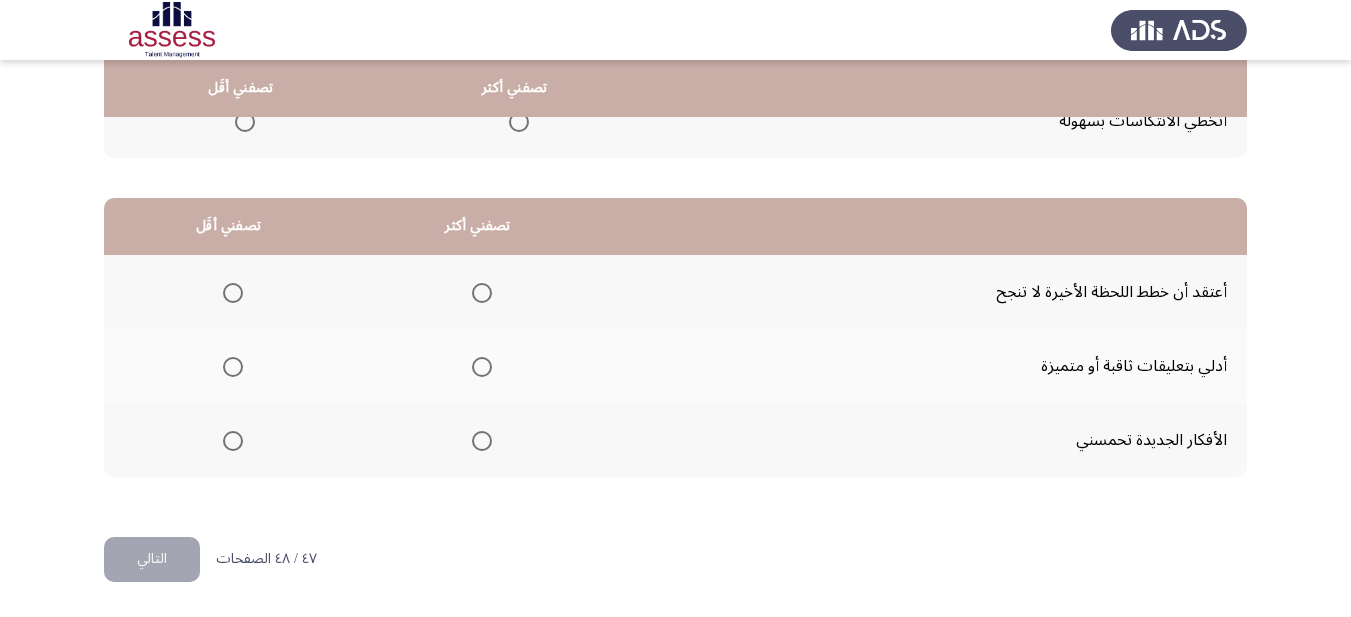 click at bounding box center [482, 367] 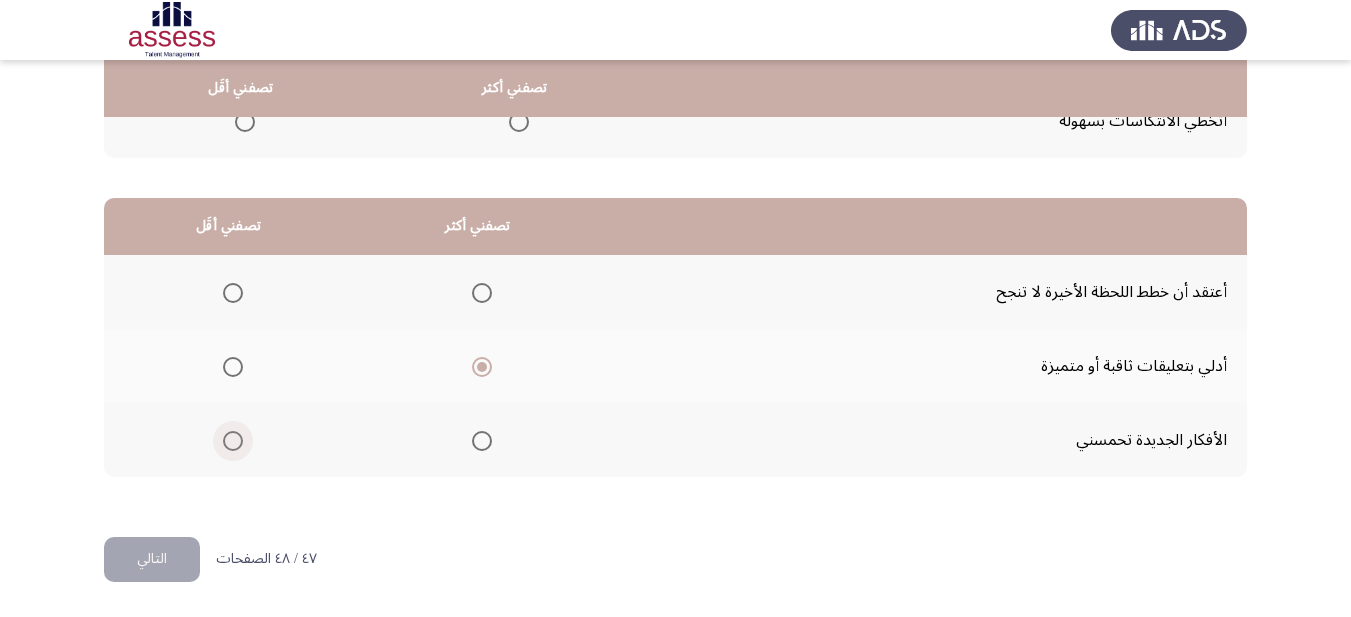 click at bounding box center (233, 441) 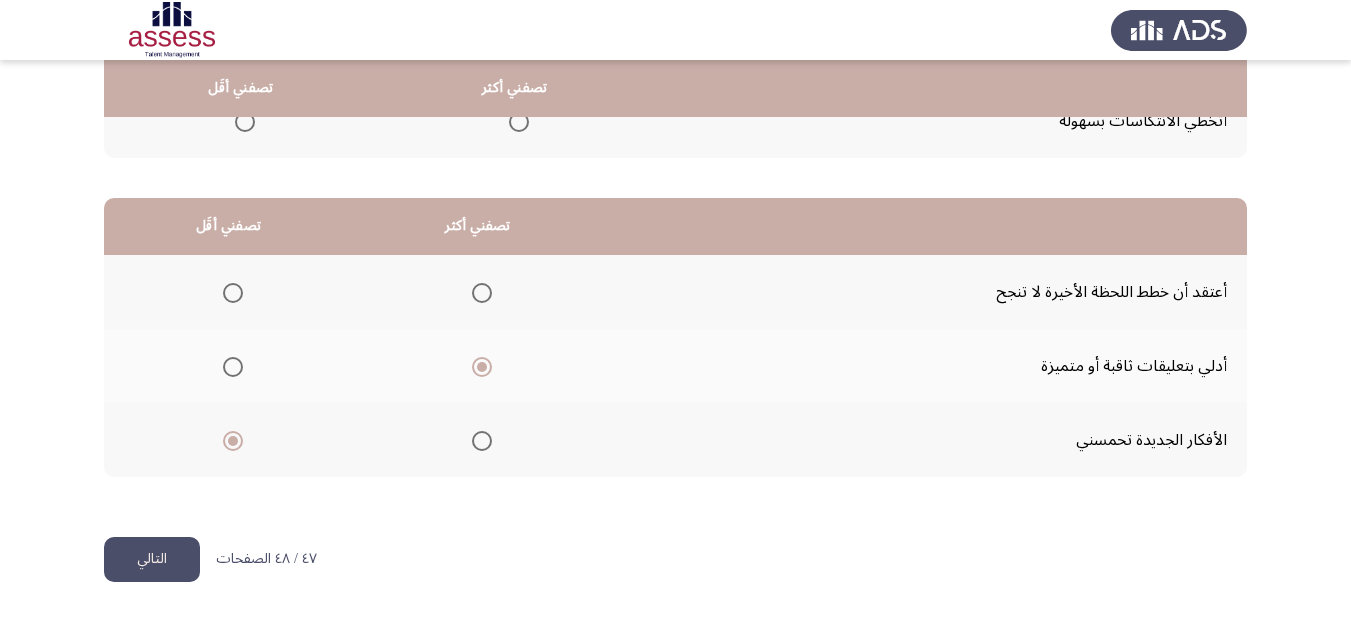 click on "التالي" 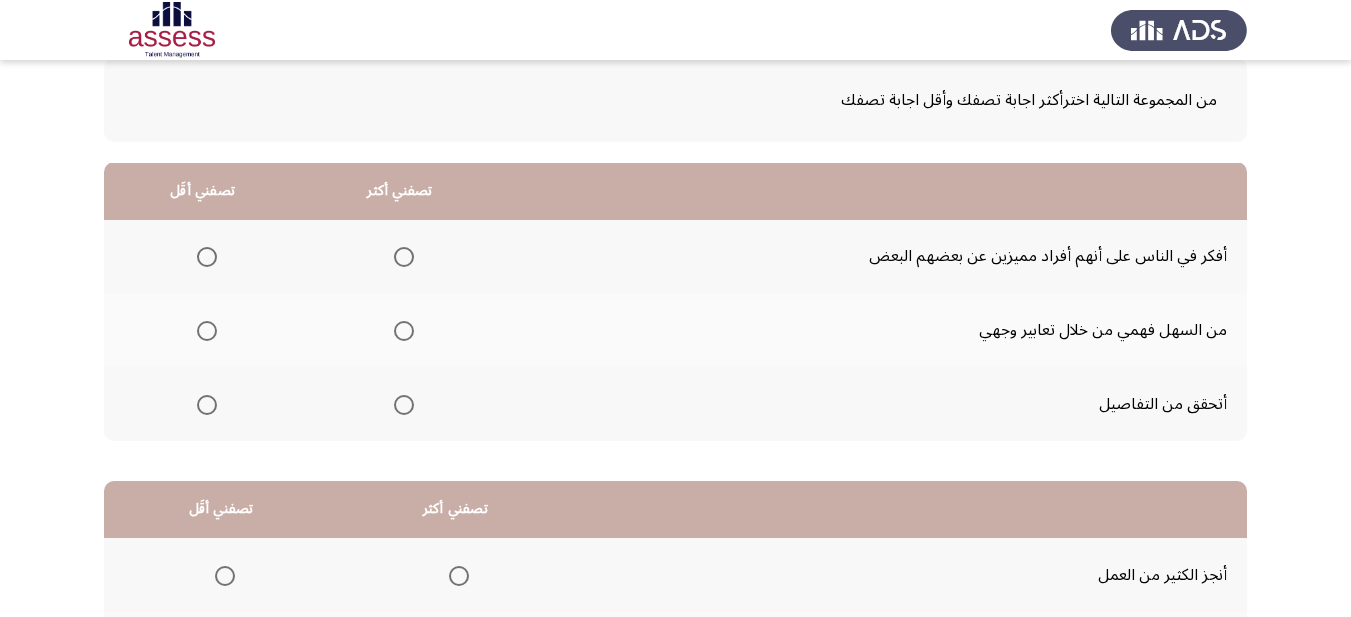 scroll, scrollTop: 100, scrollLeft: 0, axis: vertical 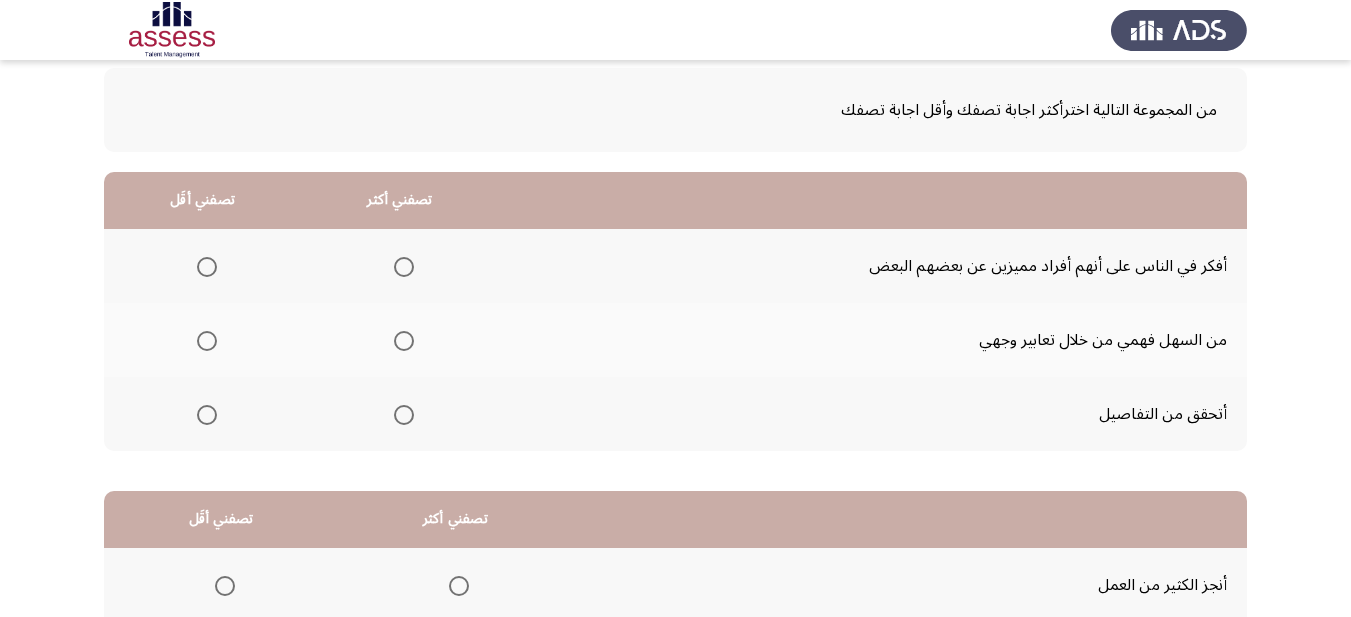 click at bounding box center [404, 415] 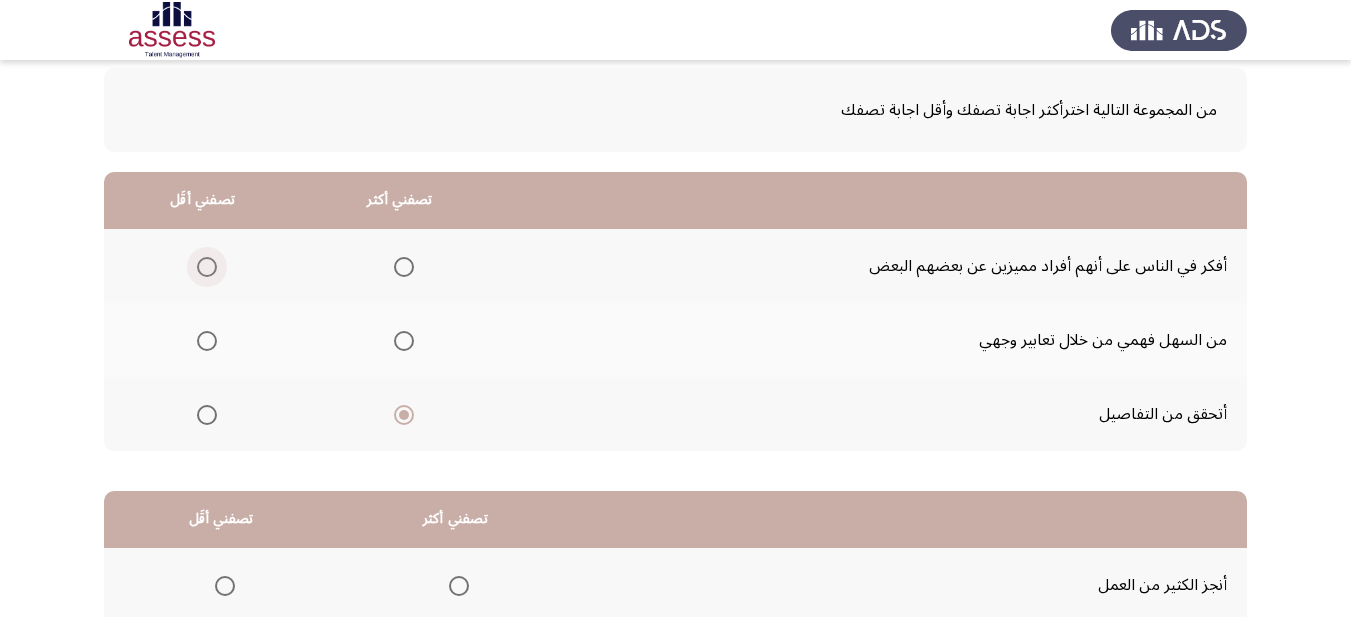click at bounding box center (207, 267) 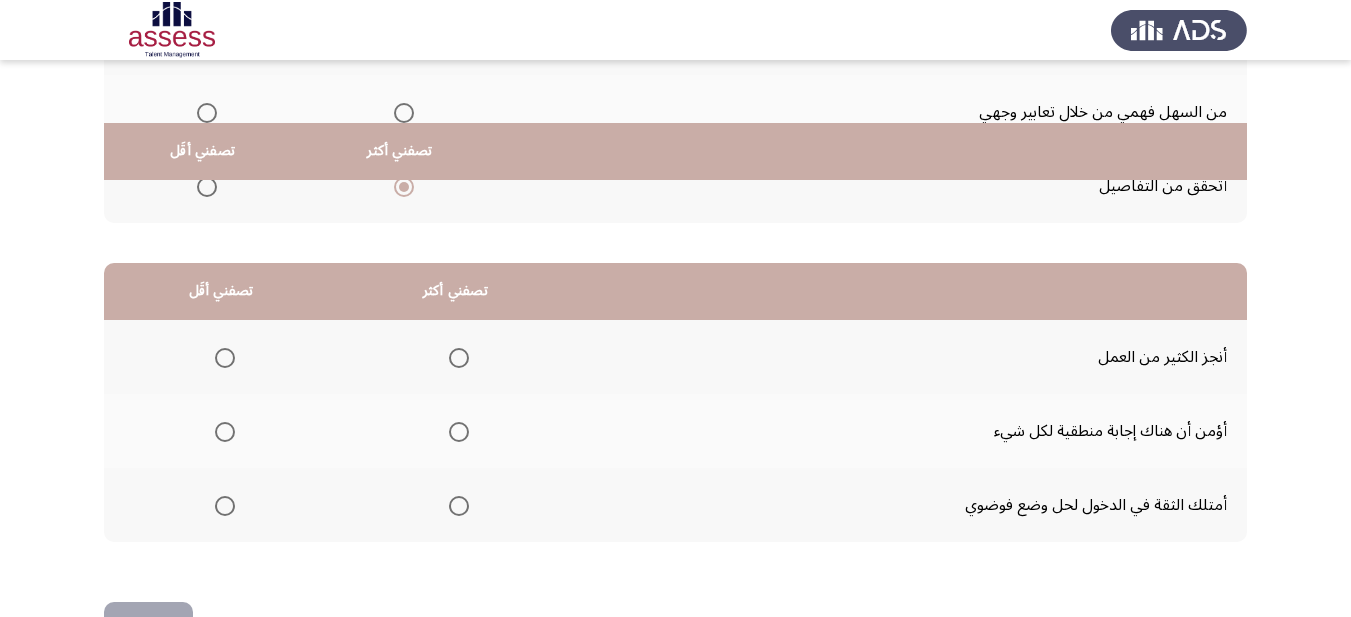 scroll, scrollTop: 393, scrollLeft: 0, axis: vertical 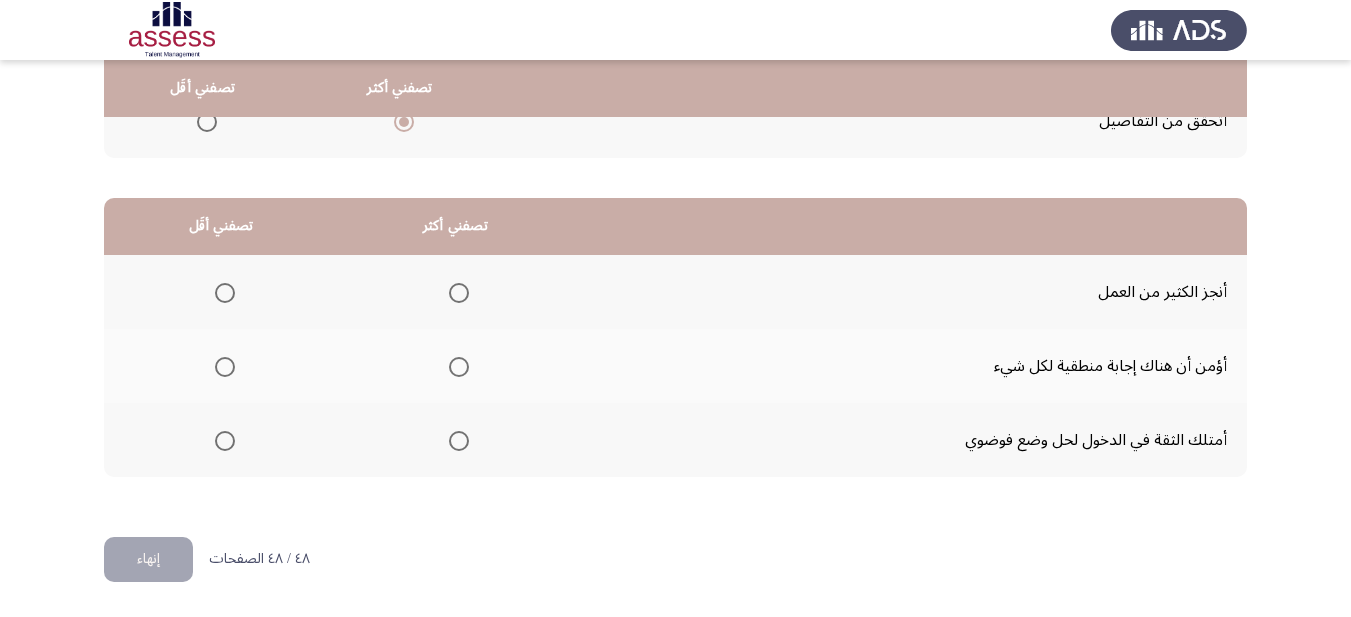click at bounding box center (459, 293) 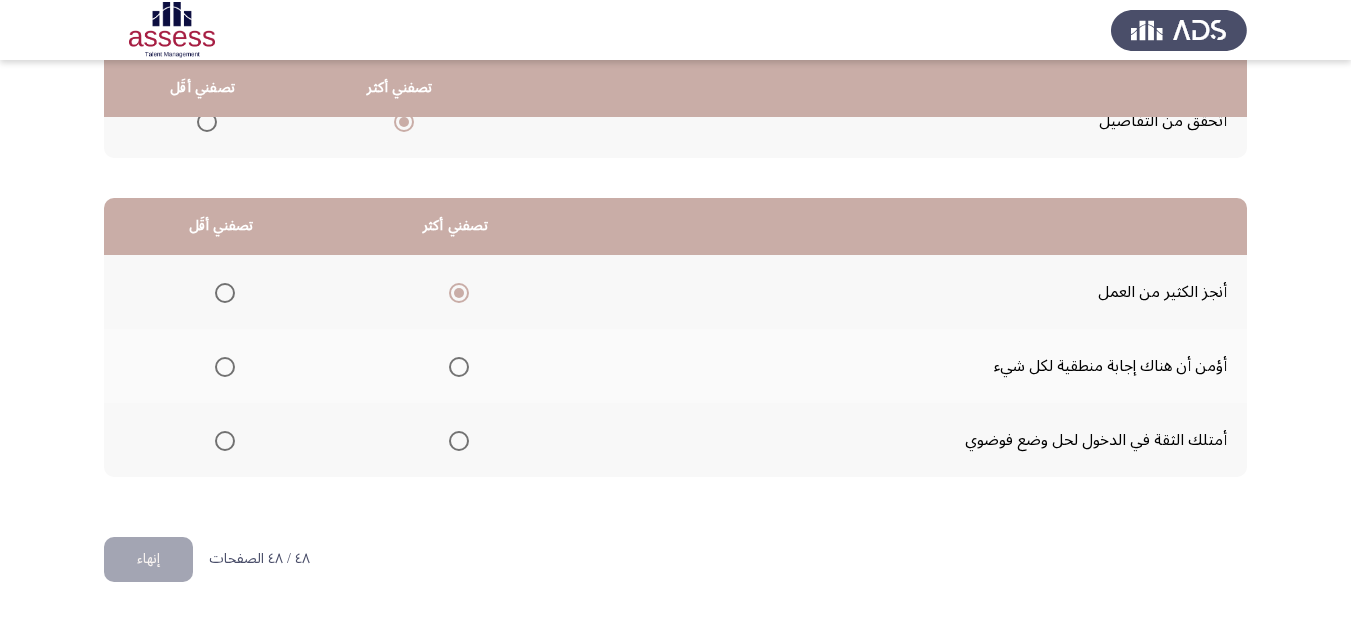 click at bounding box center [225, 367] 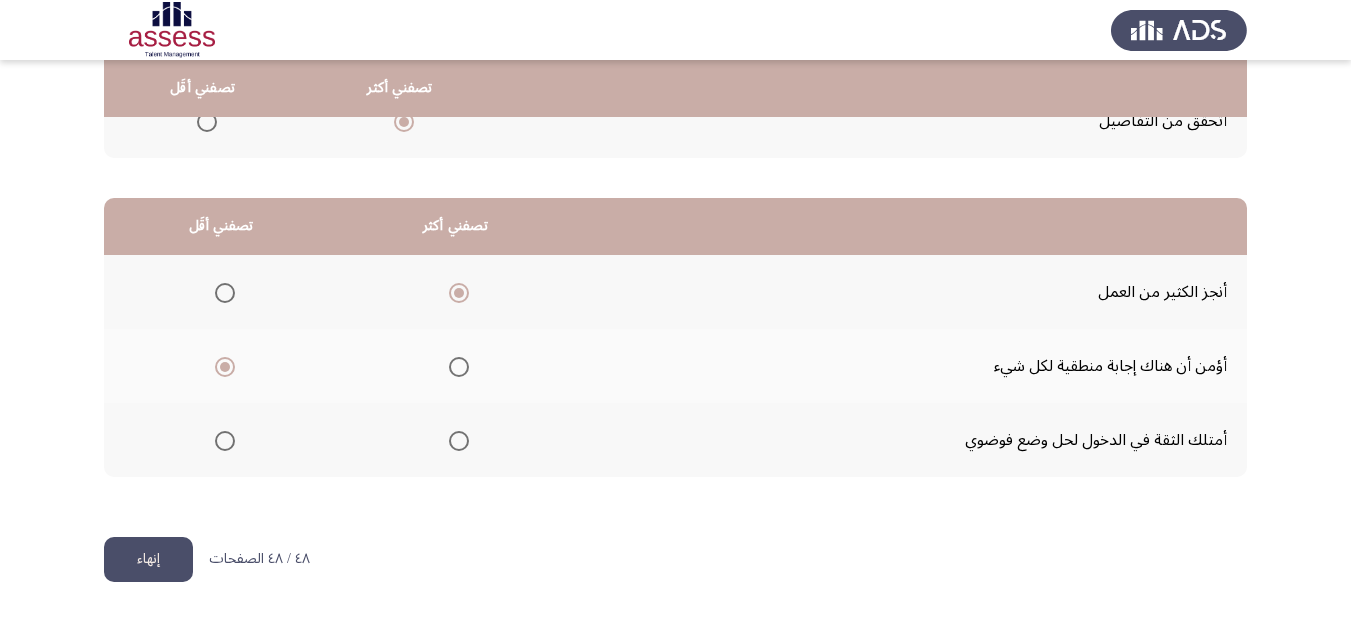 click on "إنهاء" 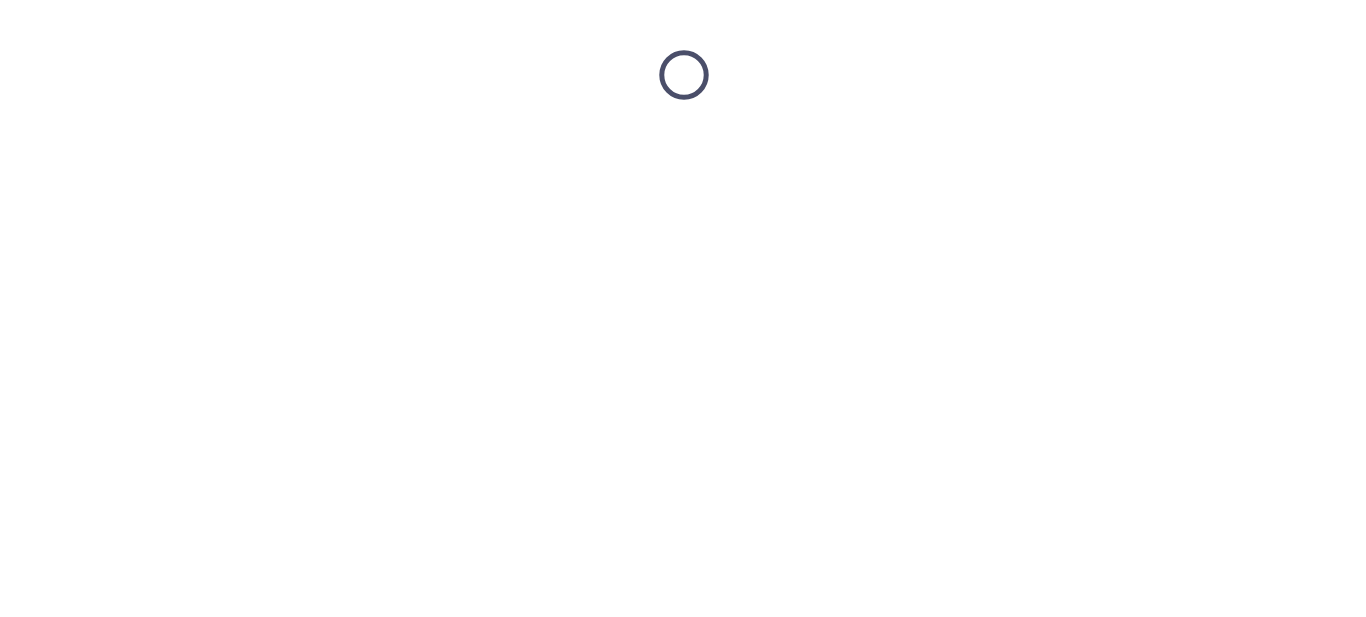 scroll, scrollTop: 0, scrollLeft: 0, axis: both 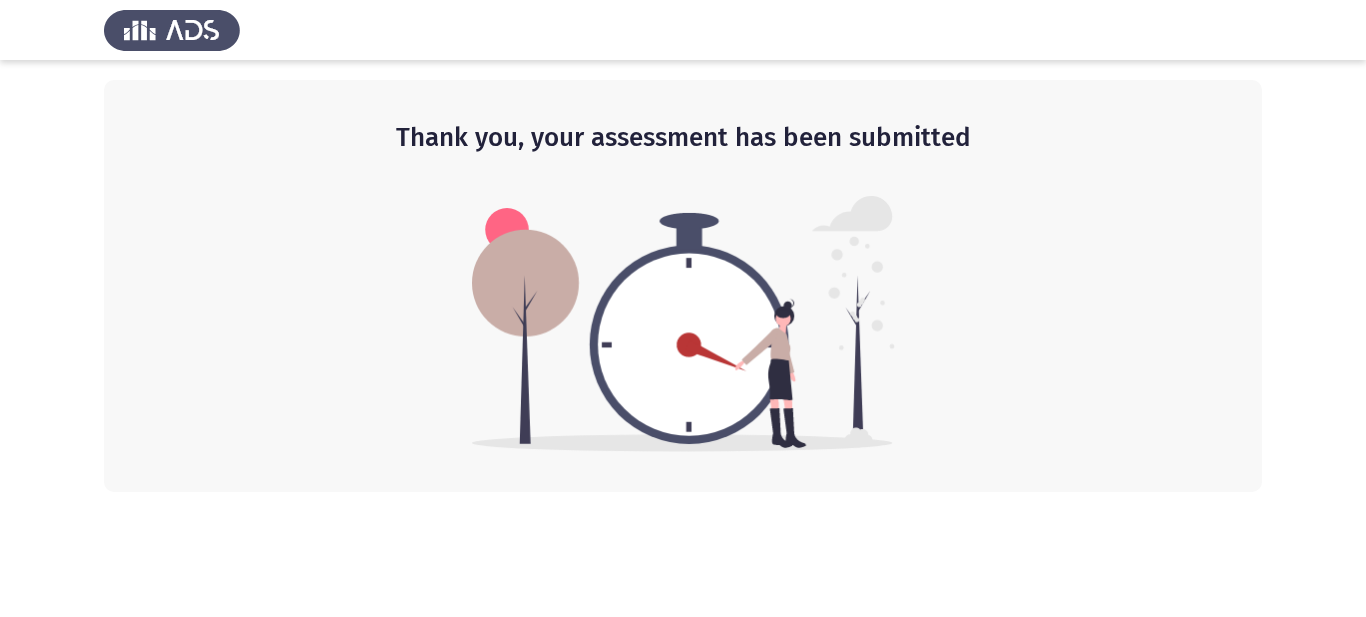 click on "Thank you, your assessment has been submitted" 